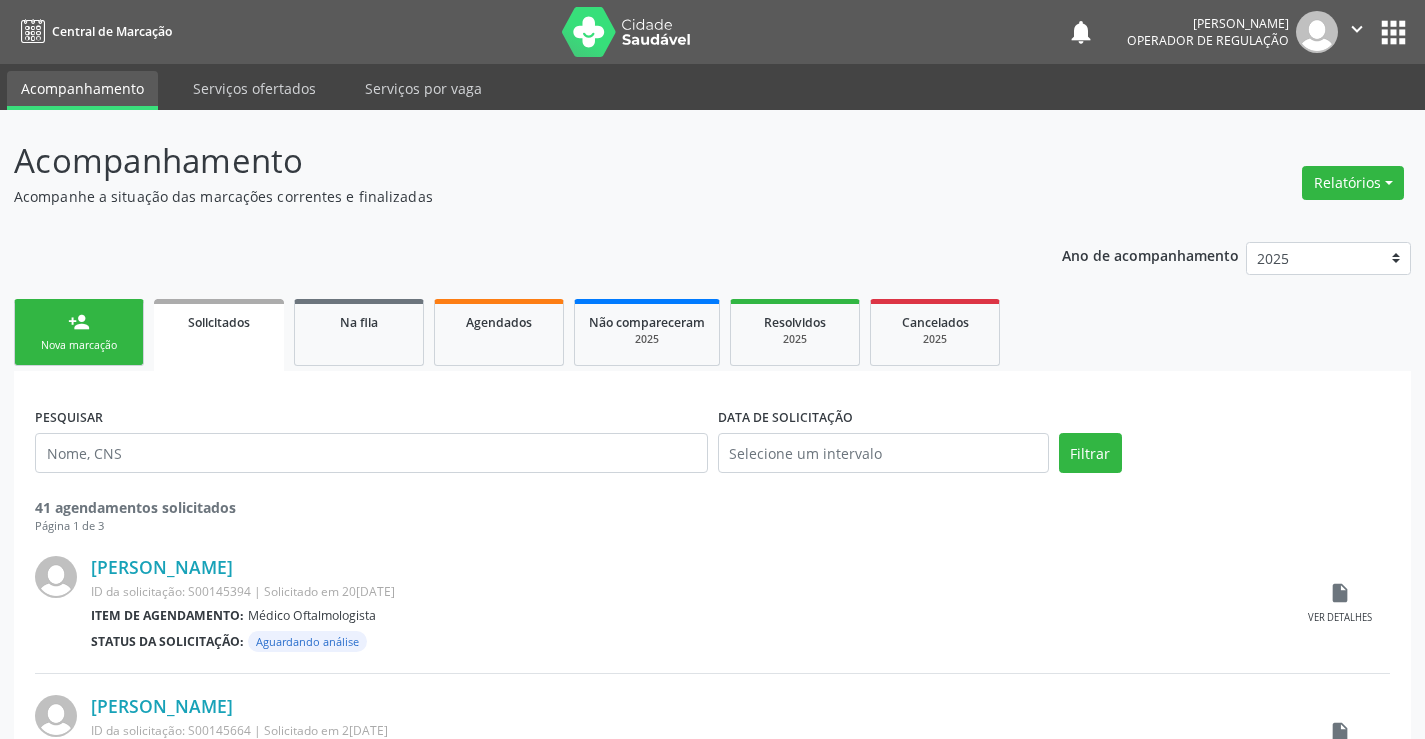 scroll, scrollTop: 0, scrollLeft: 0, axis: both 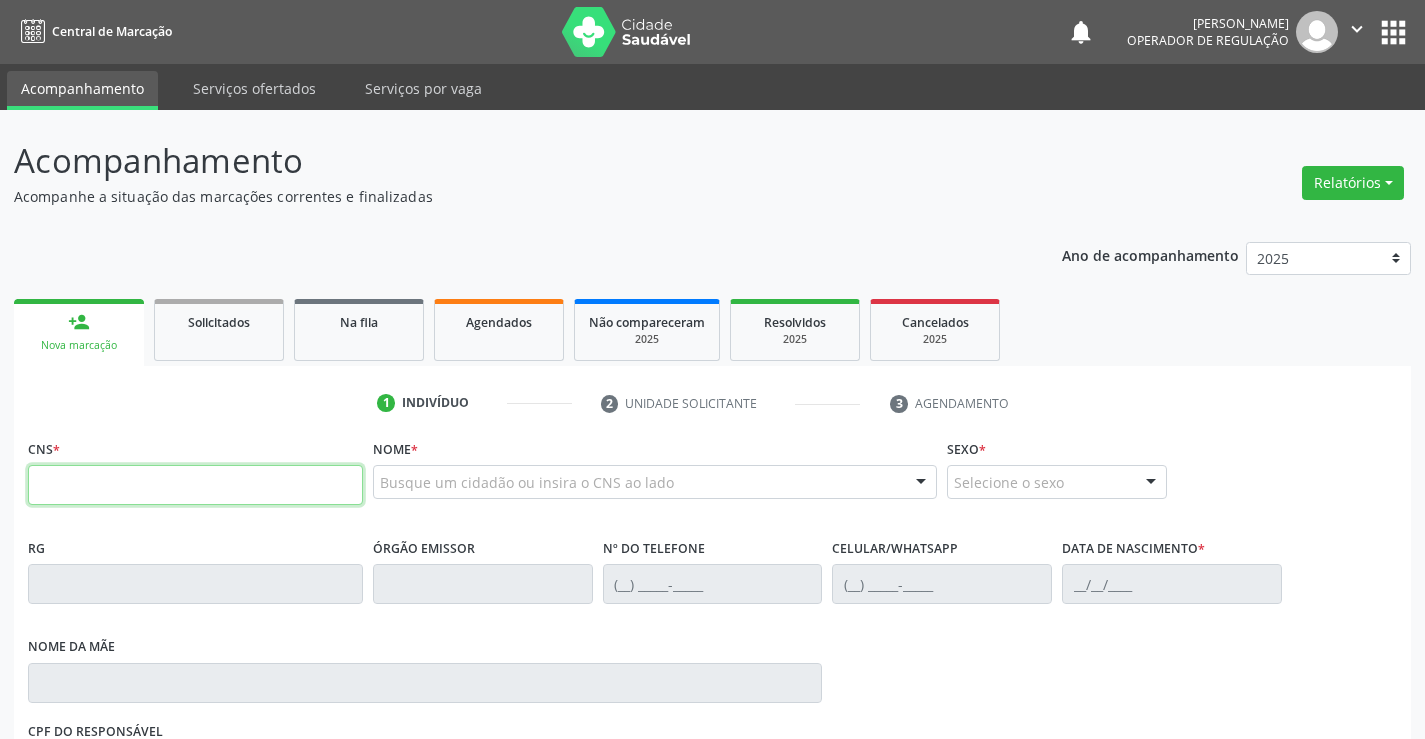 click at bounding box center (195, 485) 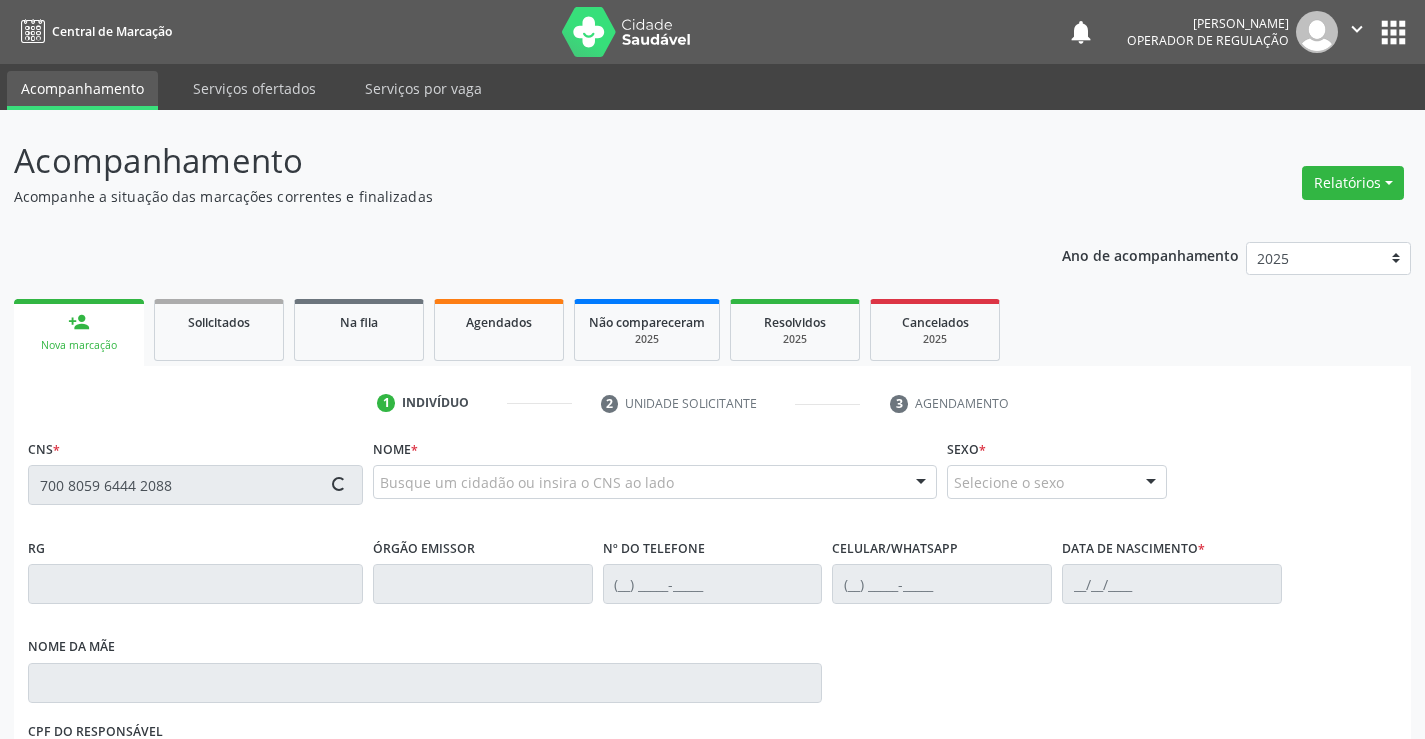 type on "700 8059 6444 2088" 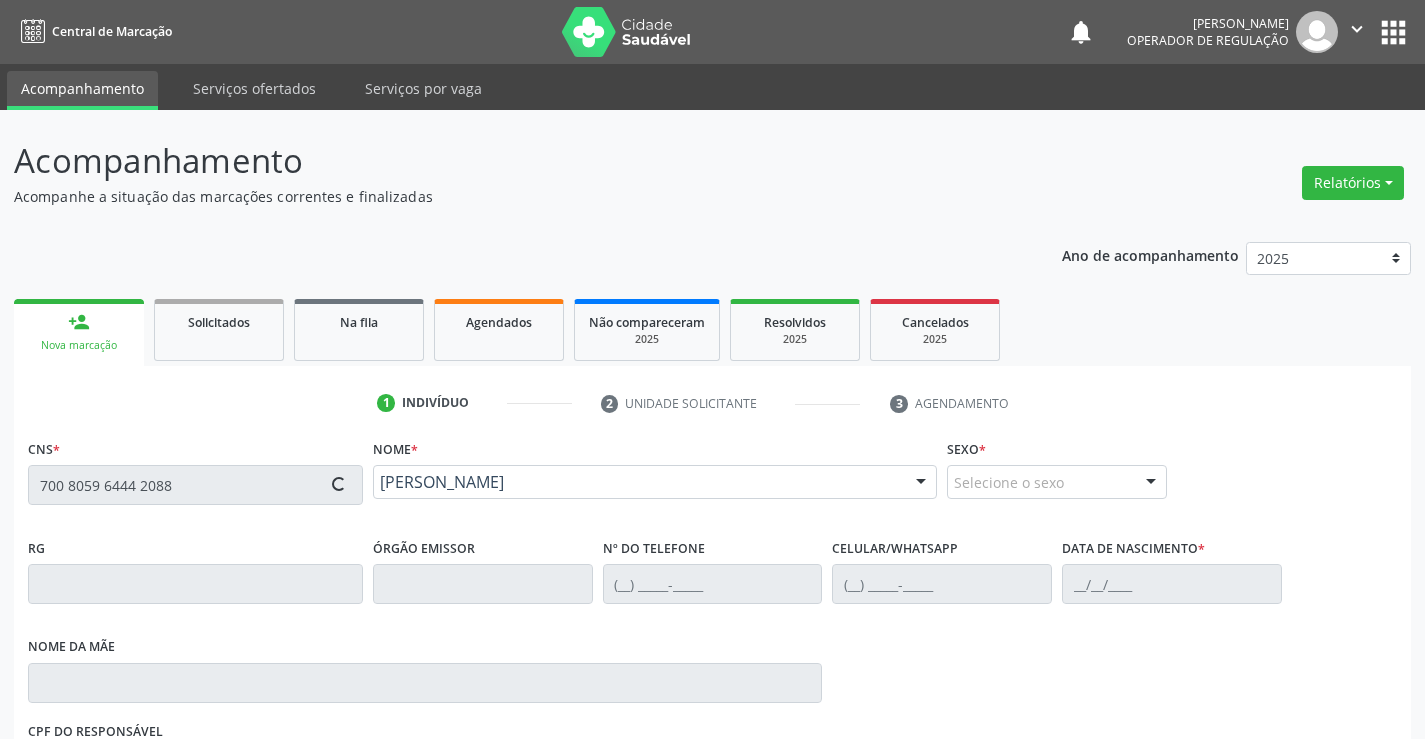 type on "0403791243" 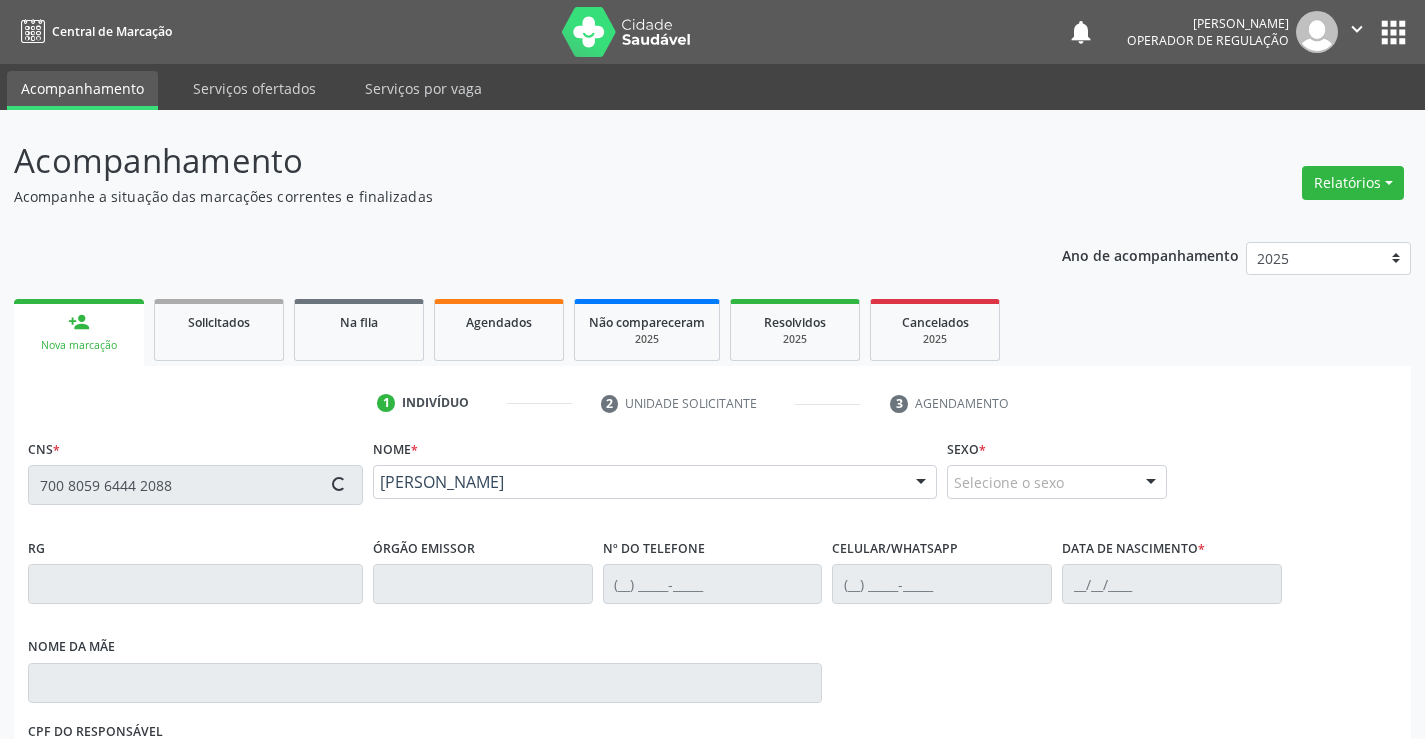 type on "[PHONE_NUMBER]" 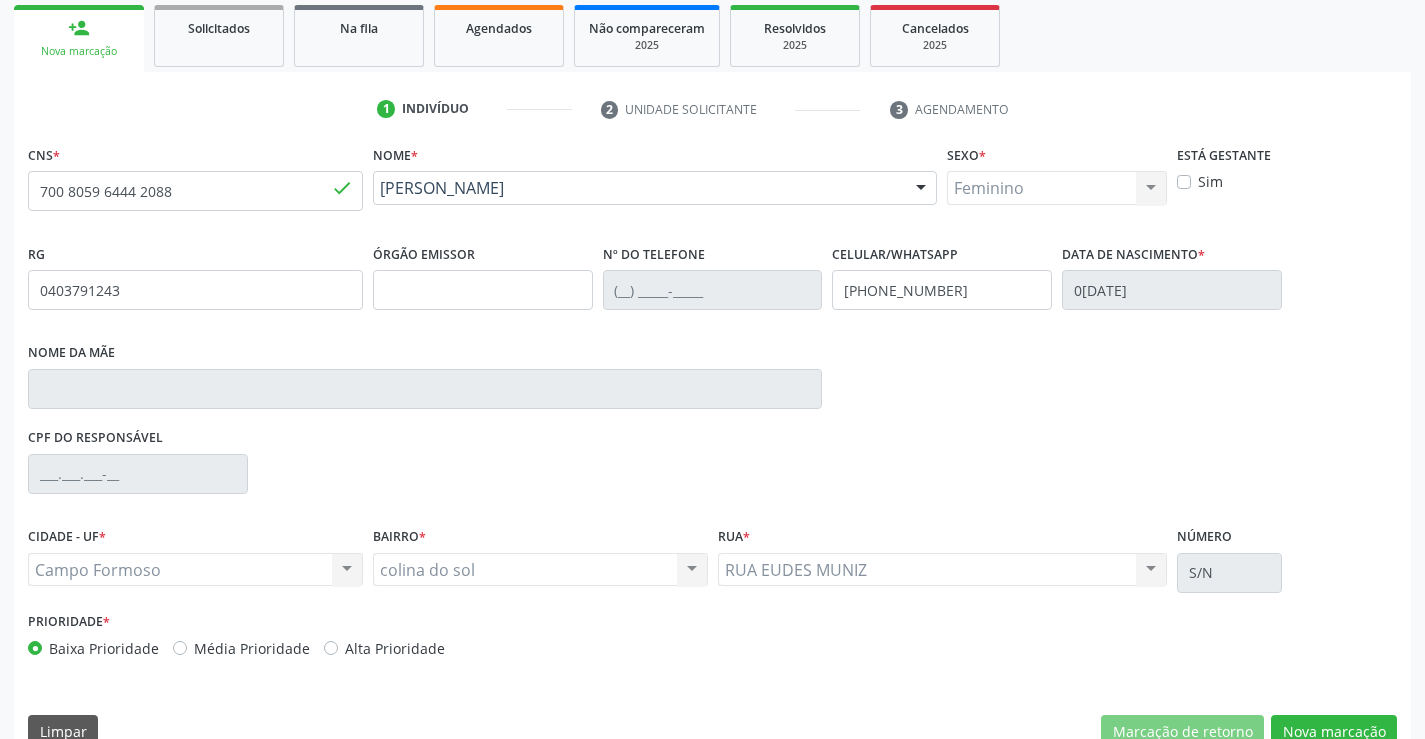 scroll, scrollTop: 331, scrollLeft: 0, axis: vertical 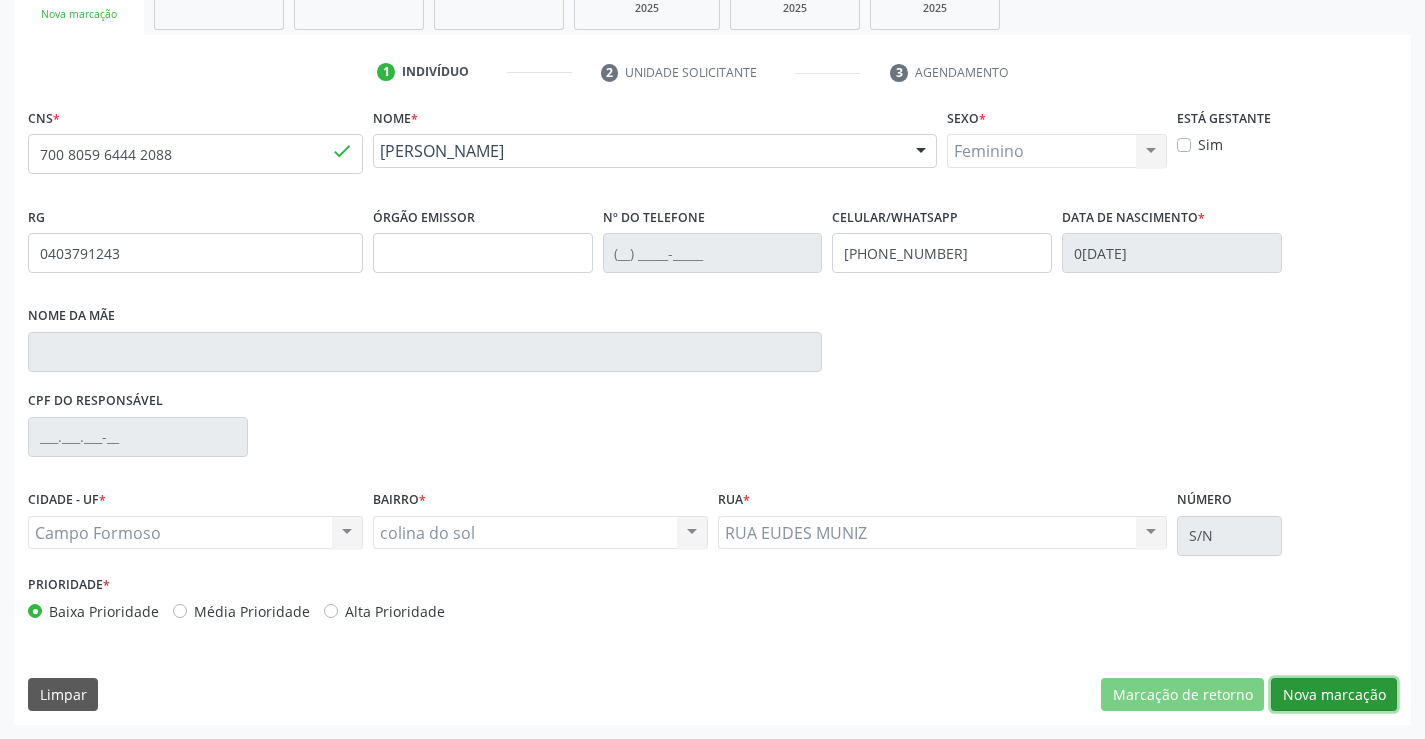click on "Nova marcação" at bounding box center (1334, 695) 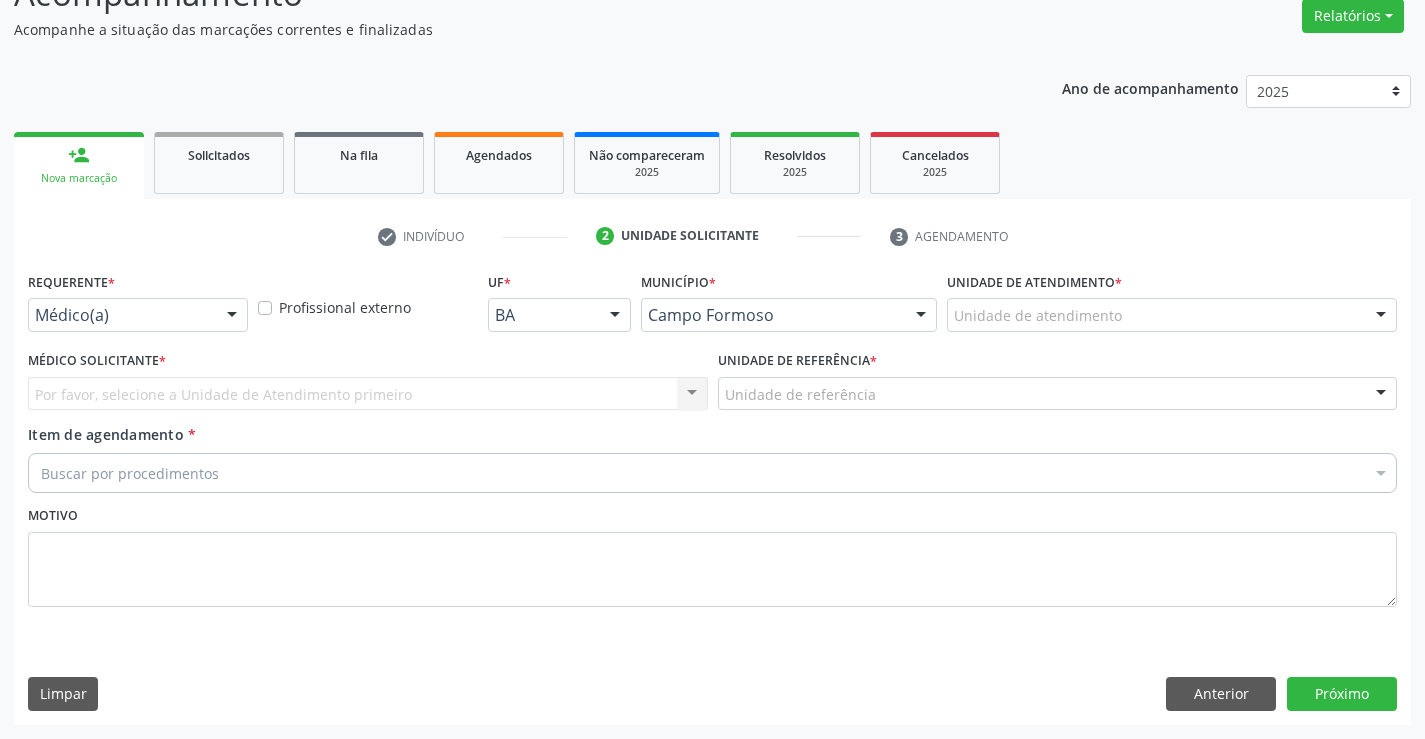 scroll, scrollTop: 167, scrollLeft: 0, axis: vertical 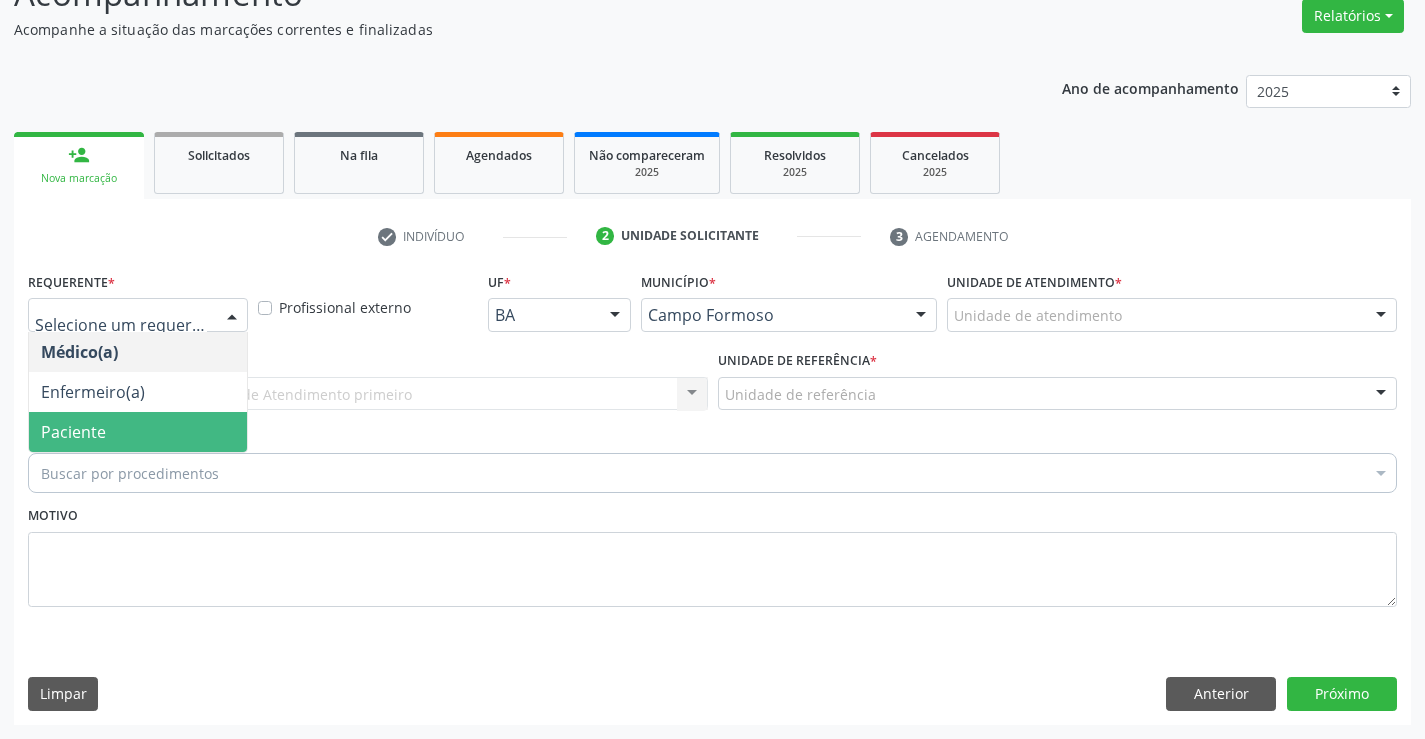click on "Paciente" at bounding box center (138, 432) 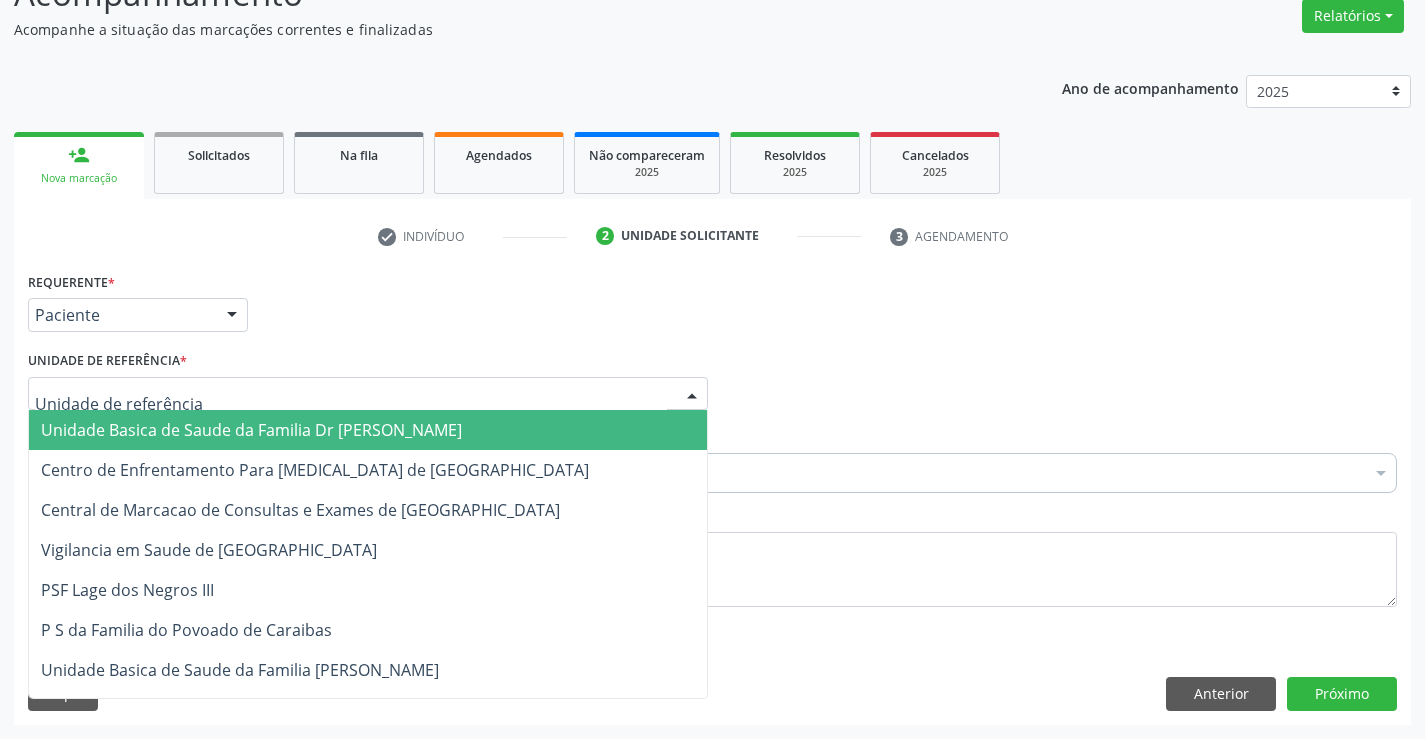 click at bounding box center [368, 394] 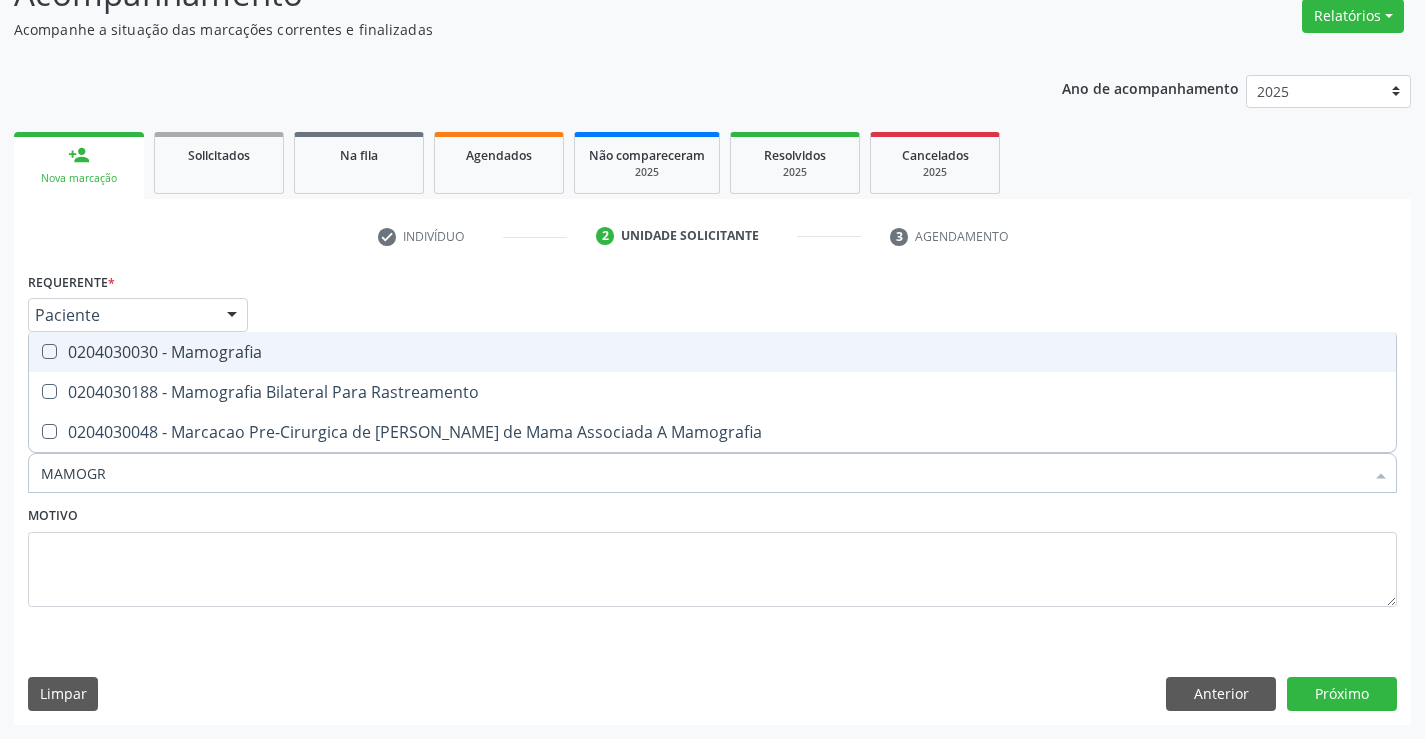 type on "MAMOGRA" 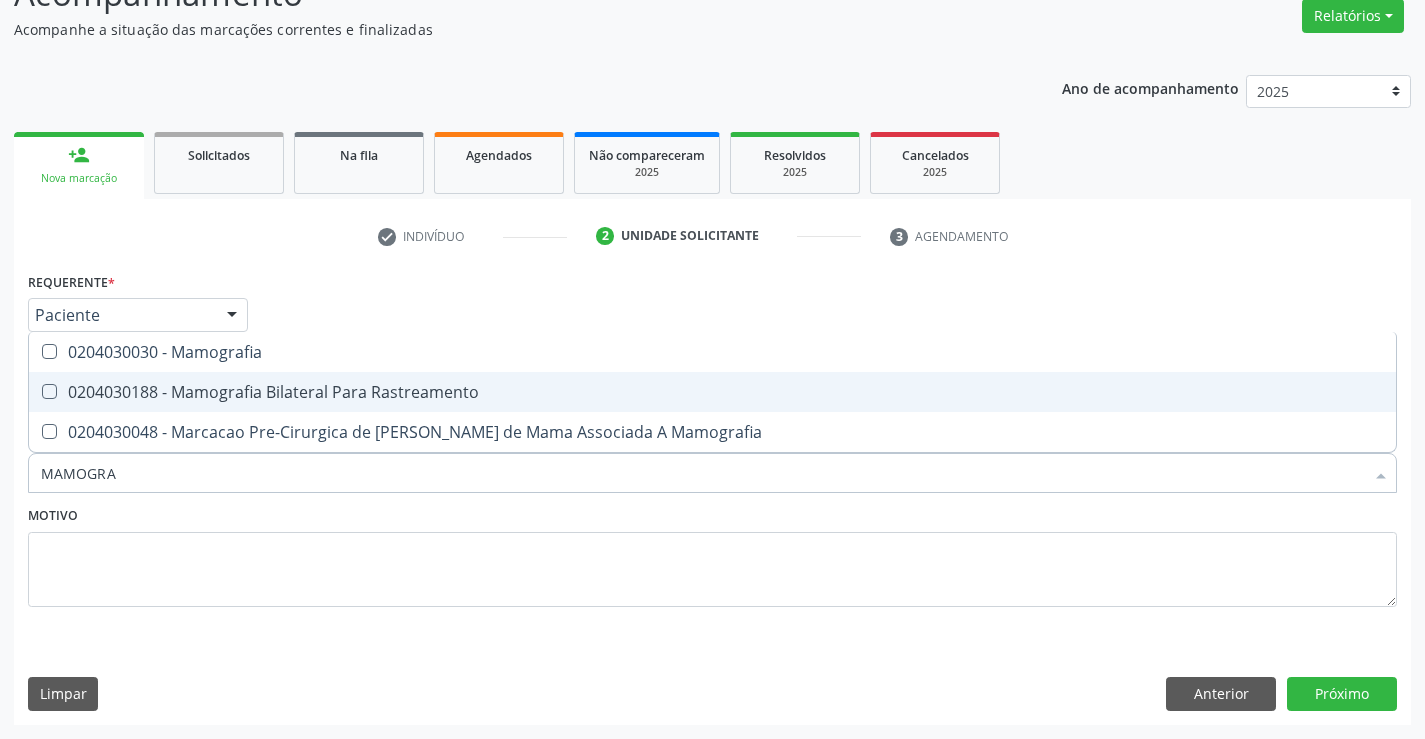 click on "0204030188 - Mamografia Bilateral Para Rastreamento" at bounding box center (712, 392) 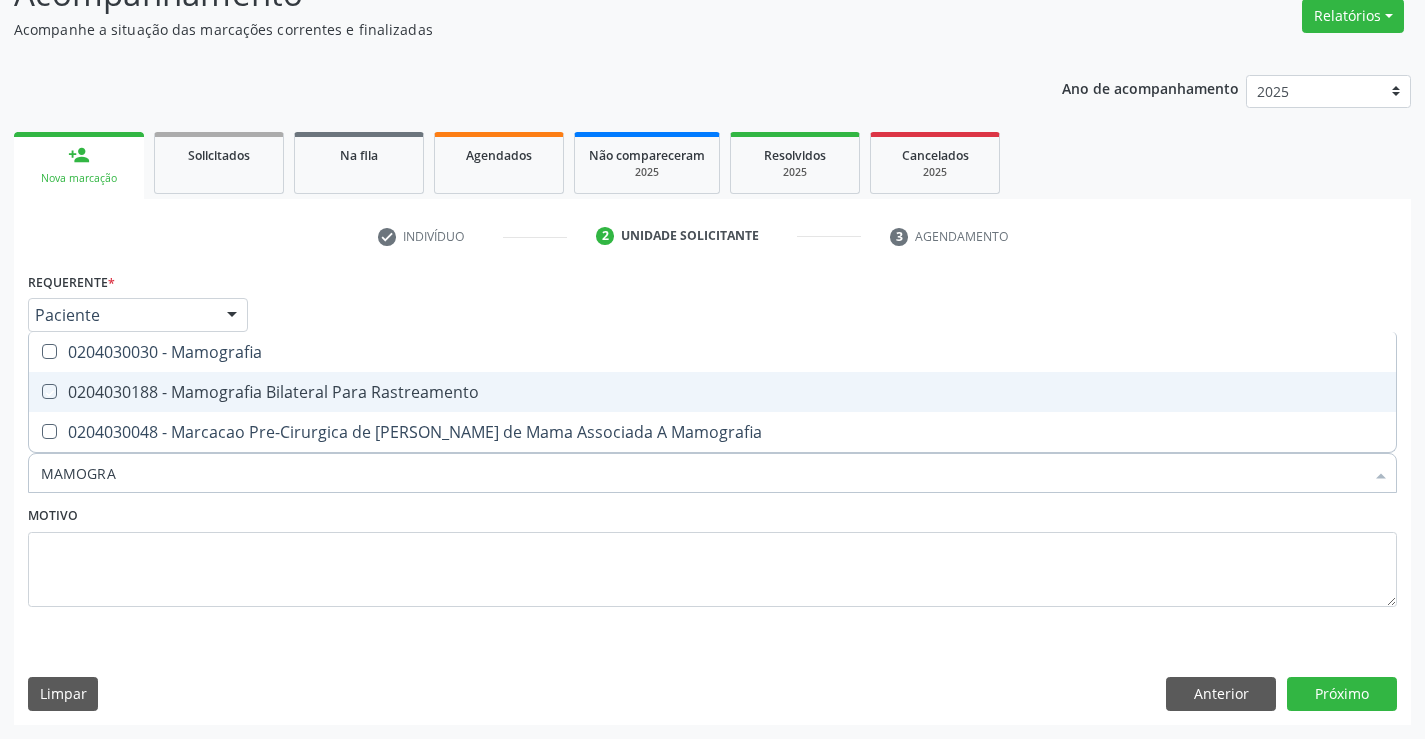 click on "0204030188 - Mamografia Bilateral Para Rastreamento" at bounding box center [712, 392] 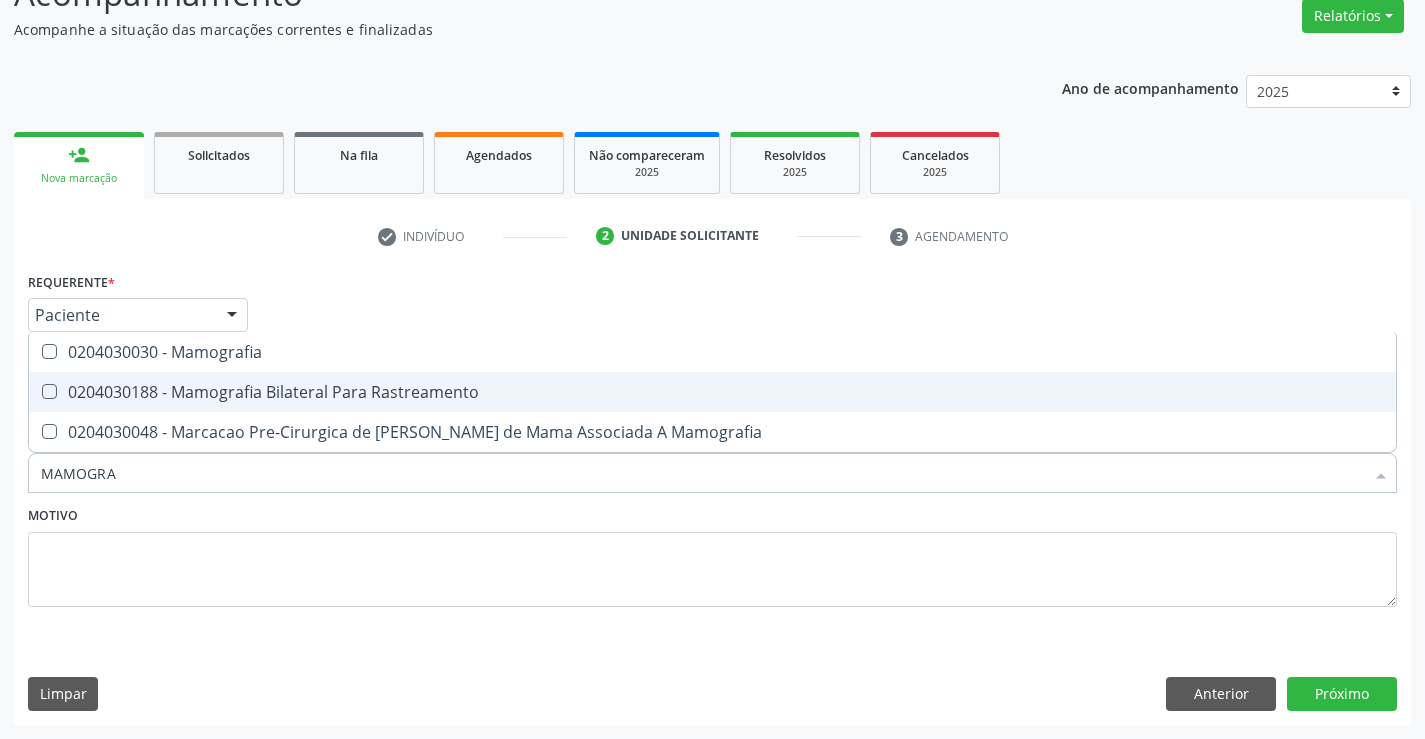 click on "0204030188 - Mamografia Bilateral Para Rastreamento" at bounding box center (712, 392) 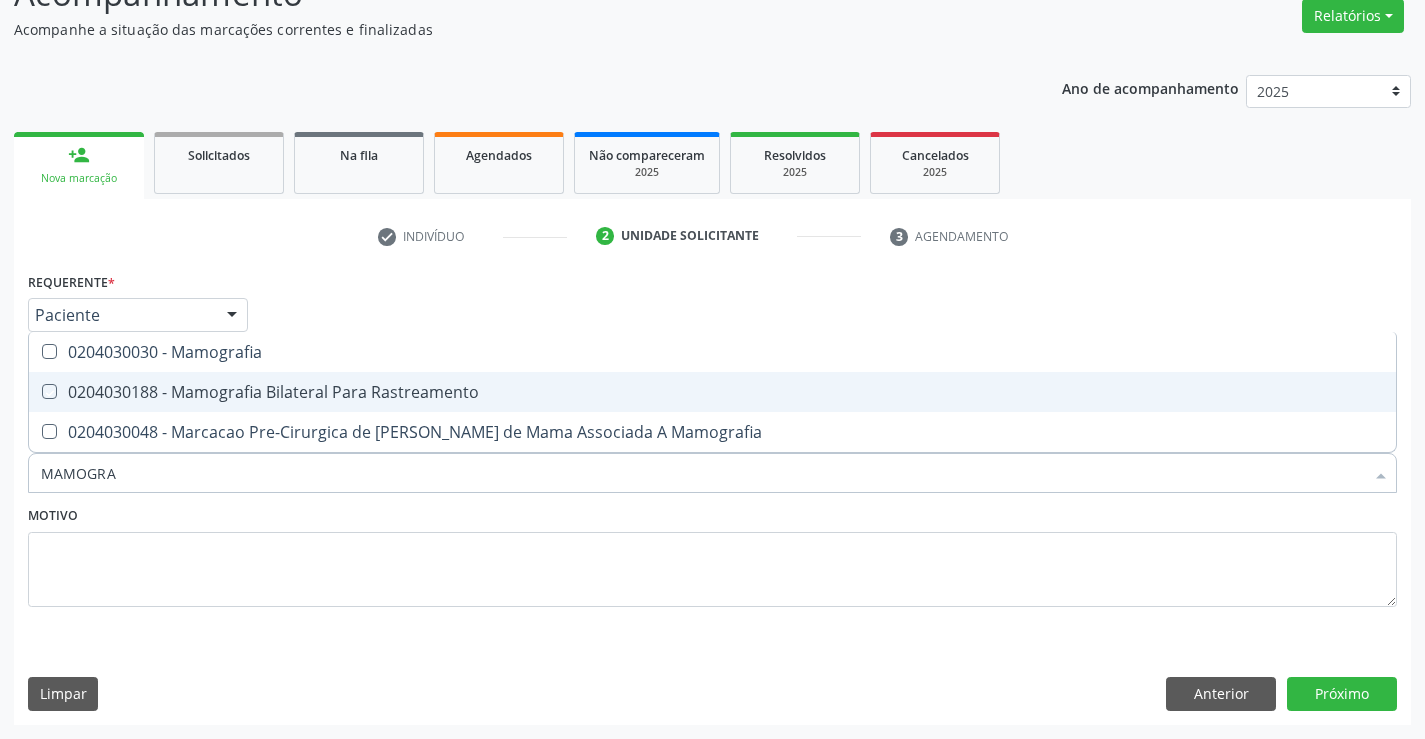 click on "0204030188 - Mamografia Bilateral Para Rastreamento" at bounding box center (712, 392) 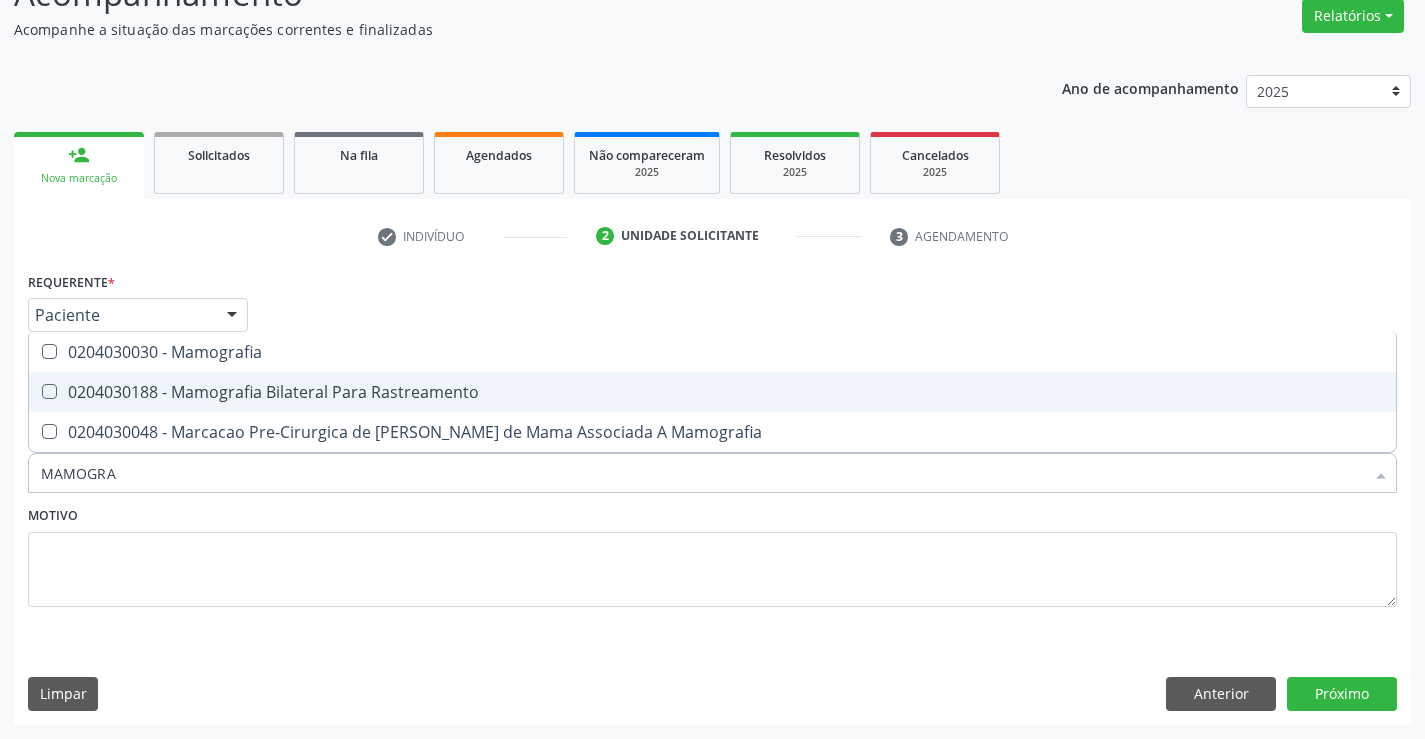 click at bounding box center [49, 391] 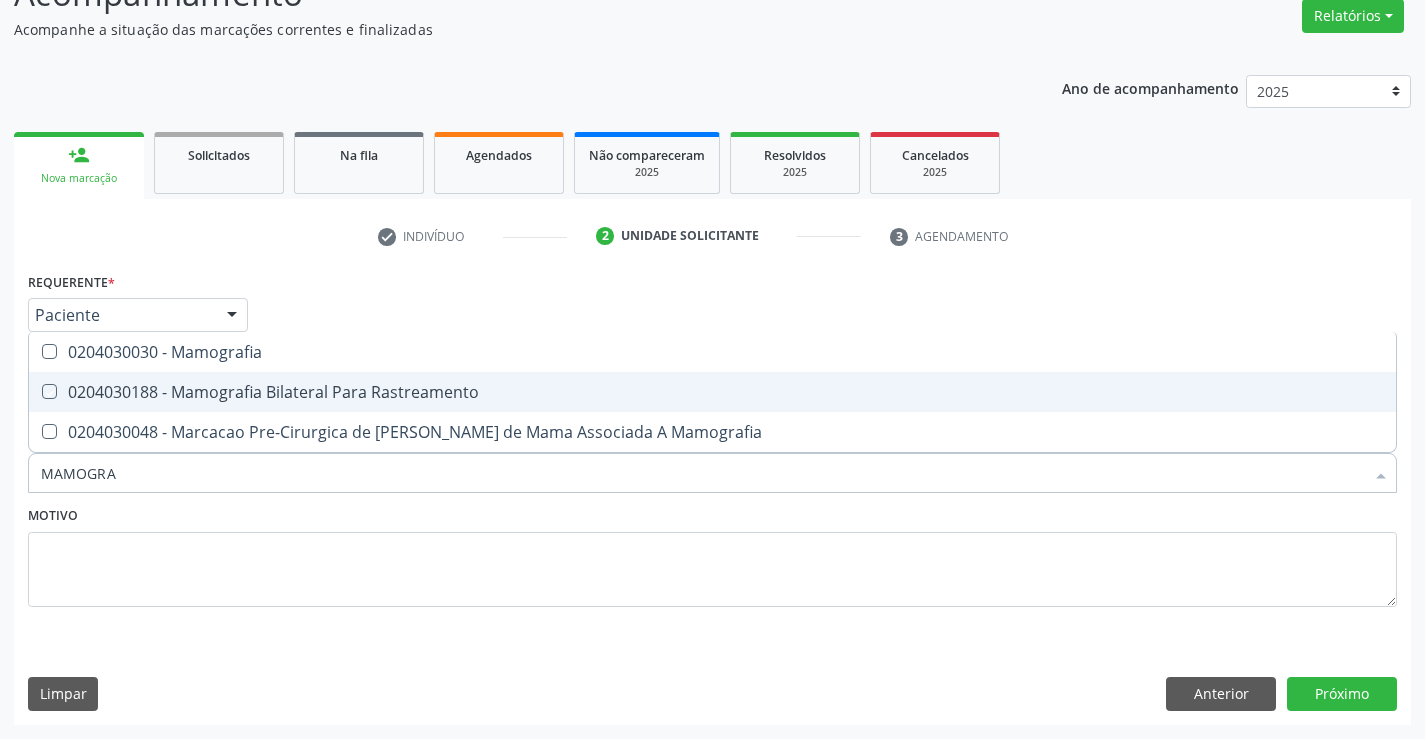 click at bounding box center [49, 391] 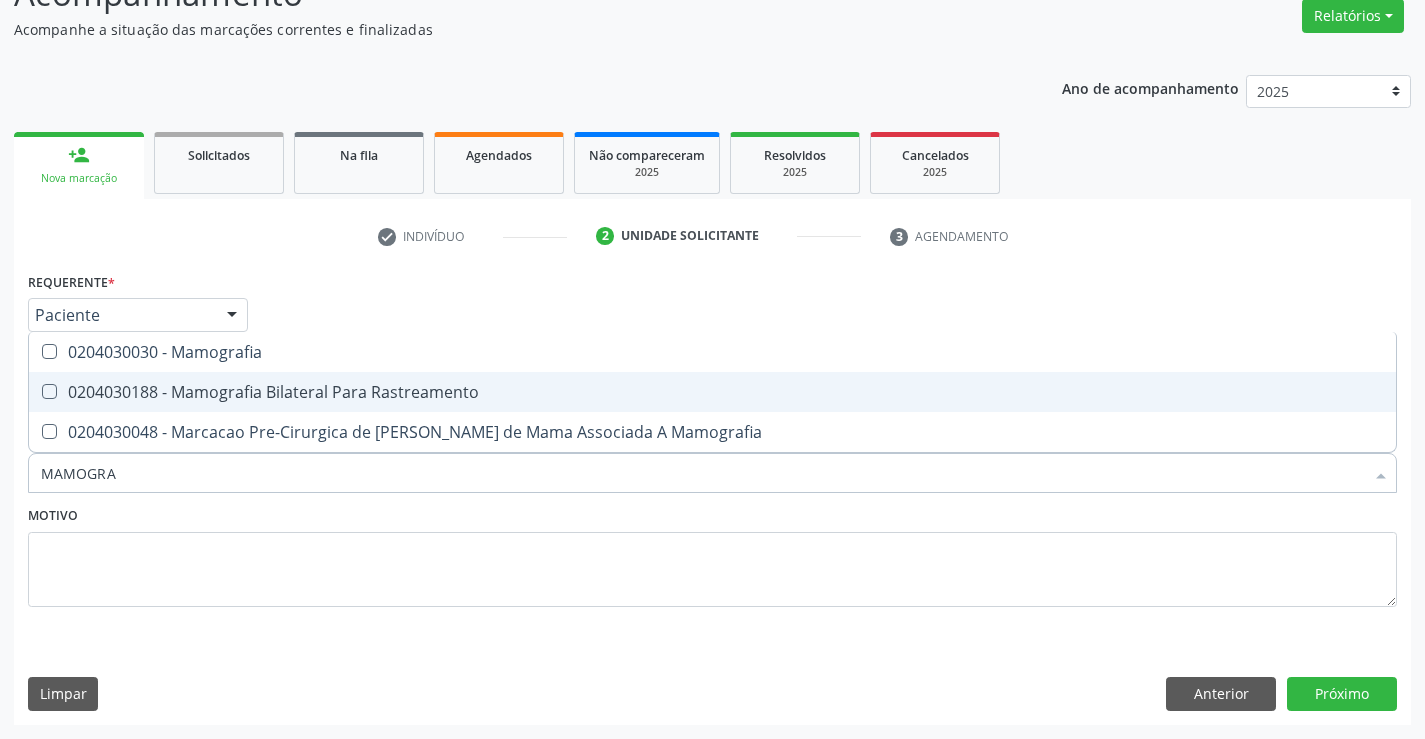 click at bounding box center [49, 391] 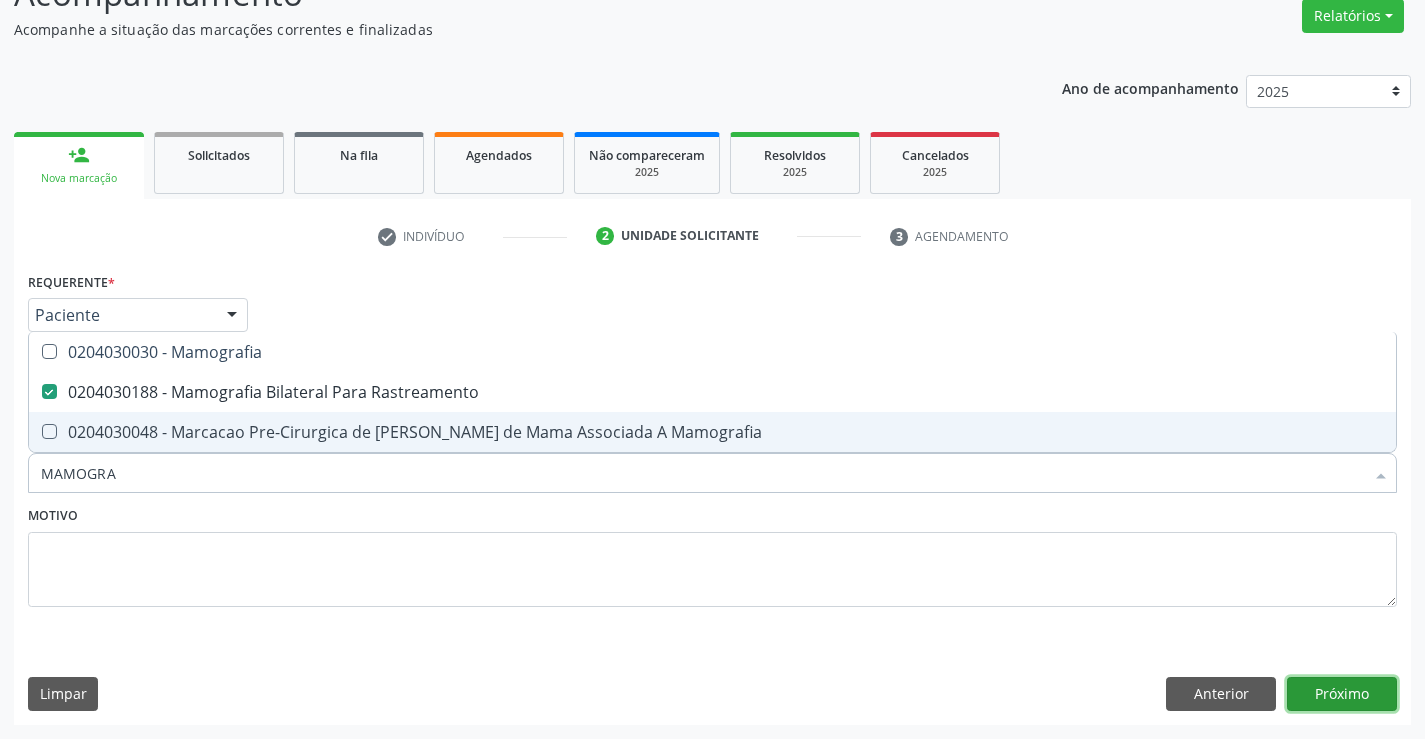 click on "Próximo" at bounding box center (1342, 694) 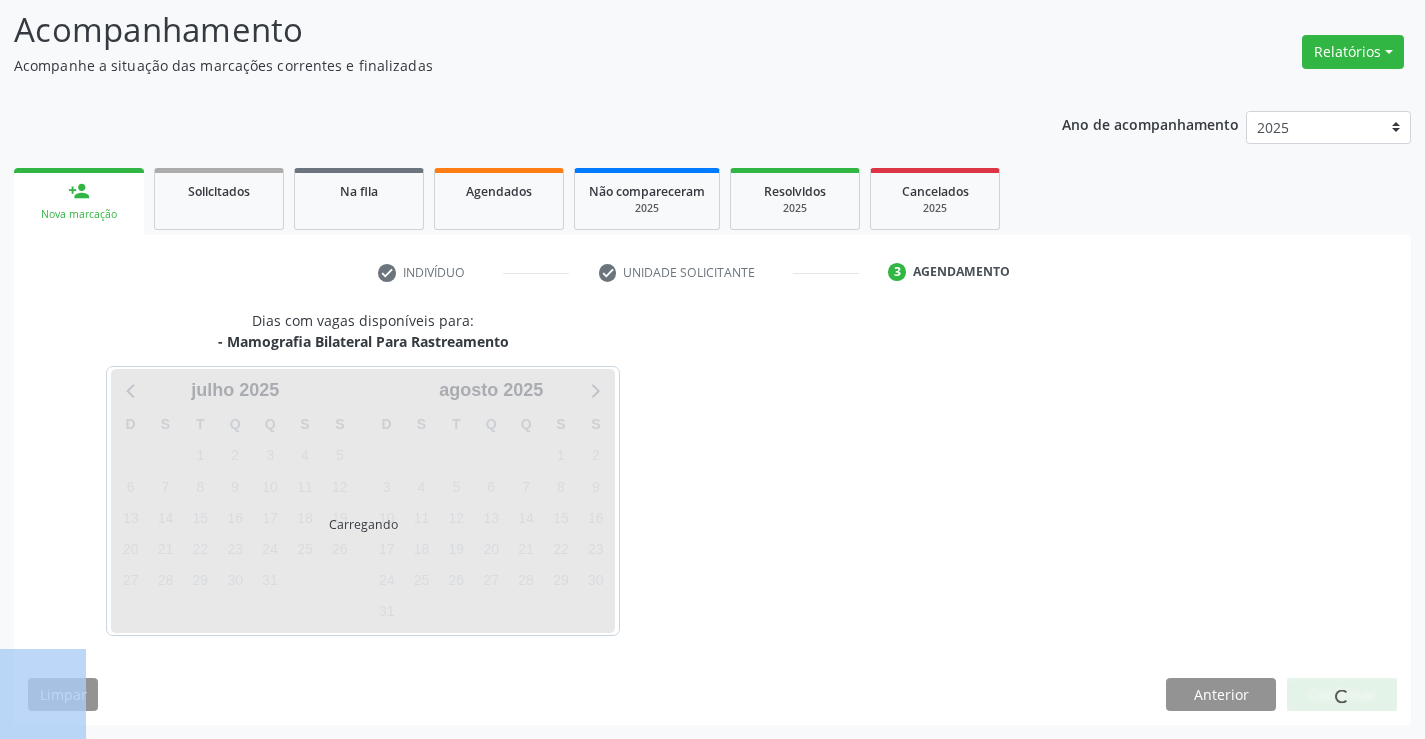 scroll, scrollTop: 131, scrollLeft: 0, axis: vertical 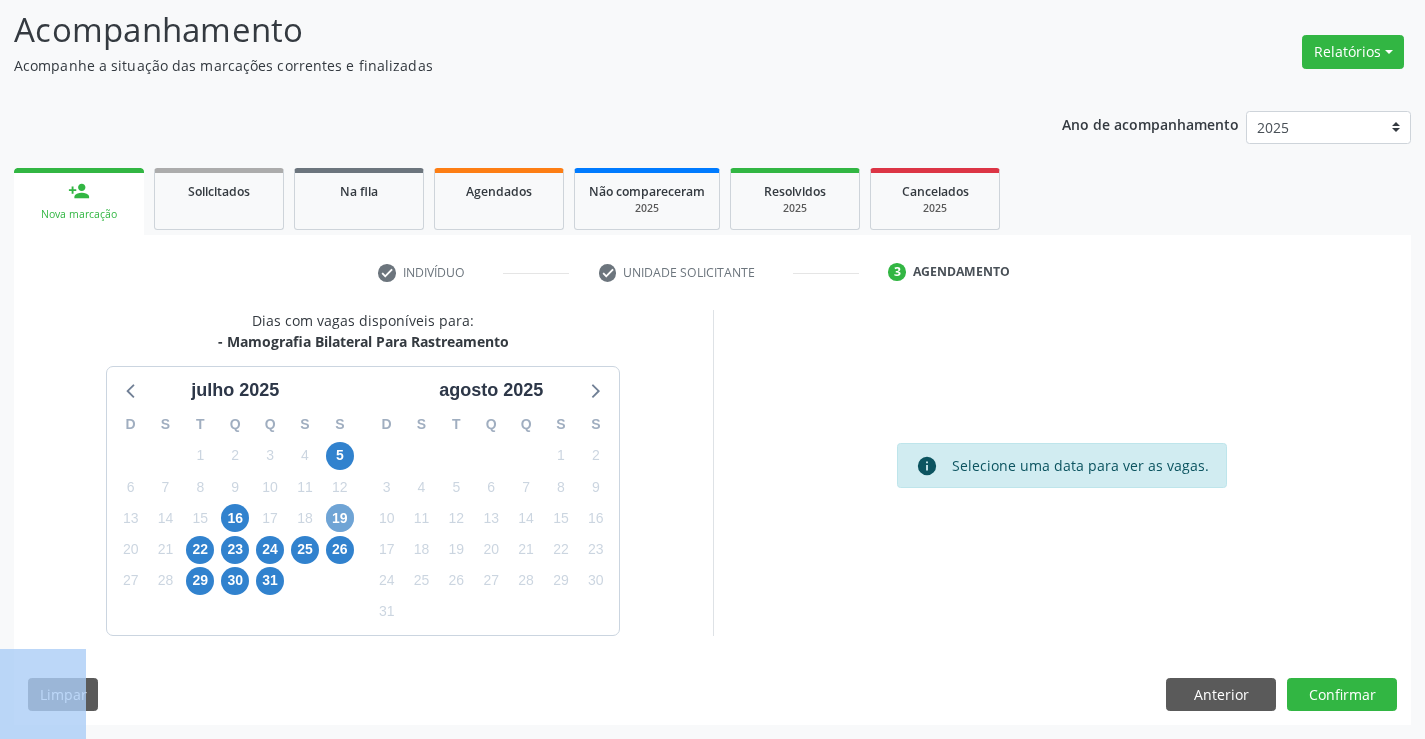 click on "19" at bounding box center (340, 518) 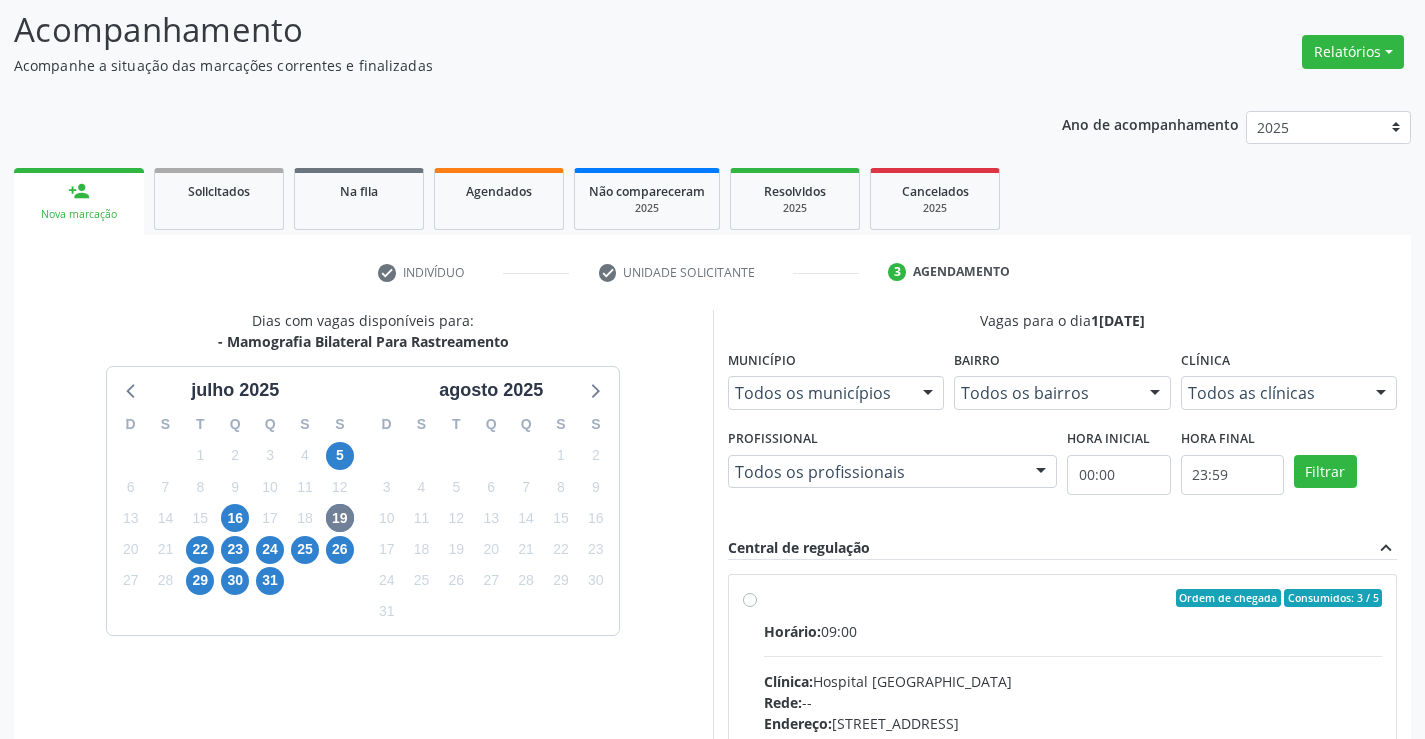click on "Ordem de chegada
Consumidos: 3 / 5
Horário:   09:00
Clínica:  Hospital [GEOGRAPHIC_DATA]
Rede:
--
Endereço:   [STREET_ADDRESS]
Telefone:   [PHONE_NUMBER]
Profissional:
[PERSON_NAME]
Informações adicionais sobre o atendimento
Idade de atendimento:
de 0 a 120 anos
Gênero(s) atendido(s):
Masculino e Feminino
Informações adicionais:
--" at bounding box center (1073, 742) 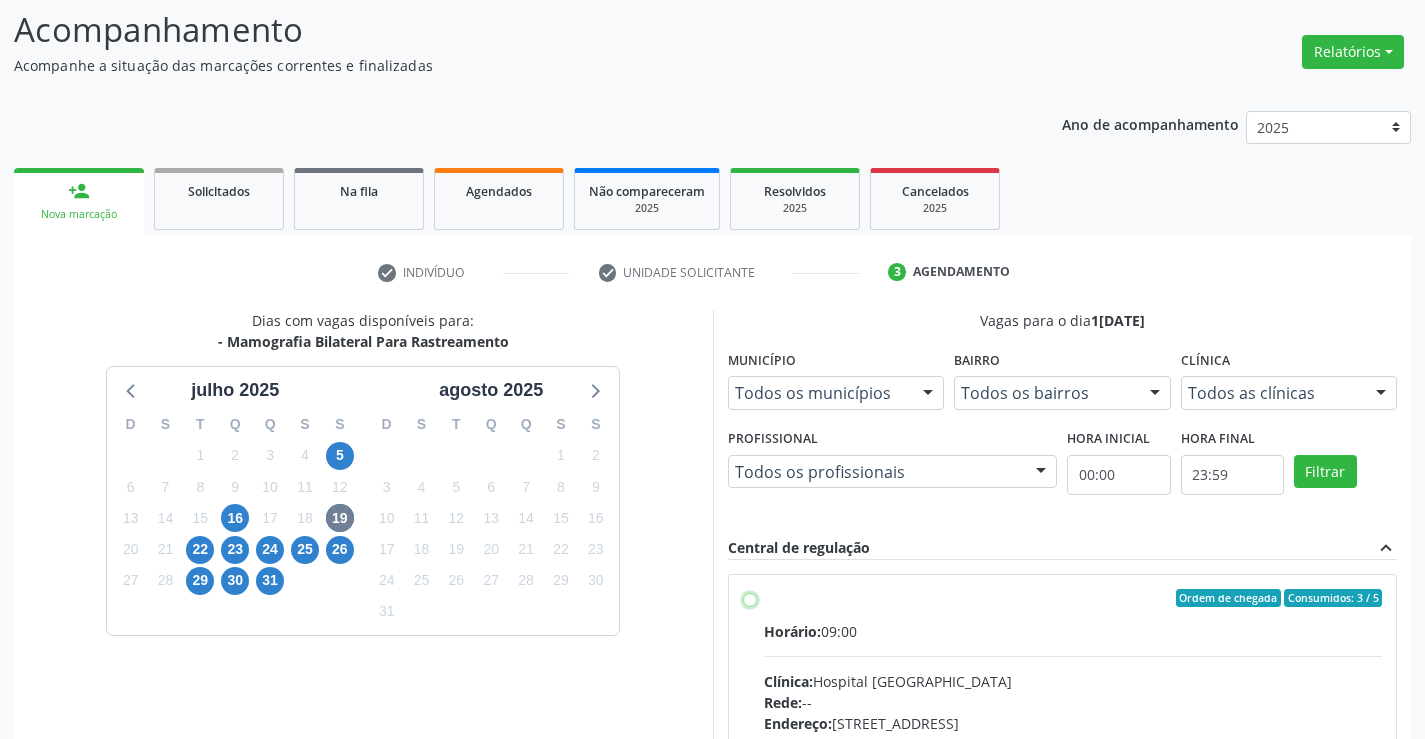 click on "Ordem de chegada
Consumidos: 3 / 5
Horário:   09:00
Clínica:  Hospital [GEOGRAPHIC_DATA]
Rede:
--
Endereço:   [STREET_ADDRESS]
Telefone:   [PHONE_NUMBER]
Profissional:
[PERSON_NAME]
Informações adicionais sobre o atendimento
Idade de atendimento:
de 0 a 120 anos
Gênero(s) atendido(s):
Masculino e Feminino
Informações adicionais:
--" at bounding box center (750, 598) 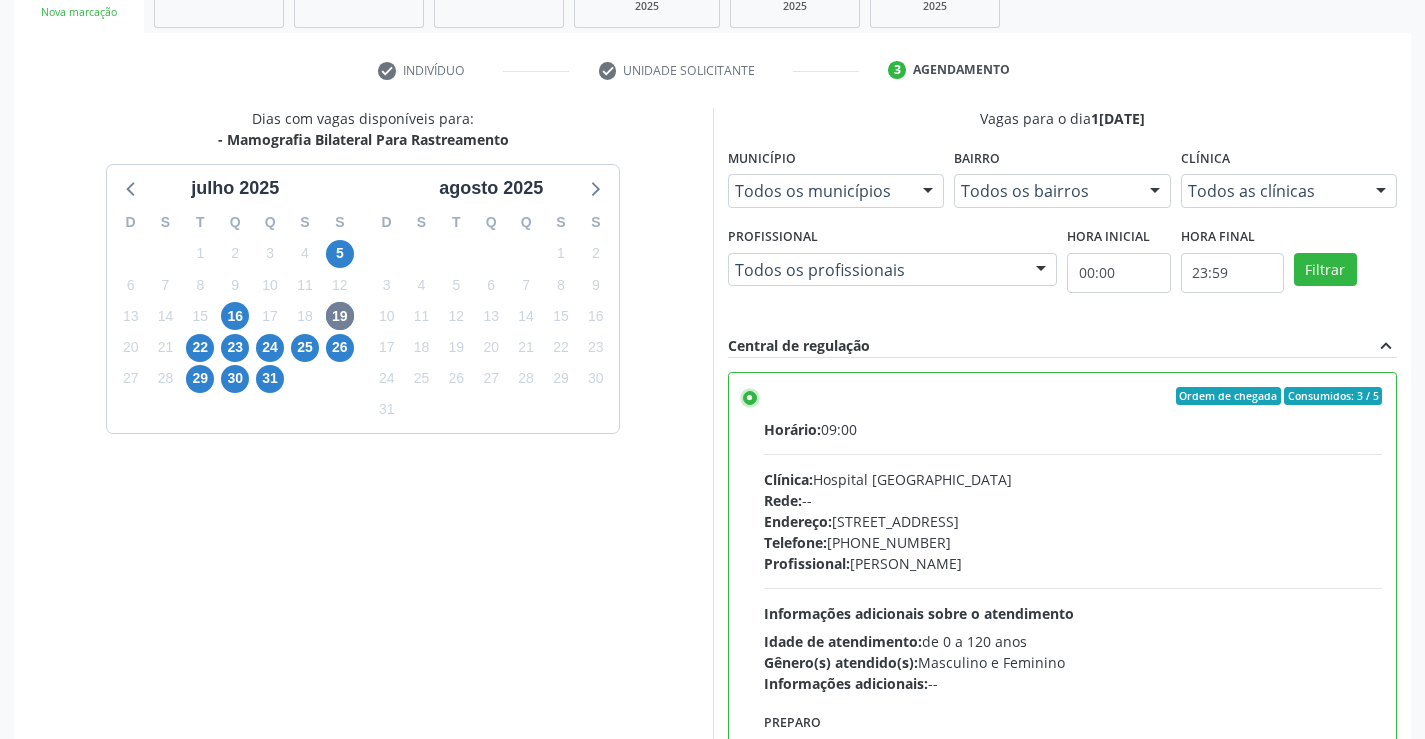 scroll, scrollTop: 456, scrollLeft: 0, axis: vertical 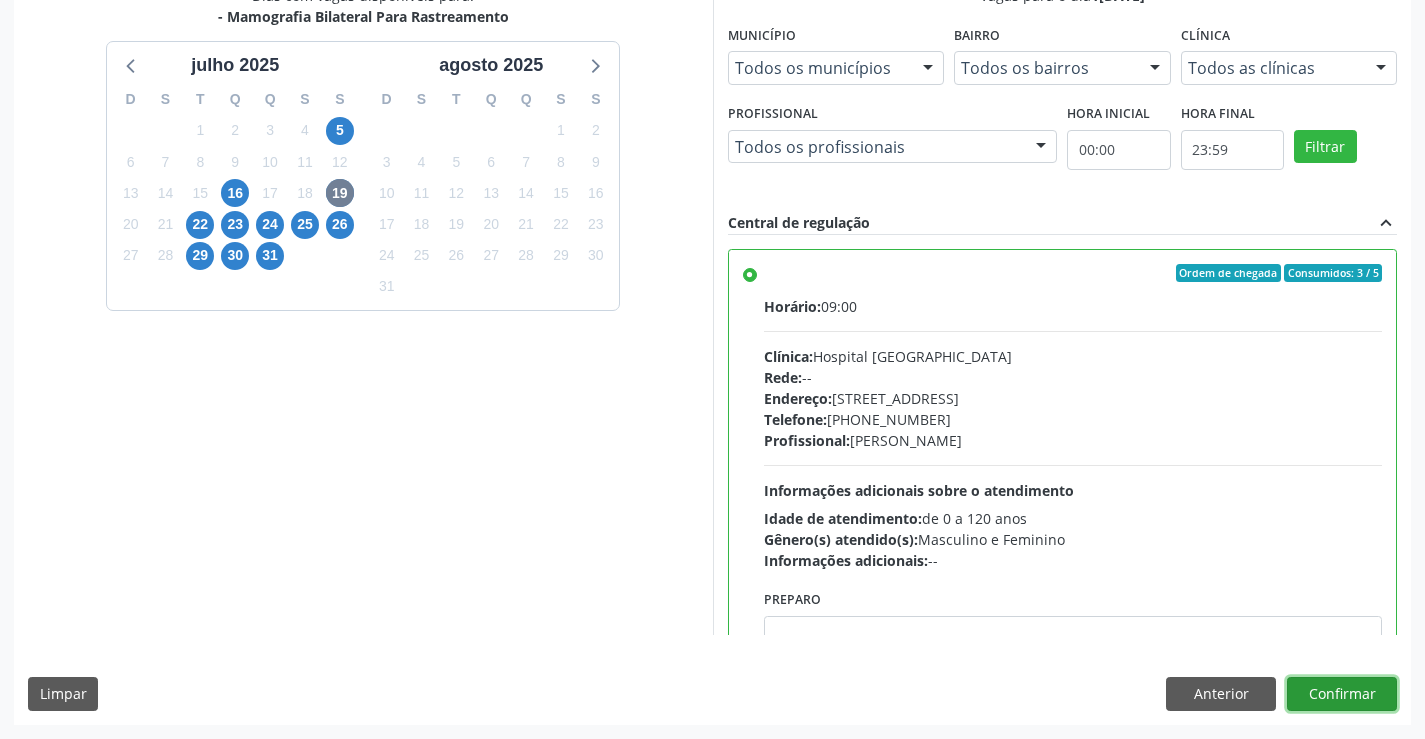 click on "Confirmar" at bounding box center (1342, 694) 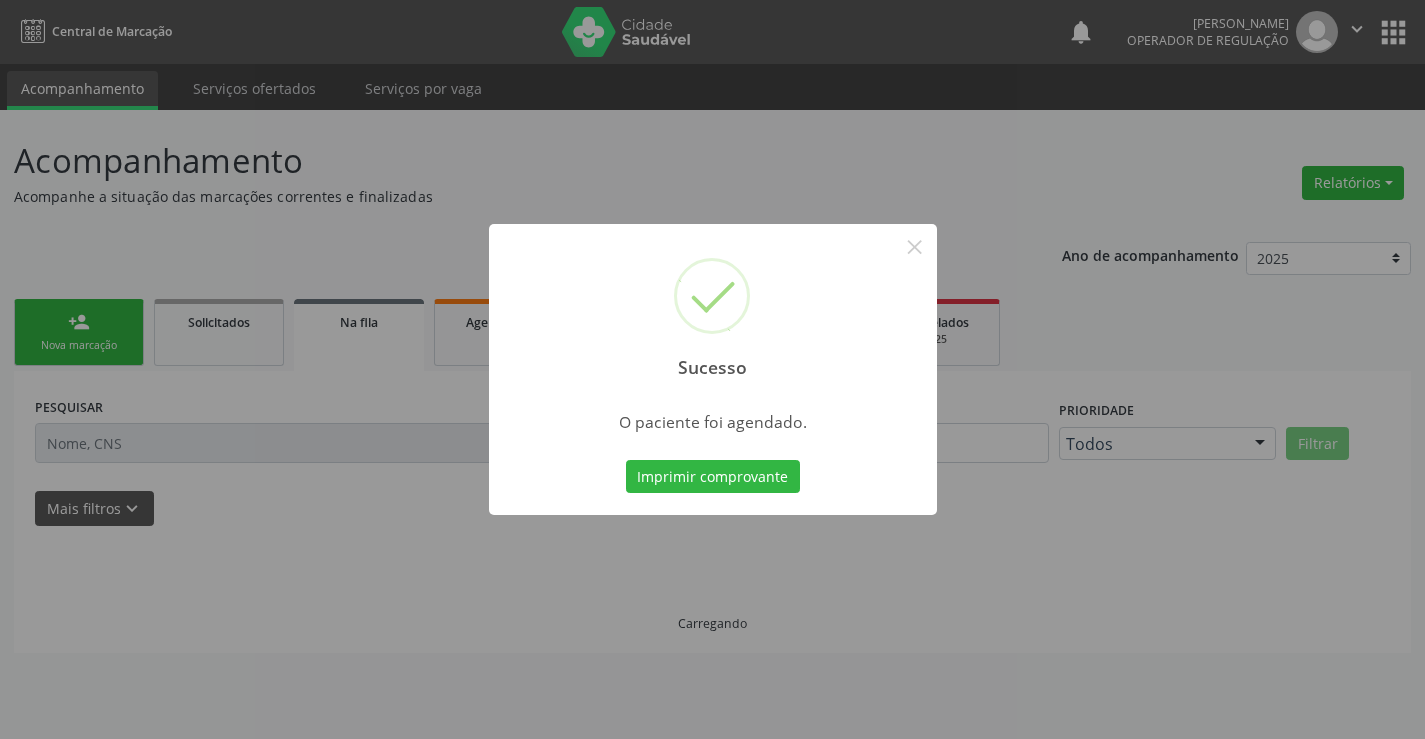 scroll, scrollTop: 0, scrollLeft: 0, axis: both 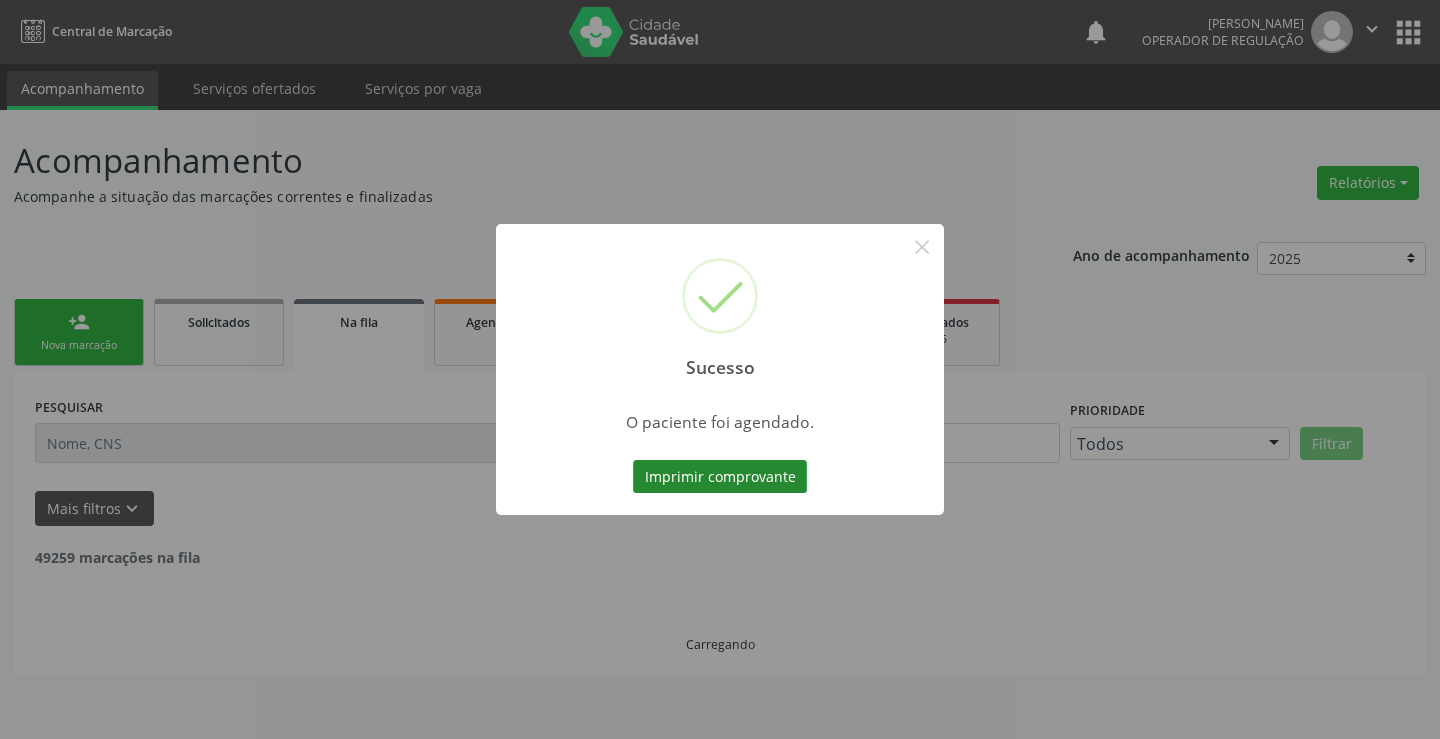 click on "Imprimir comprovante" at bounding box center [720, 477] 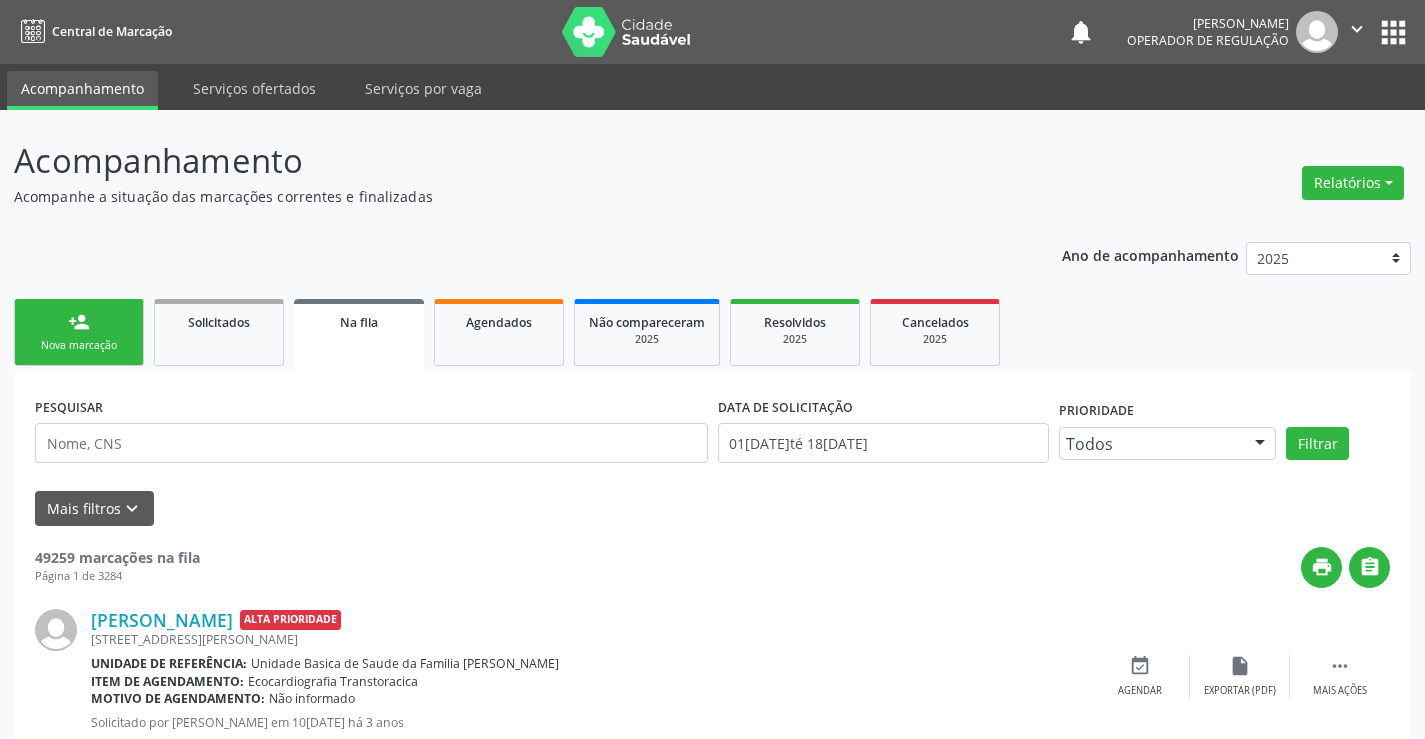 click on "person_add" at bounding box center (79, 322) 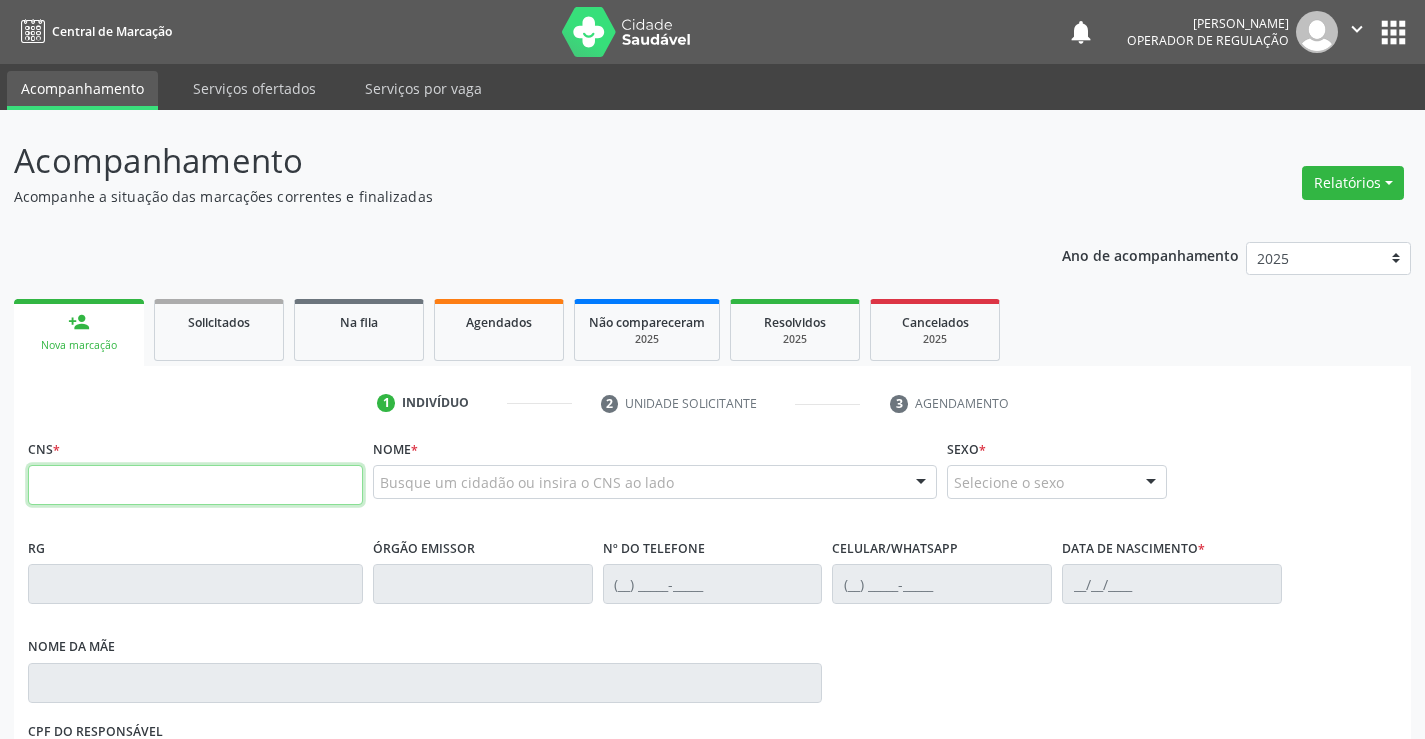 click at bounding box center (195, 485) 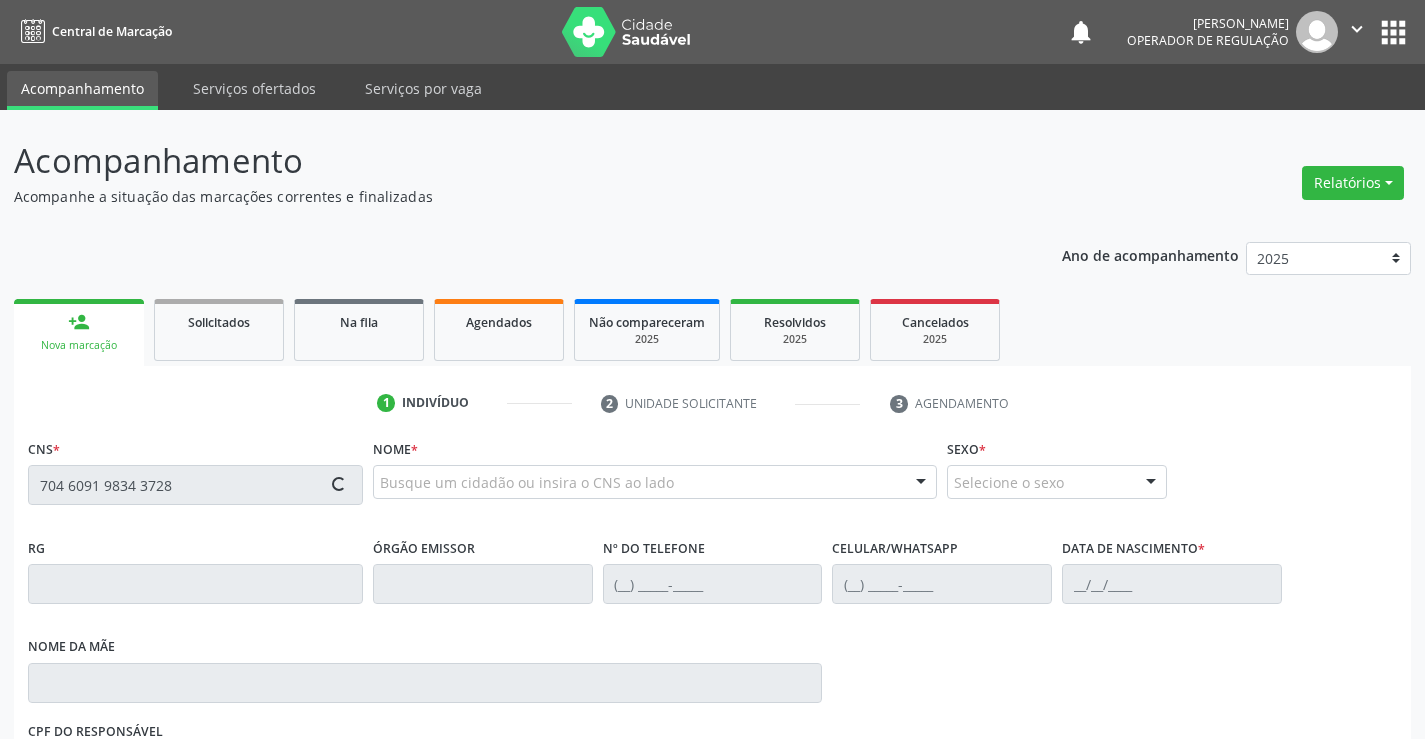 type on "704 6091 9834 3728" 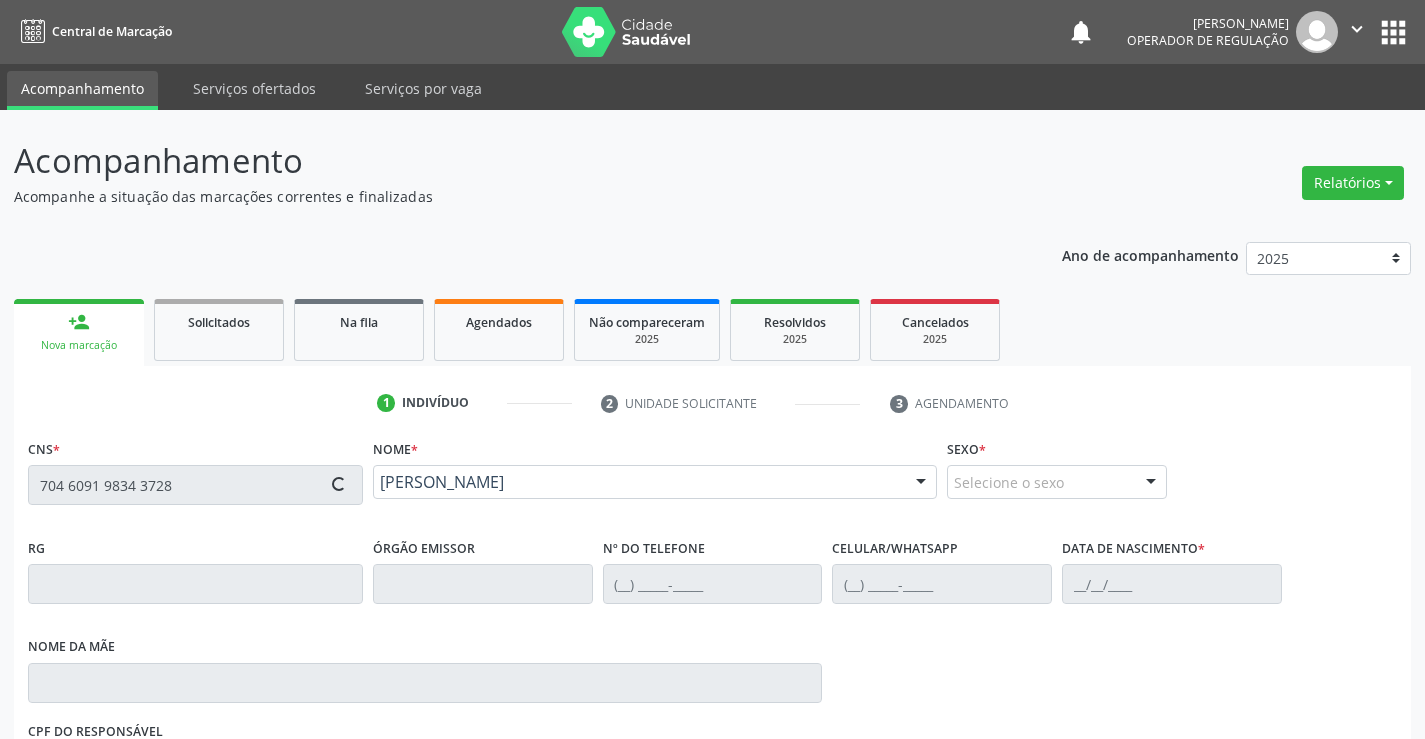 type on "0804305382" 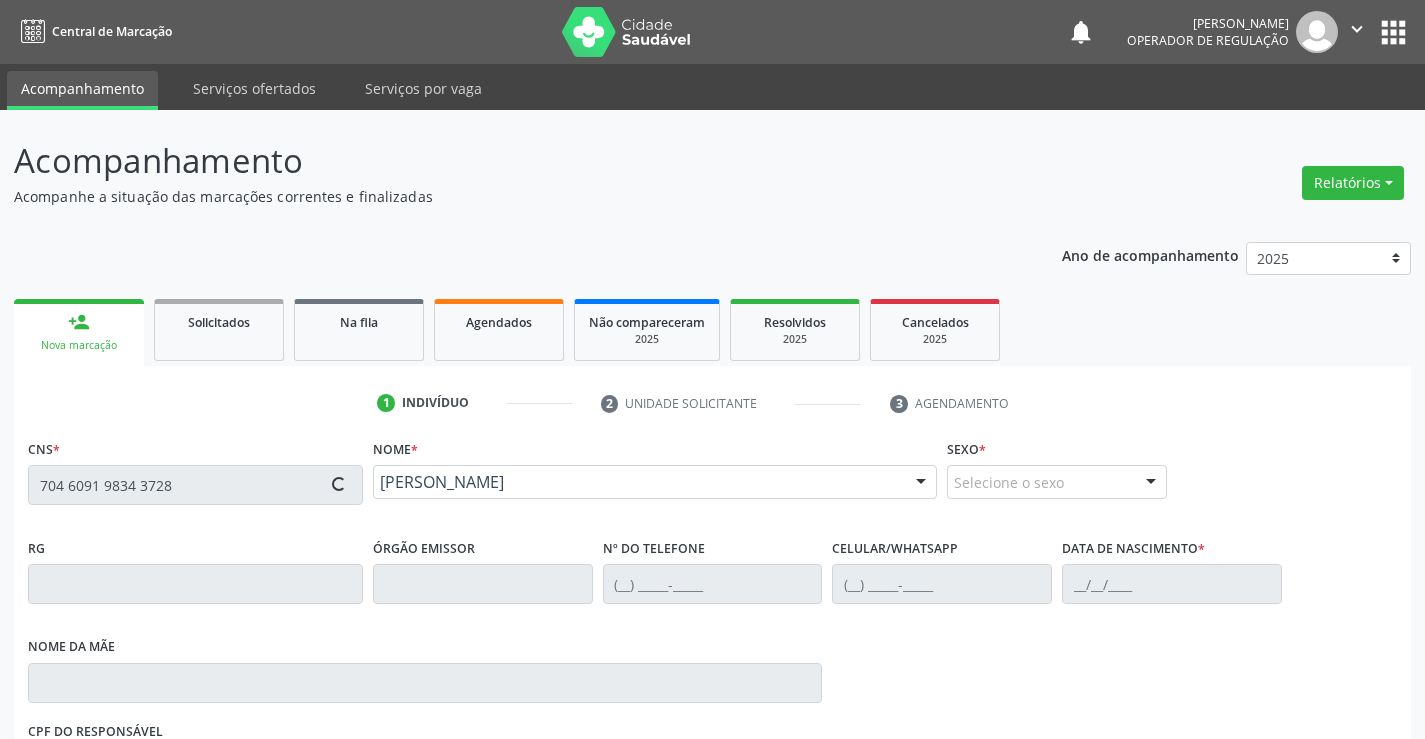 type on "[PHONE_NUMBER]" 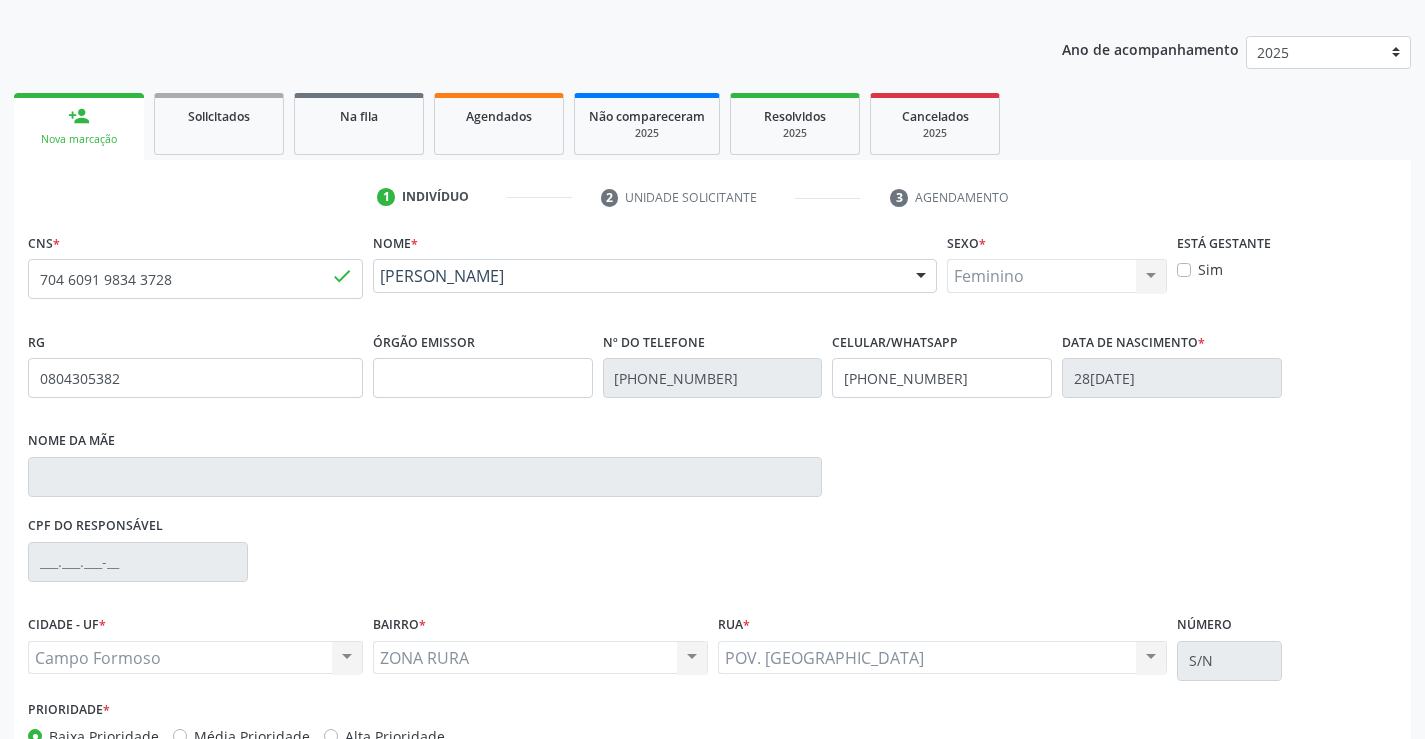 scroll, scrollTop: 331, scrollLeft: 0, axis: vertical 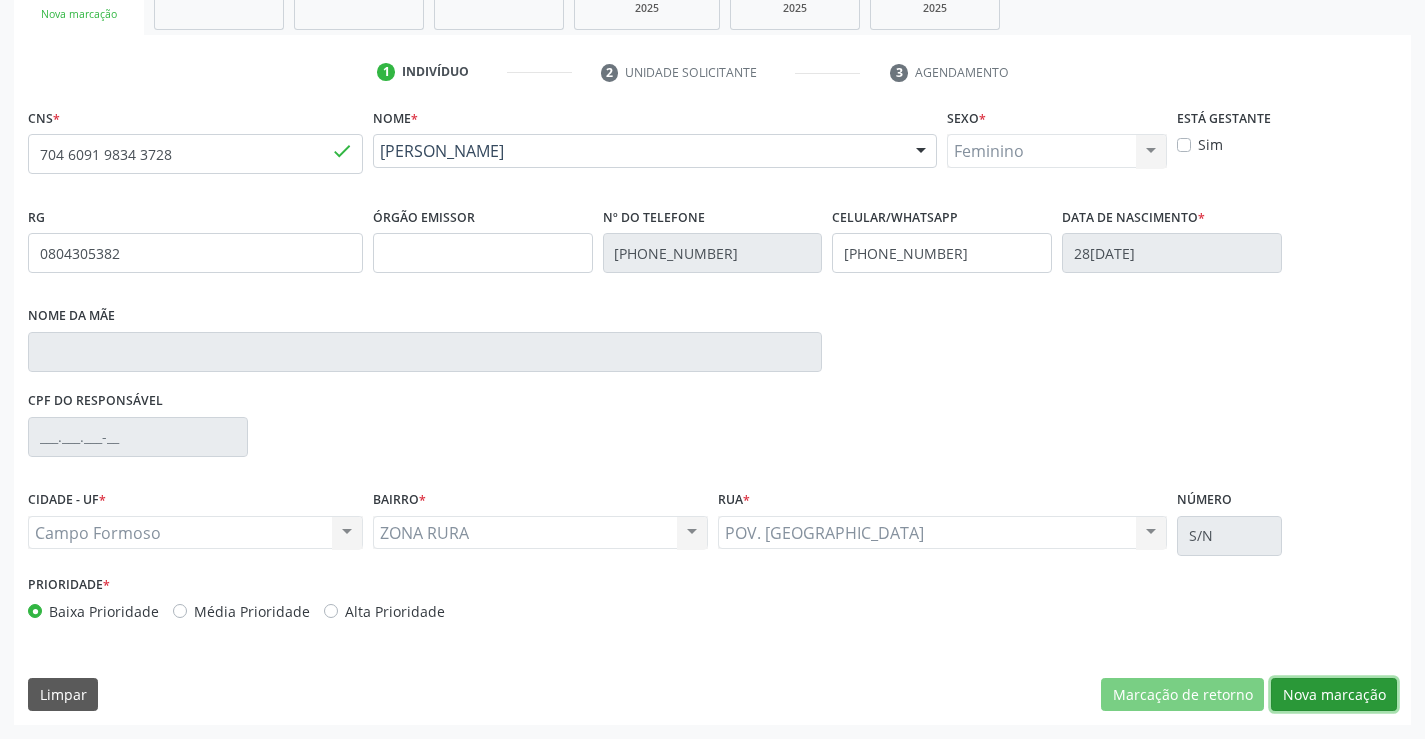 click on "Nova marcação" at bounding box center [1334, 695] 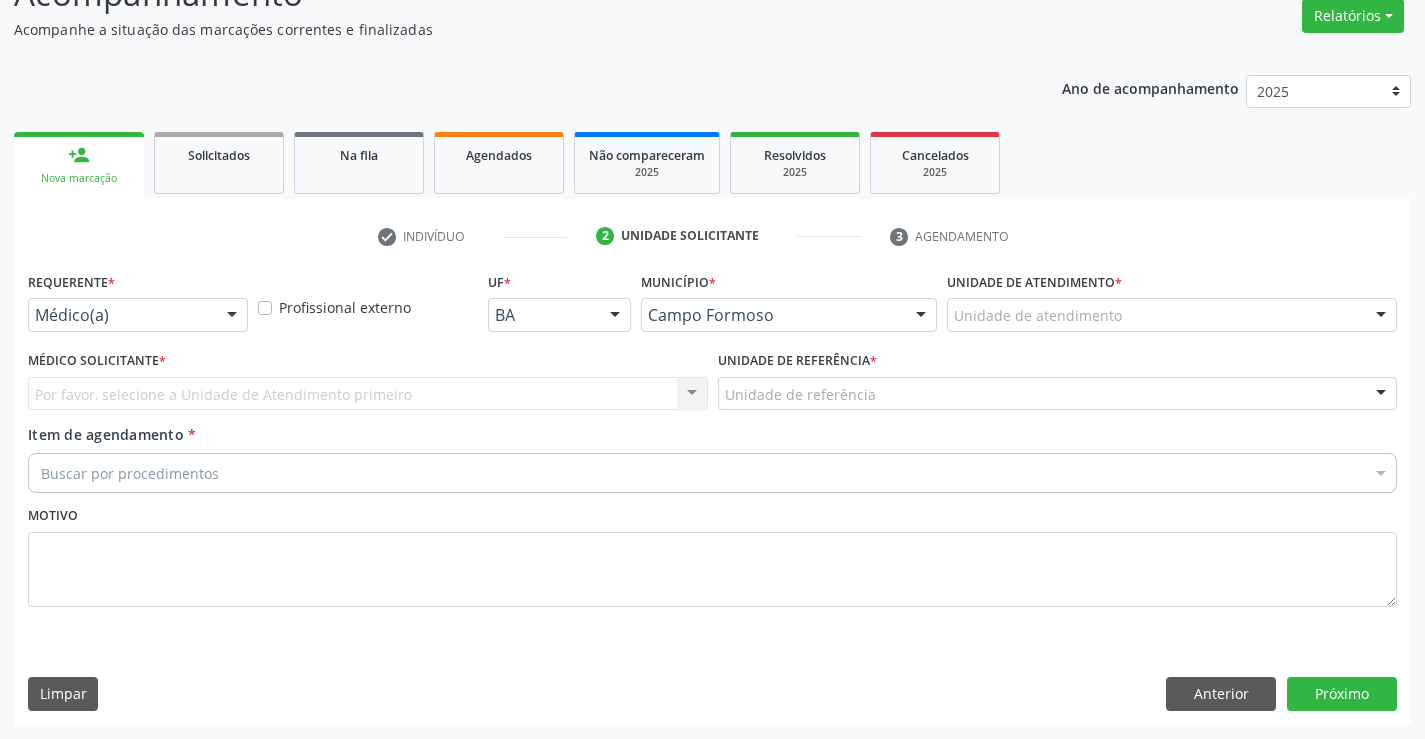 scroll, scrollTop: 167, scrollLeft: 0, axis: vertical 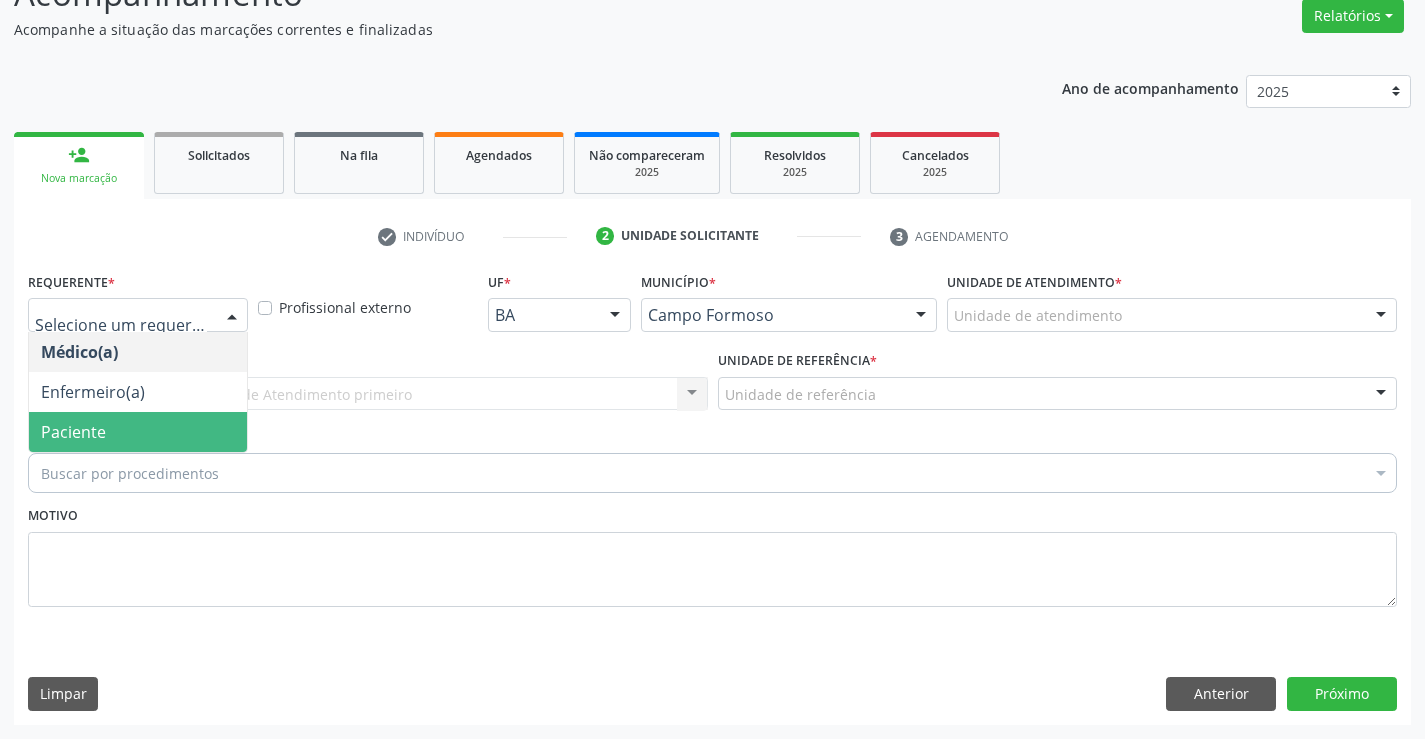click on "Paciente" at bounding box center (138, 432) 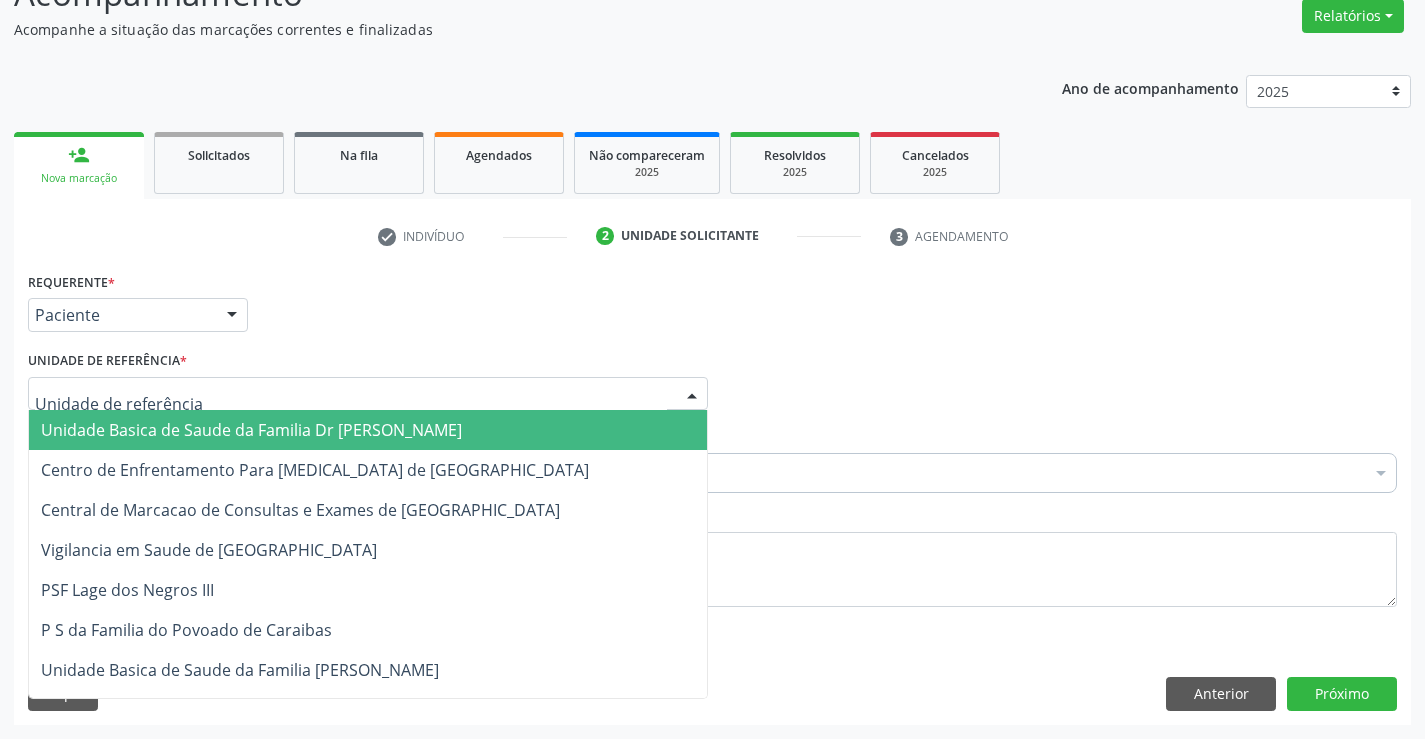 click on "Unidade Basica de Saude da Familia Dr [PERSON_NAME]" at bounding box center (251, 430) 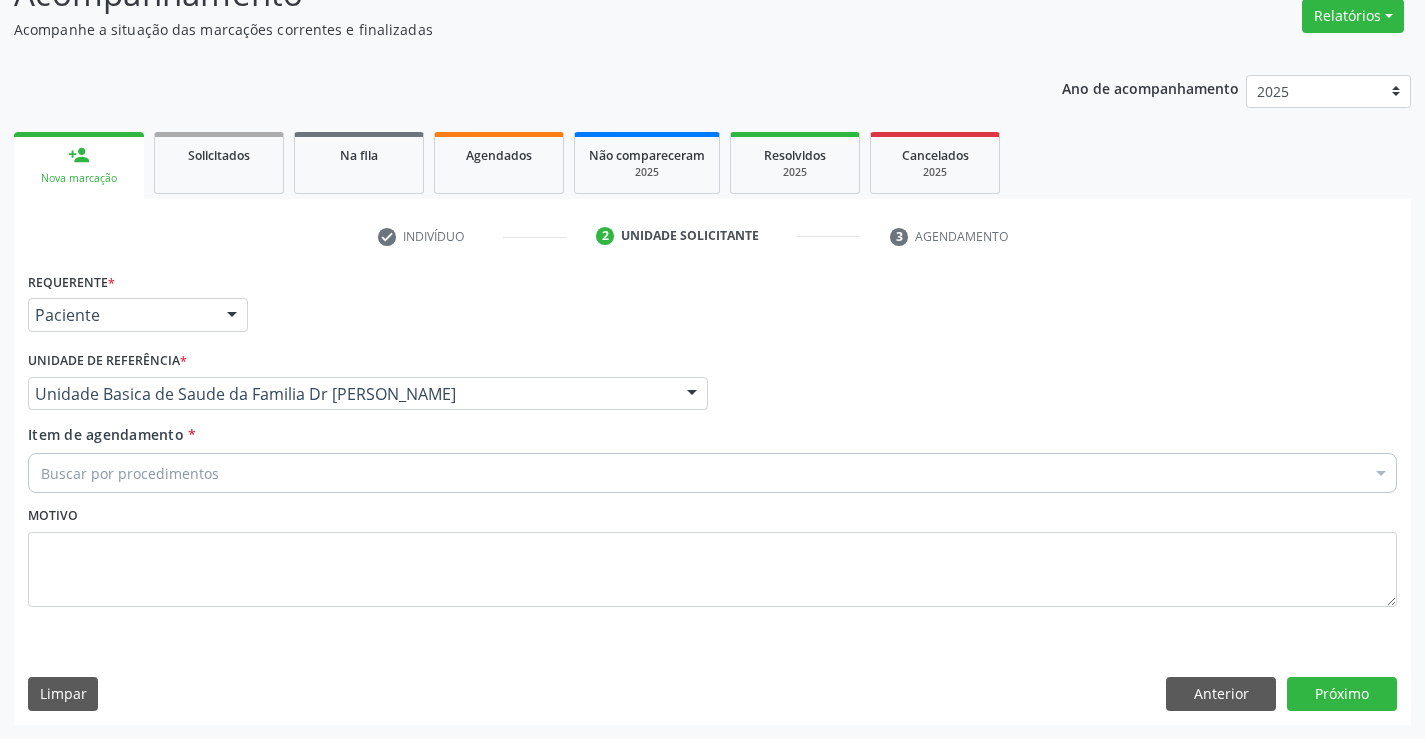 click on "Buscar por procedimentos" at bounding box center (712, 473) 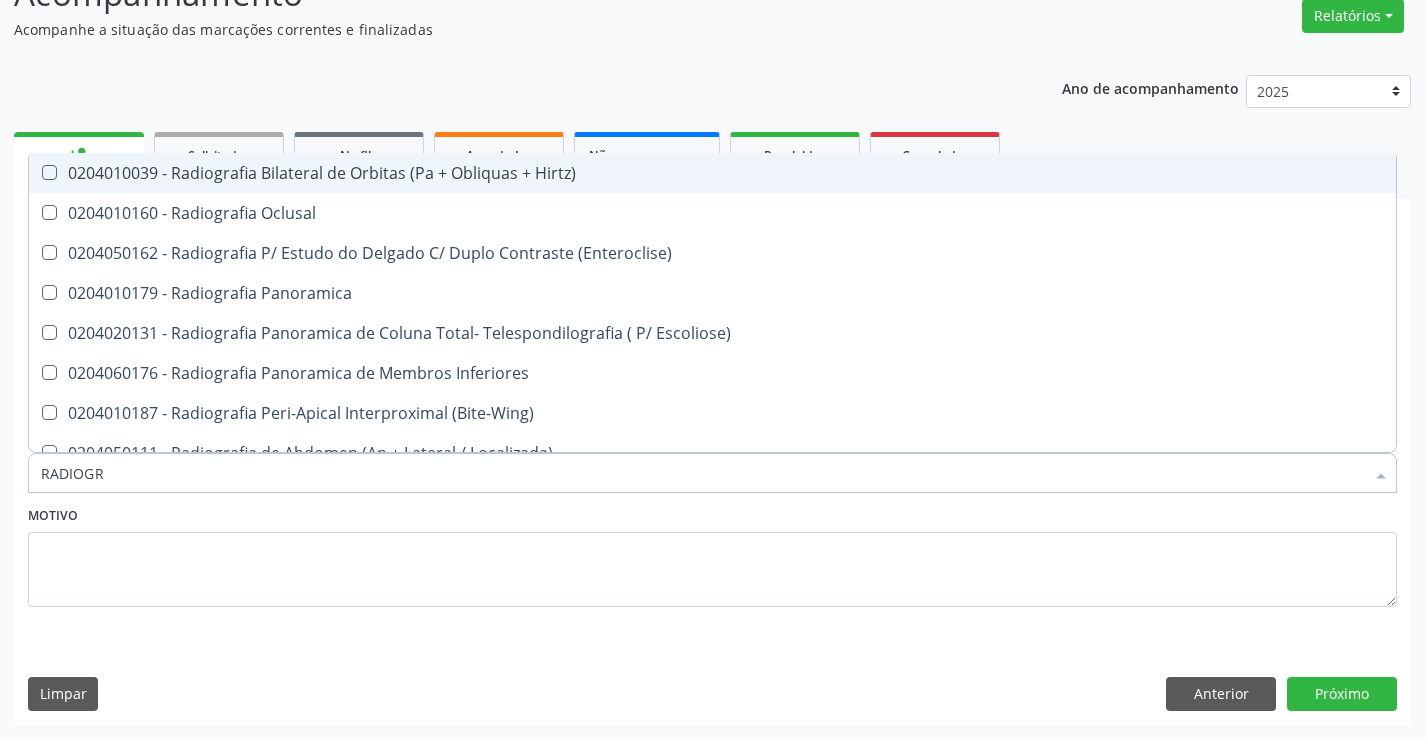 type on "RADIOGRA" 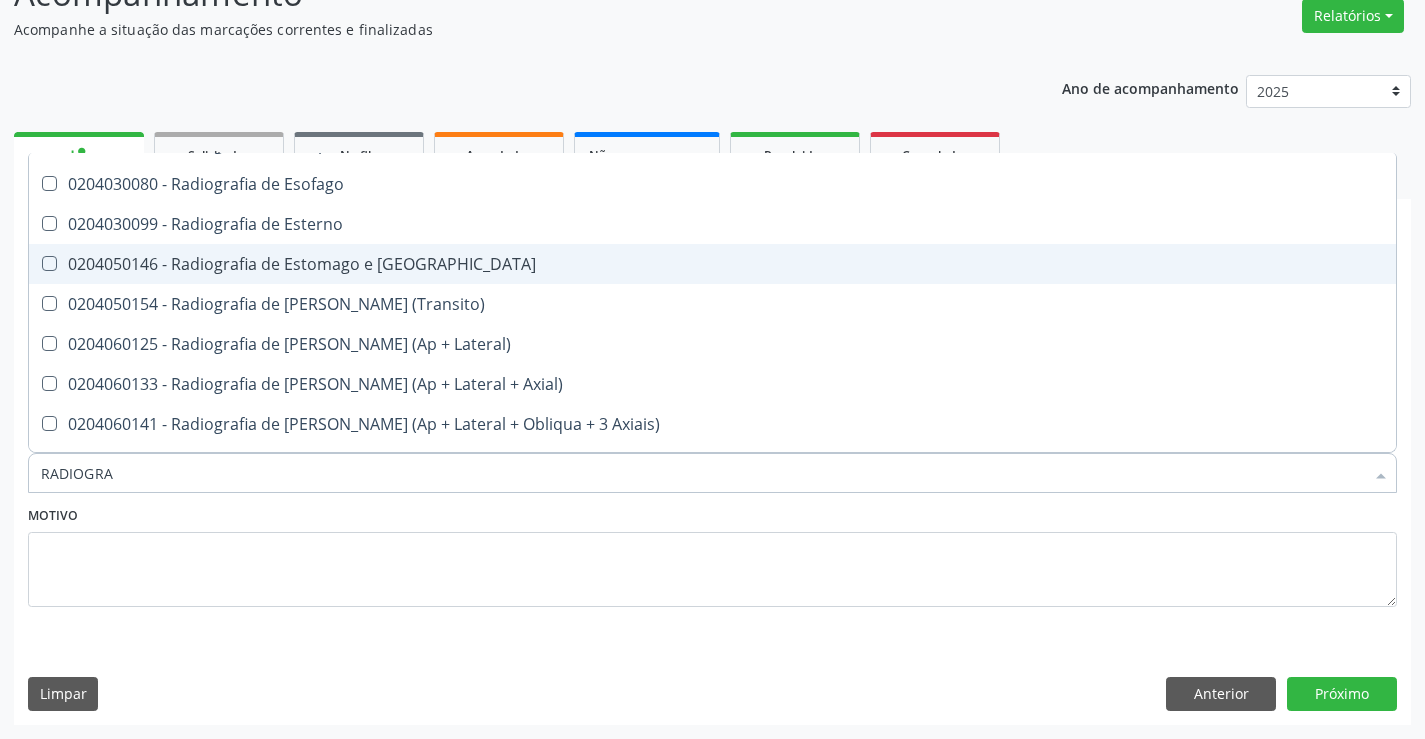 scroll, scrollTop: 1800, scrollLeft: 0, axis: vertical 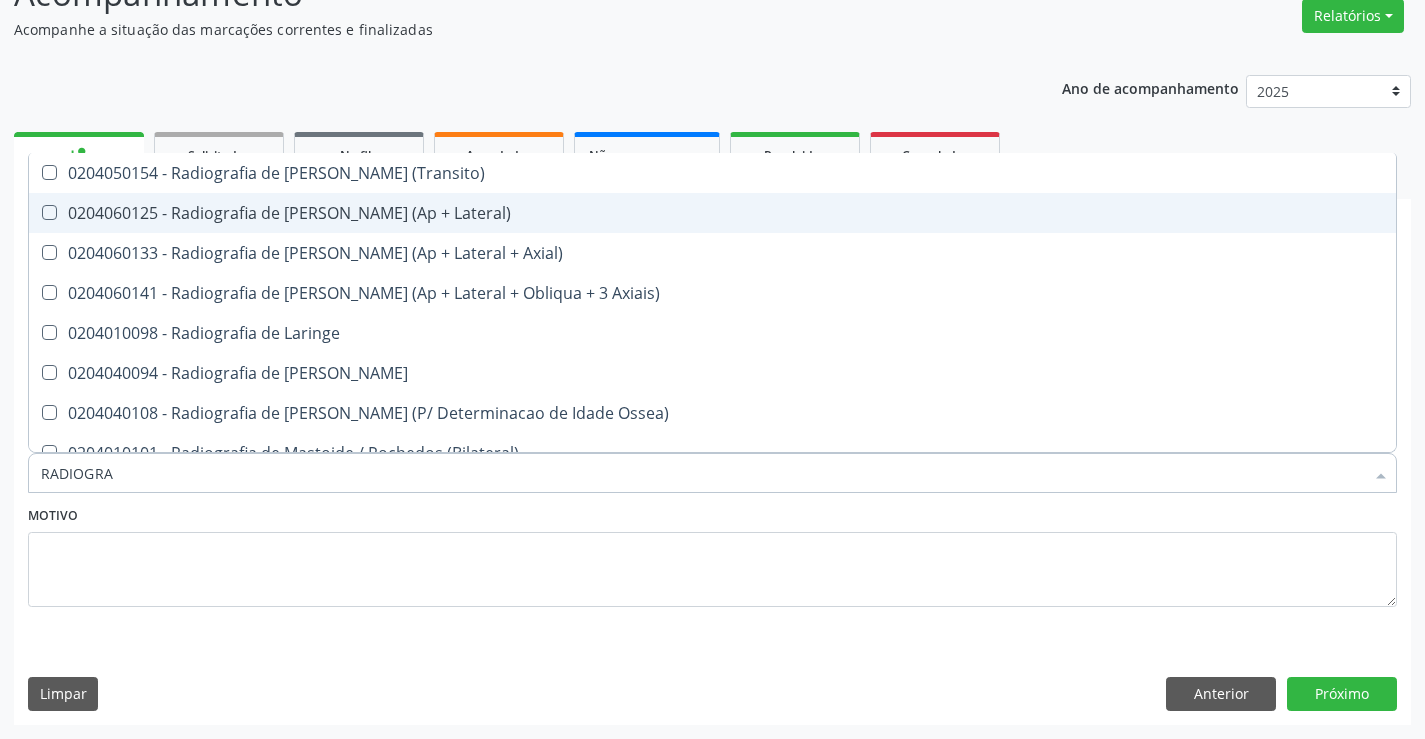 click on "0204060125 - Radiografia de [PERSON_NAME] (Ap + Lateral)" at bounding box center (712, 213) 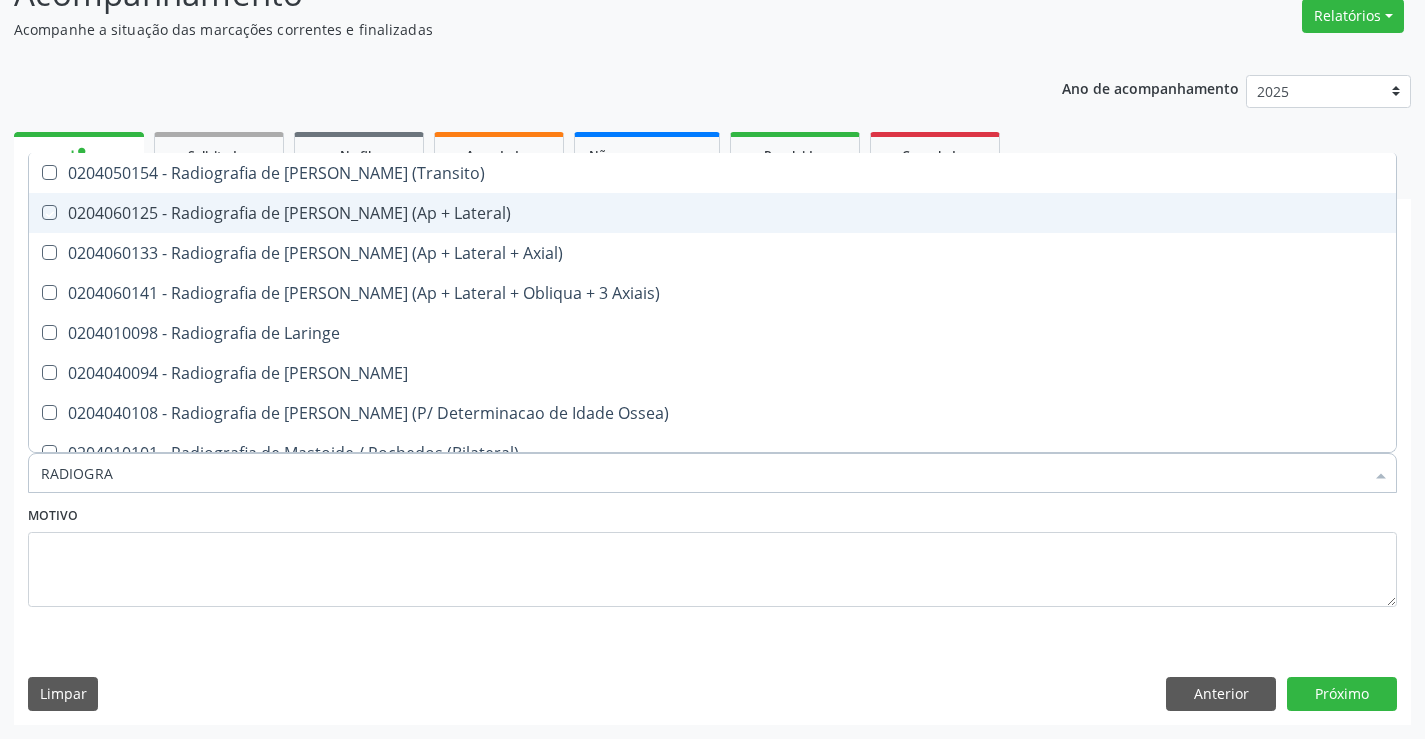 checkbox on "true" 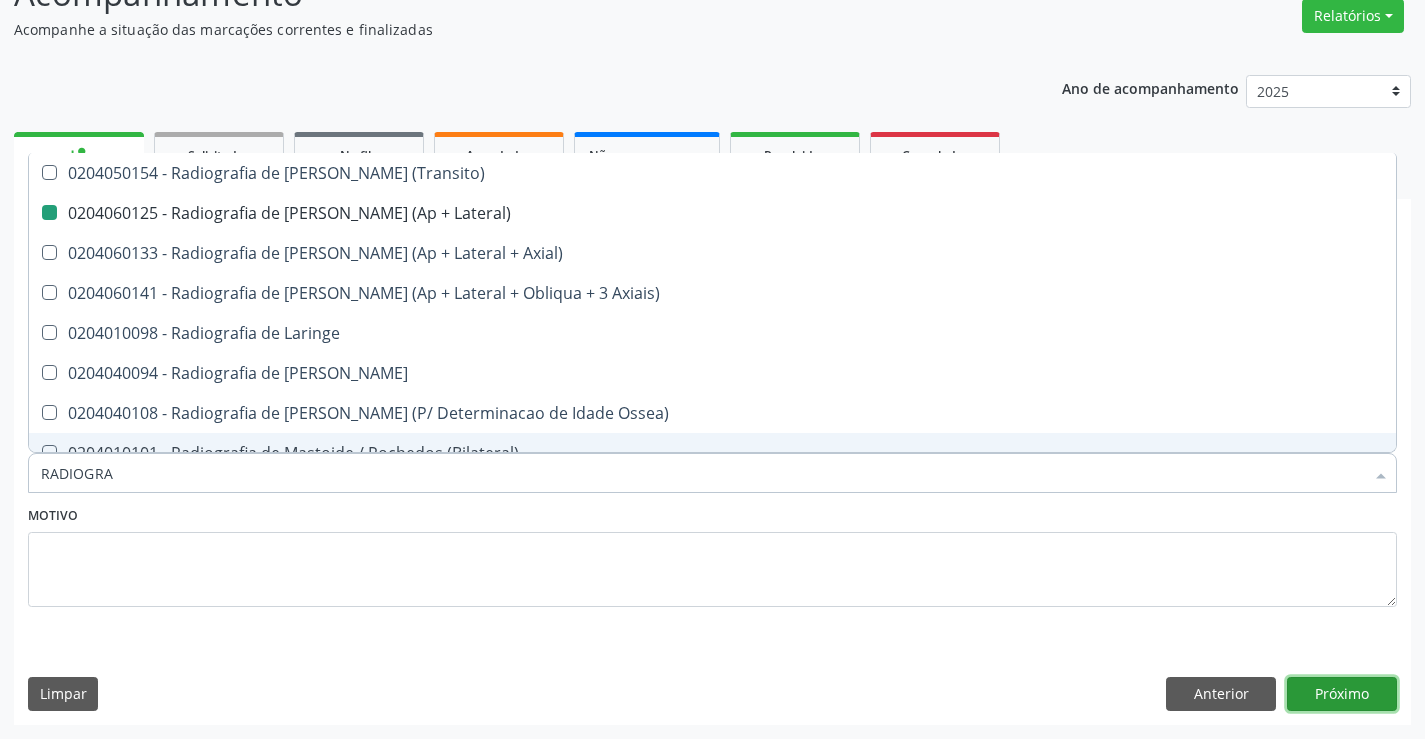 click on "Próximo" at bounding box center (1342, 694) 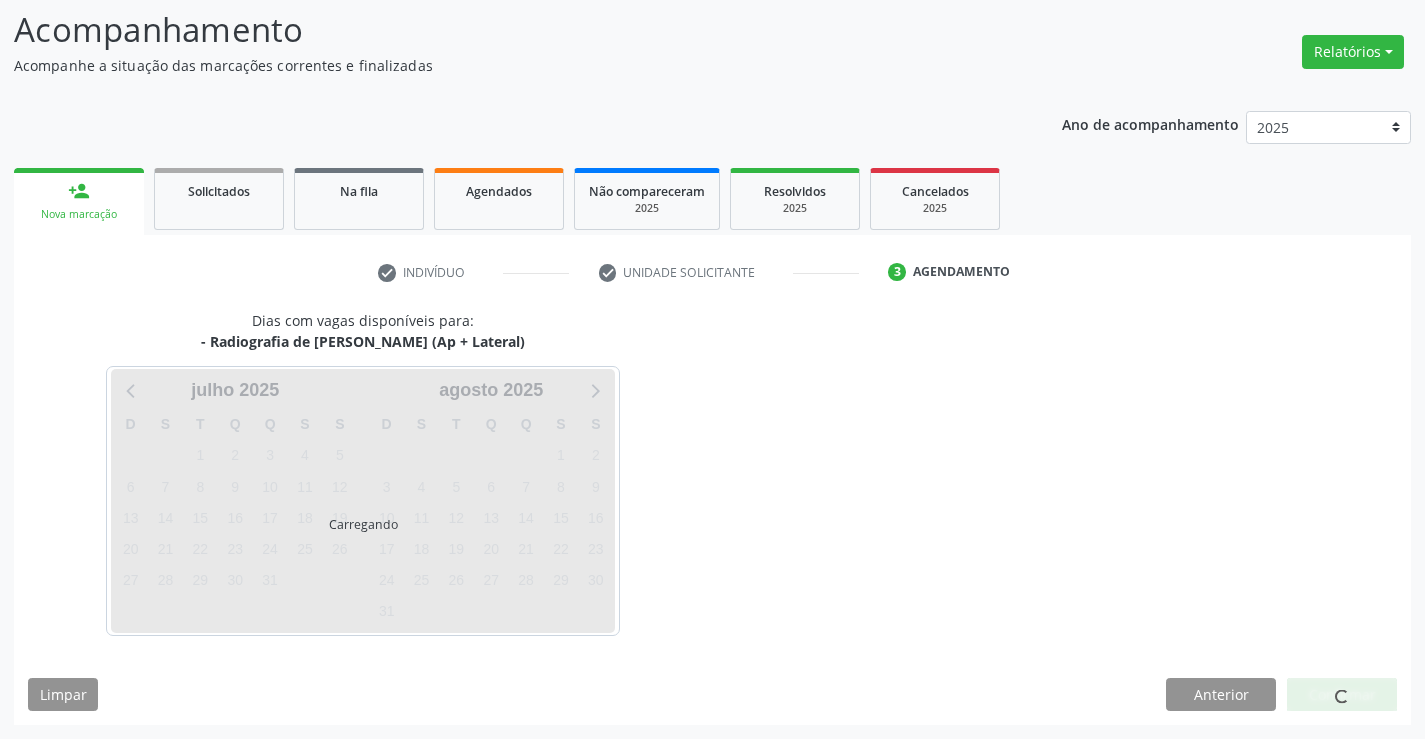 scroll, scrollTop: 131, scrollLeft: 0, axis: vertical 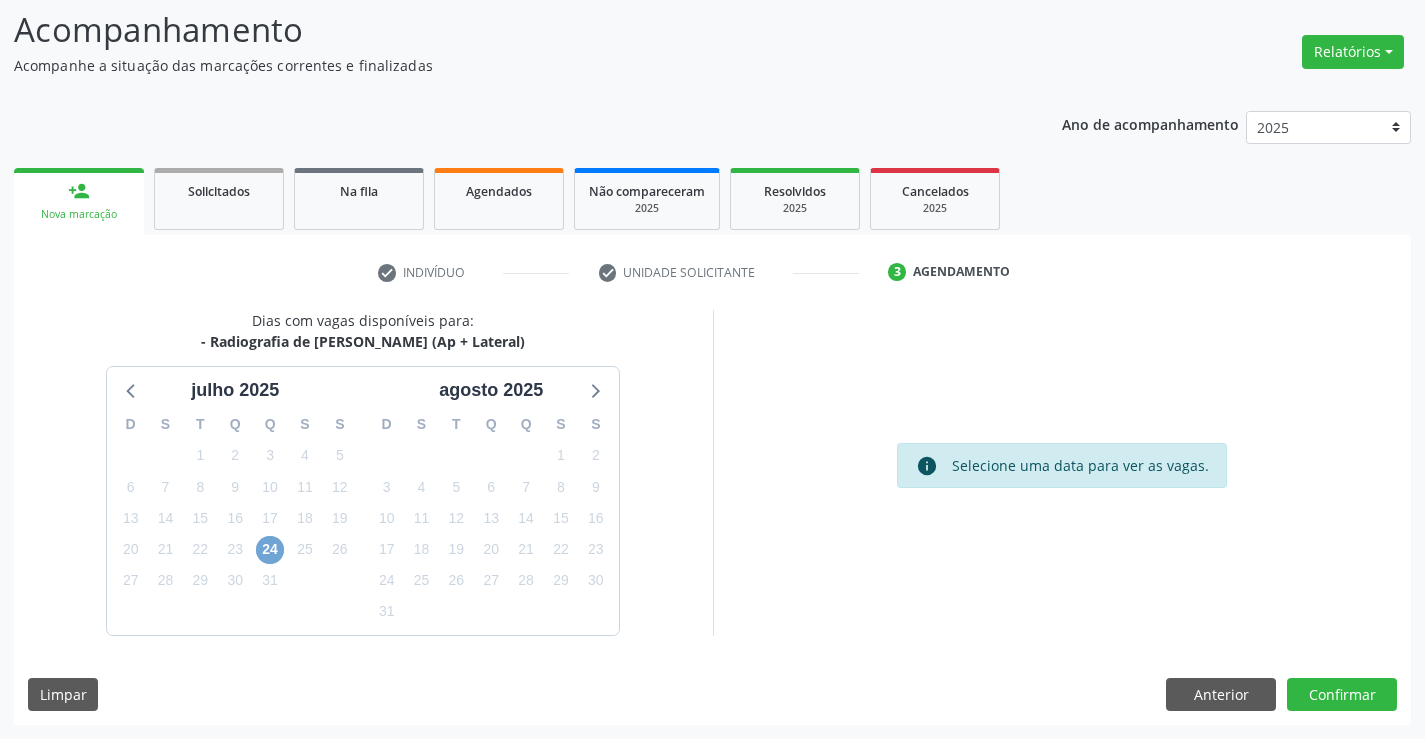click on "24" at bounding box center [270, 550] 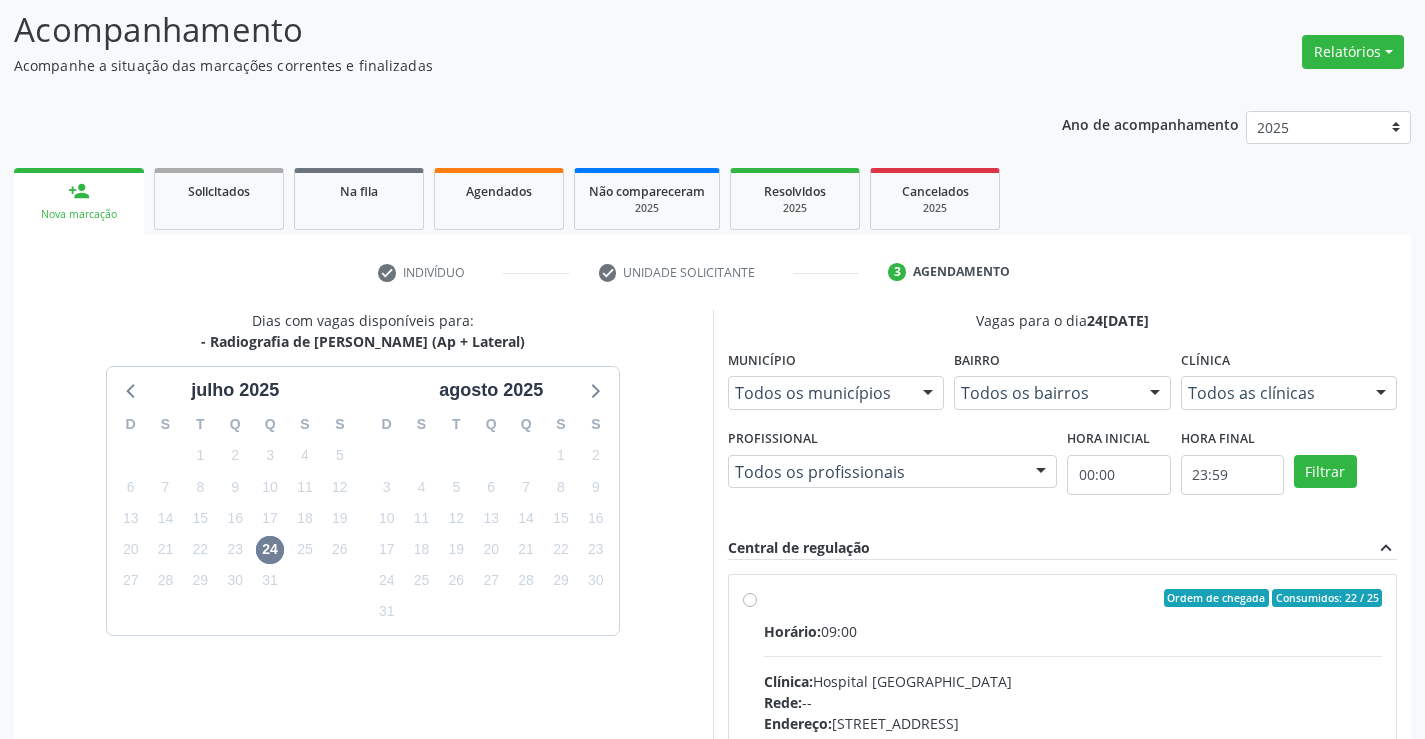 click on "Ordem de chegada
Consumidos: 22 / 25
Horário:   09:00
Clínica:  Hospital [GEOGRAPHIC_DATA]
Rede:
--
Endereço:   [STREET_ADDRESS]
Telefone:   [PHONE_NUMBER]
Profissional:
[PERSON_NAME]
Informações adicionais sobre o atendimento
Idade de atendimento:
de 0 a 120 anos
Gênero(s) atendido(s):
Masculino e Feminino
Informações adicionais:
--" at bounding box center [1073, 742] 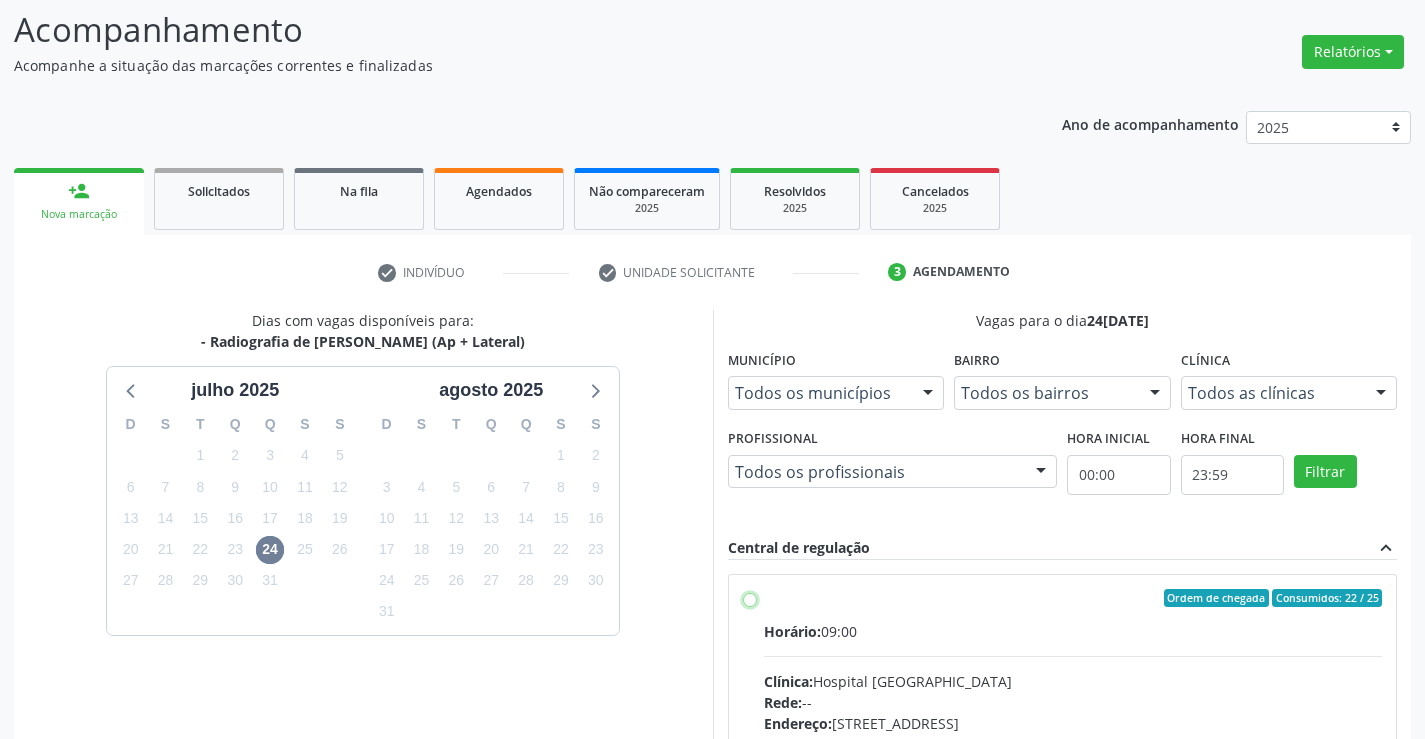 click on "Ordem de chegada
Consumidos: 22 / 25
Horário:   09:00
Clínica:  Hospital [GEOGRAPHIC_DATA]
Rede:
--
Endereço:   [STREET_ADDRESS]
Telefone:   [PHONE_NUMBER]
Profissional:
[PERSON_NAME]
Informações adicionais sobre o atendimento
Idade de atendimento:
de 0 a 120 anos
Gênero(s) atendido(s):
Masculino e Feminino
Informações adicionais:
--" at bounding box center (750, 598) 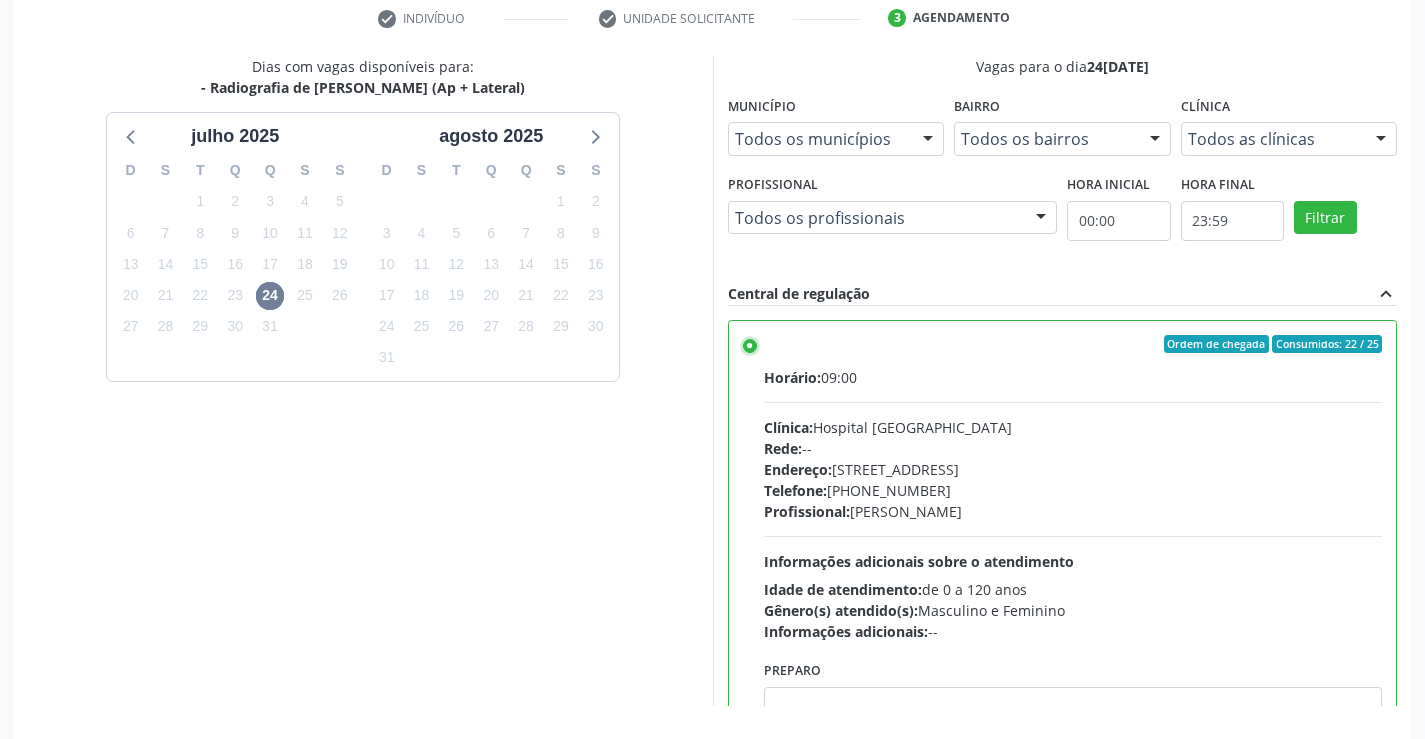 scroll, scrollTop: 456, scrollLeft: 0, axis: vertical 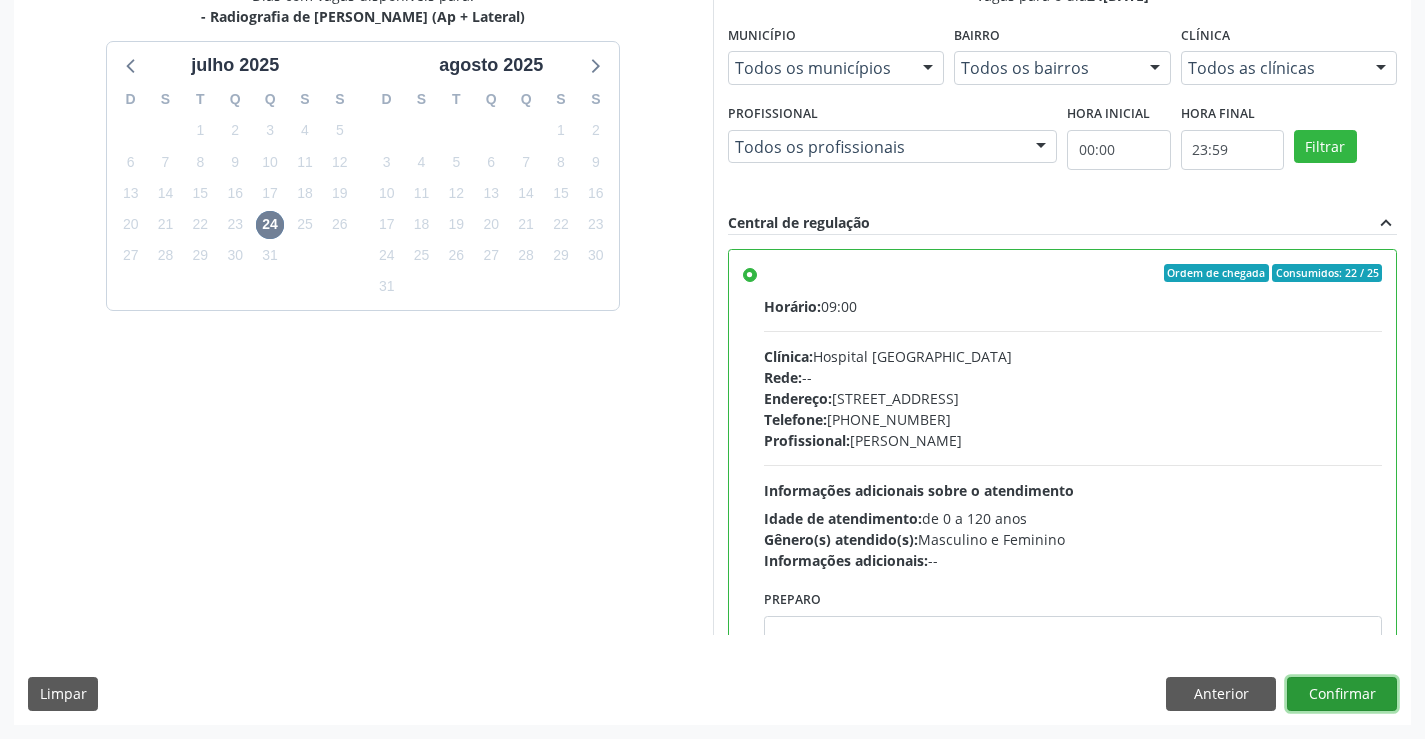 click on "Confirmar" at bounding box center (1342, 694) 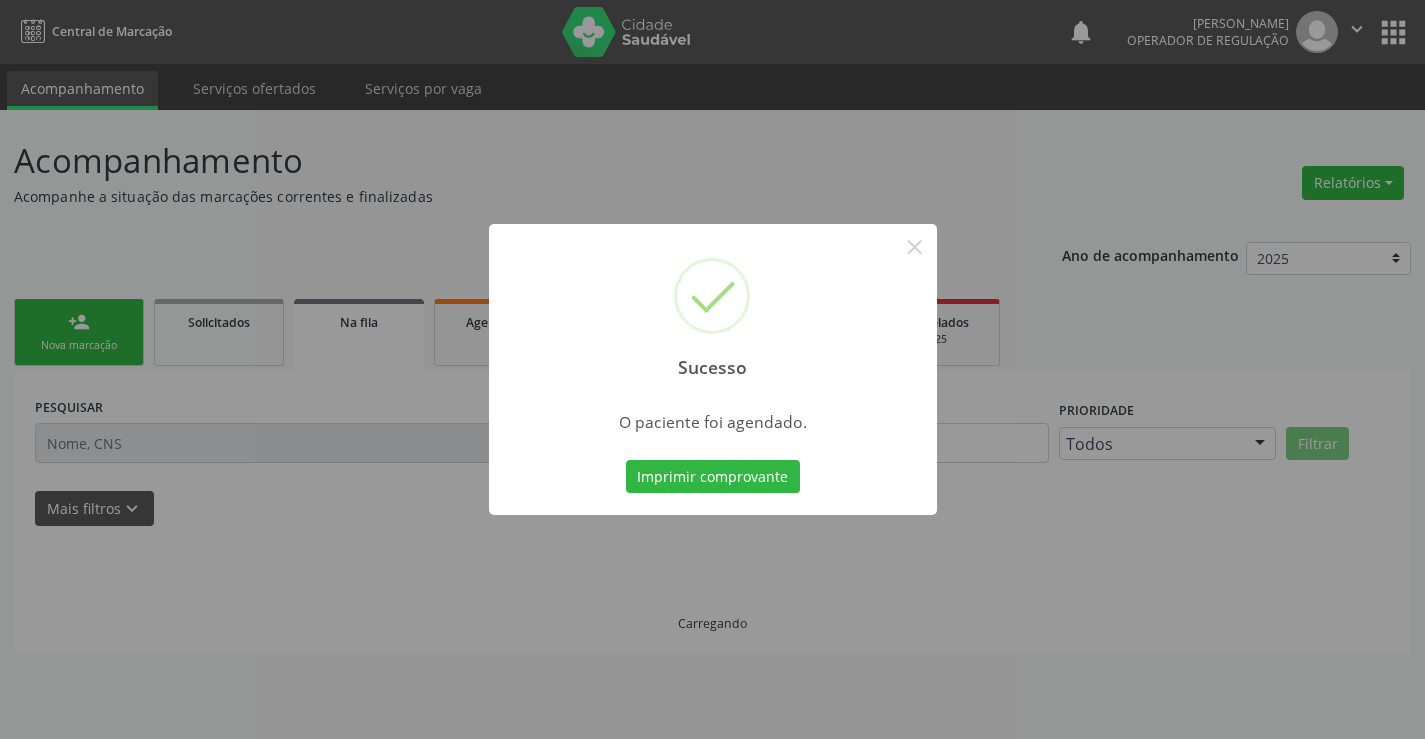 scroll, scrollTop: 0, scrollLeft: 0, axis: both 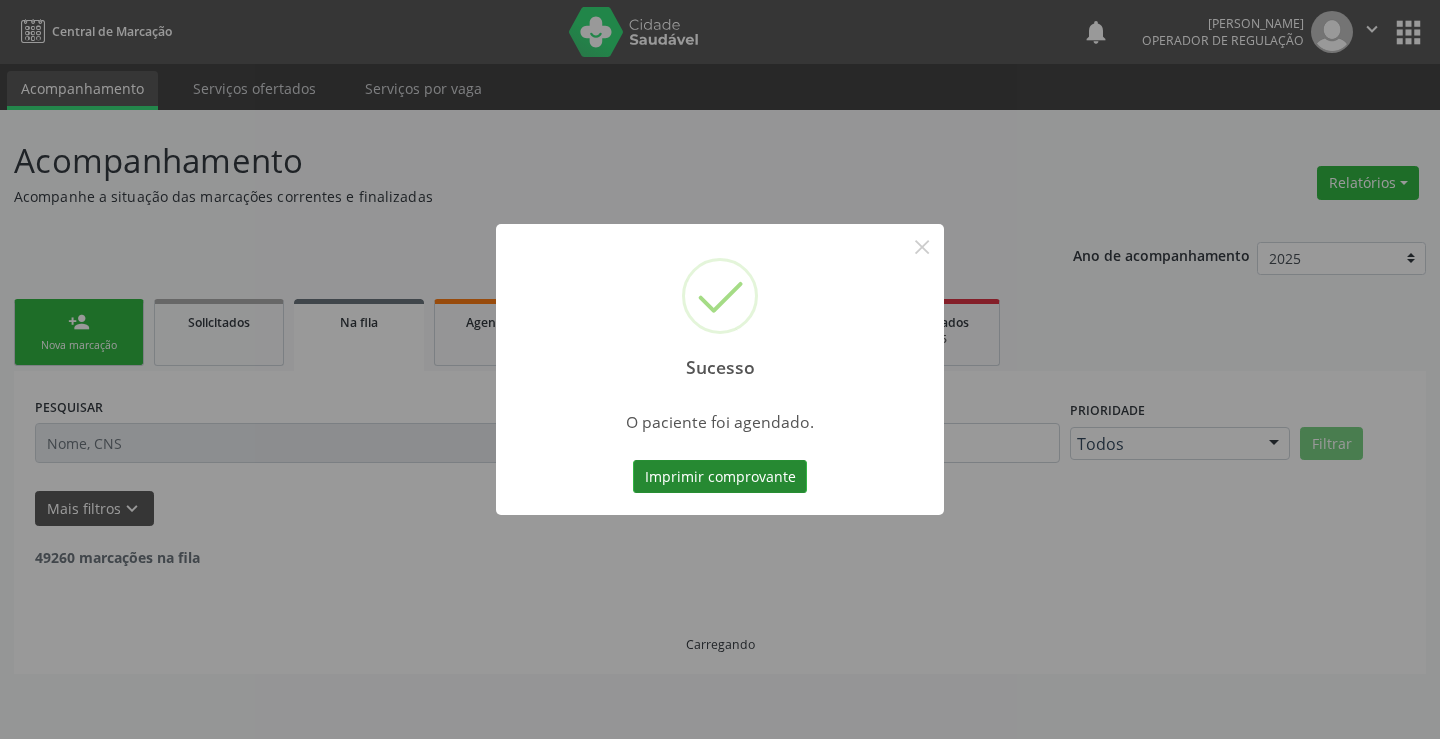 click on "Imprimir comprovante" at bounding box center (720, 477) 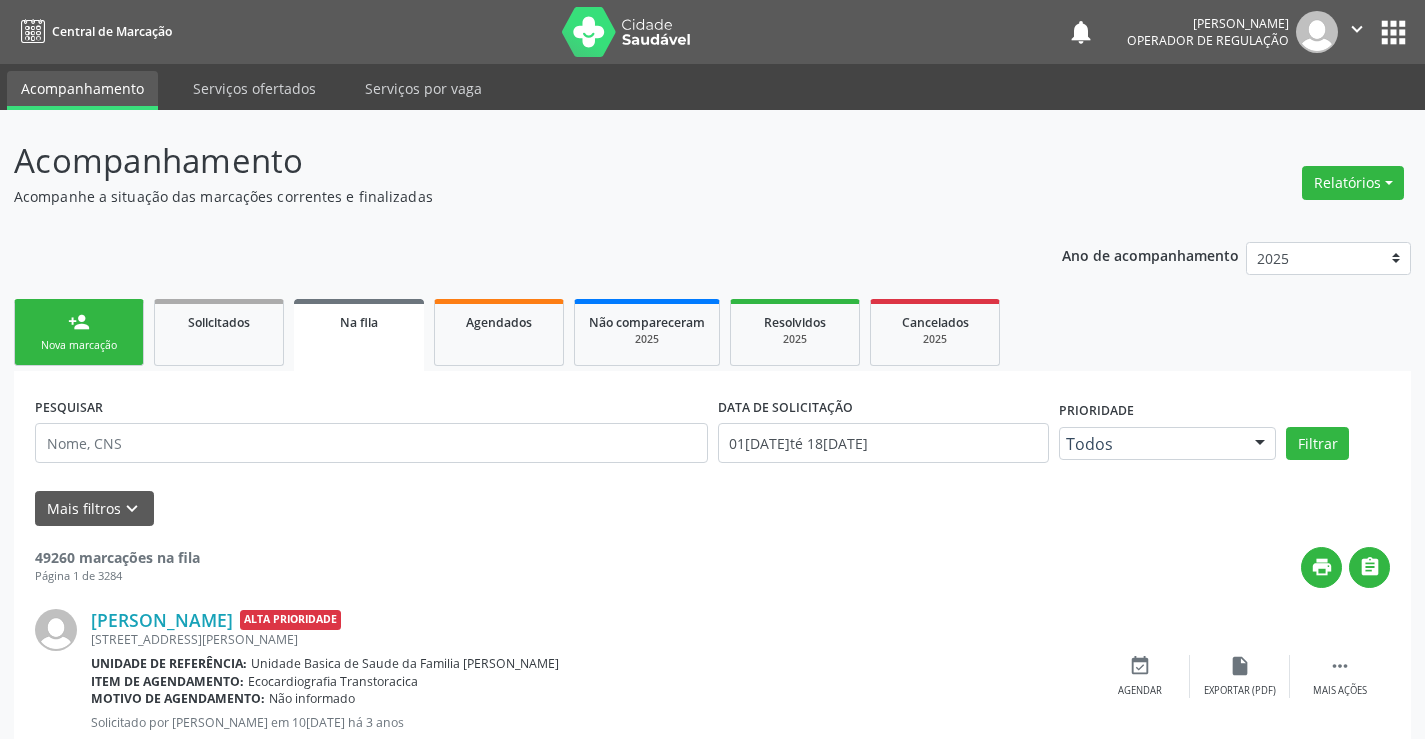 click on "person_add
Nova marcação" at bounding box center [79, 332] 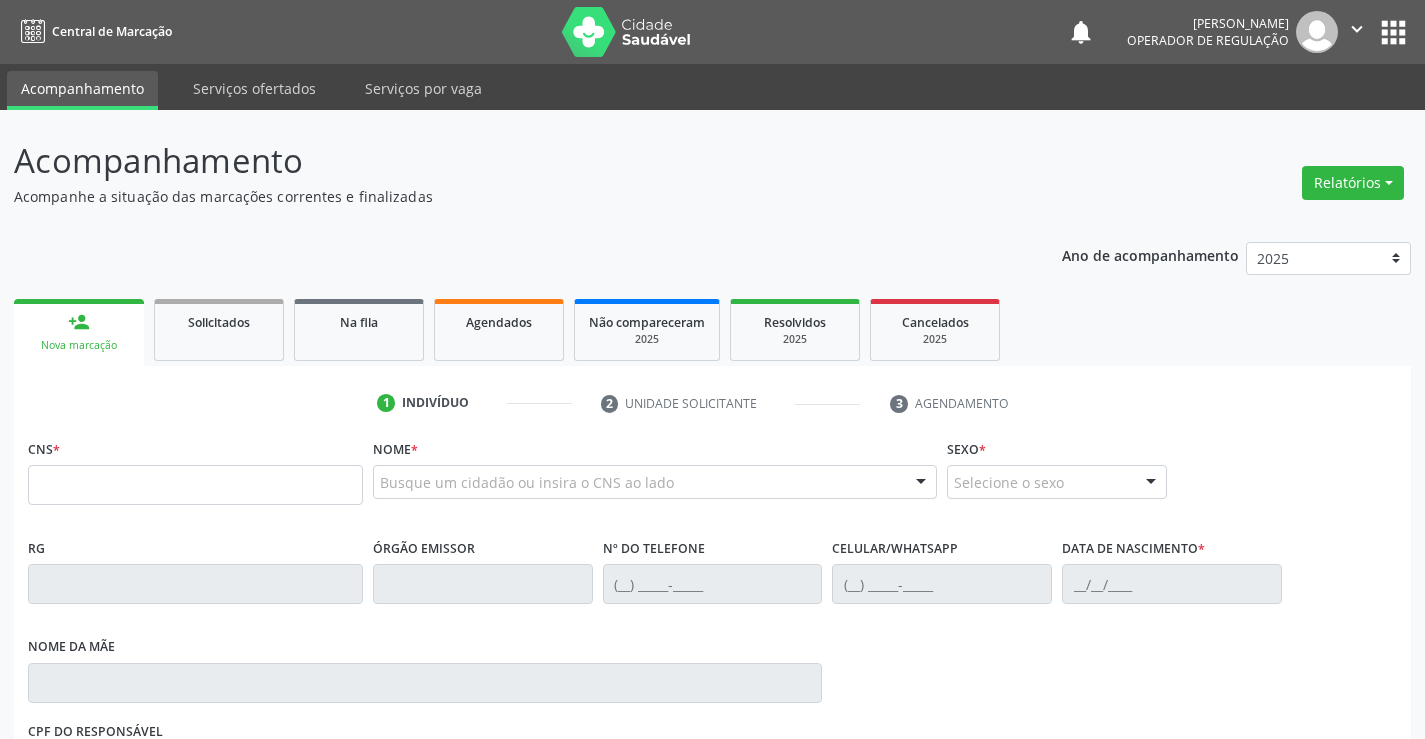 click on "CNS
*" at bounding box center [195, 469] 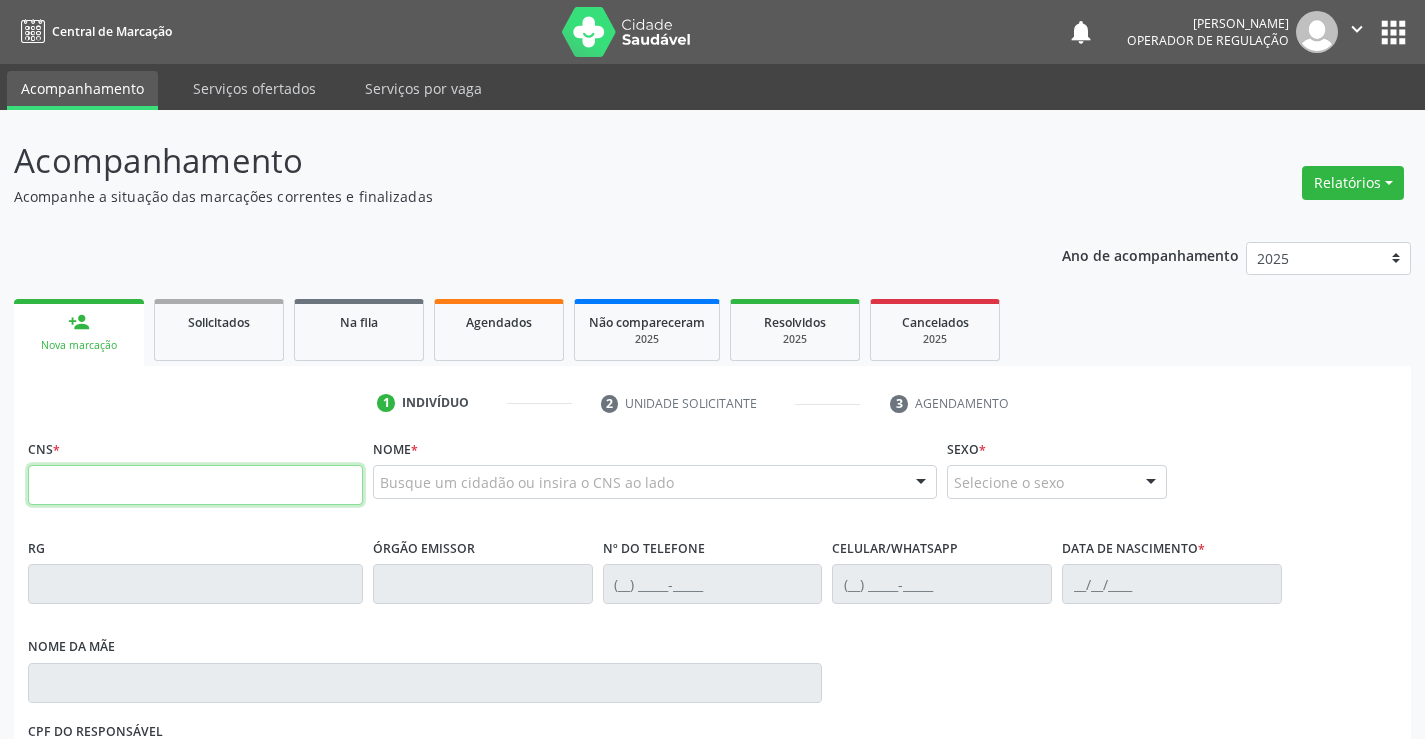 click at bounding box center (195, 485) 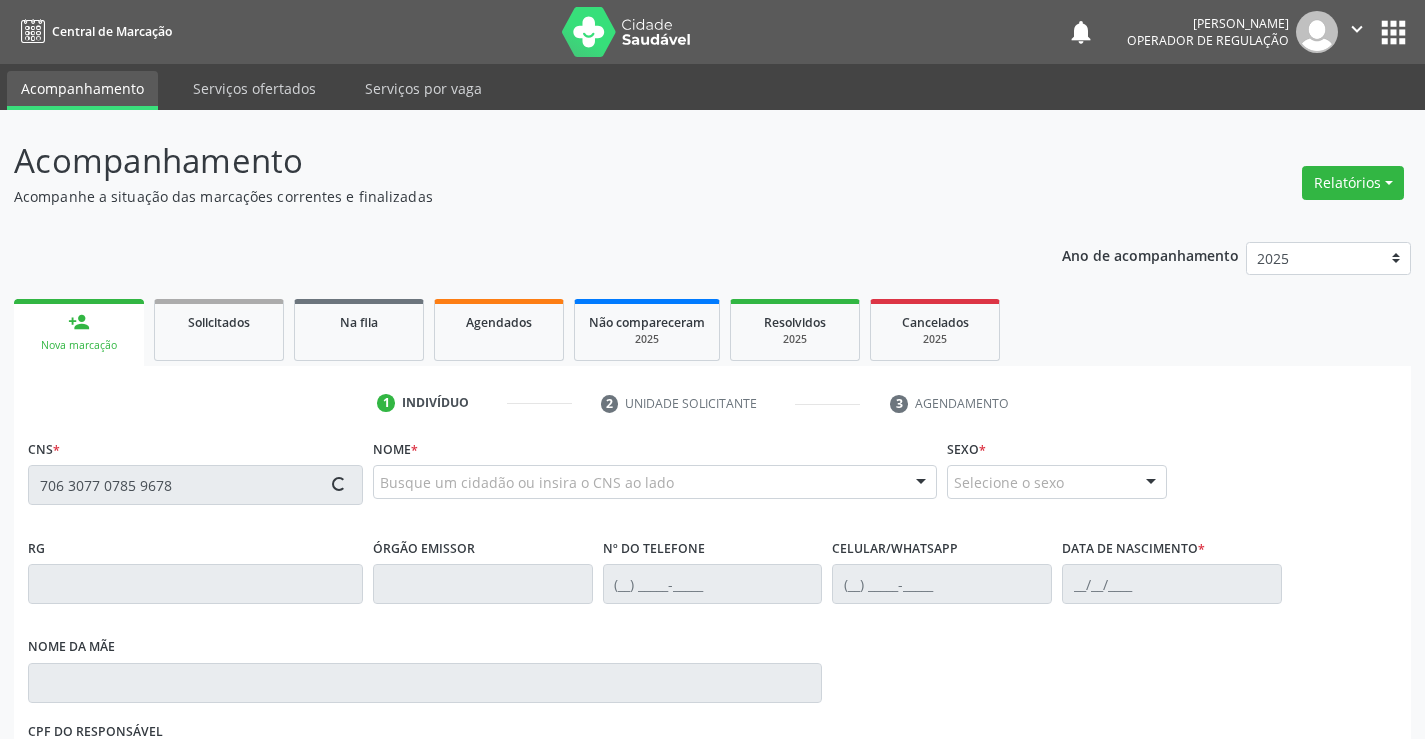 type on "706 3077 0785 9678" 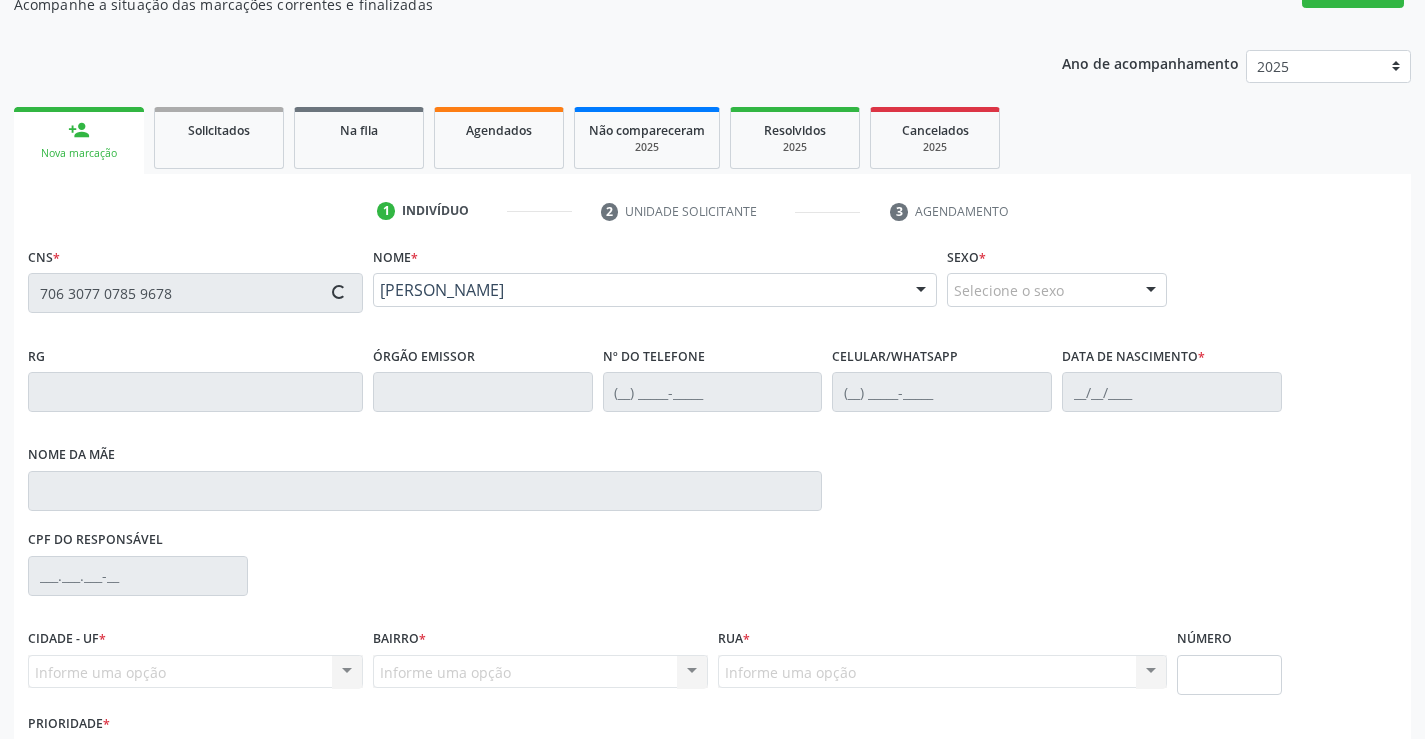 type on "1161629297" 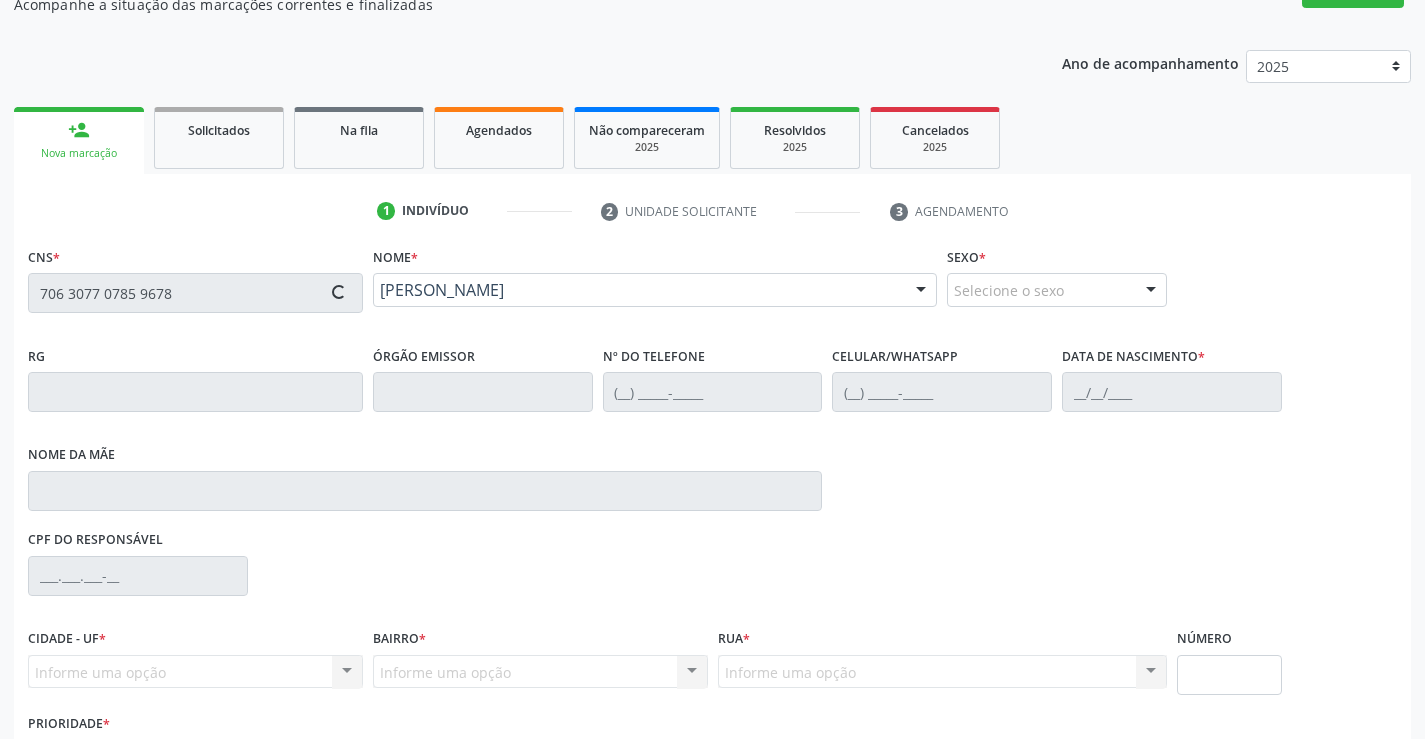 type on "[PHONE_NUMBER]" 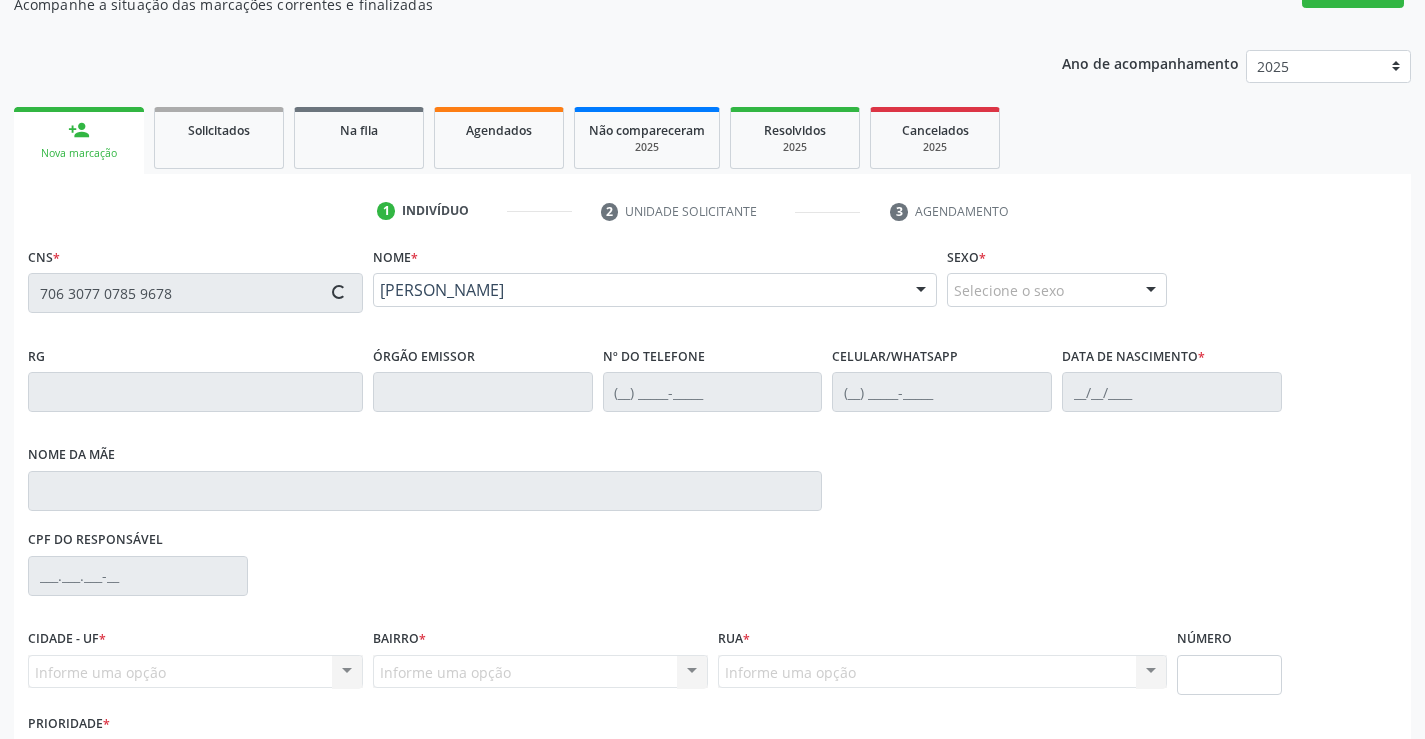 type on "0[DATE]" 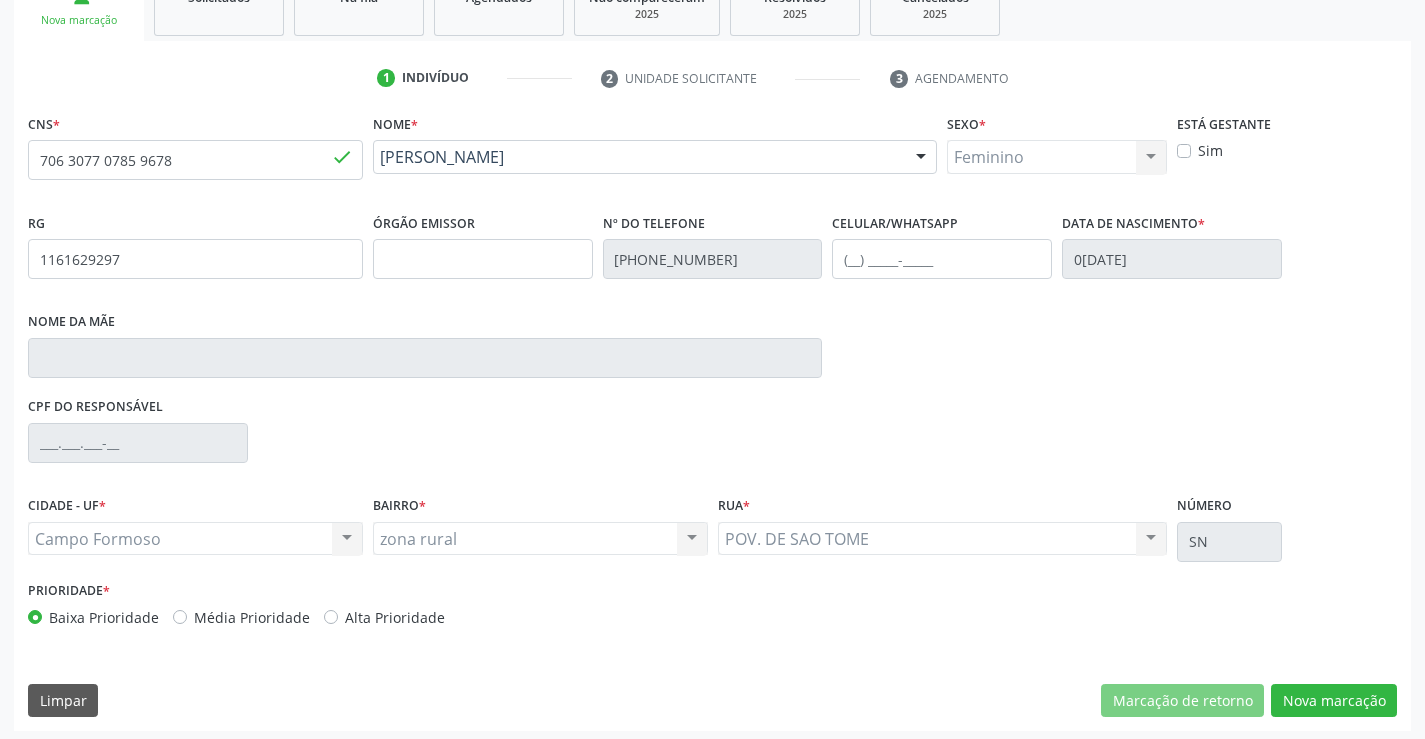 scroll, scrollTop: 331, scrollLeft: 0, axis: vertical 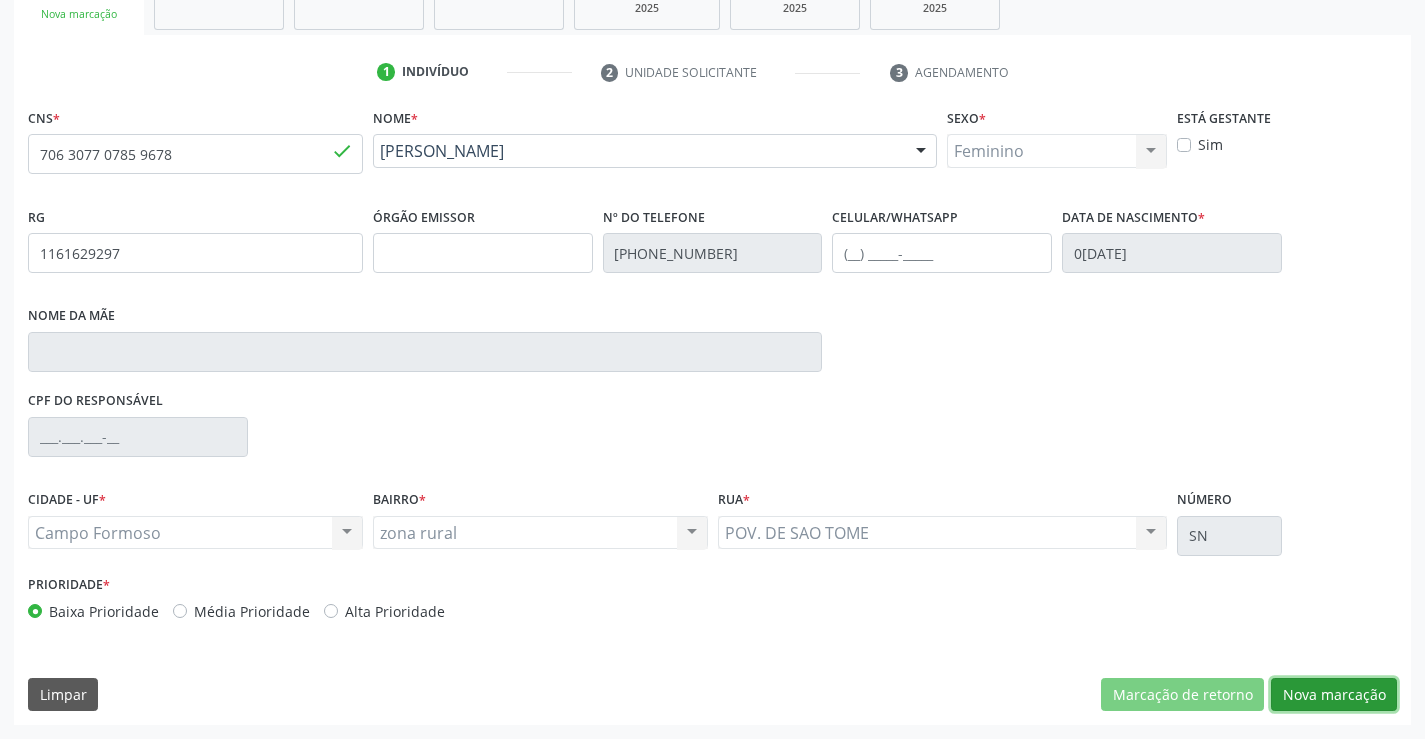 click on "Nova marcação" at bounding box center [1334, 695] 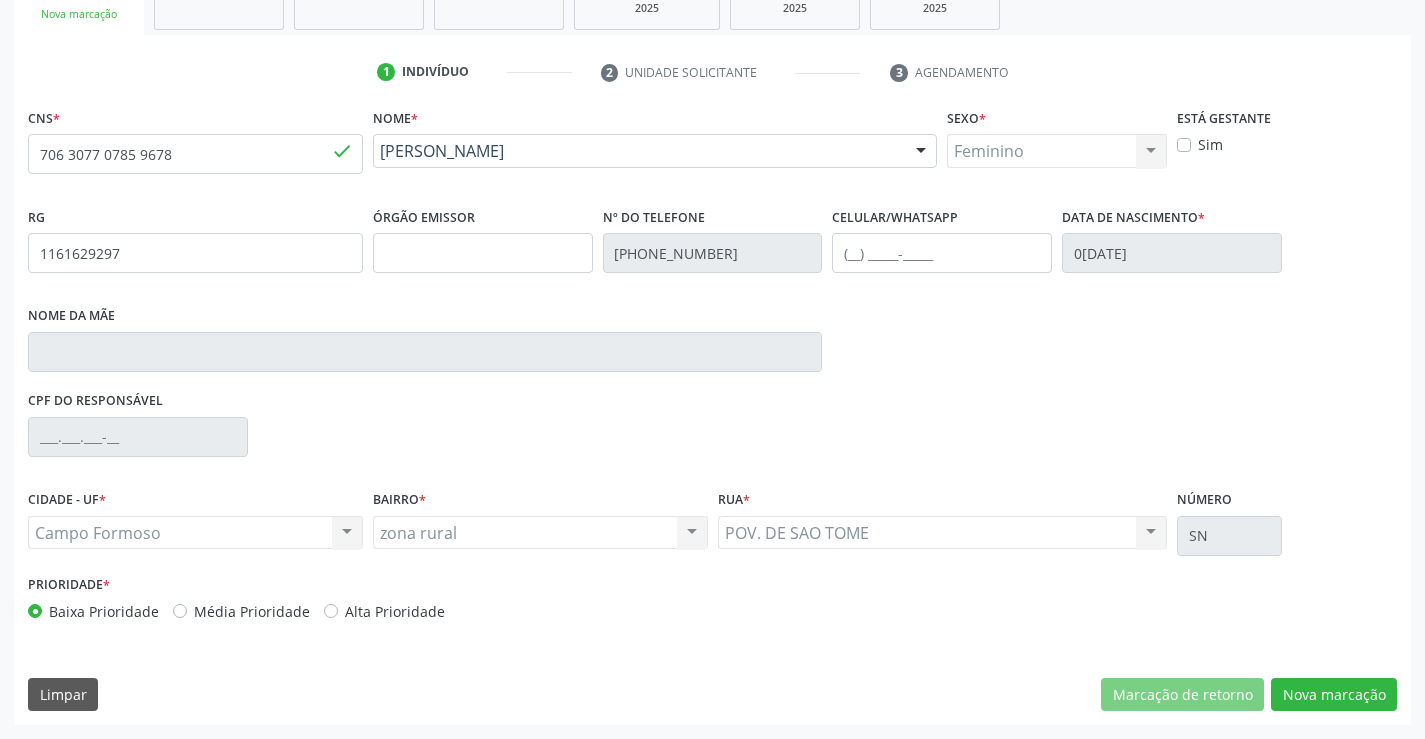scroll, scrollTop: 167, scrollLeft: 0, axis: vertical 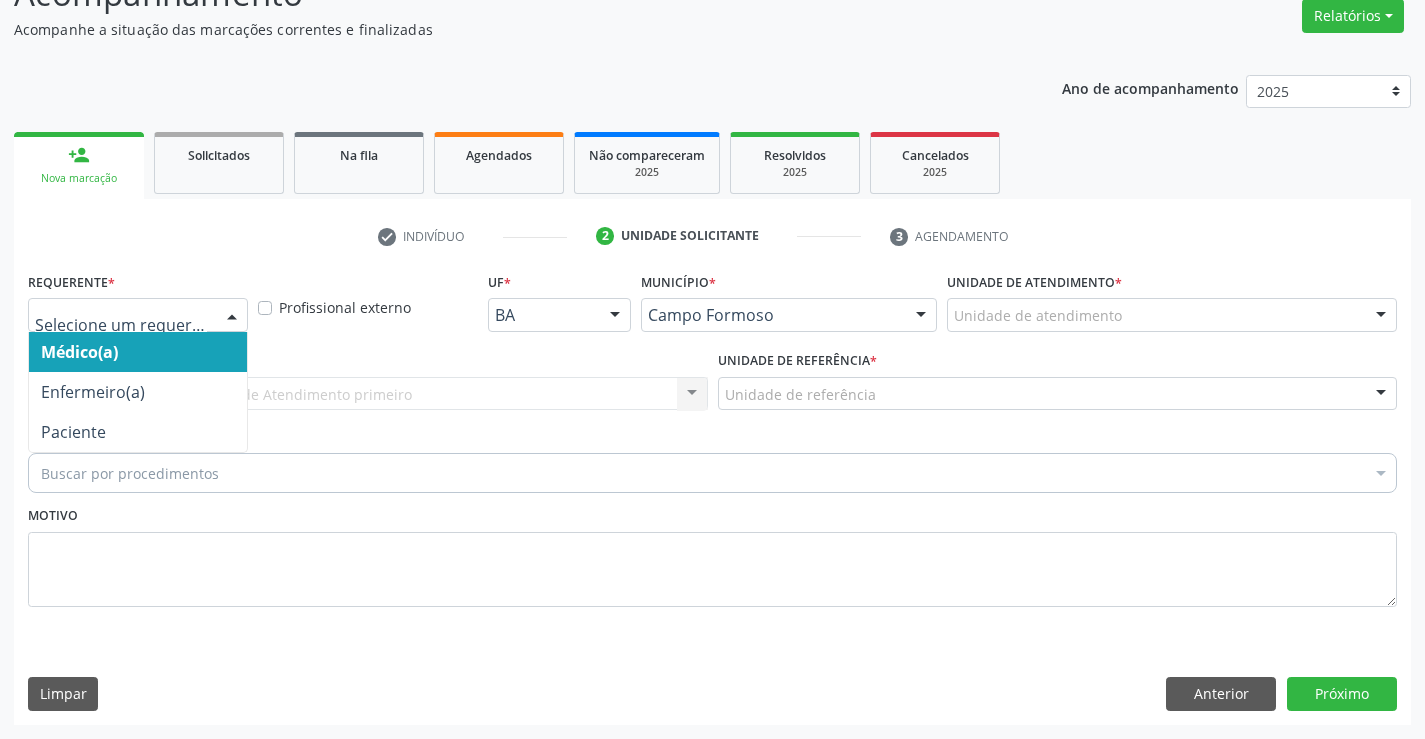 click at bounding box center [138, 315] 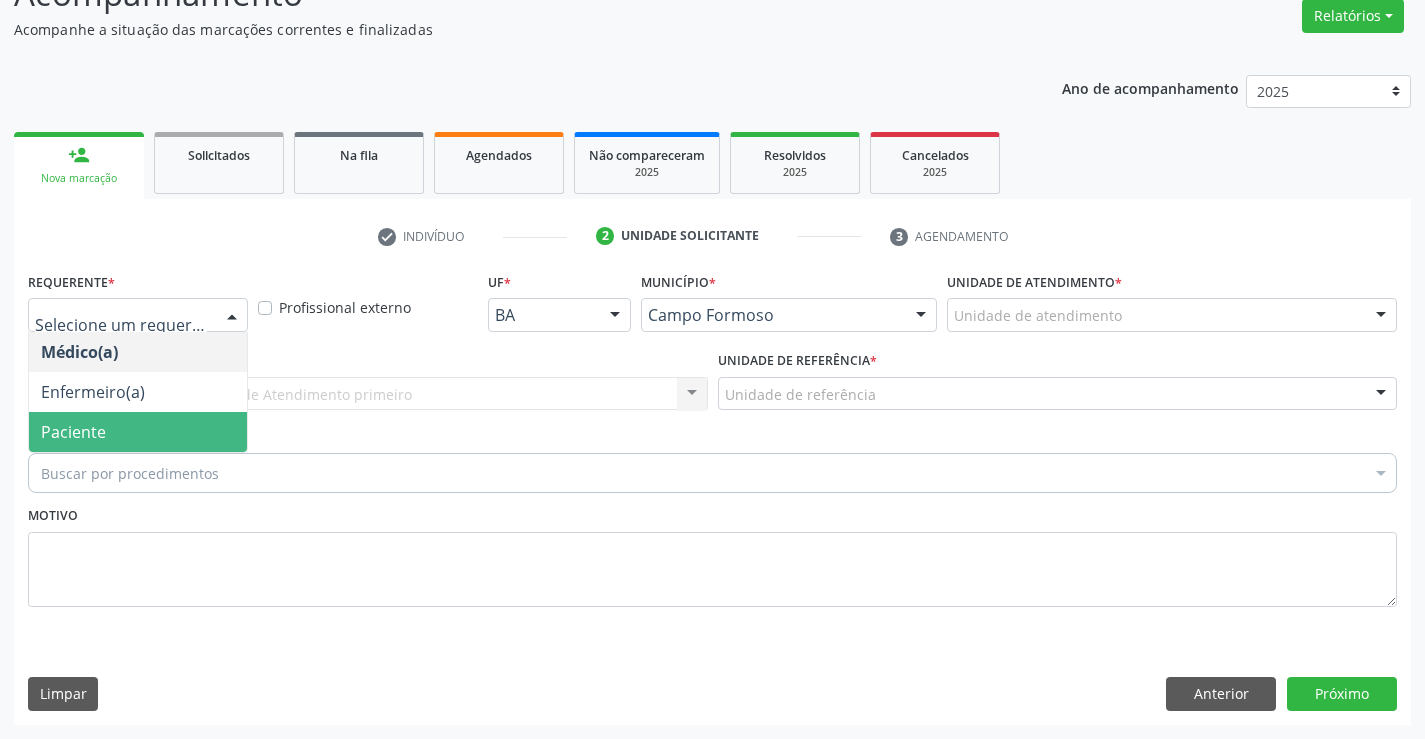 click on "Paciente" at bounding box center (138, 432) 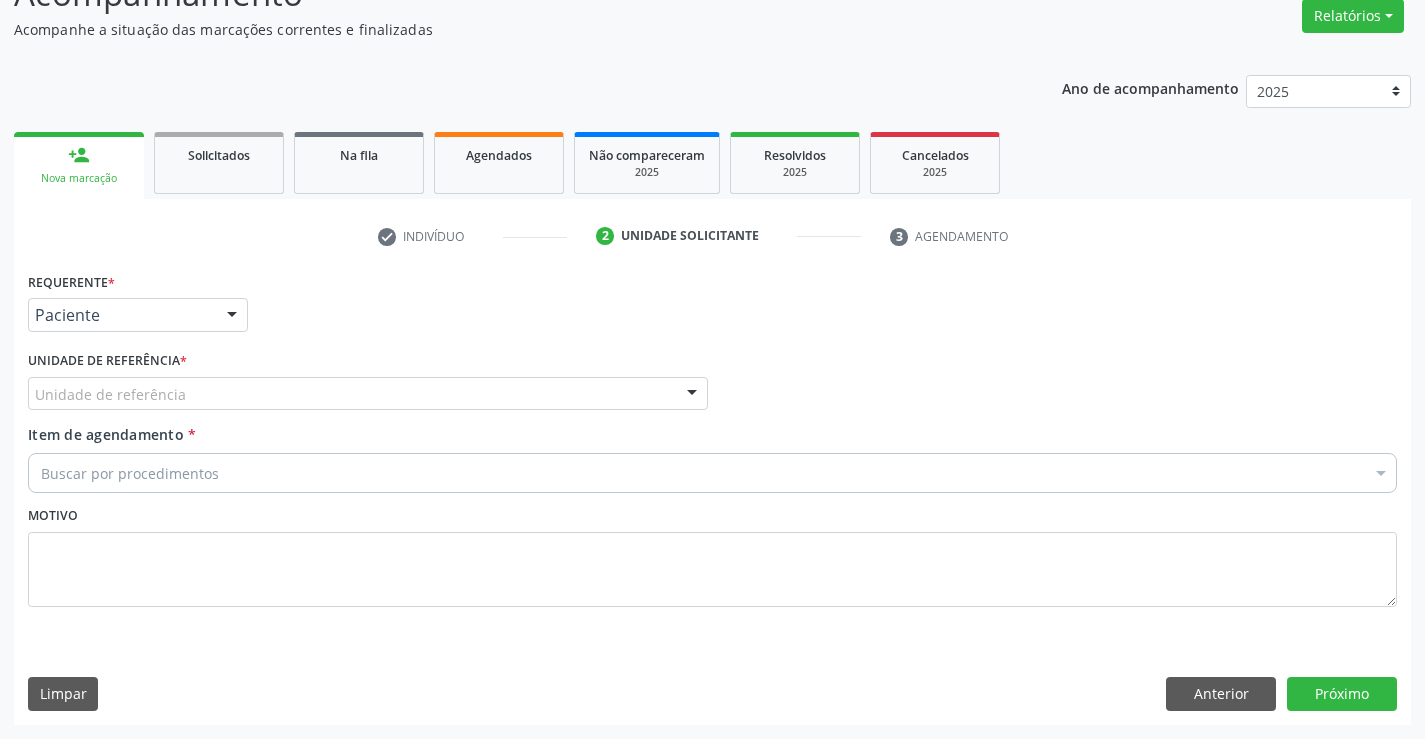 click on "Unidade de referência" at bounding box center (368, 394) 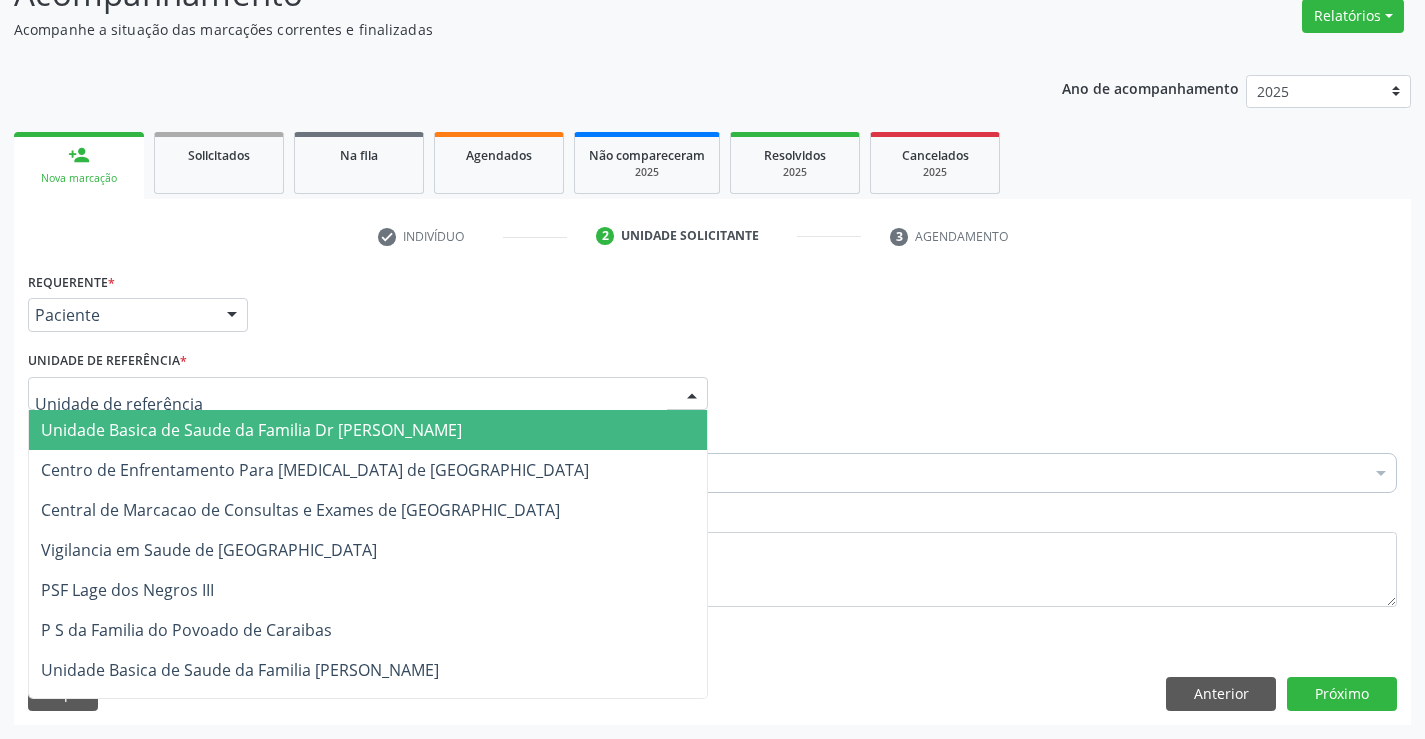 click on "Unidade Basica de Saude da Familia Dr [PERSON_NAME]" at bounding box center (368, 430) 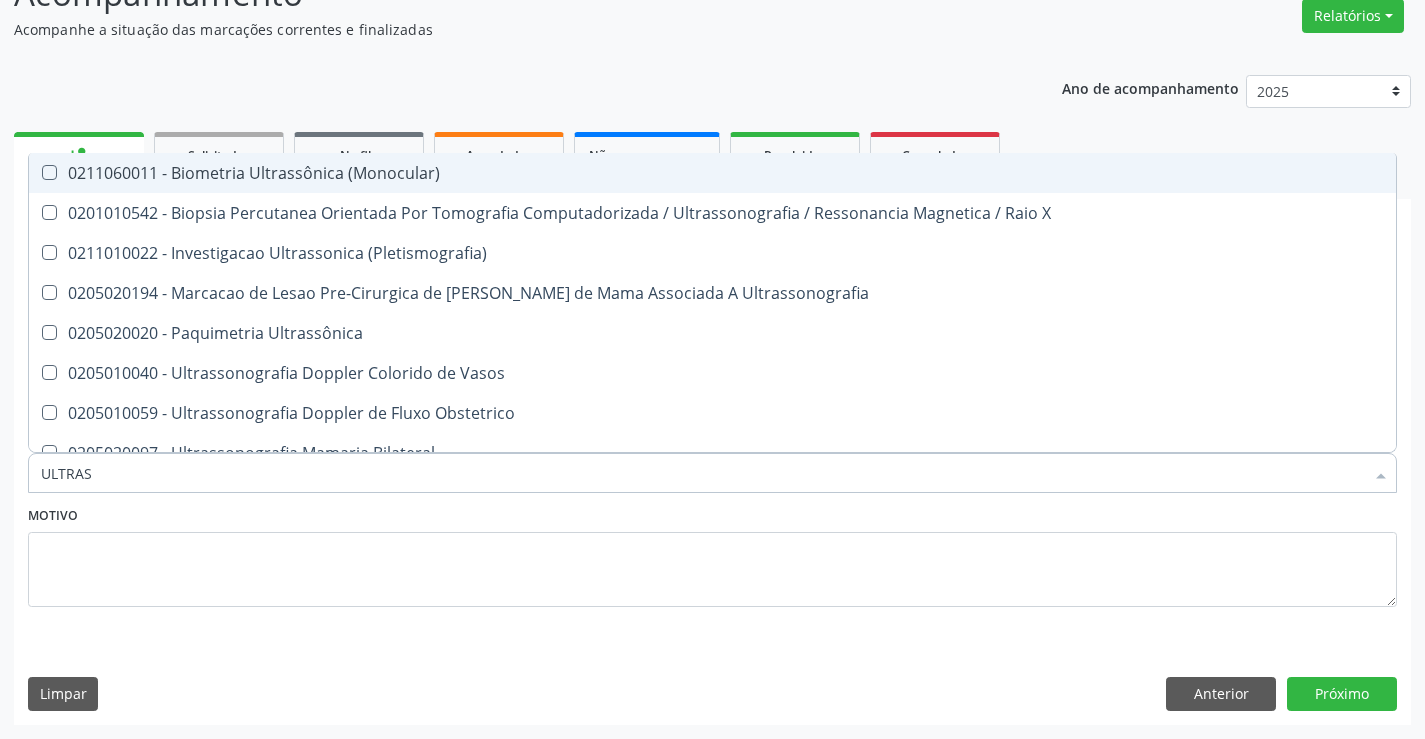 type on "ULTRASS" 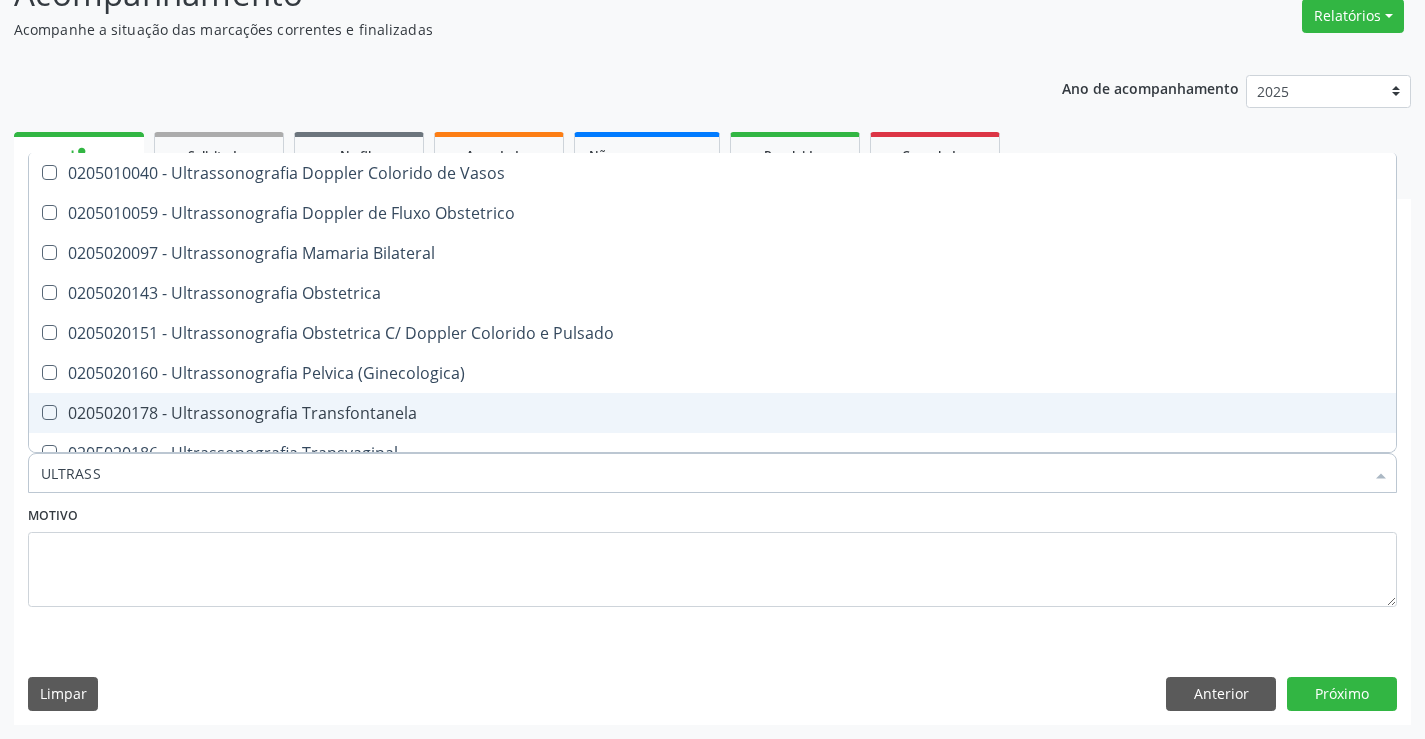 scroll, scrollTop: 300, scrollLeft: 0, axis: vertical 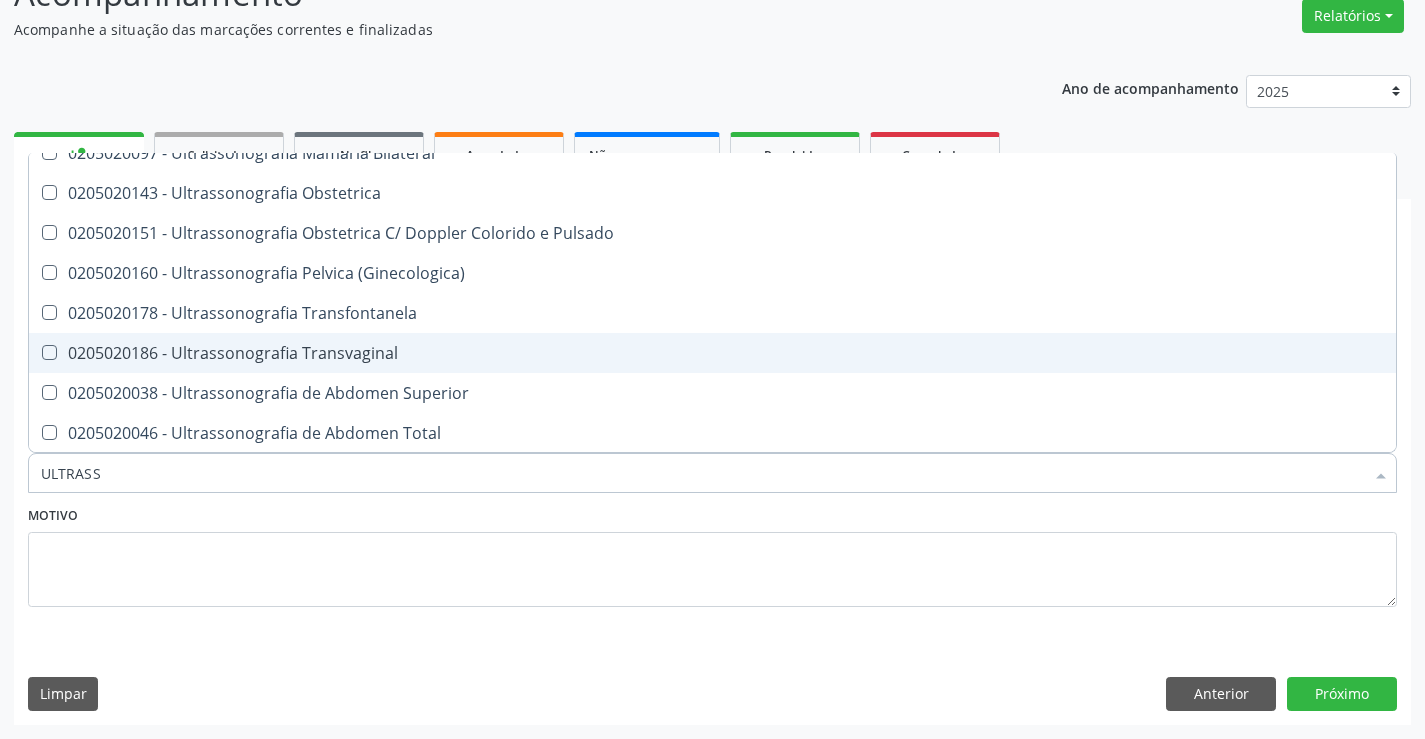 click on "0205020186 - Ultrassonografia Transvaginal" at bounding box center (712, 353) 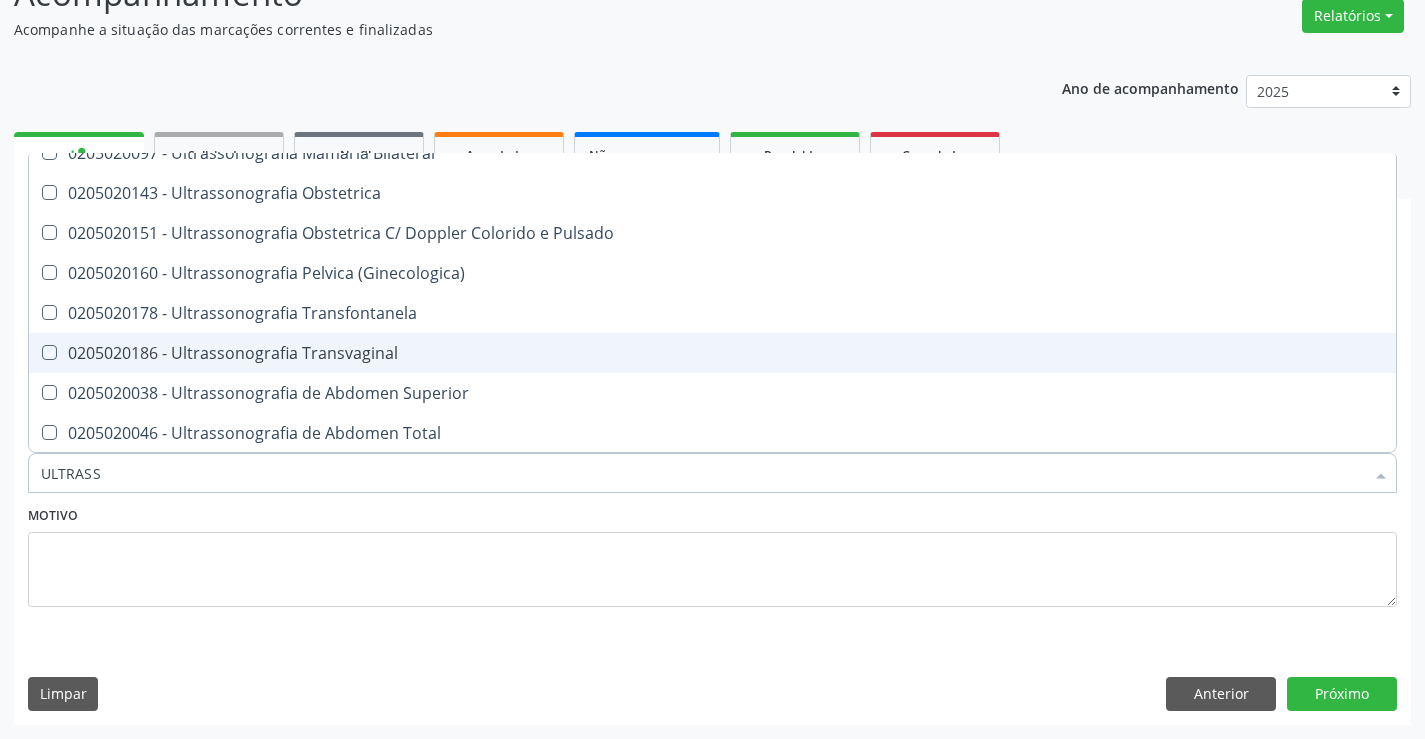 checkbox on "true" 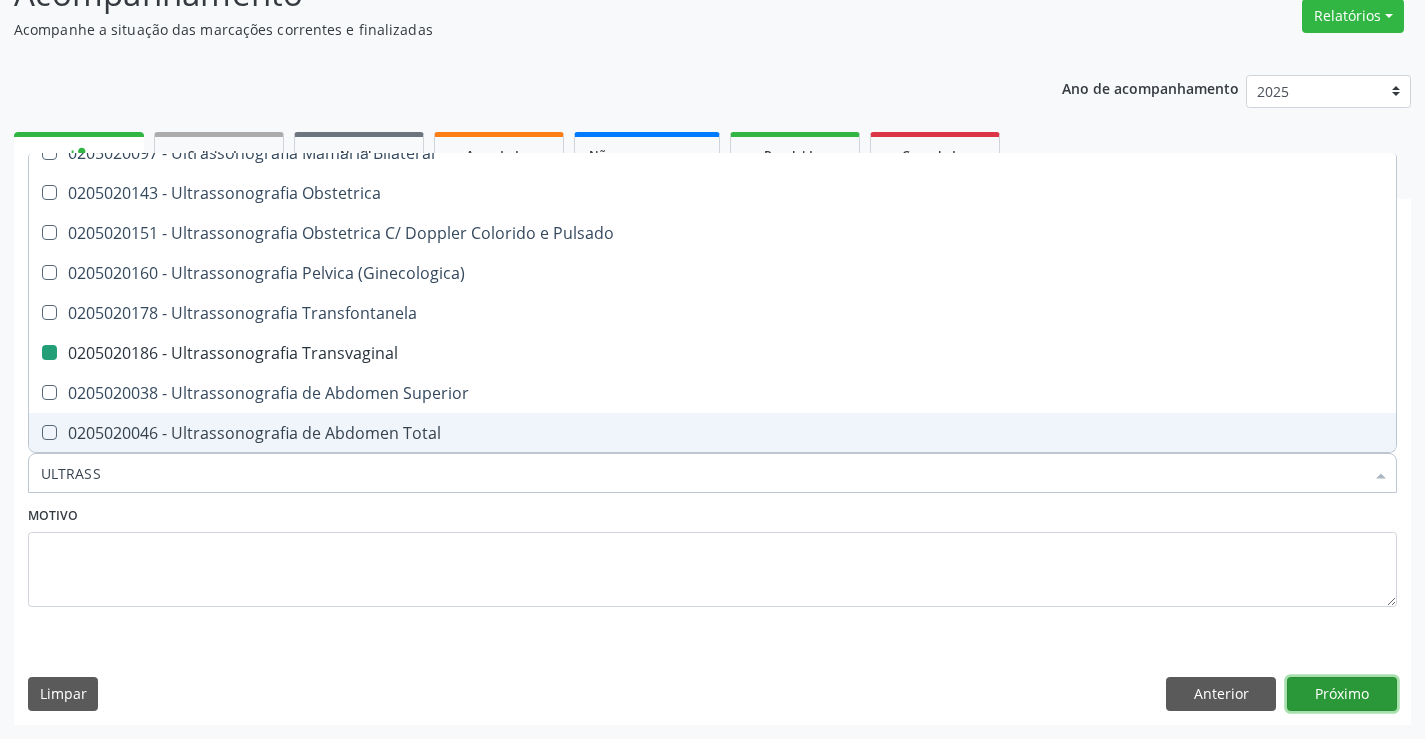 click on "Próximo" at bounding box center [1342, 694] 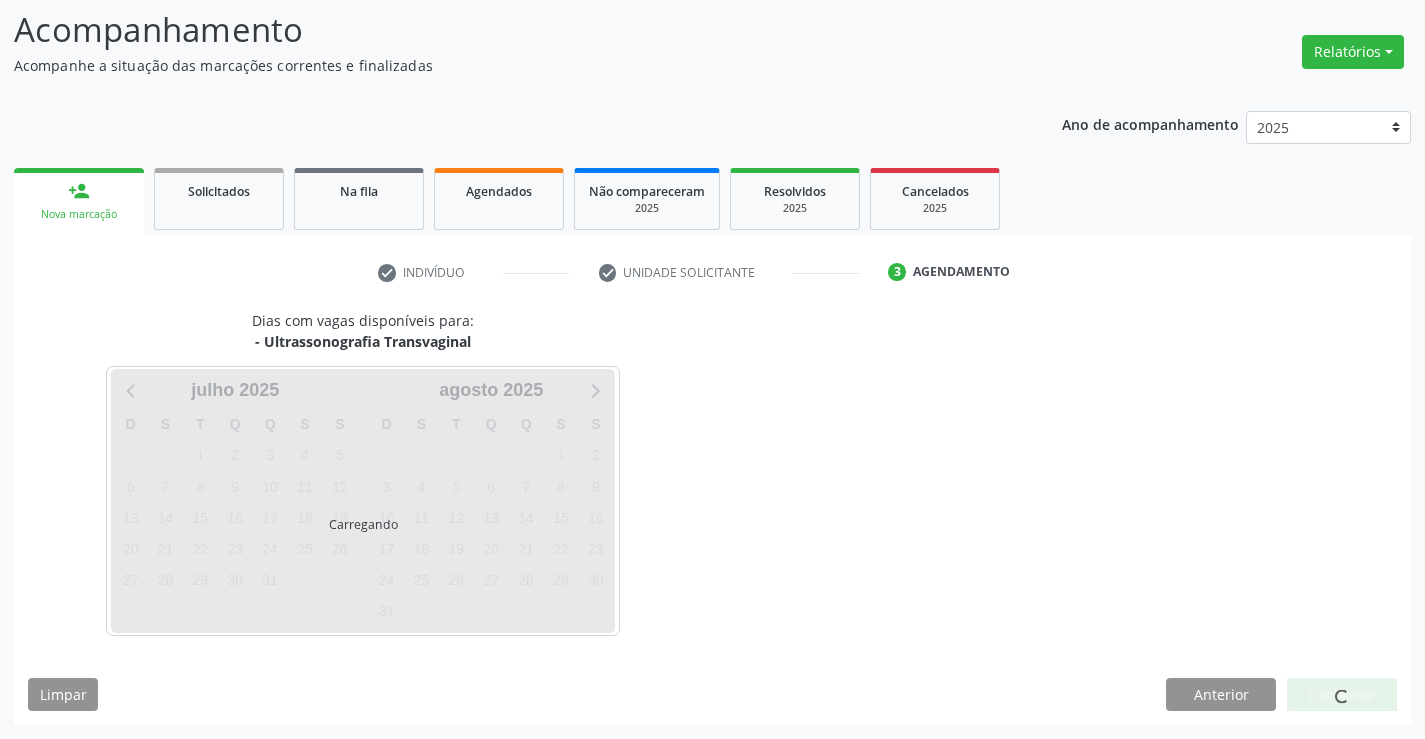 scroll, scrollTop: 131, scrollLeft: 0, axis: vertical 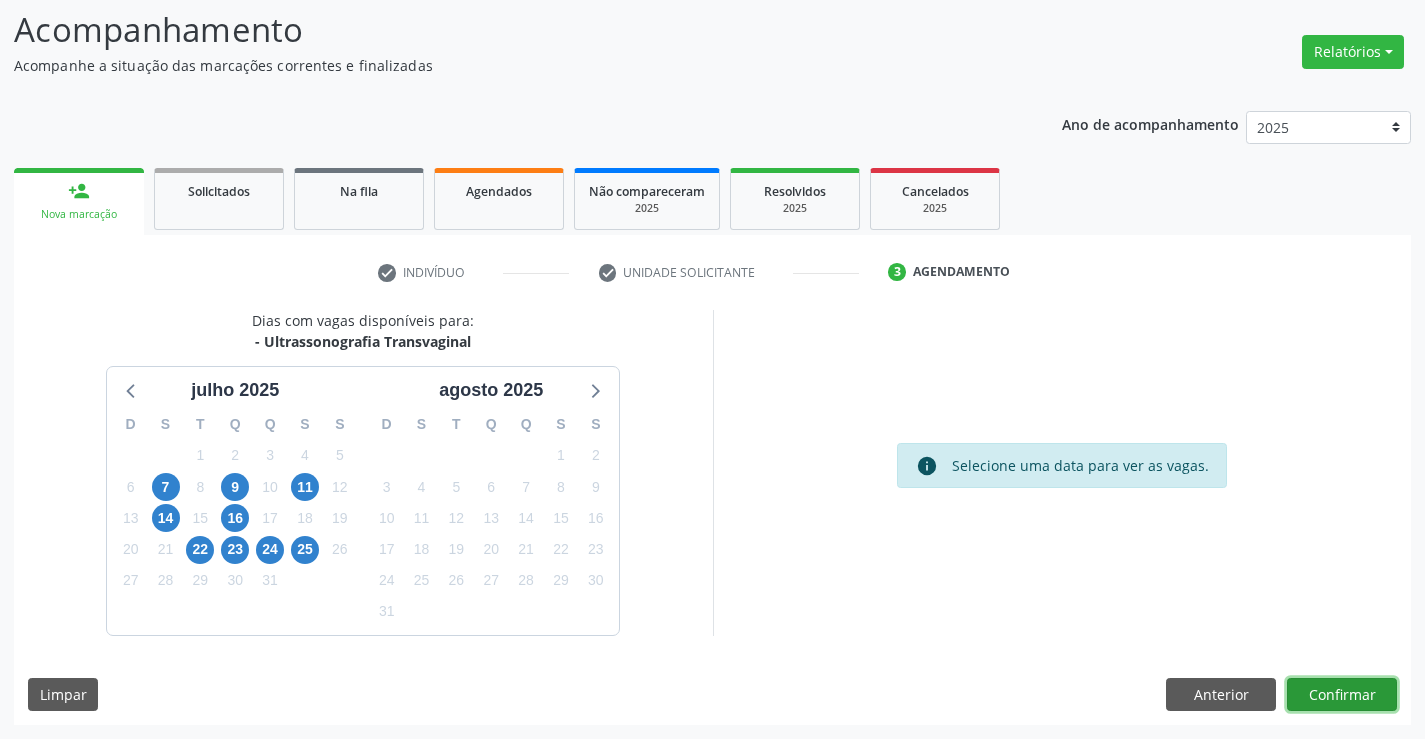 click on "Confirmar" at bounding box center (1342, 695) 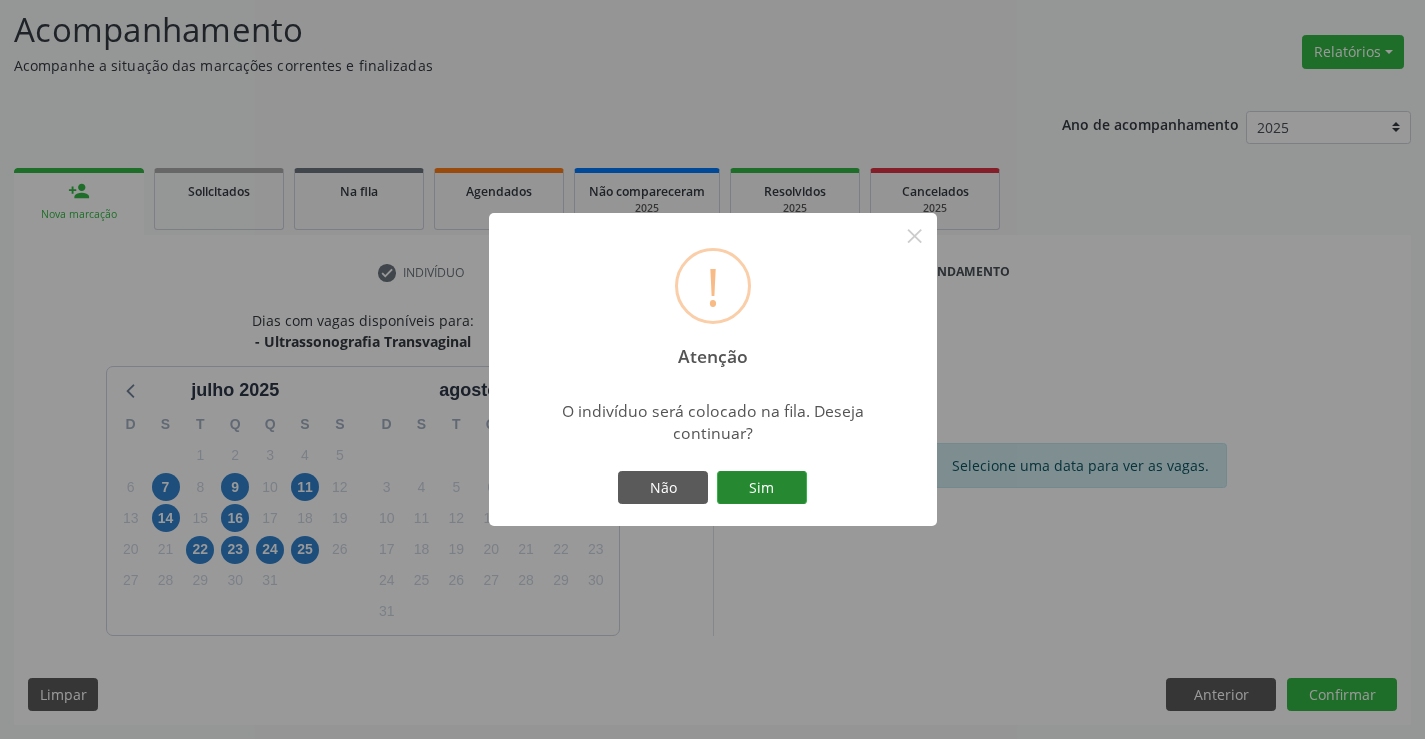 click on "Sim" at bounding box center (762, 488) 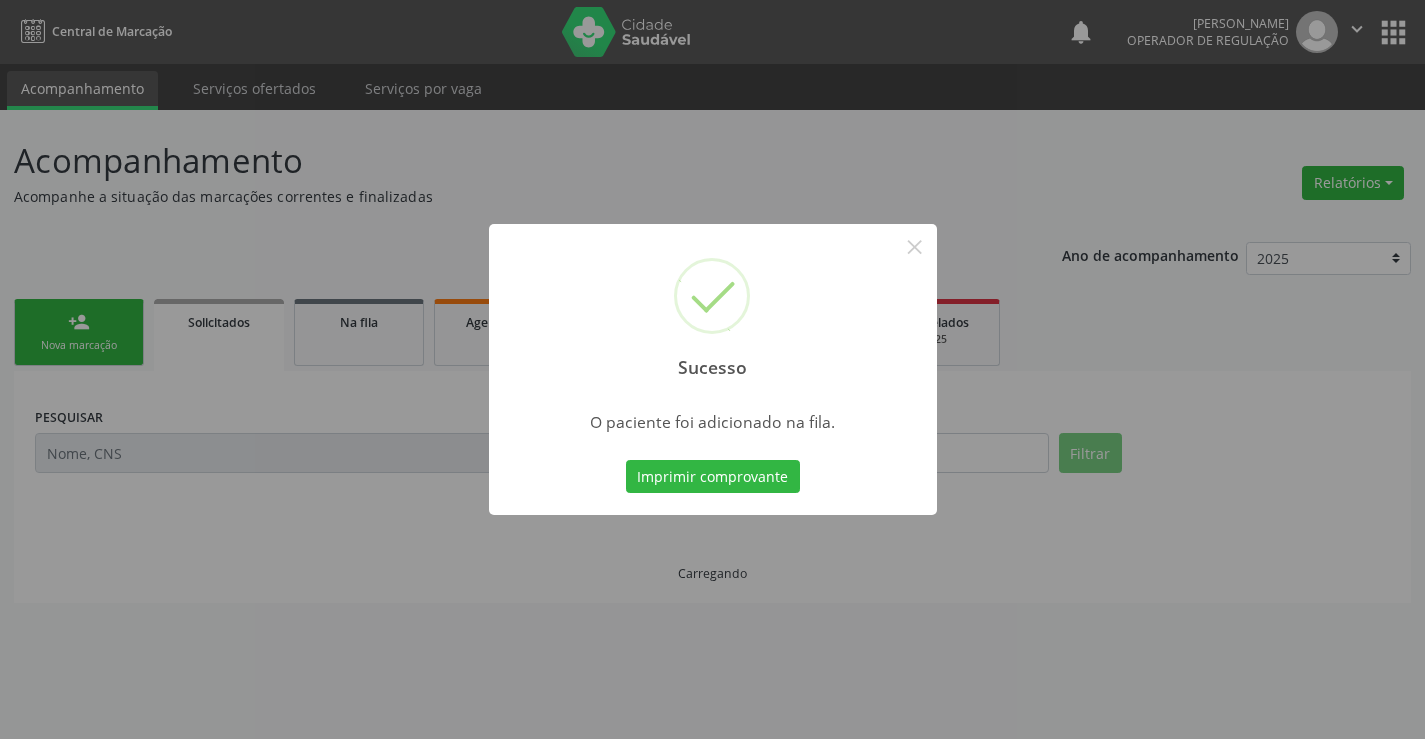 scroll, scrollTop: 0, scrollLeft: 0, axis: both 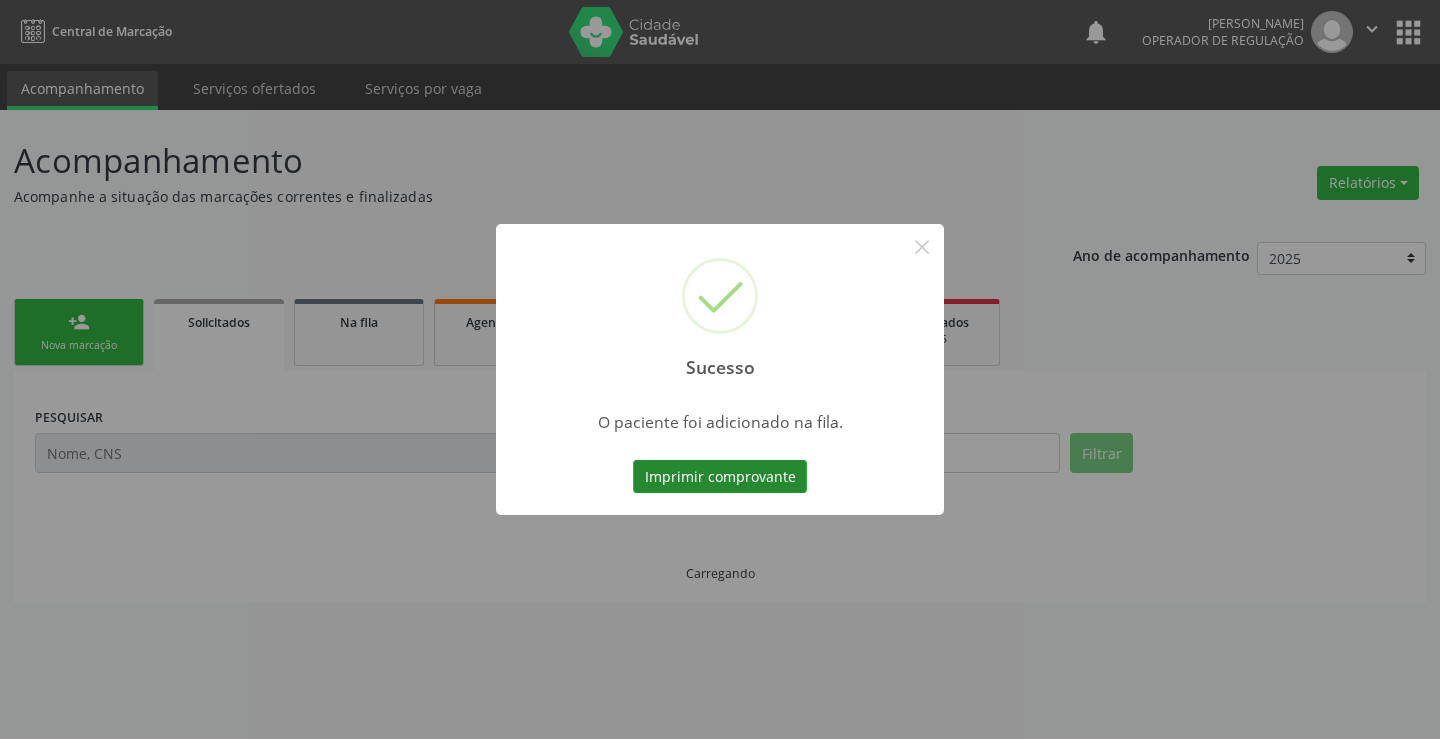 click on "Imprimir comprovante" at bounding box center (720, 477) 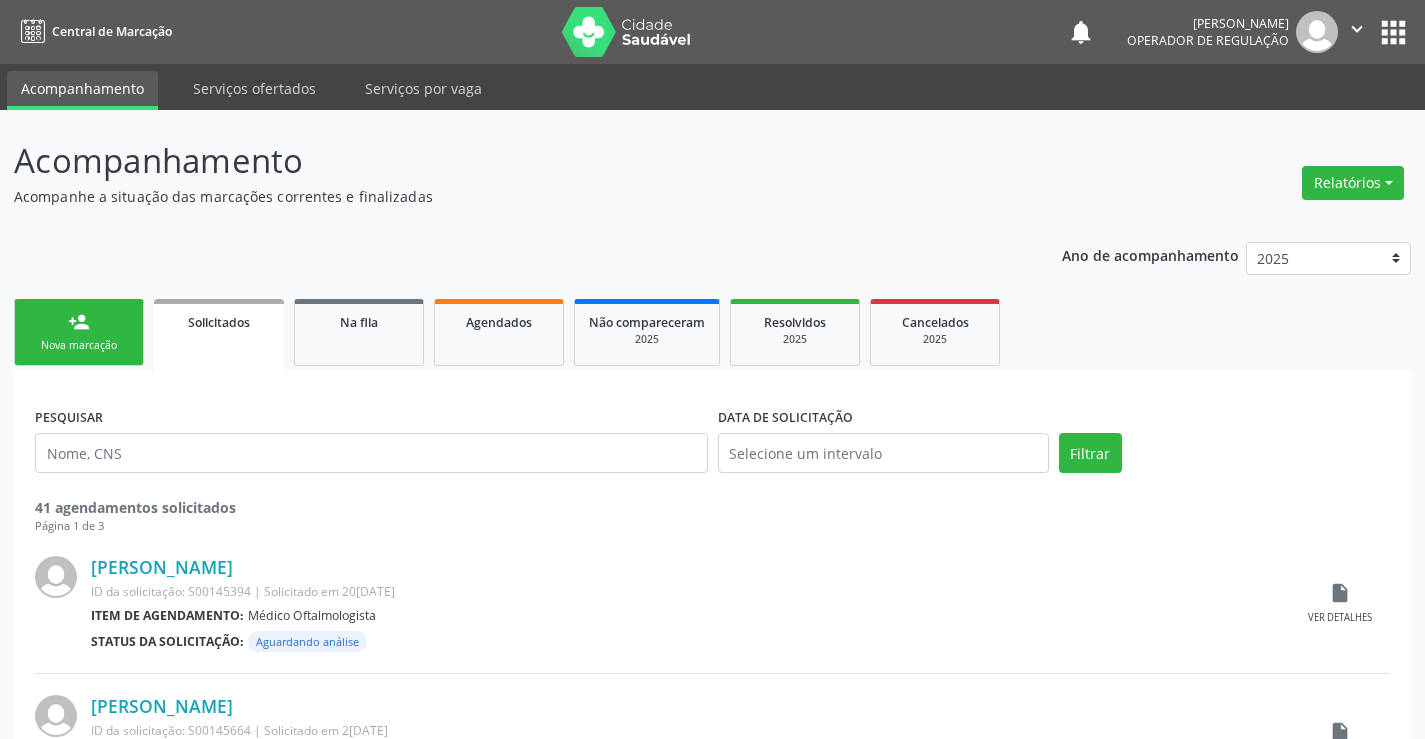 click on "person_add" at bounding box center [79, 322] 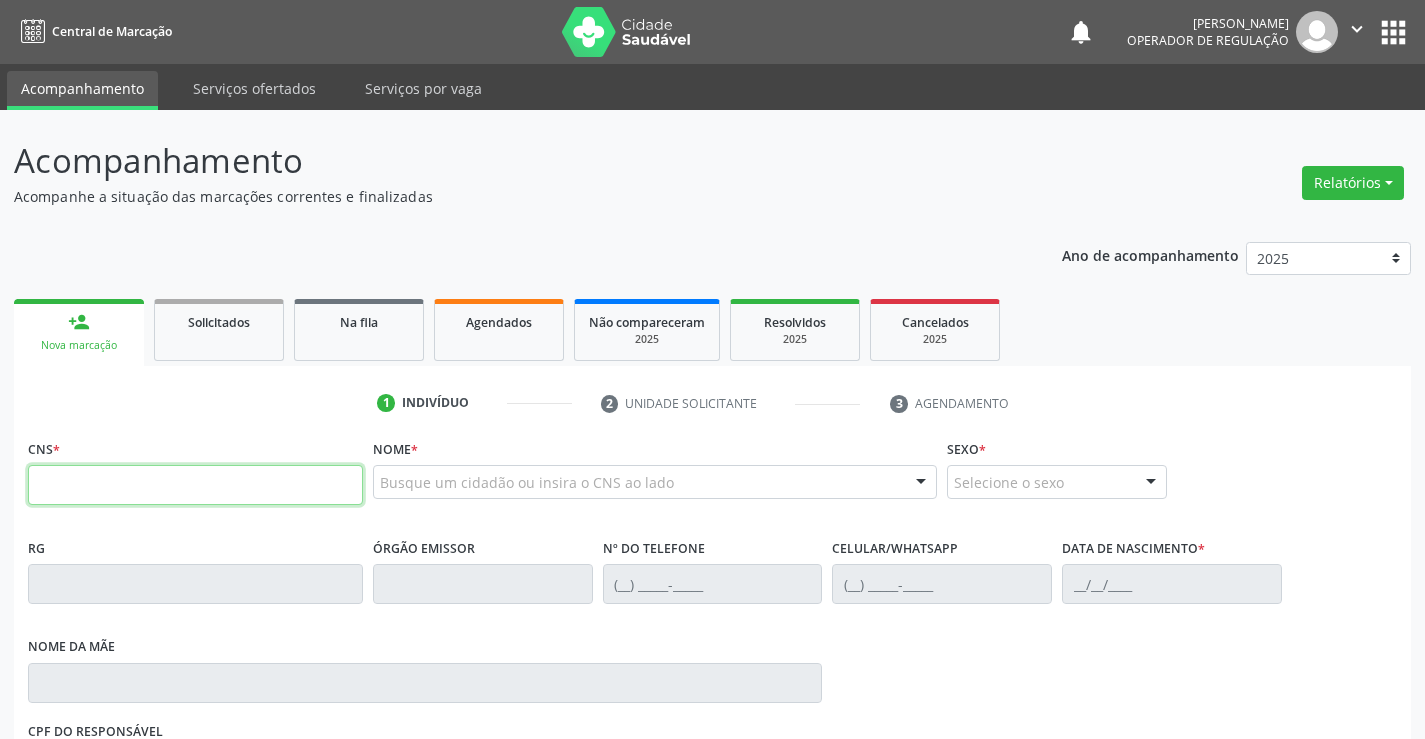 click at bounding box center [195, 485] 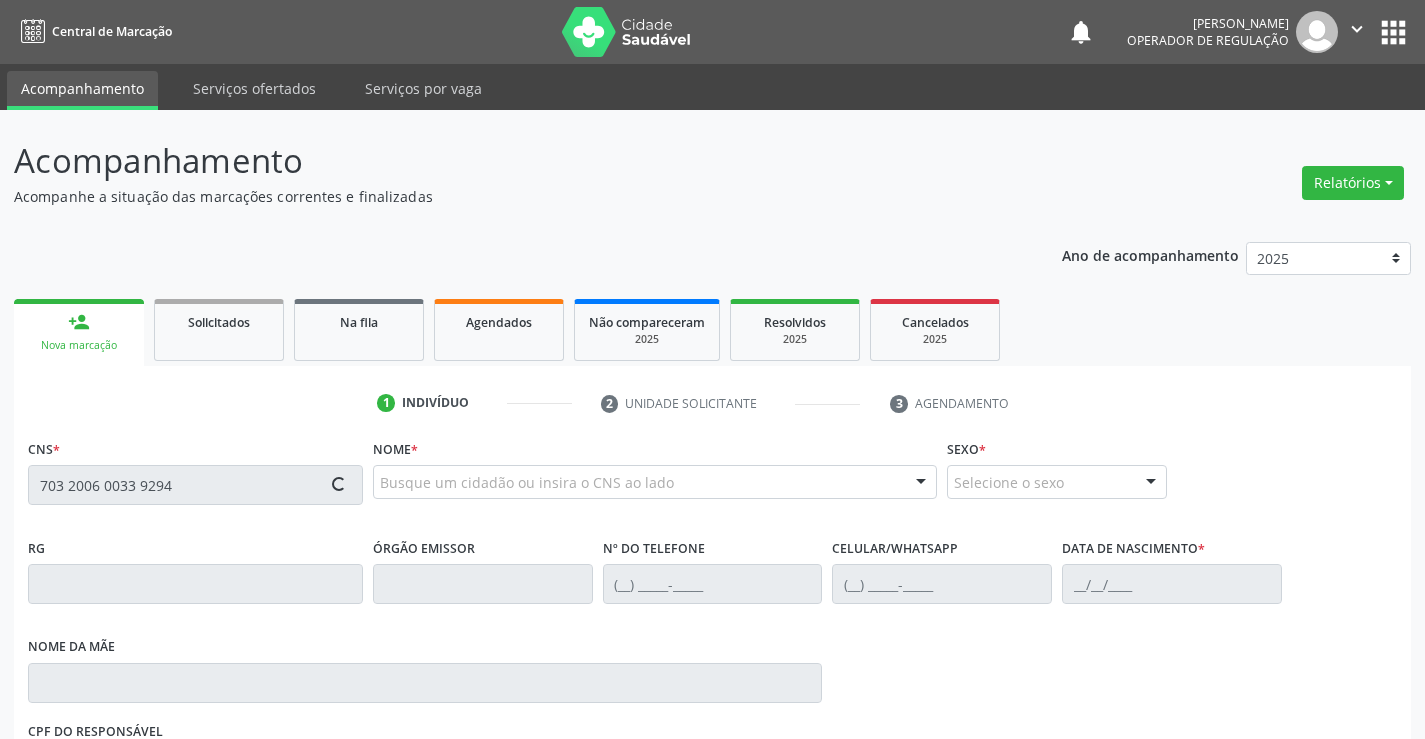 type on "703 2006 0033 9294" 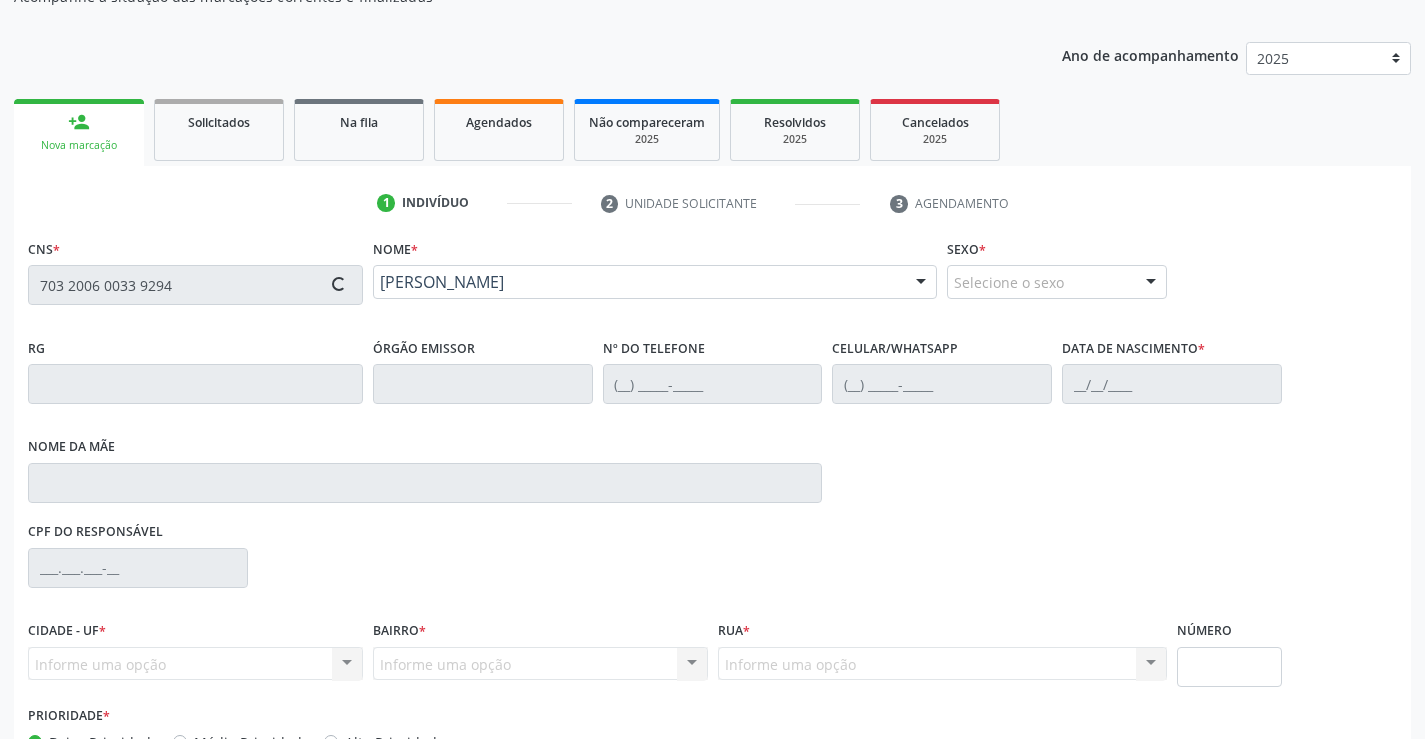 type on "2441345532" 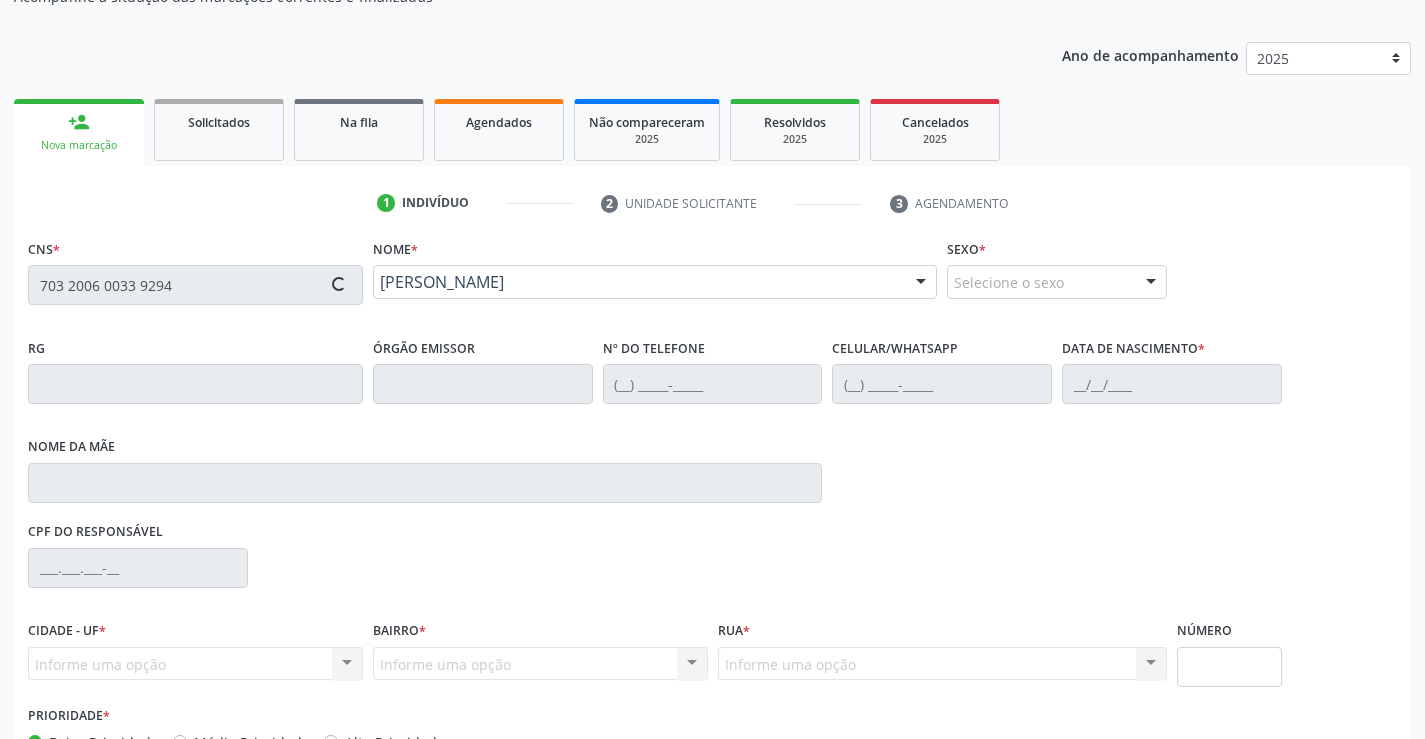 type on "[PHONE_NUMBER]" 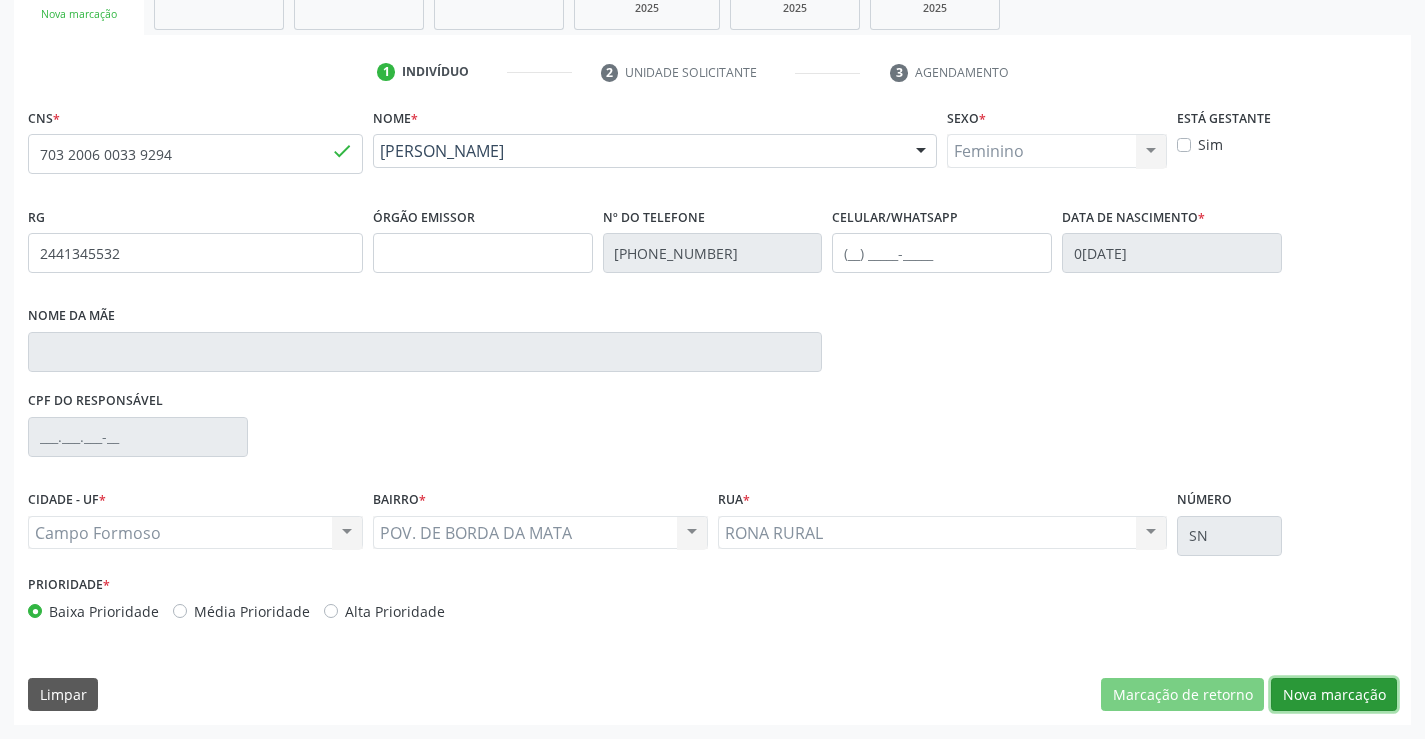 click on "Nova marcação" at bounding box center [1334, 695] 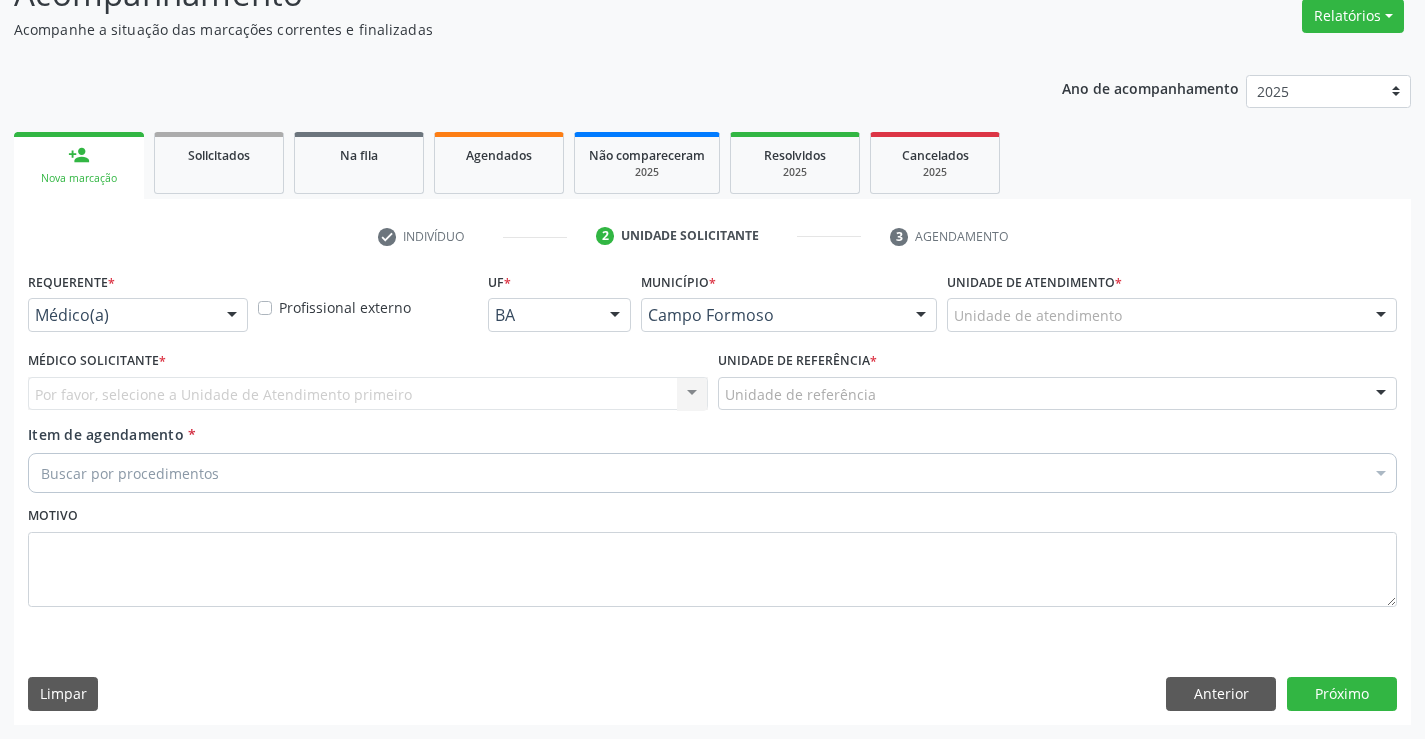 scroll, scrollTop: 167, scrollLeft: 0, axis: vertical 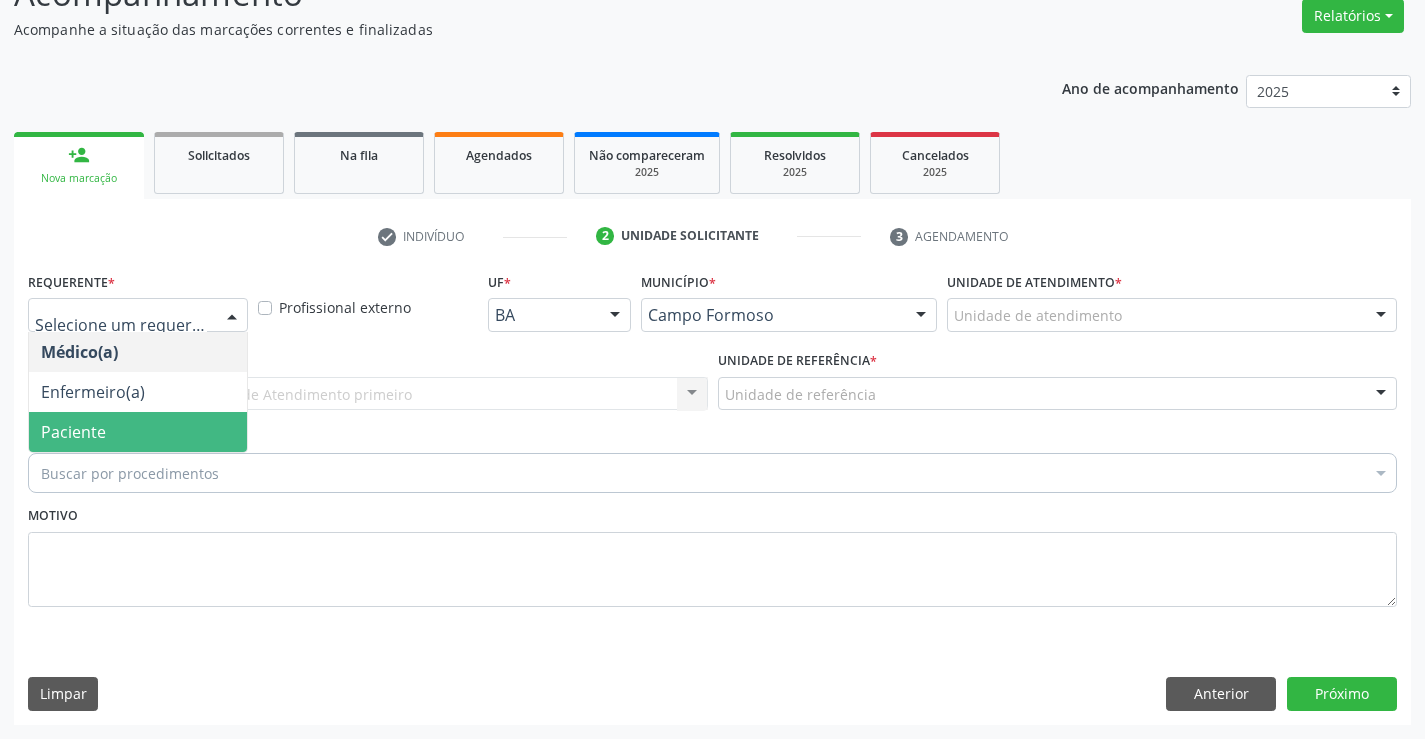 click on "Paciente" at bounding box center (138, 432) 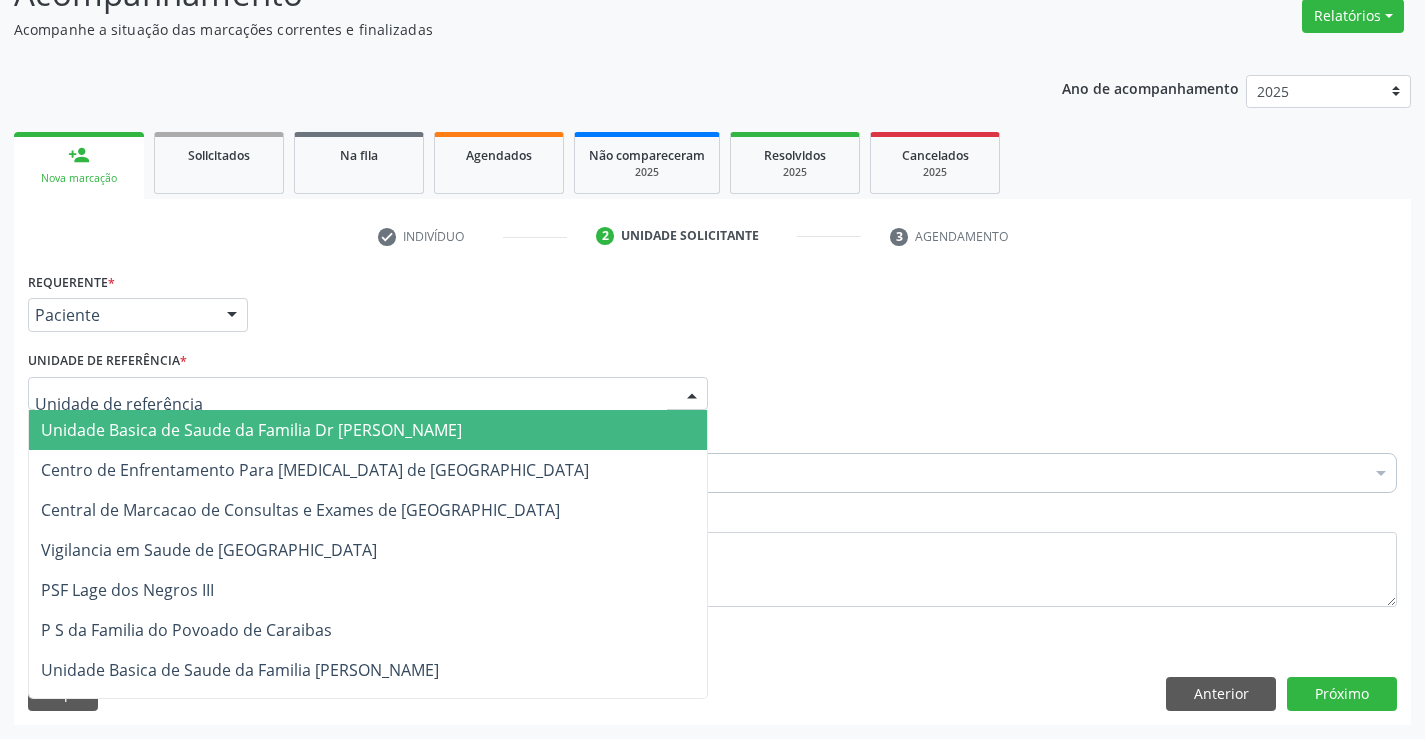 click on "Unidade Basica de Saude da Familia Dr [PERSON_NAME]" at bounding box center (368, 430) 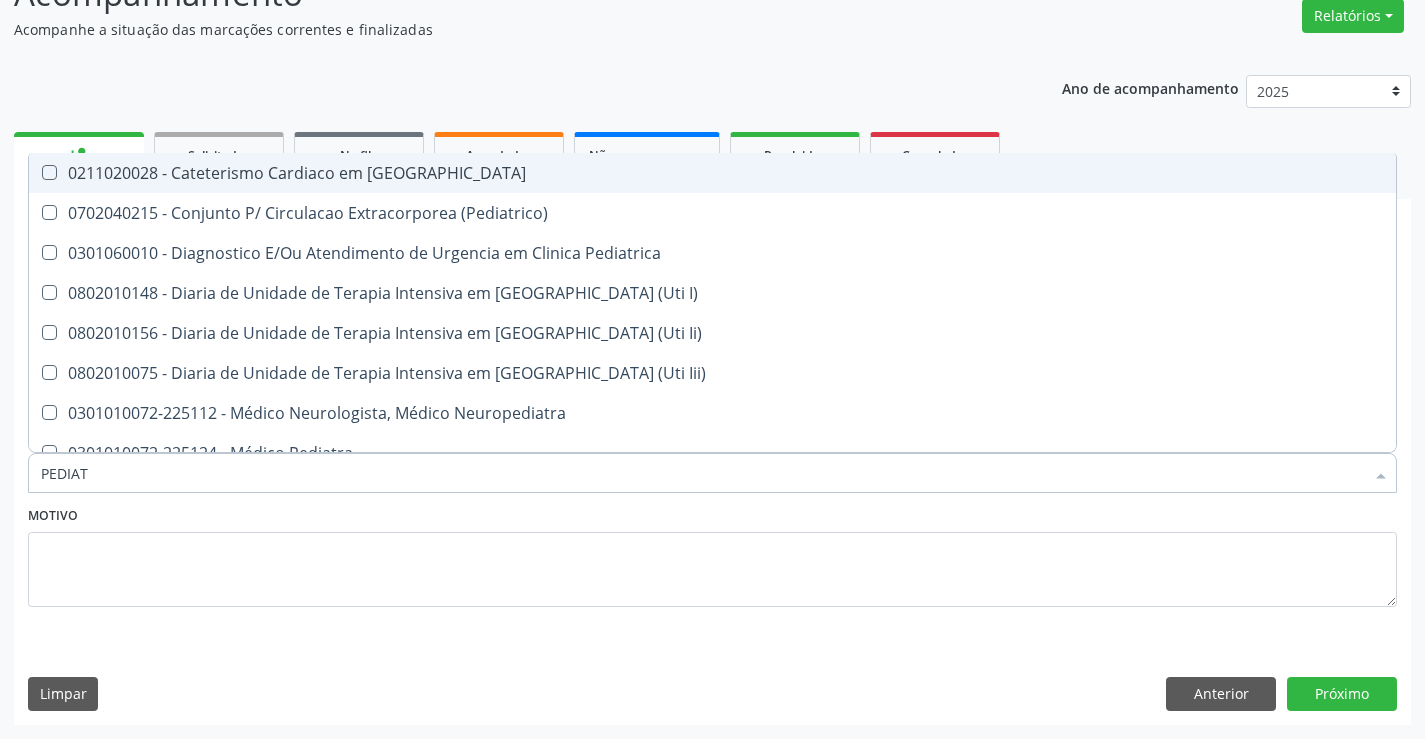 type on "PEDIATR" 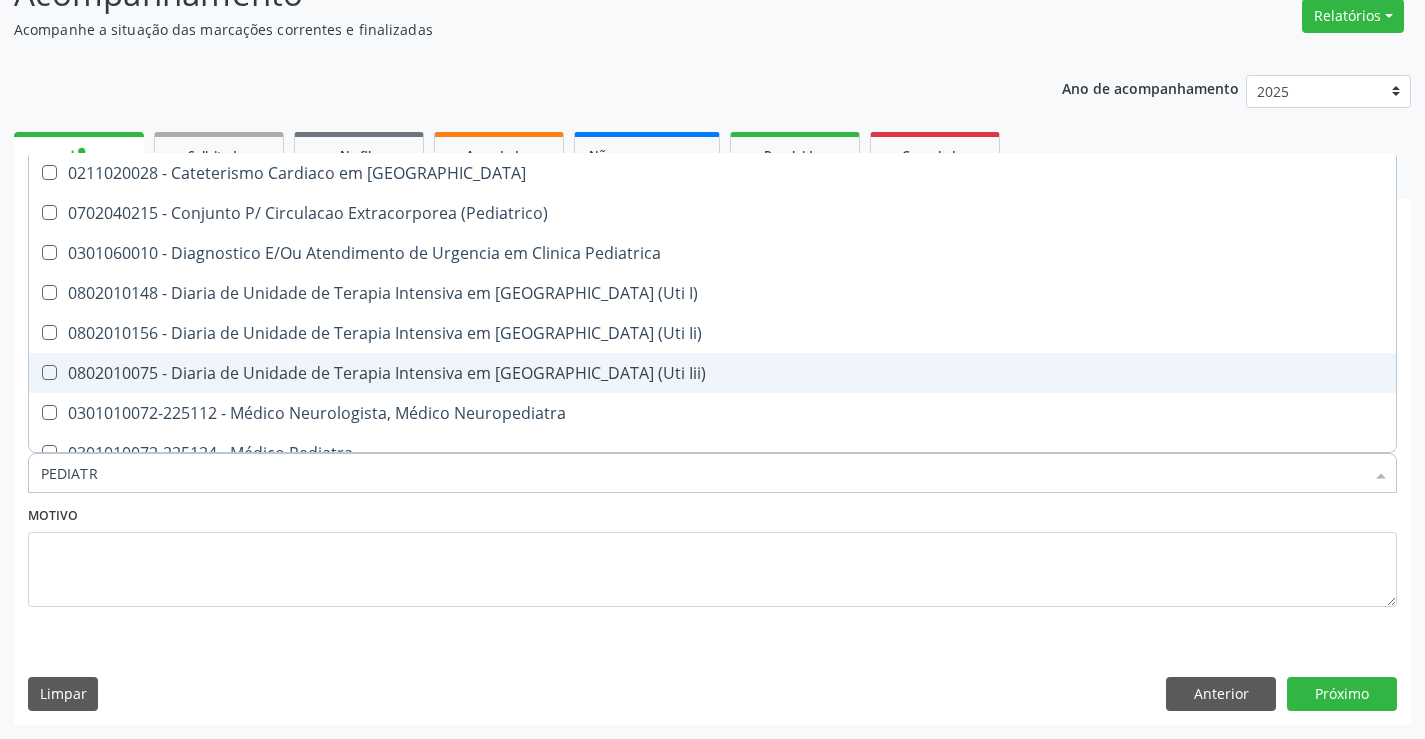 scroll, scrollTop: 100, scrollLeft: 0, axis: vertical 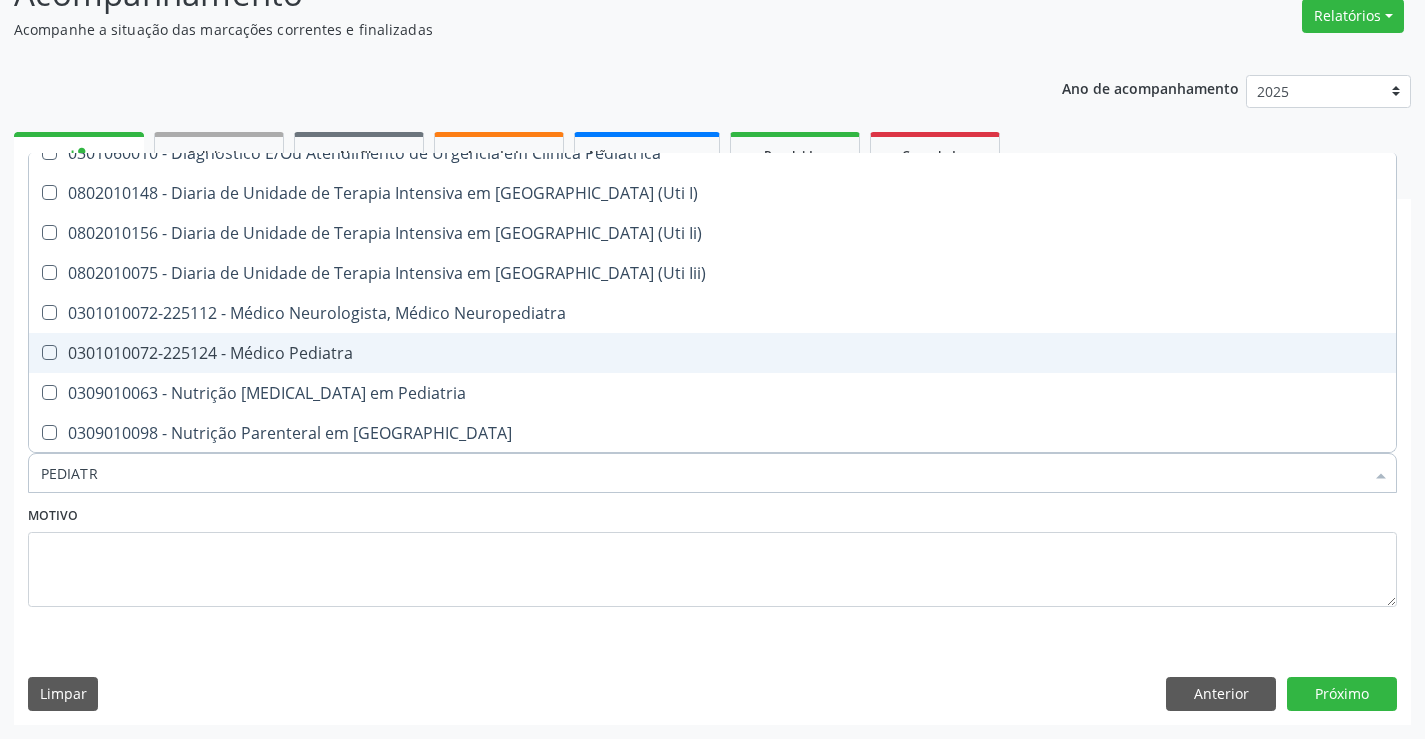 click on "0301010072-225124 - Médico Pediatra" at bounding box center (712, 353) 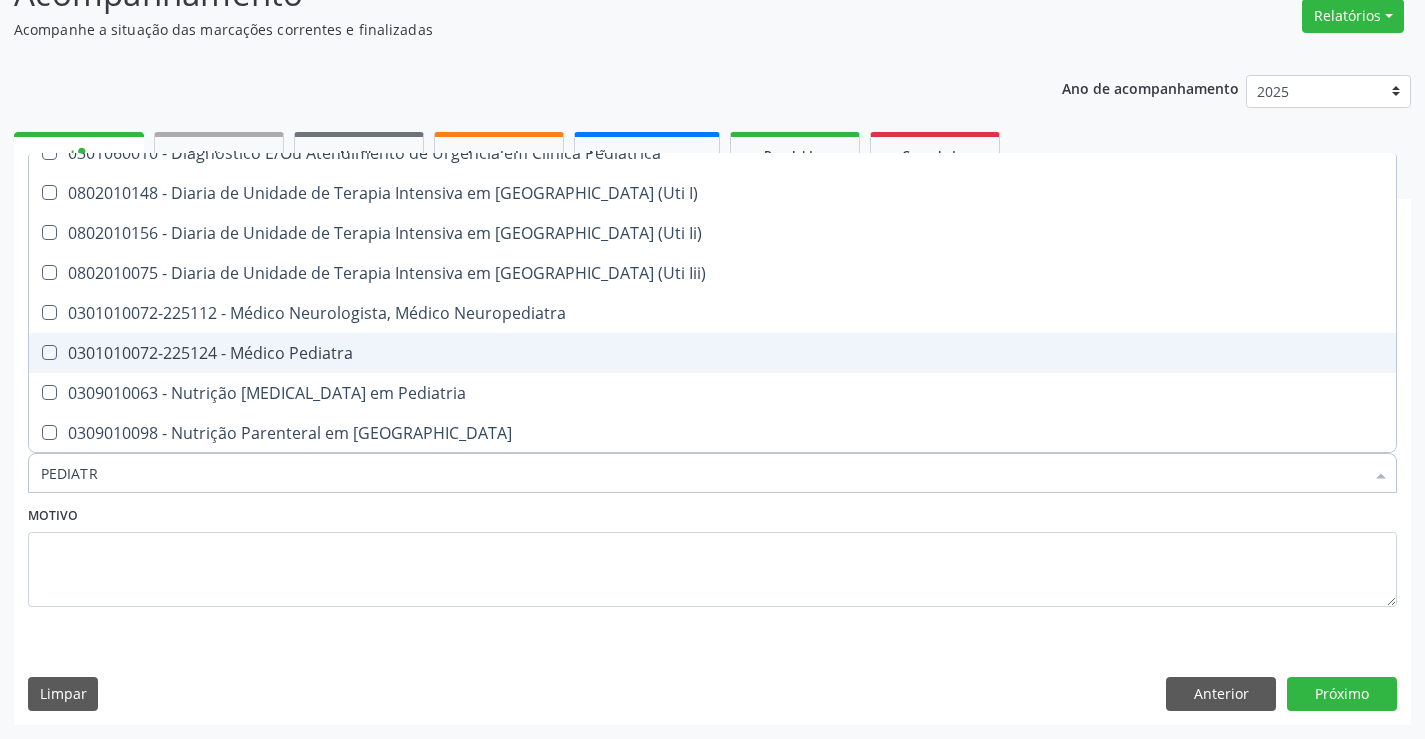 checkbox on "true" 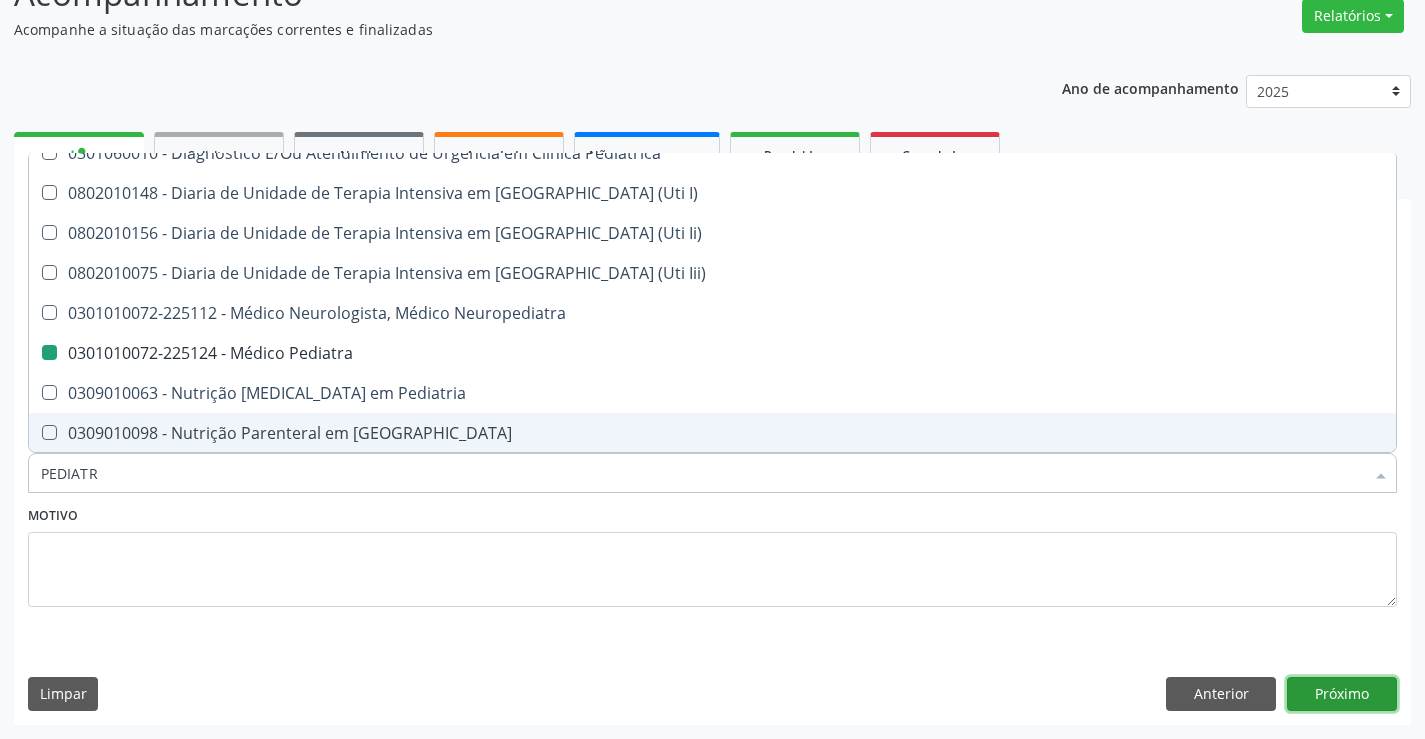 click on "Próximo" at bounding box center [1342, 694] 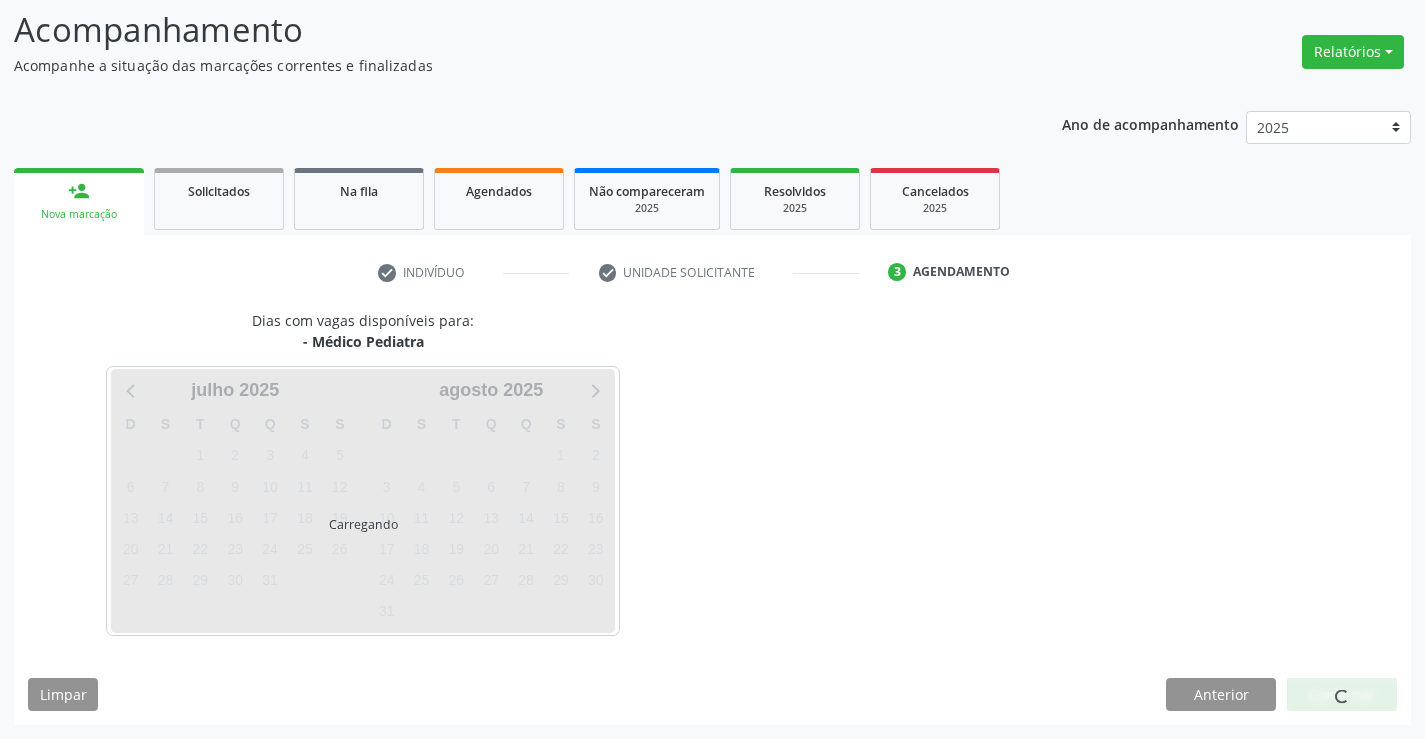 scroll, scrollTop: 131, scrollLeft: 0, axis: vertical 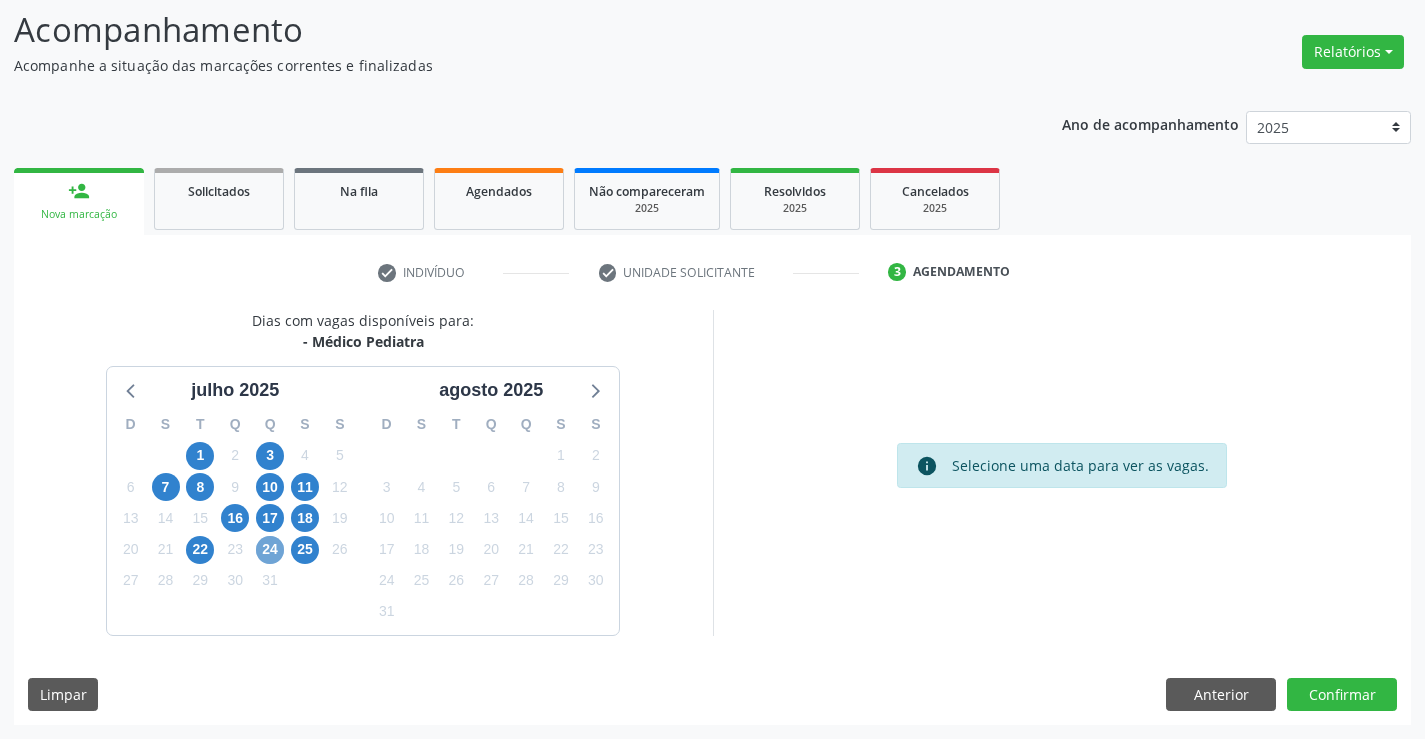 click on "24" at bounding box center (270, 550) 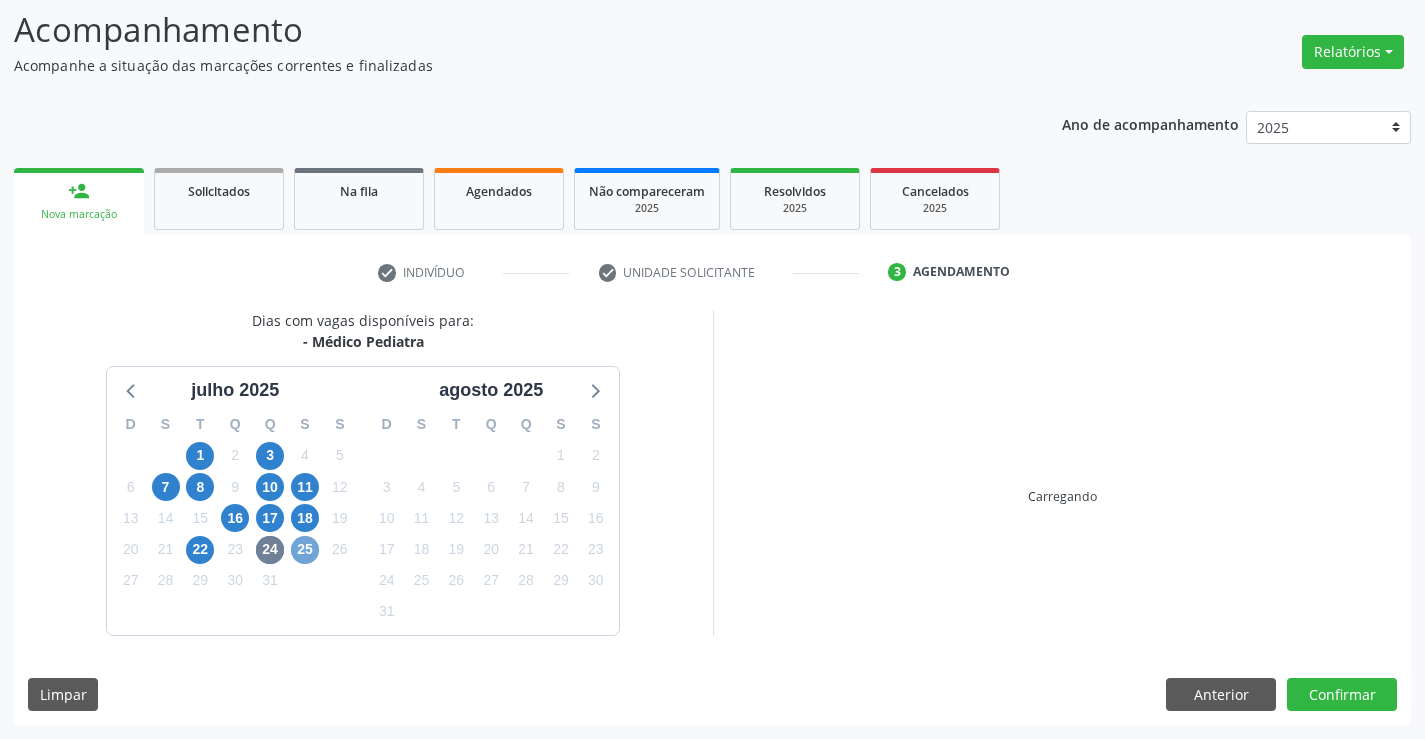 click on "25" at bounding box center (305, 550) 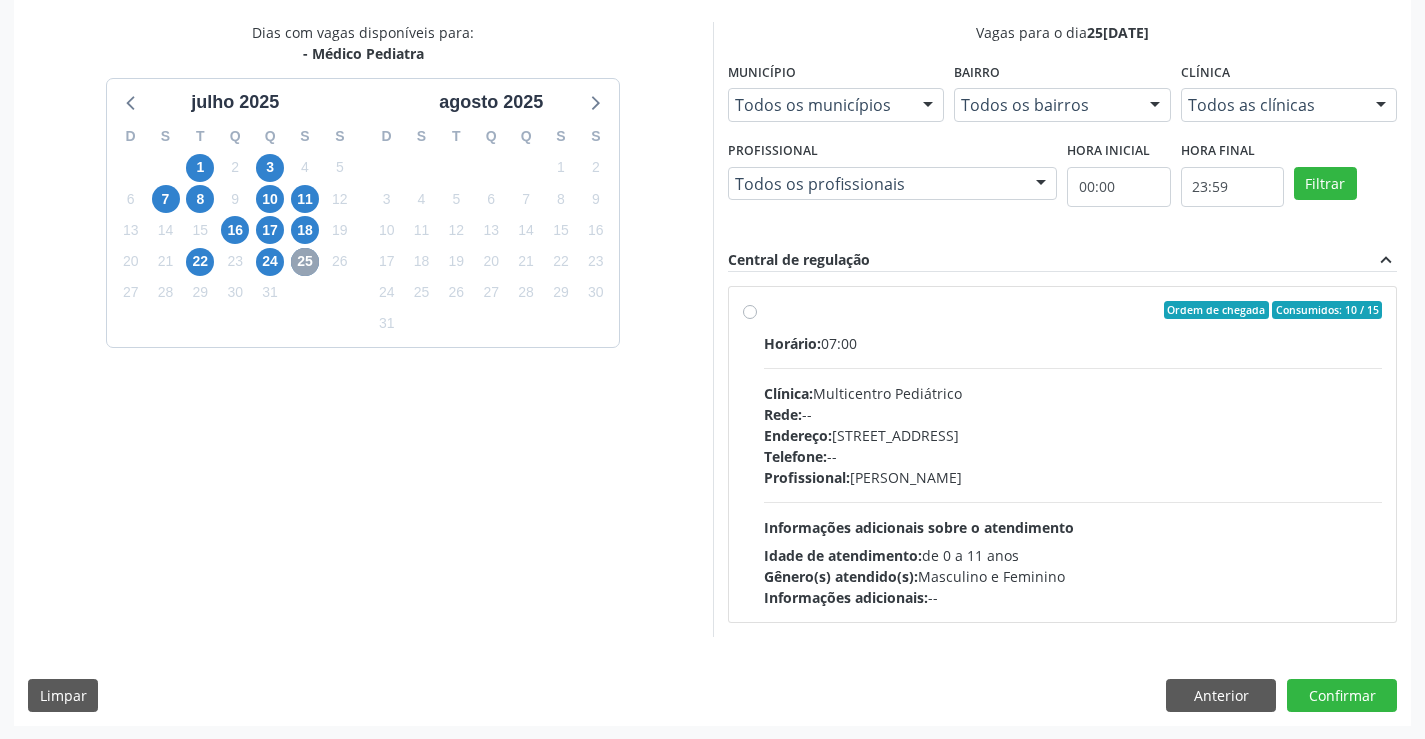 scroll, scrollTop: 420, scrollLeft: 0, axis: vertical 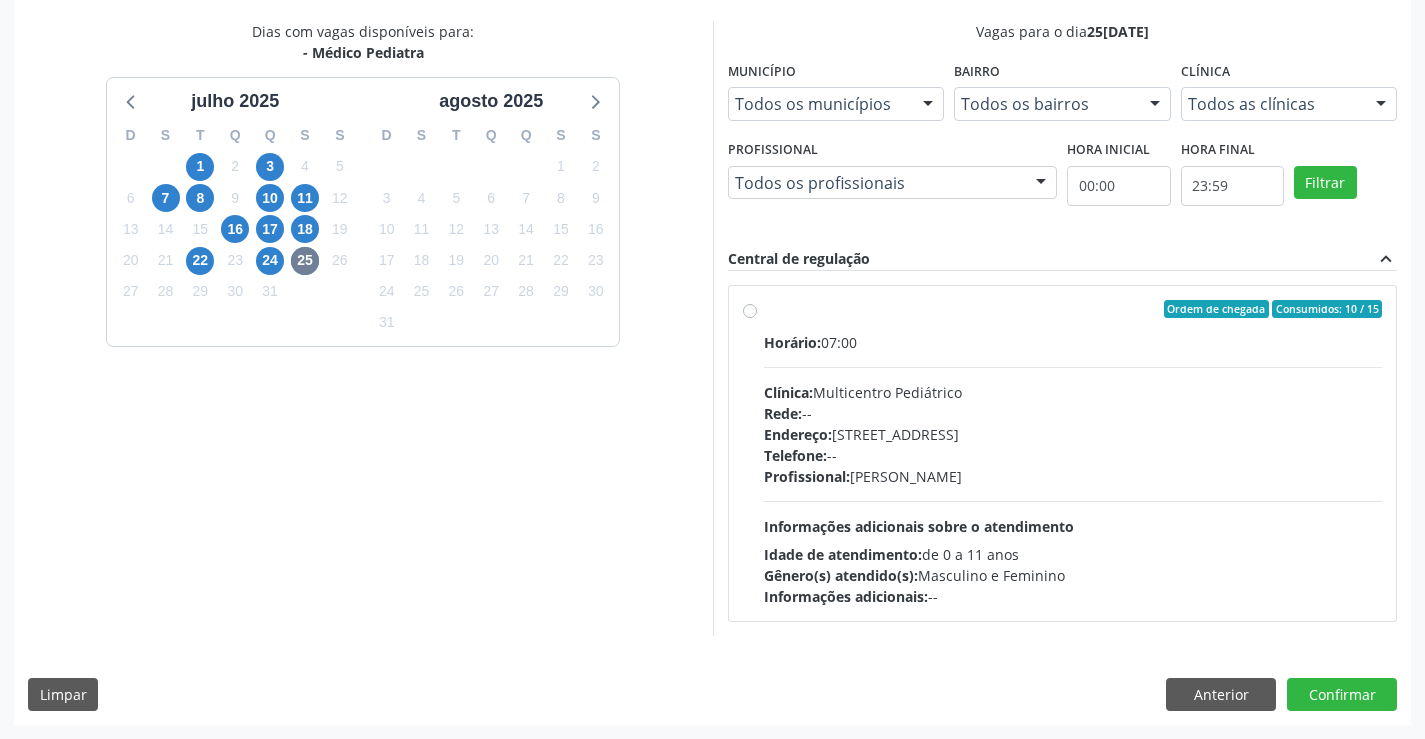click on "Ordem de chegada
Consumidos: 10 / 15
Horário:   07:00
Clínica:  Multicentro Pediátrico
Rede:
--
Endereço:   [STREET_ADDRESS]
Telefone:   --
Profissional:
[PERSON_NAME]
Informações adicionais sobre o atendimento
Idade de atendimento:
de 0 a 11 anos
Gênero(s) atendido(s):
Masculino e Feminino
Informações adicionais:
--" at bounding box center [1073, 453] 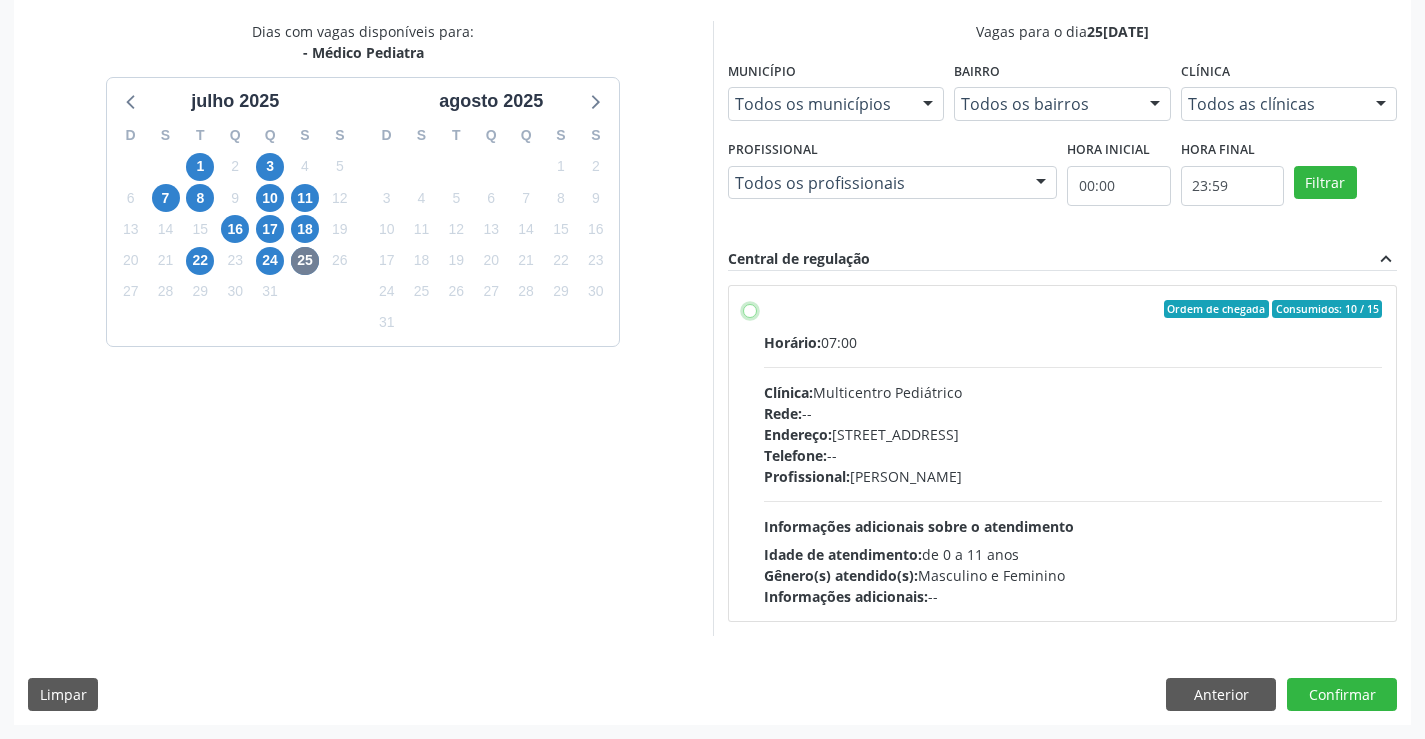 click on "Ordem de chegada
Consumidos: 10 / 15
Horário:   07:00
Clínica:  Multicentro Pediátrico
Rede:
--
Endereço:   [STREET_ADDRESS]
Telefone:   --
Profissional:
[PERSON_NAME]
Informações adicionais sobre o atendimento
Idade de atendimento:
de 0 a 11 anos
Gênero(s) atendido(s):
Masculino e Feminino
Informações adicionais:
--" at bounding box center [750, 309] 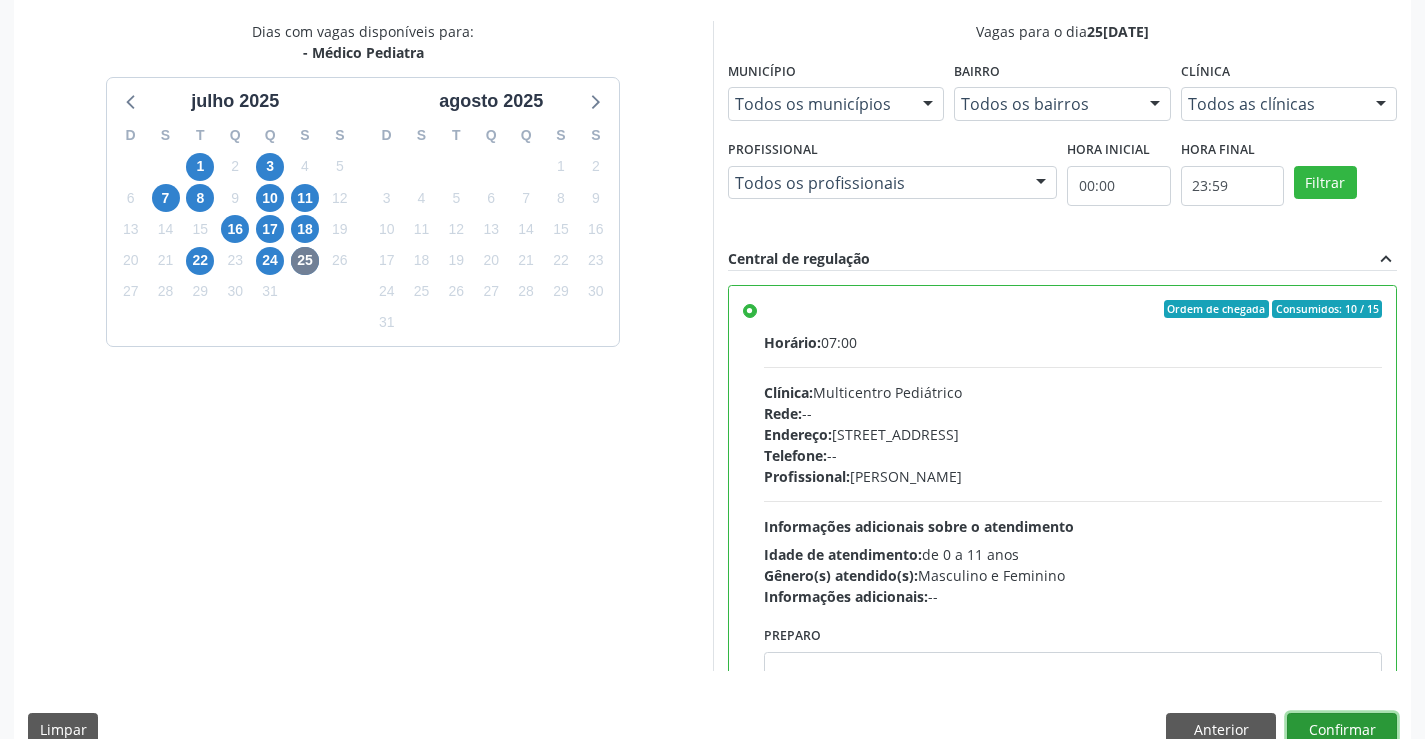 click on "Confirmar" at bounding box center (1342, 730) 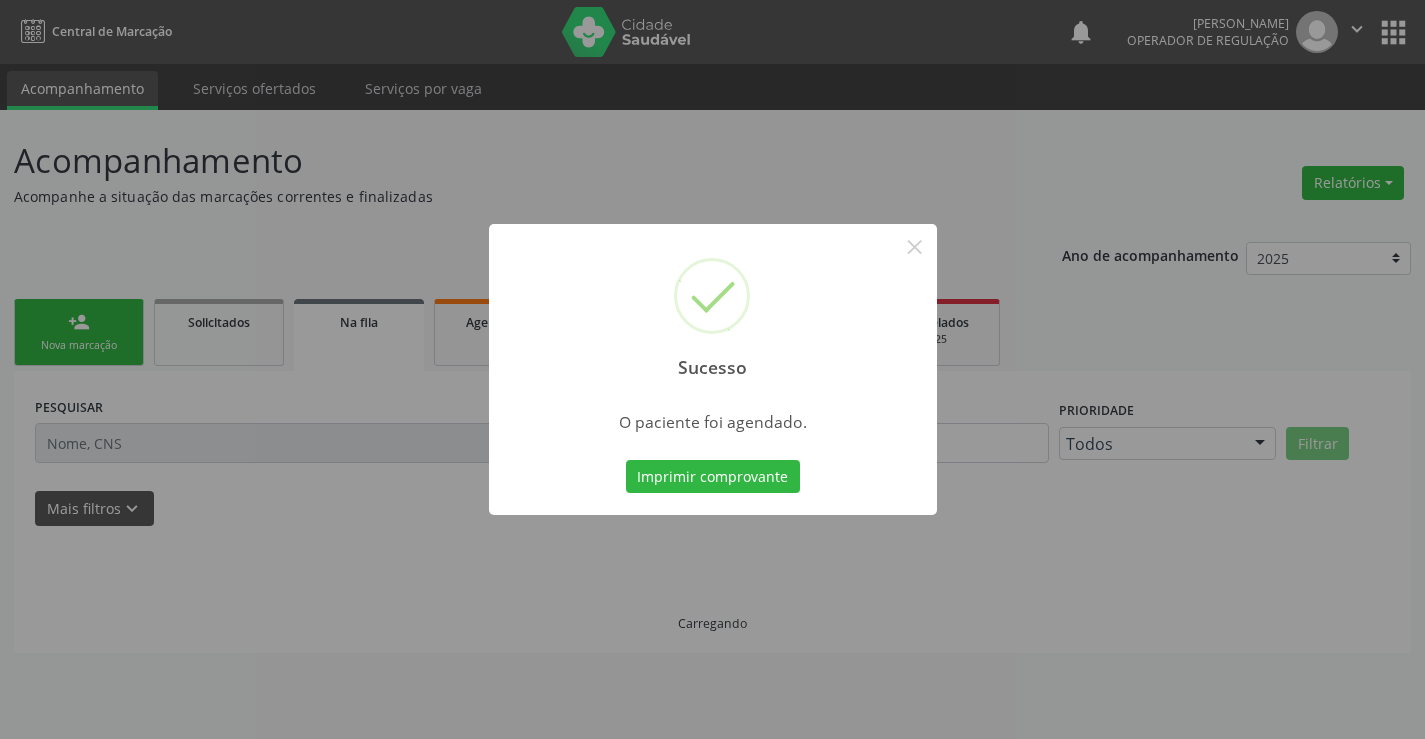 scroll, scrollTop: 0, scrollLeft: 0, axis: both 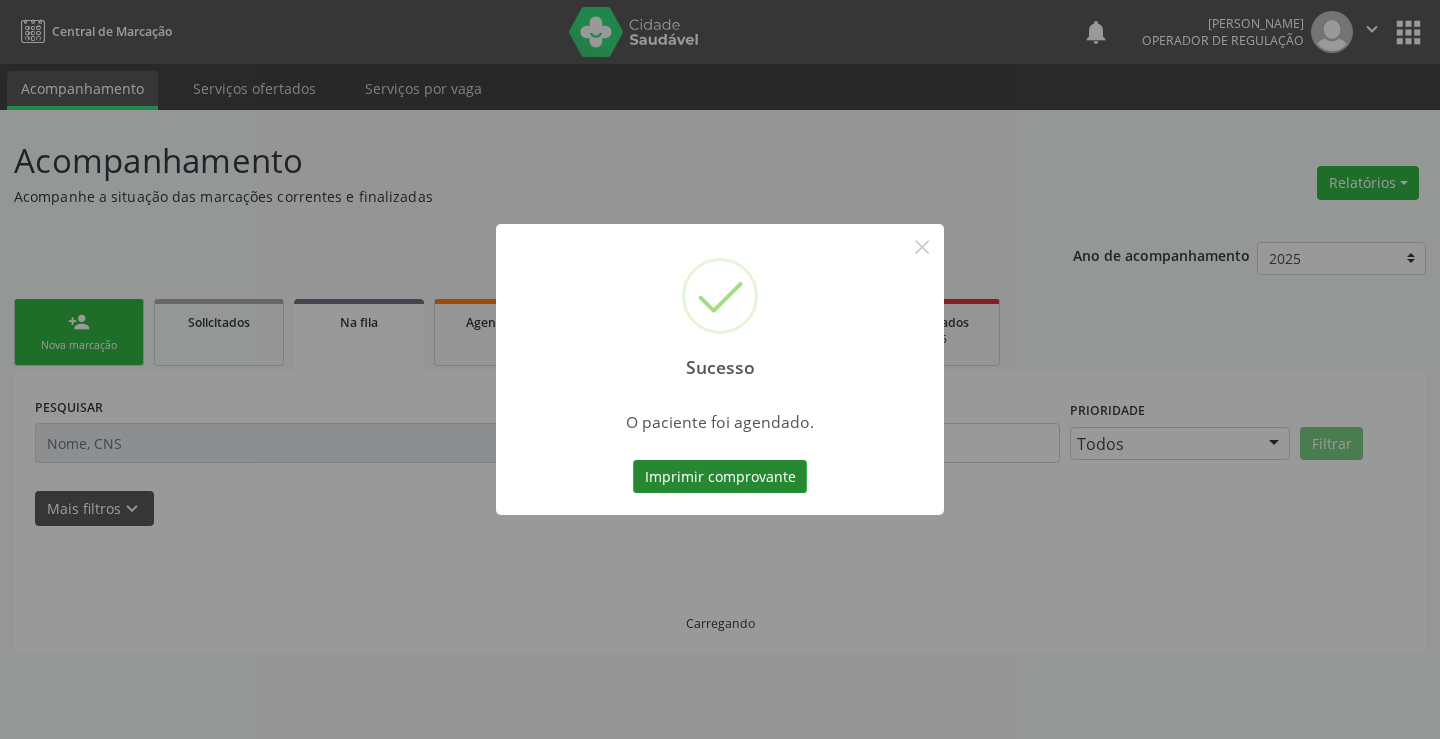 click on "Imprimir comprovante" at bounding box center [720, 477] 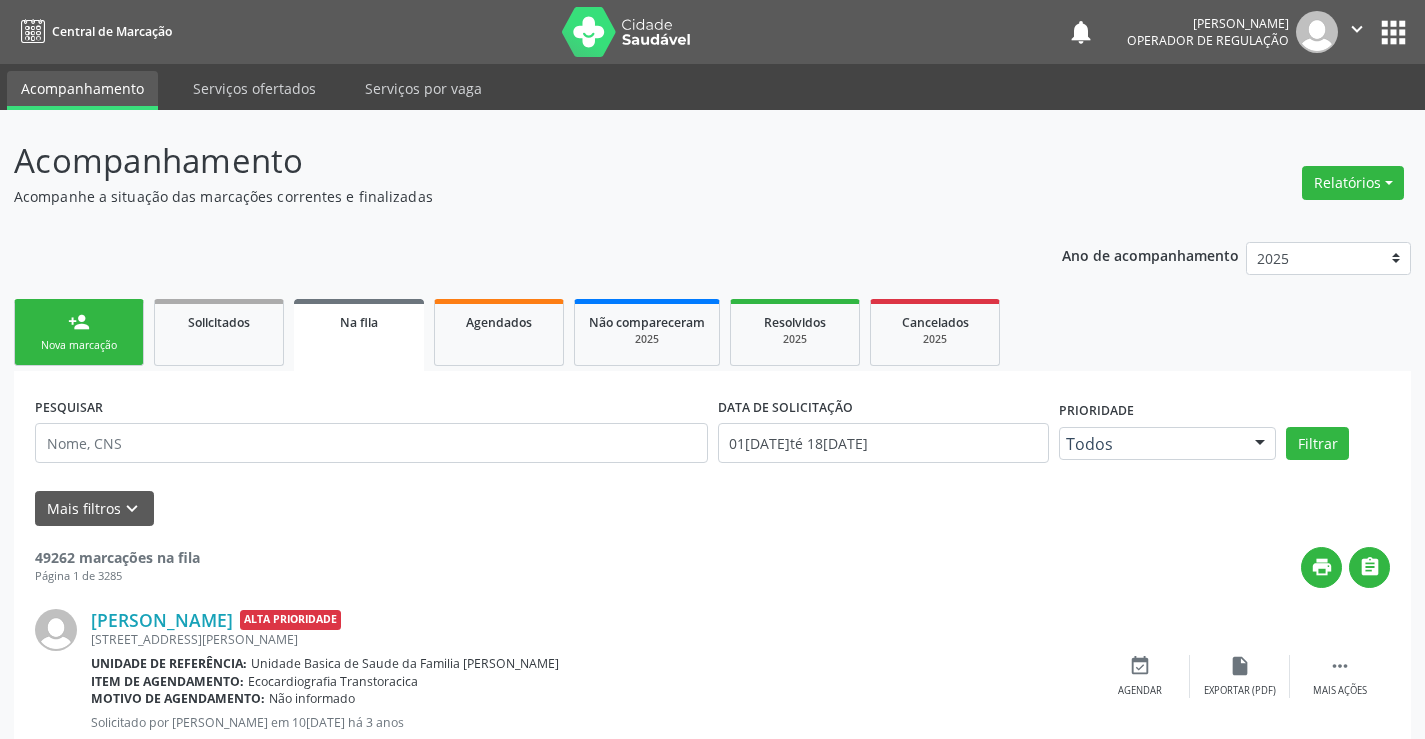 click on "person_add
Nova marcação" at bounding box center [79, 332] 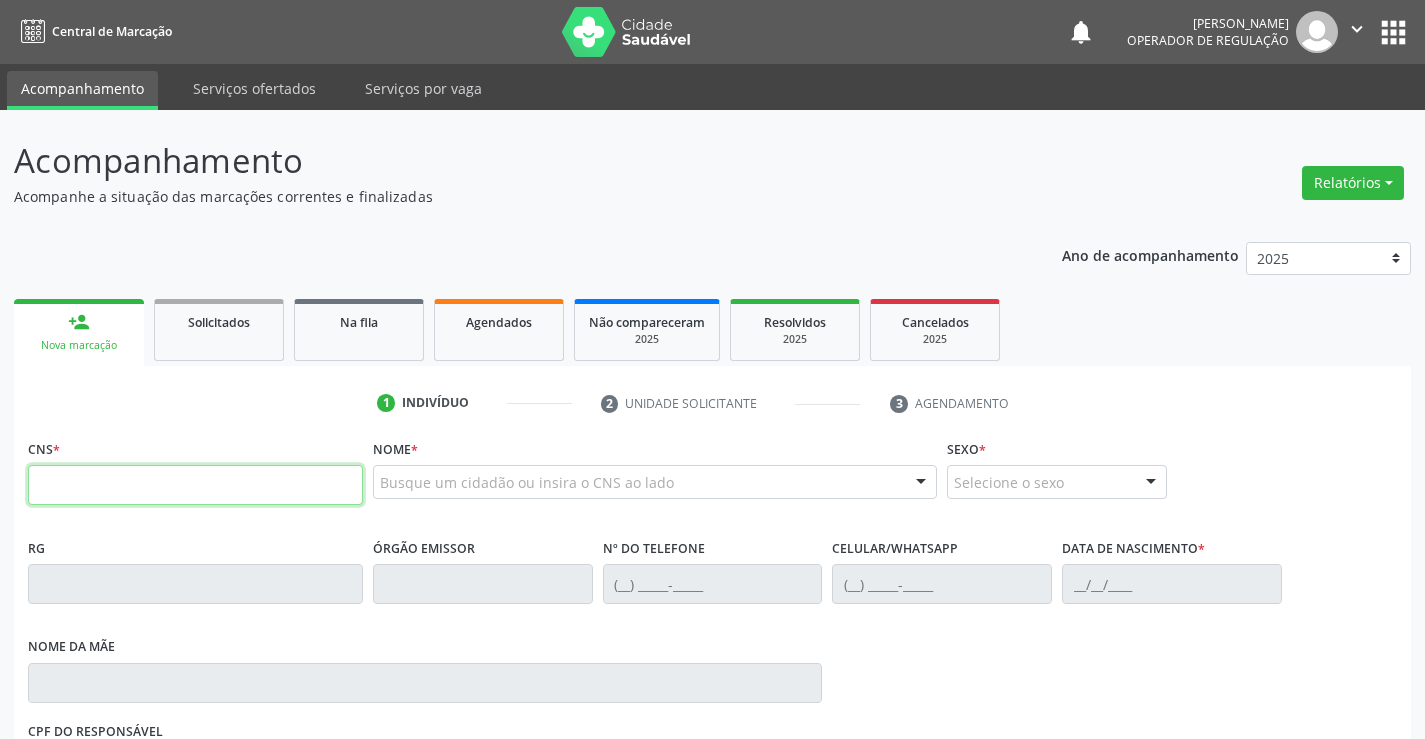 click at bounding box center [195, 485] 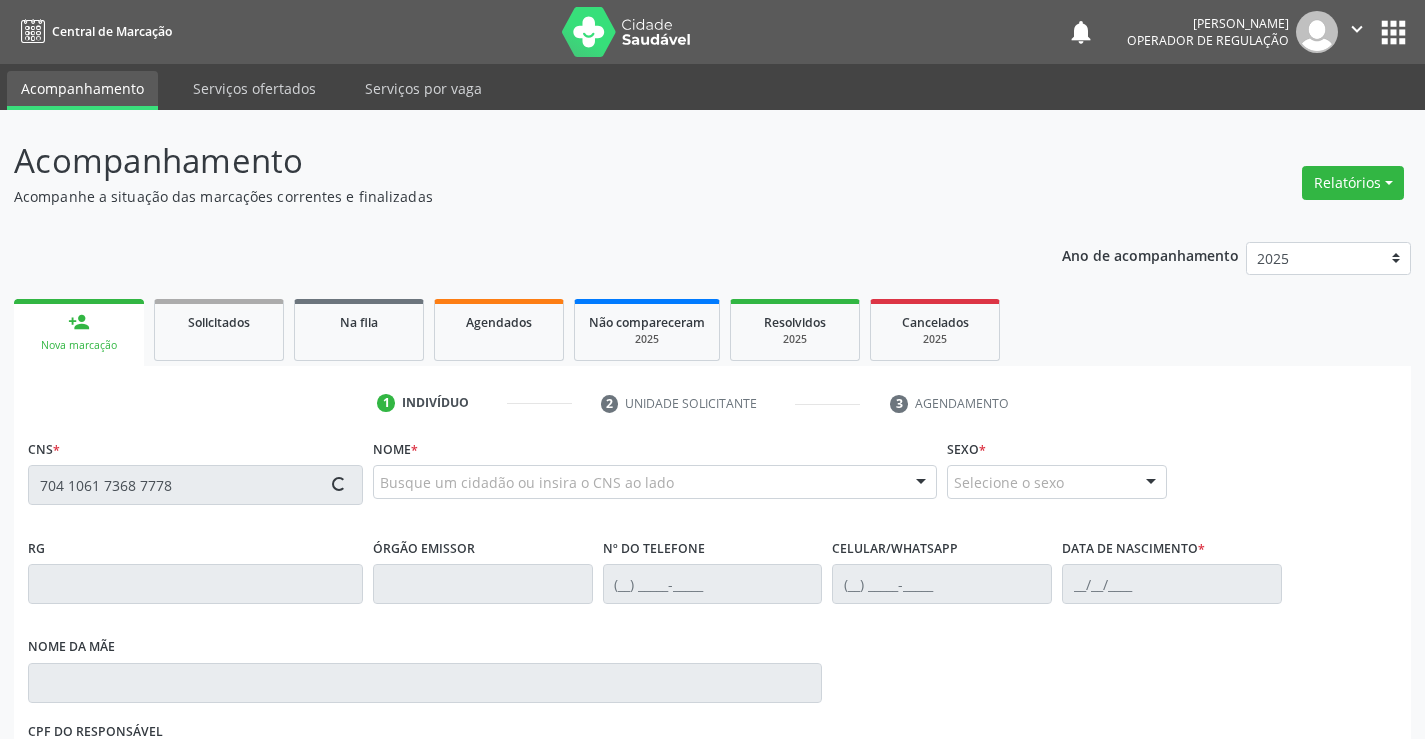 type on "704 1061 7368 7778" 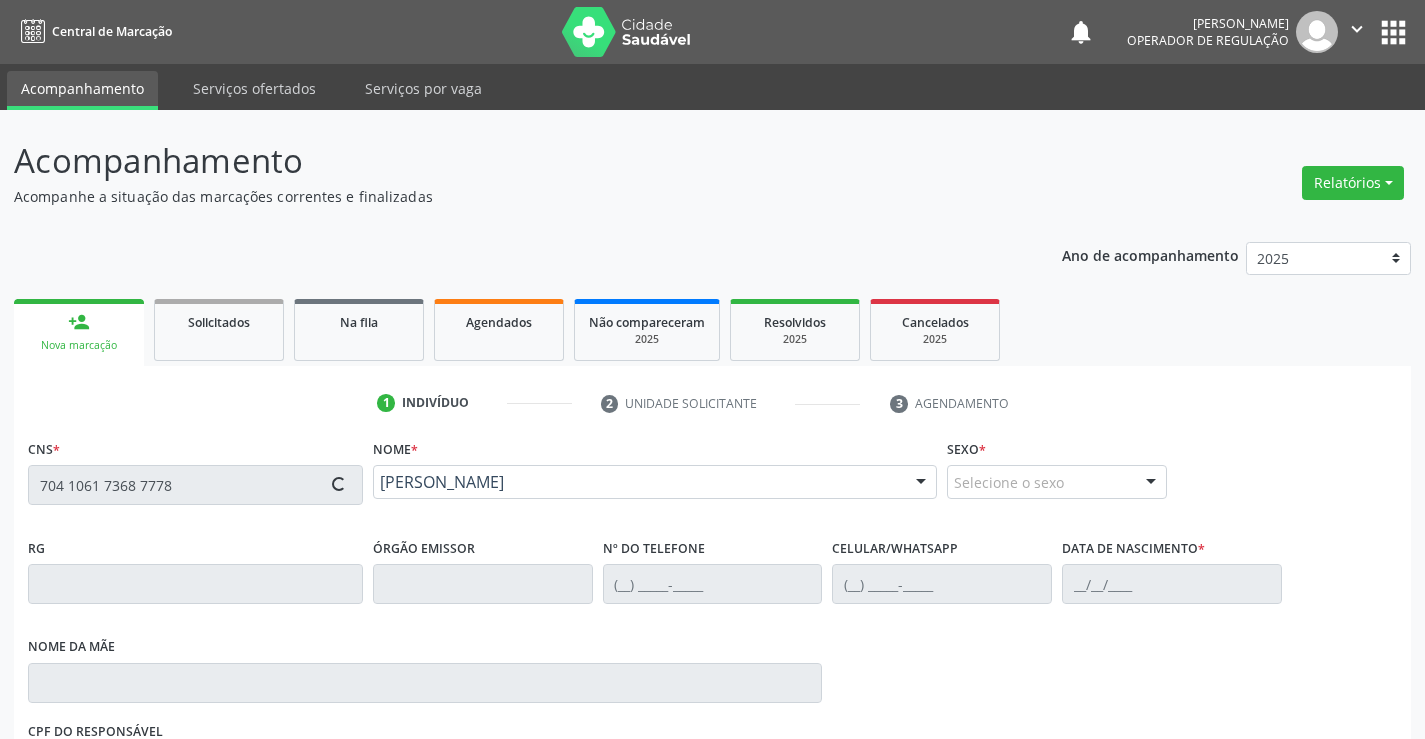 type on "[PHONE_NUMBER]" 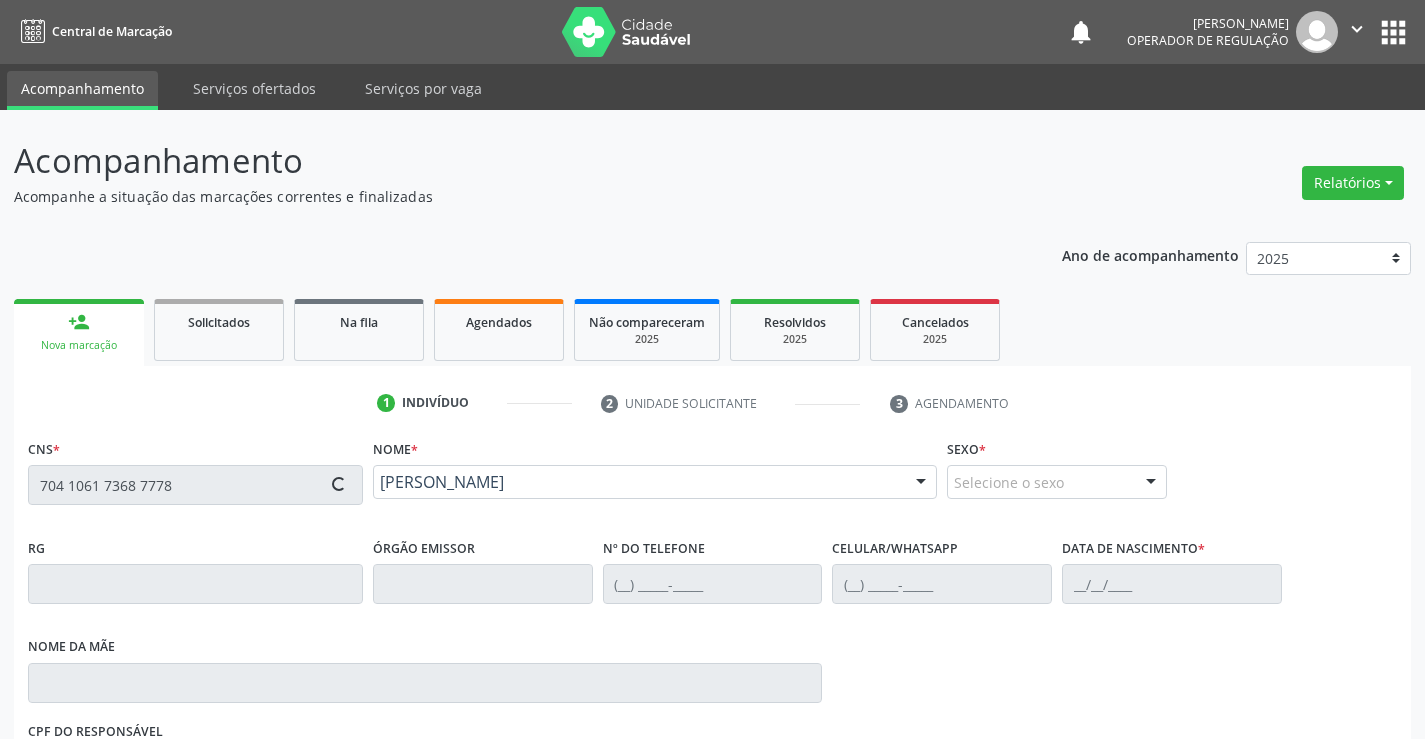 type on "06[DATE]" 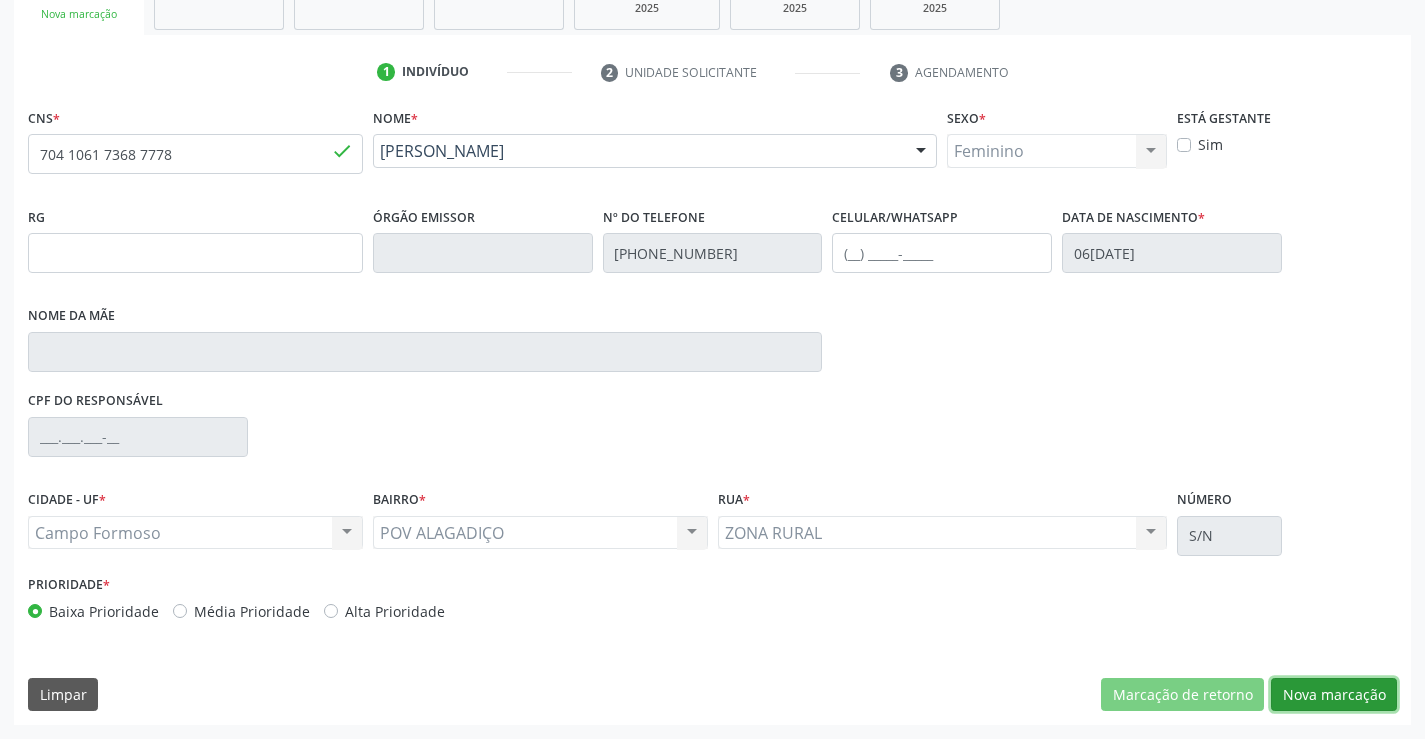 click on "Nova marcação" at bounding box center [1334, 695] 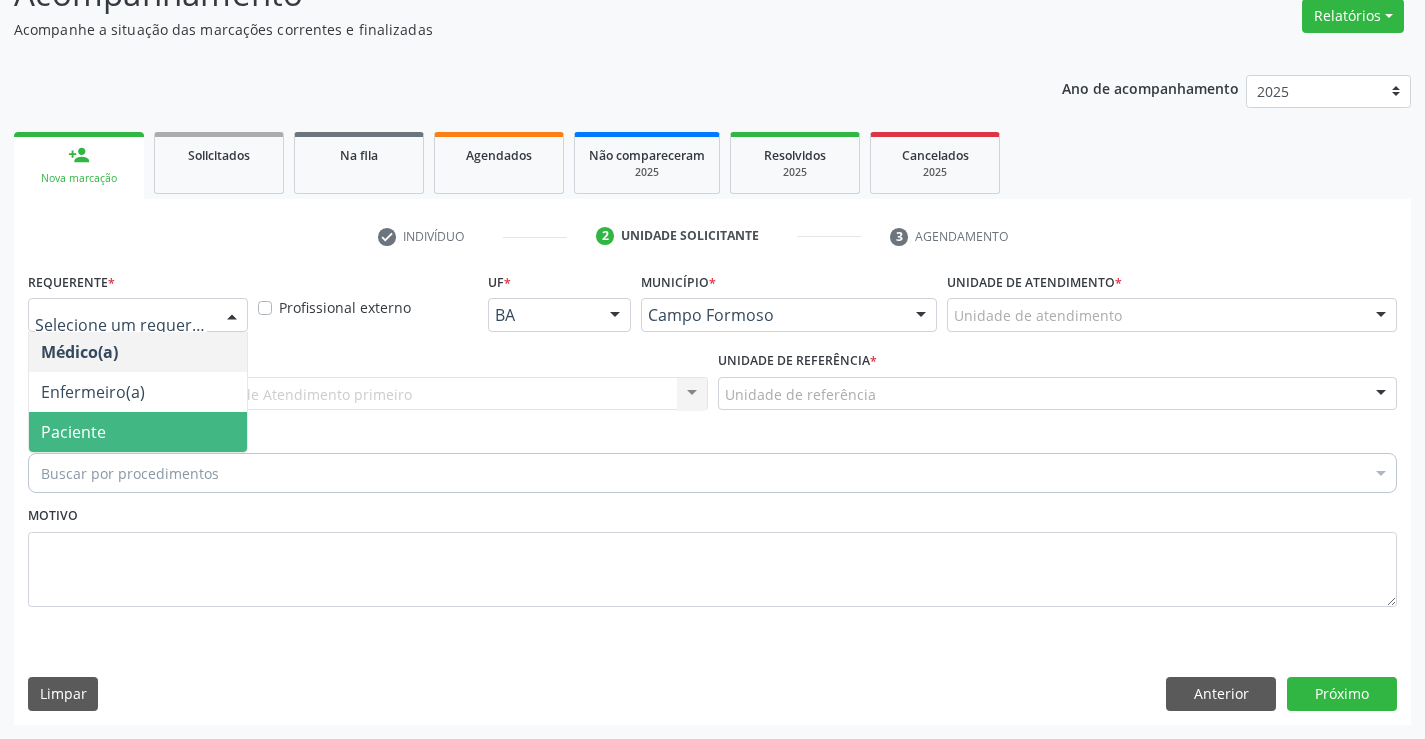 click on "Paciente" at bounding box center [138, 432] 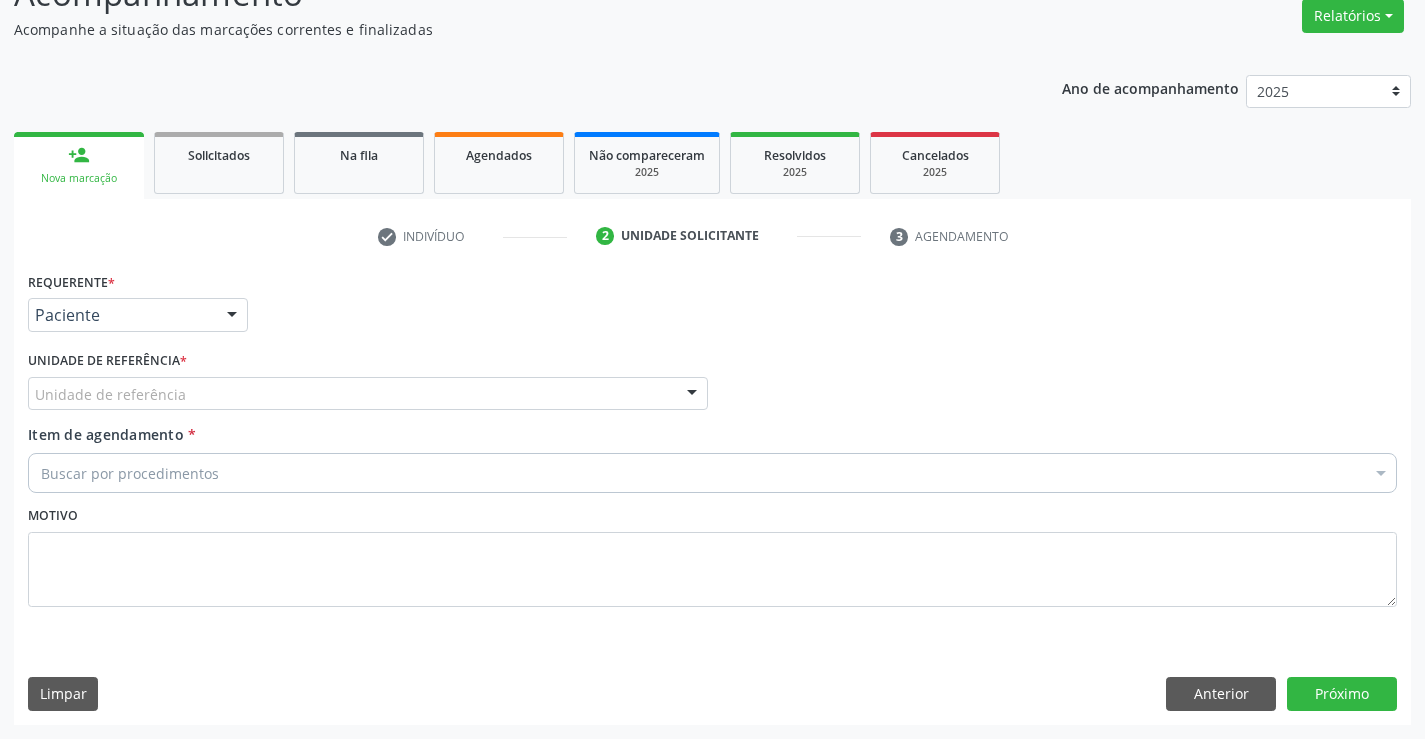 click on "Unidade de referência" at bounding box center [368, 394] 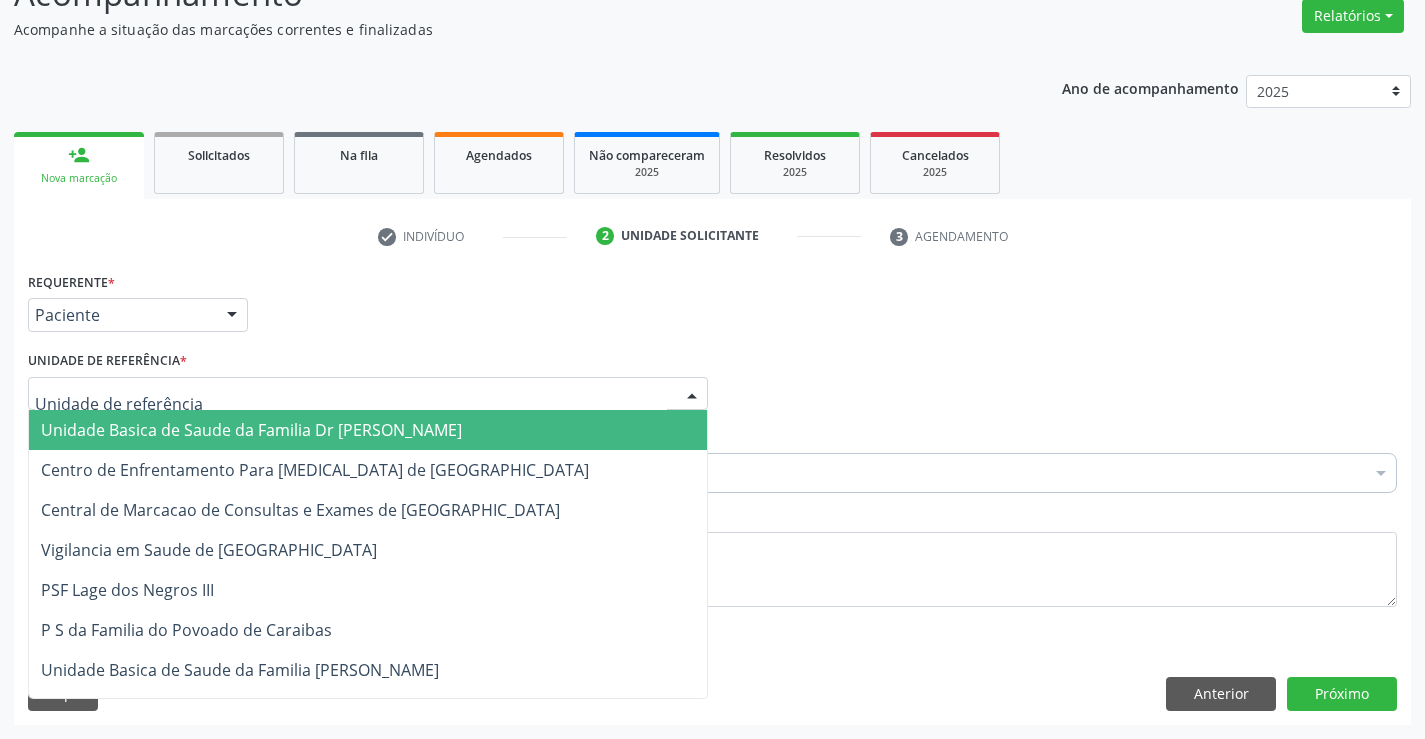 click on "Unidade Basica de Saude da Familia Dr [PERSON_NAME]" at bounding box center [251, 430] 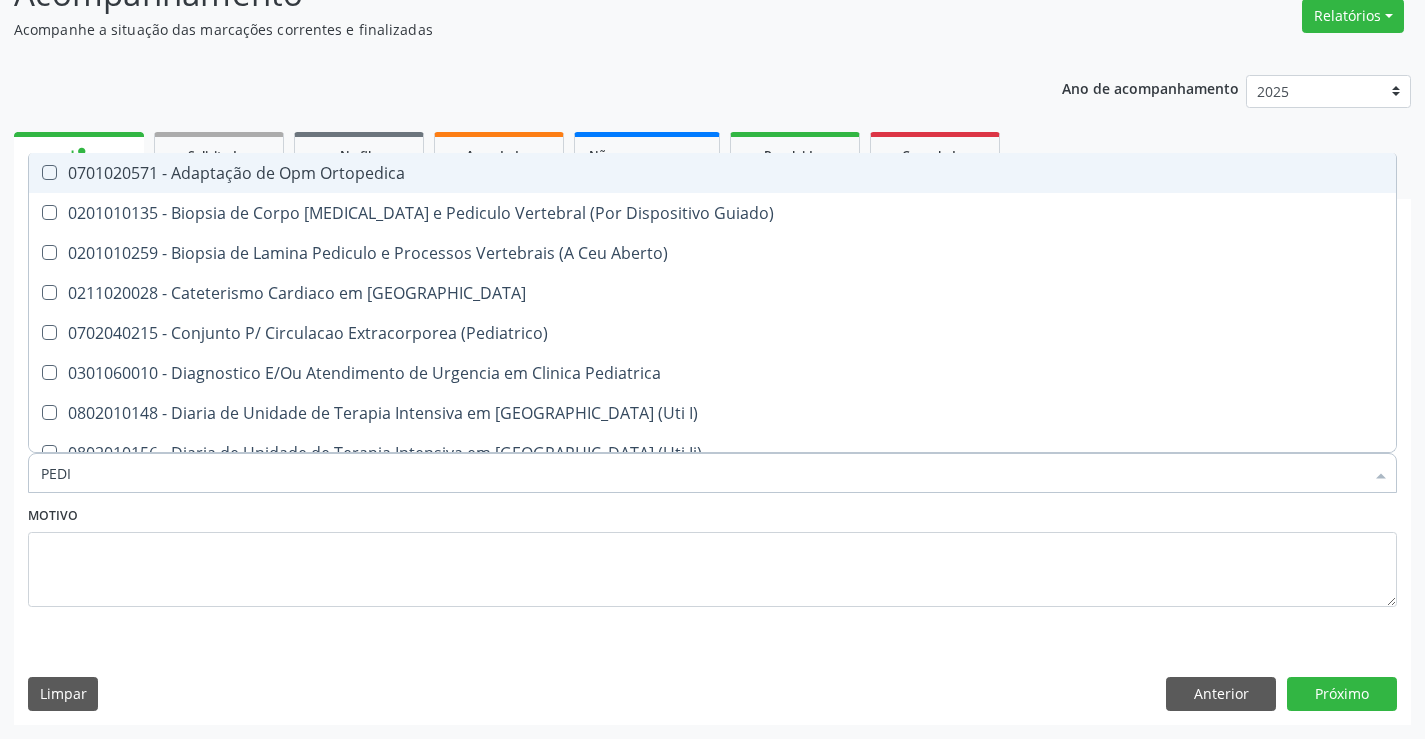 type on "PEDIA" 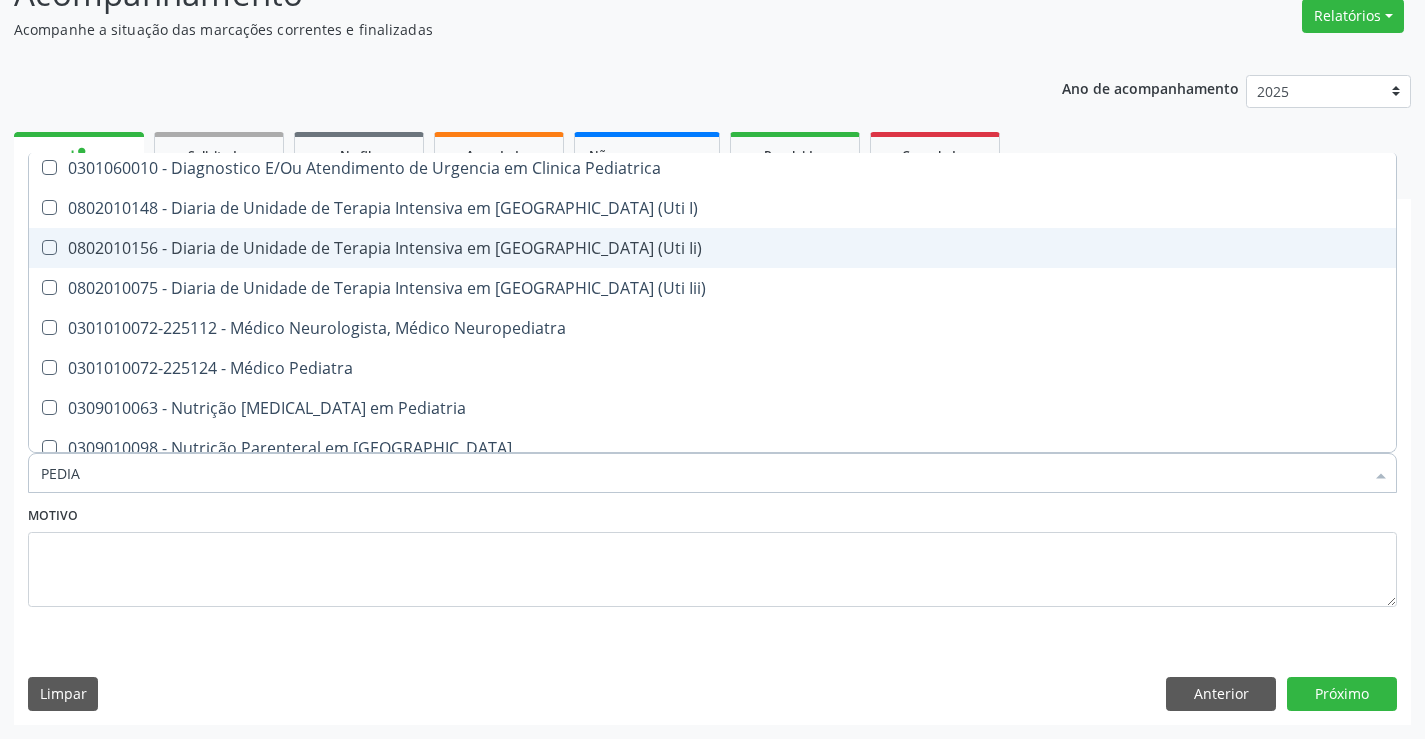 scroll, scrollTop: 200, scrollLeft: 0, axis: vertical 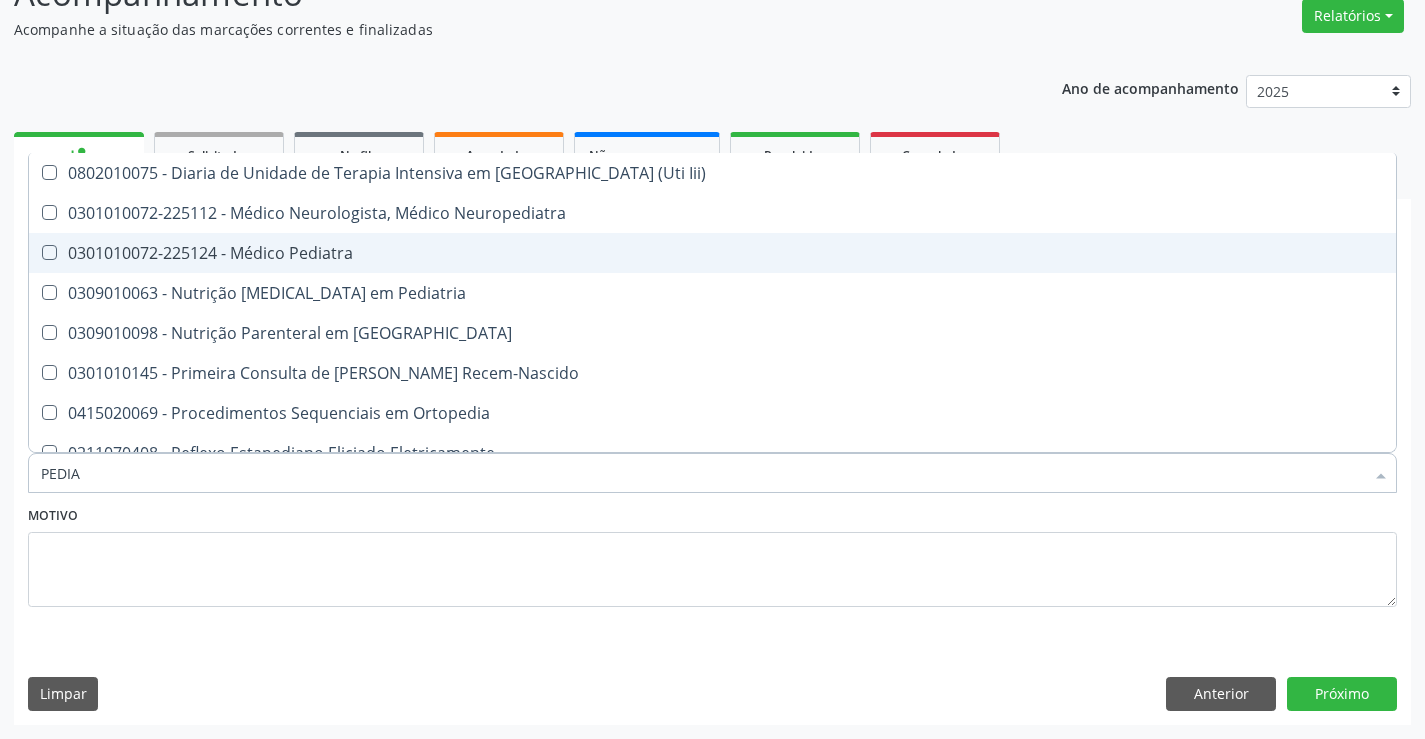click on "0301010072-225124 - Médico Pediatra" at bounding box center [712, 253] 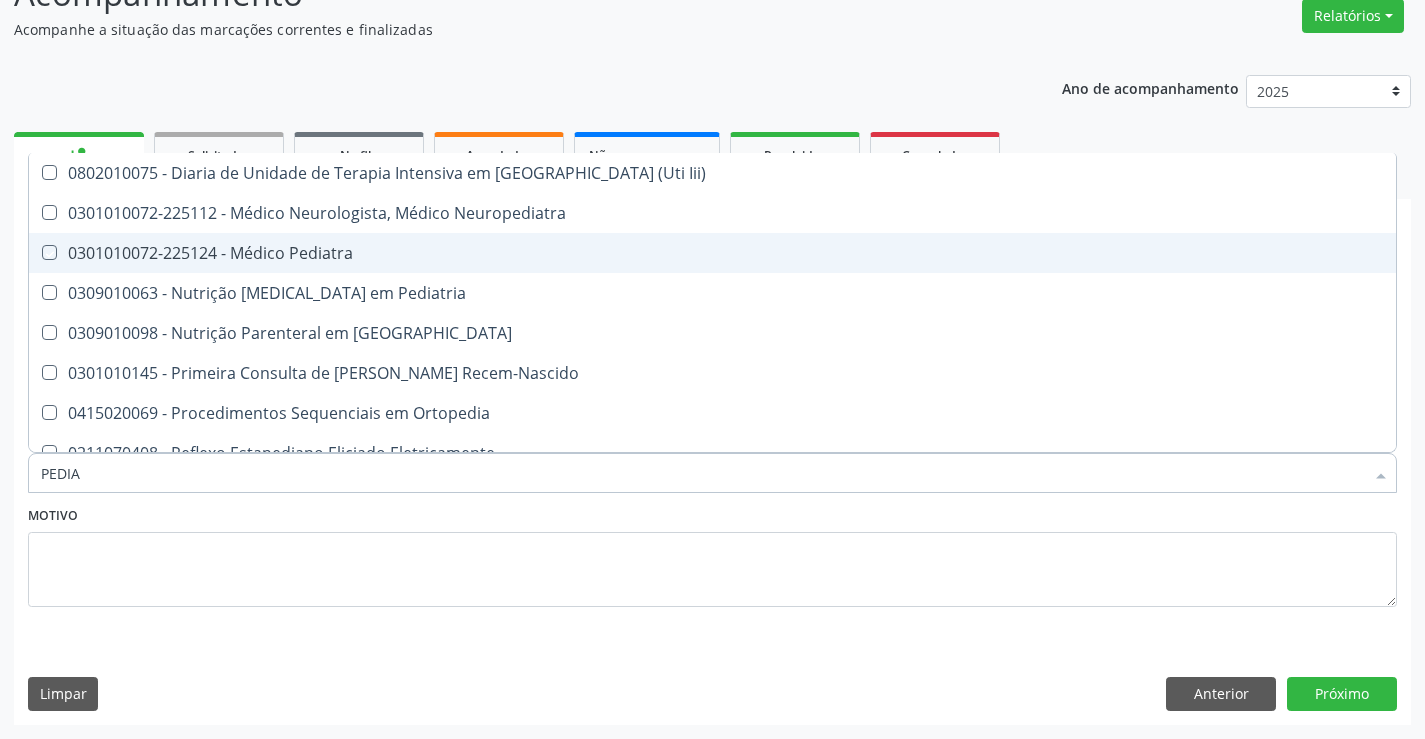 checkbox on "true" 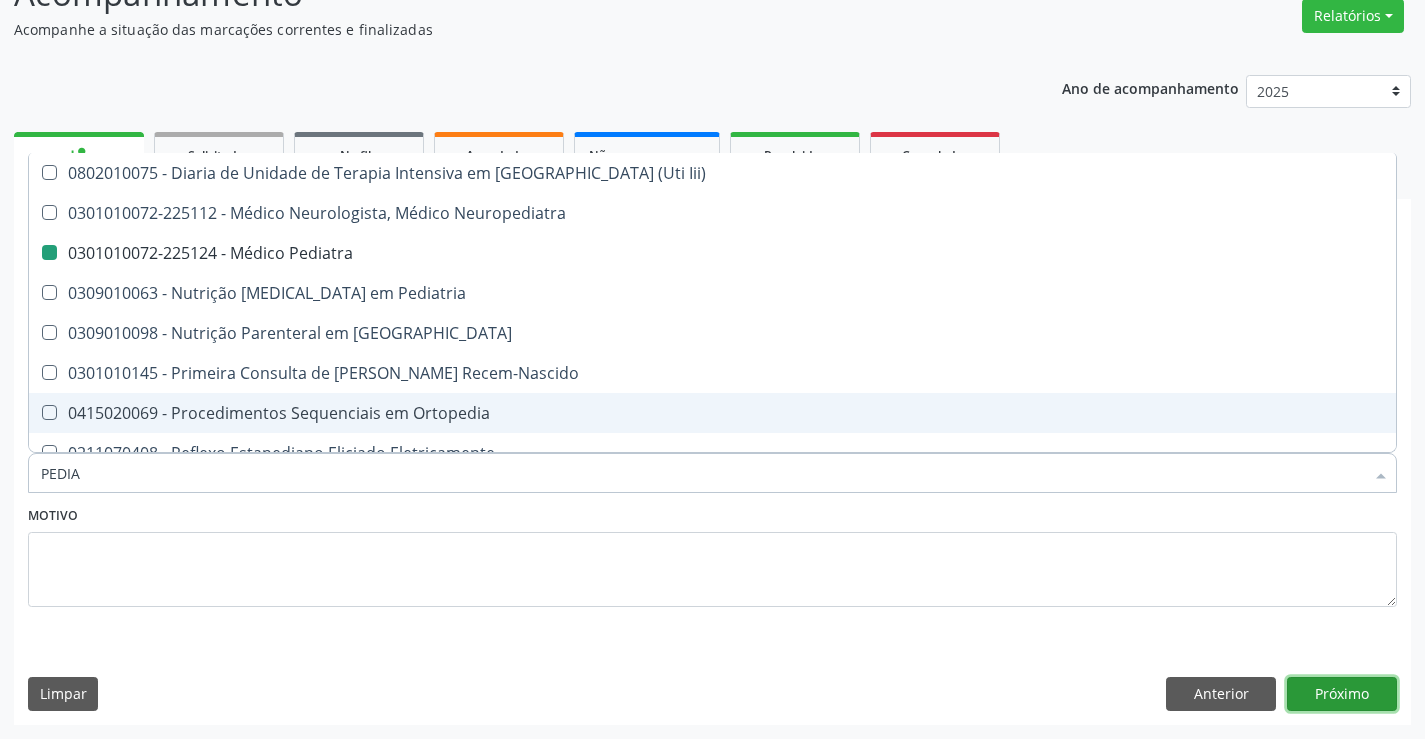 click on "Próximo" at bounding box center (1342, 694) 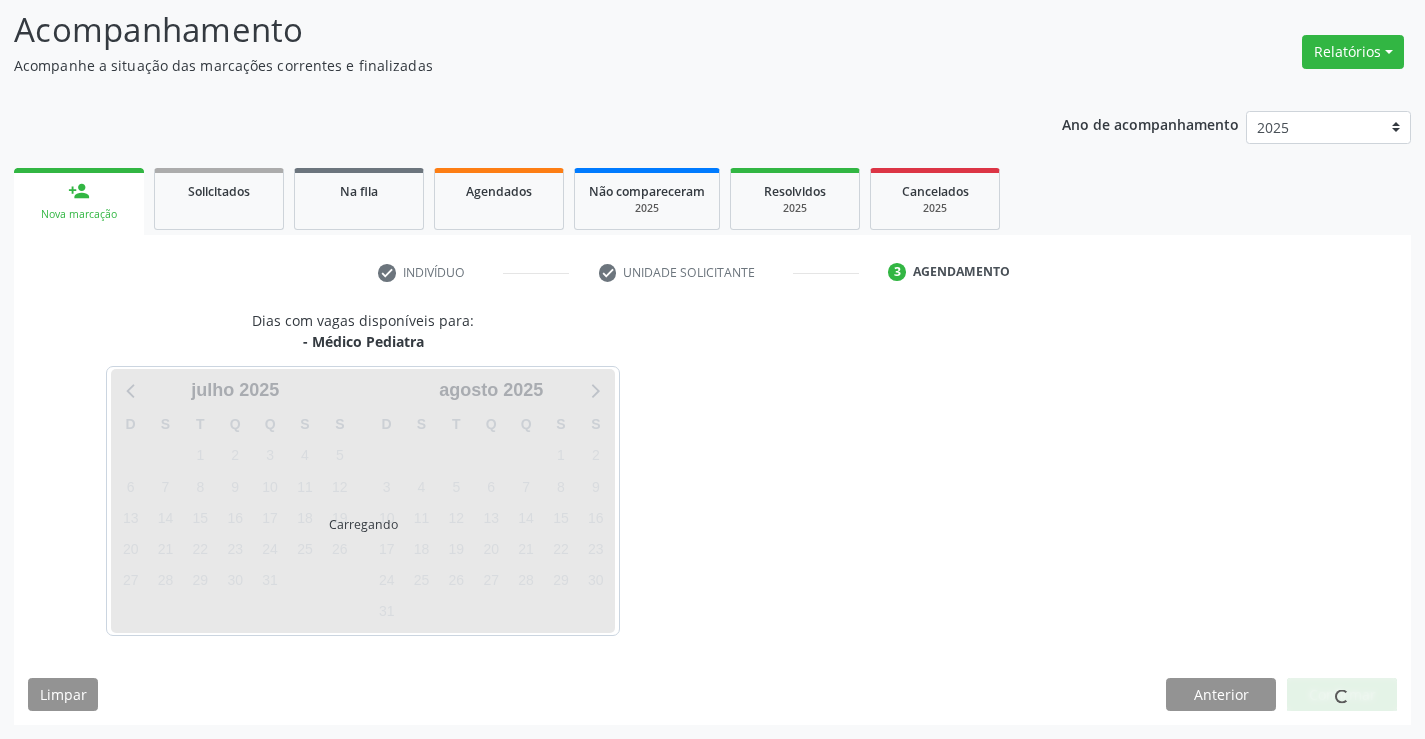 scroll, scrollTop: 131, scrollLeft: 0, axis: vertical 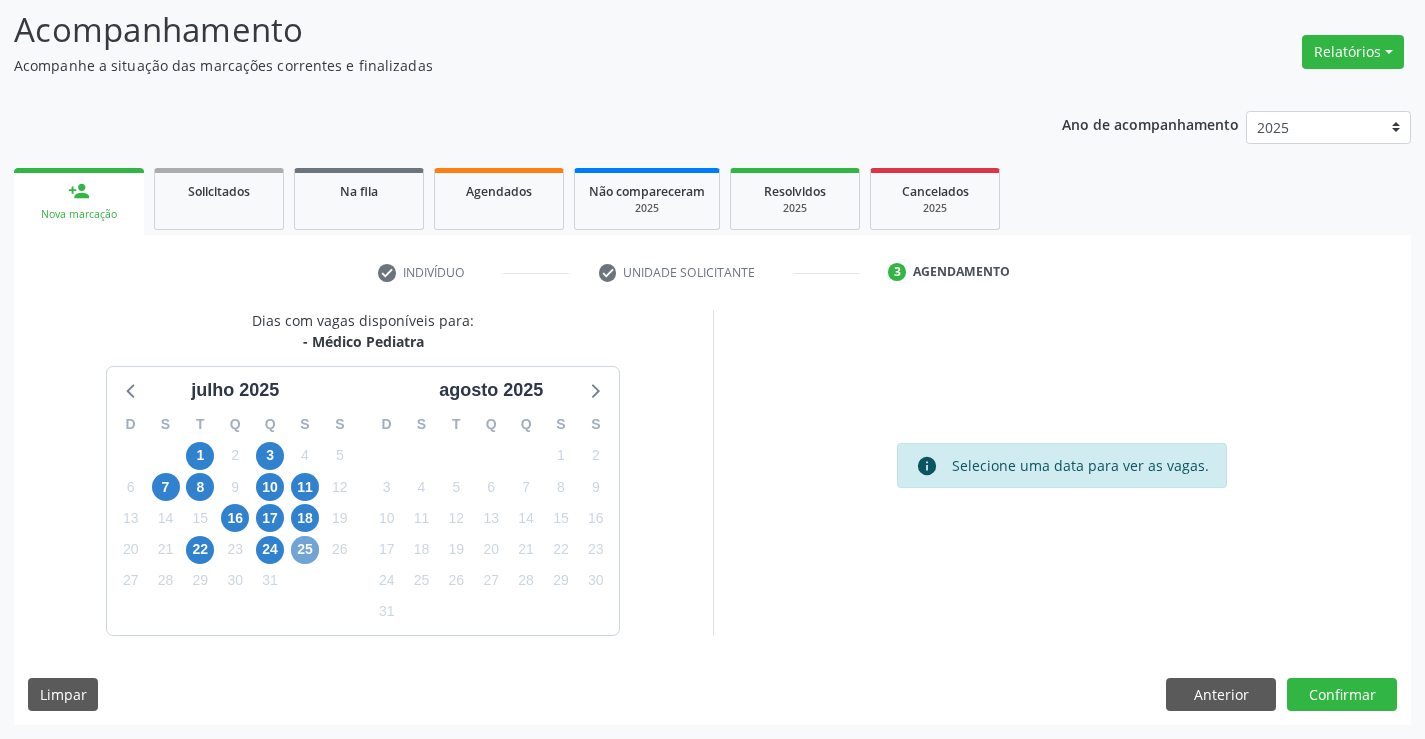 click on "25" at bounding box center [305, 550] 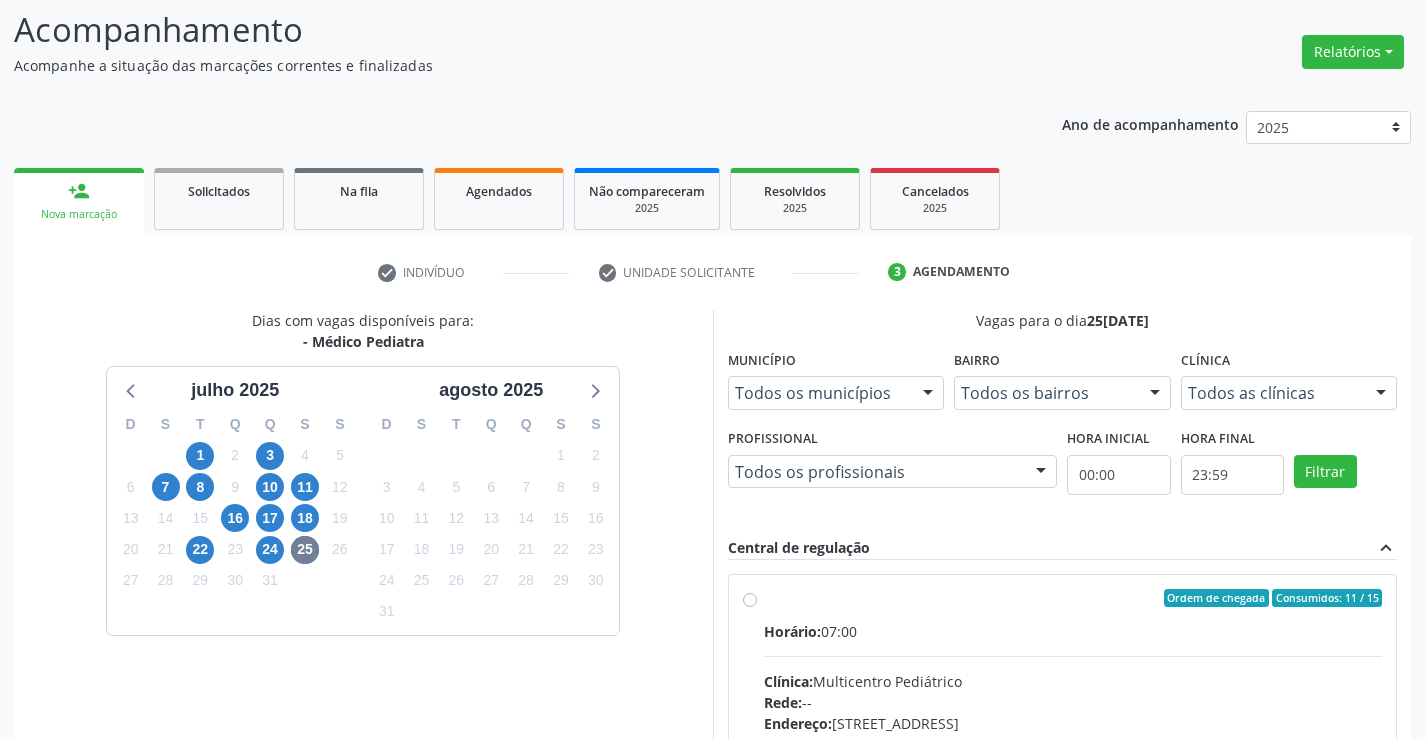 click on "Ordem de chegada
Consumidos: 11 / 15
Horário:   07:00
Clínica:  Multicentro Pediátrico
Rede:
--
Endereço:   [STREET_ADDRESS]
Telefone:   --
Profissional:
[PERSON_NAME]
Informações adicionais sobre o atendimento
Idade de atendimento:
de 0 a 11 anos
Gênero(s) atendido(s):
Masculino e Feminino
Informações adicionais:
--" at bounding box center [1073, 742] 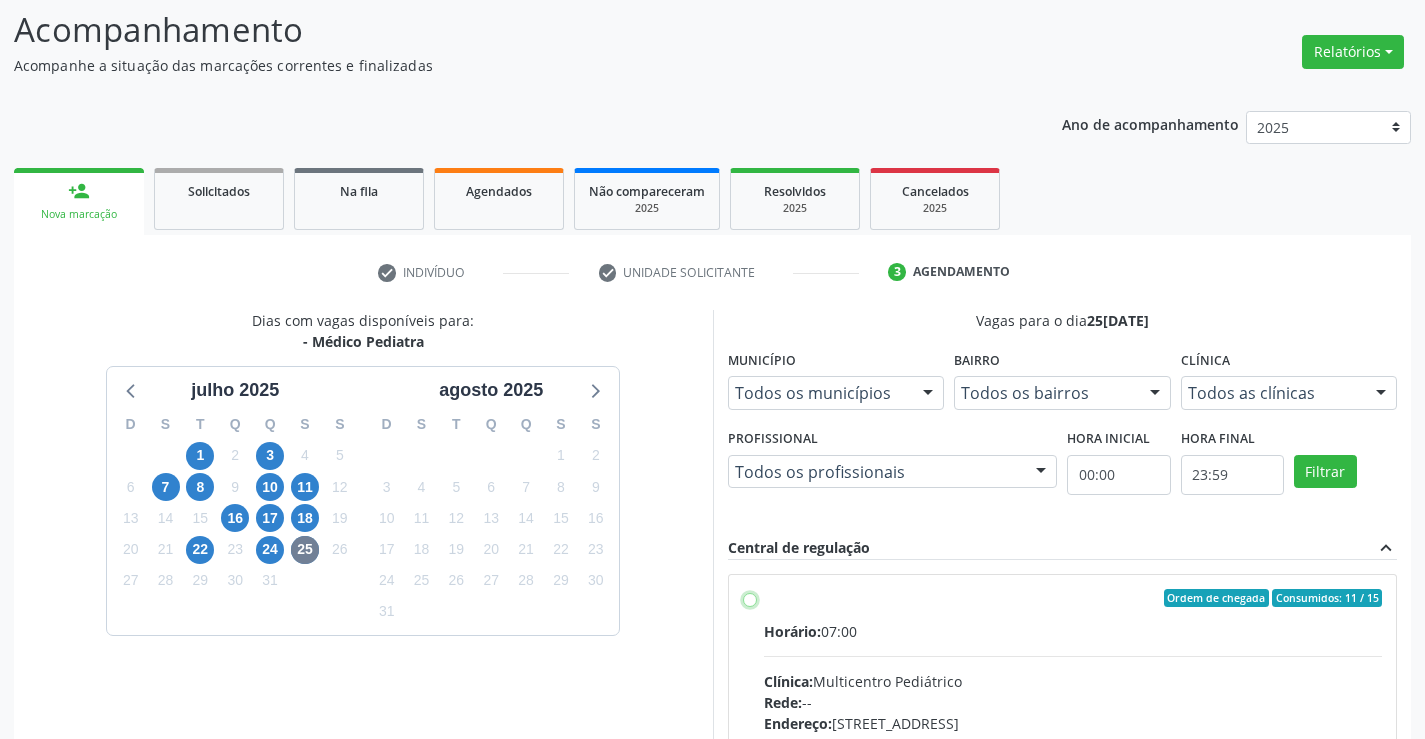 radio on "true" 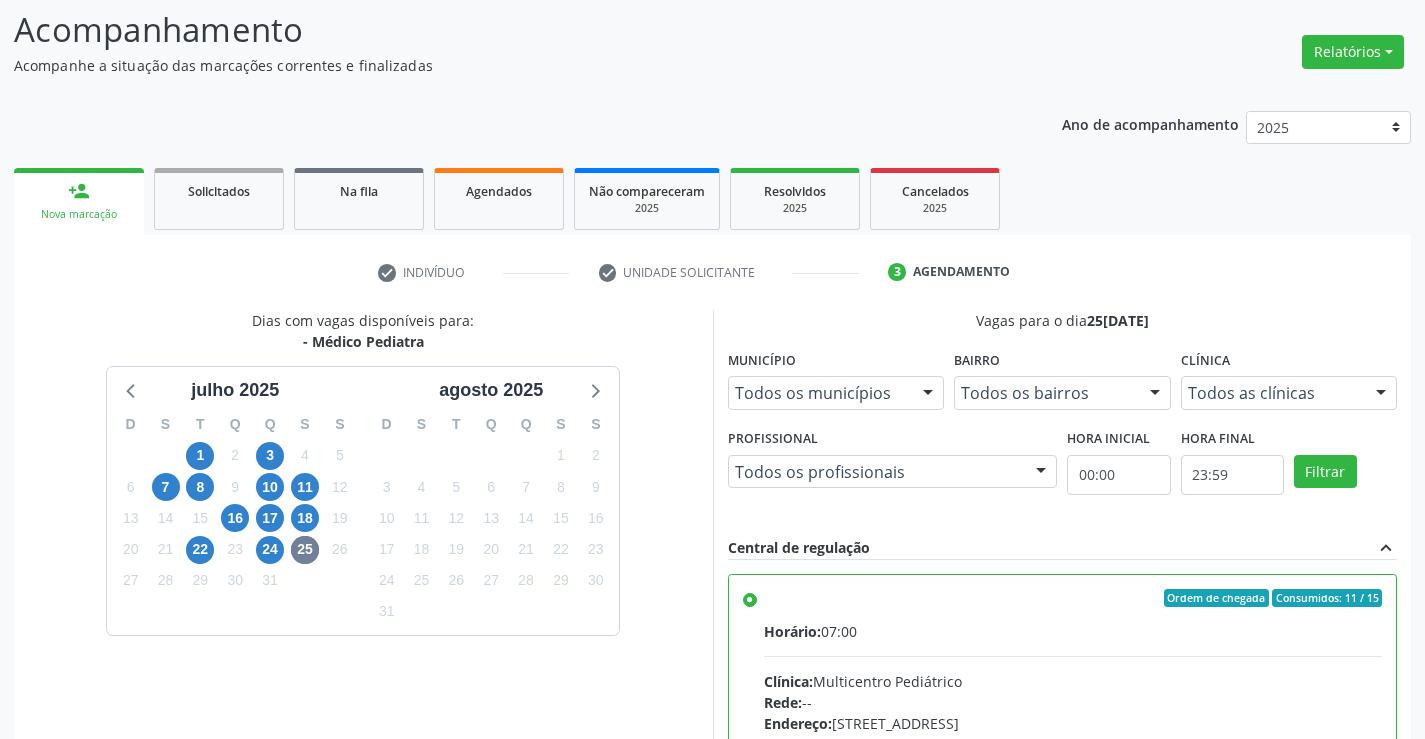 drag, startPoint x: 1422, startPoint y: 502, endPoint x: 1439, endPoint y: 634, distance: 133.0902 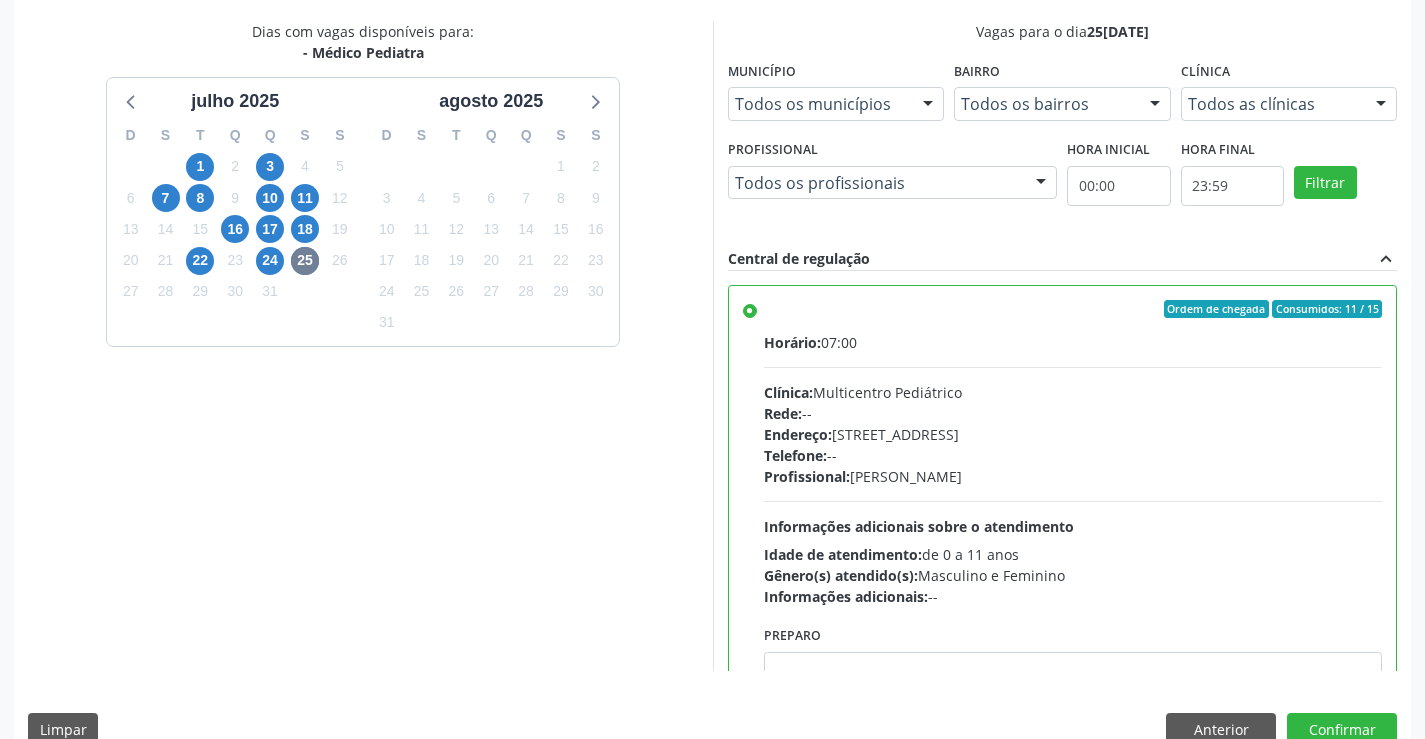 scroll, scrollTop: 439, scrollLeft: 0, axis: vertical 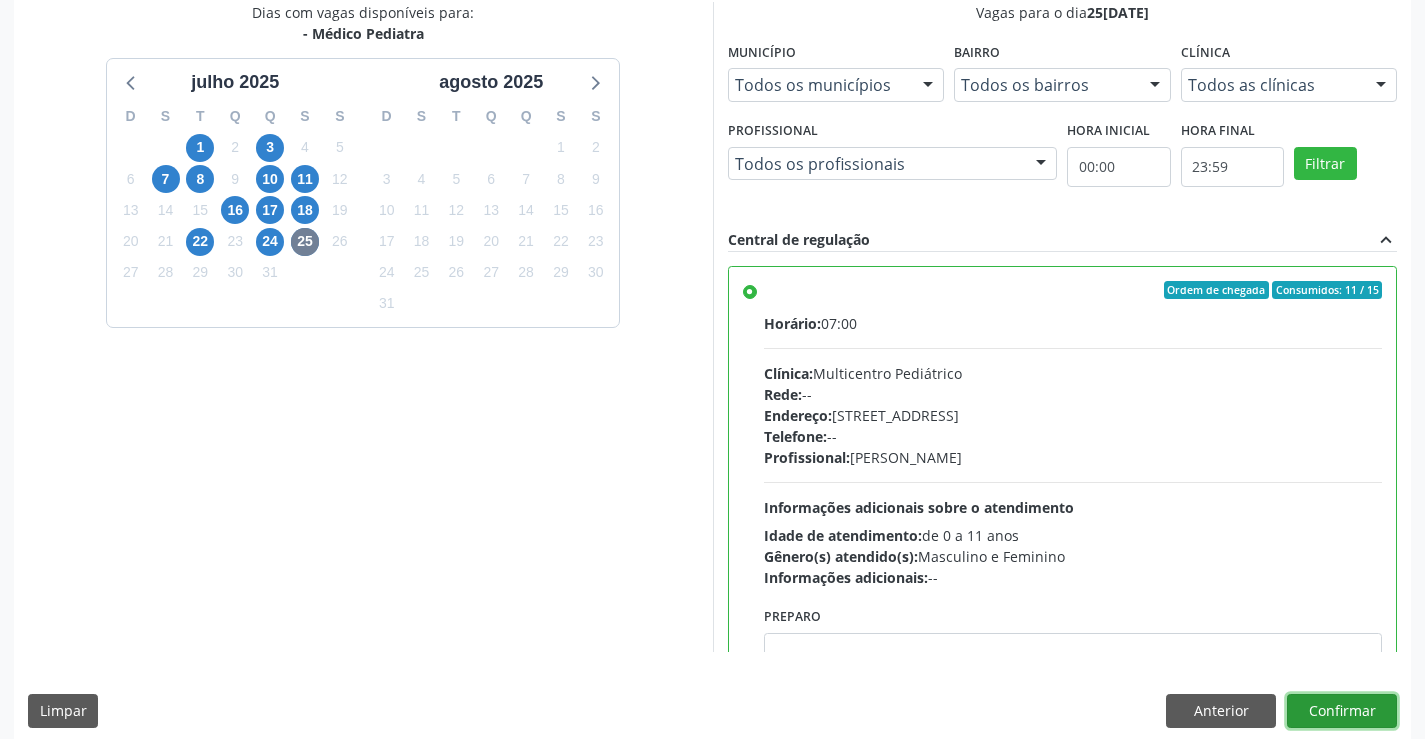 click on "Confirmar" at bounding box center (1342, 711) 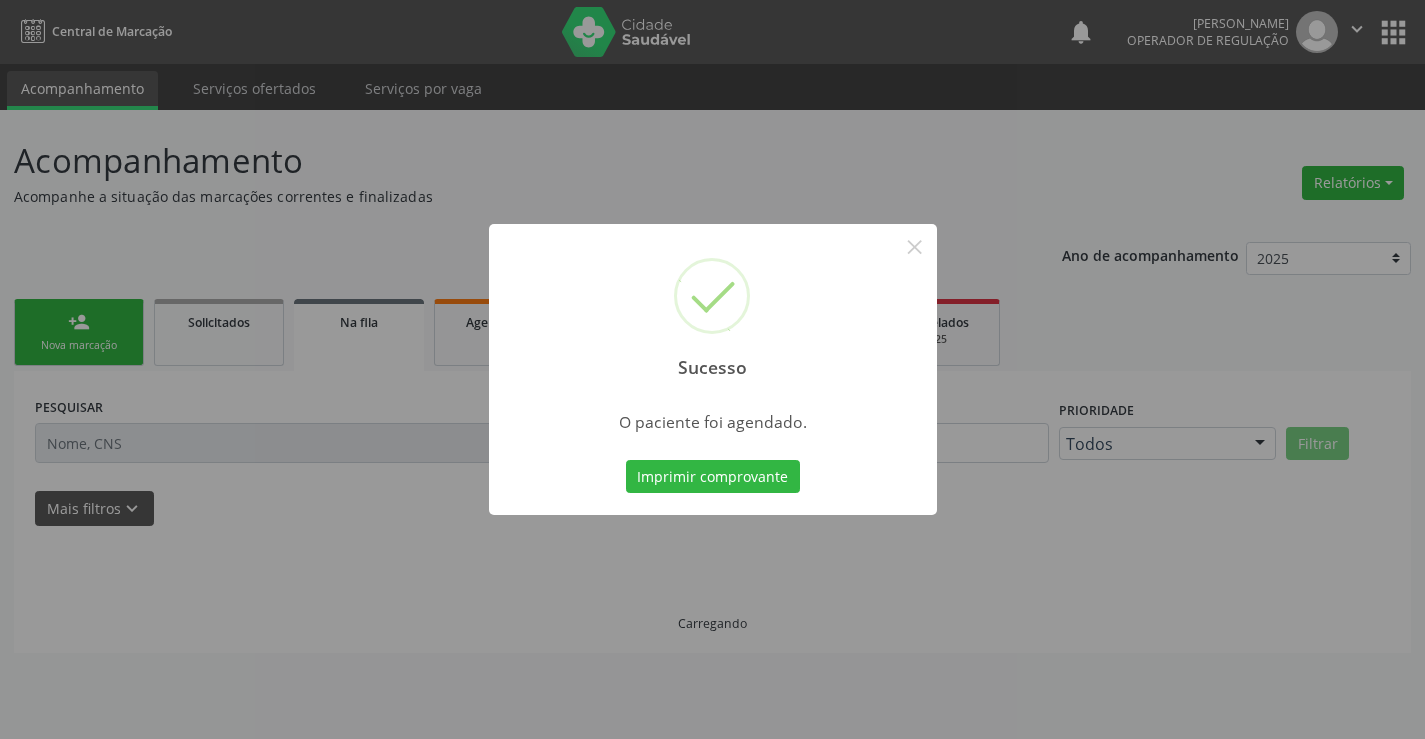 scroll, scrollTop: 0, scrollLeft: 0, axis: both 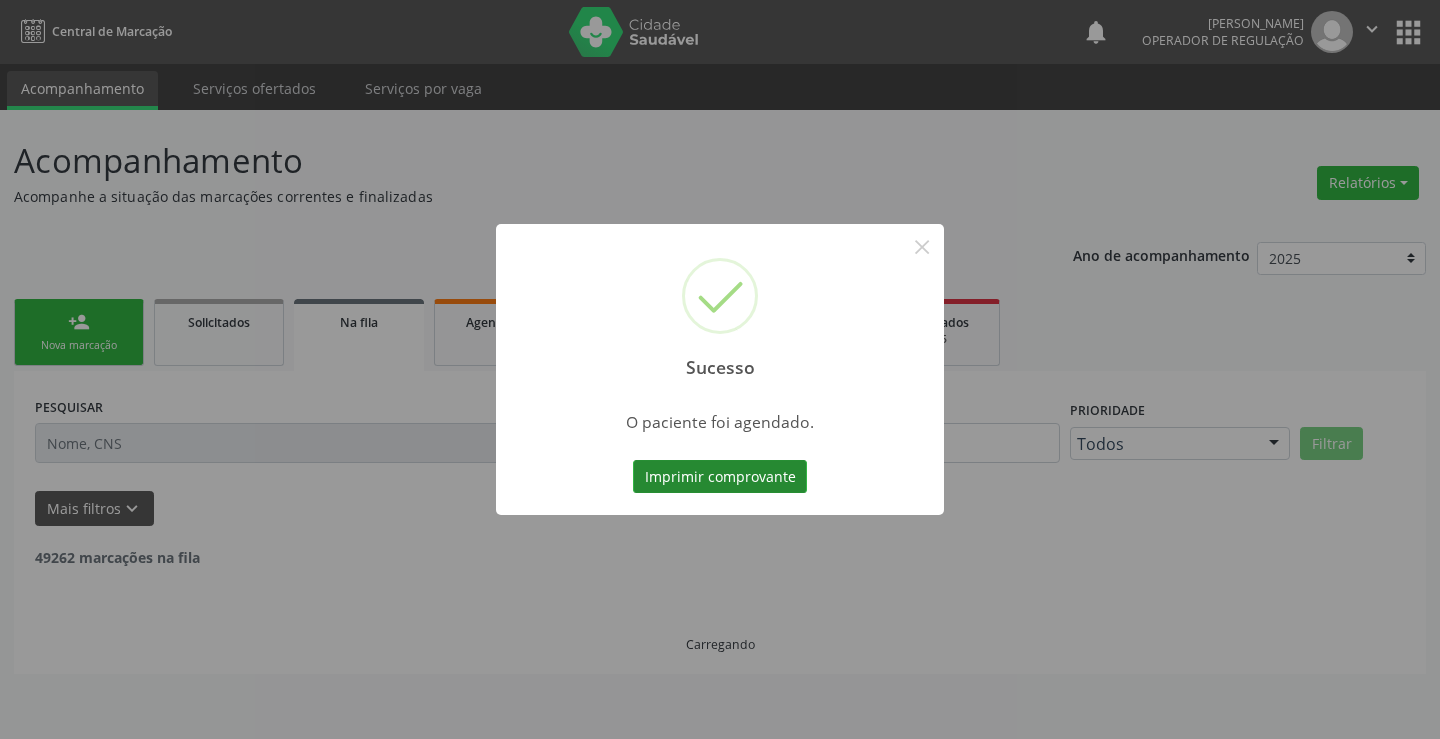 click on "Imprimir comprovante" at bounding box center [720, 477] 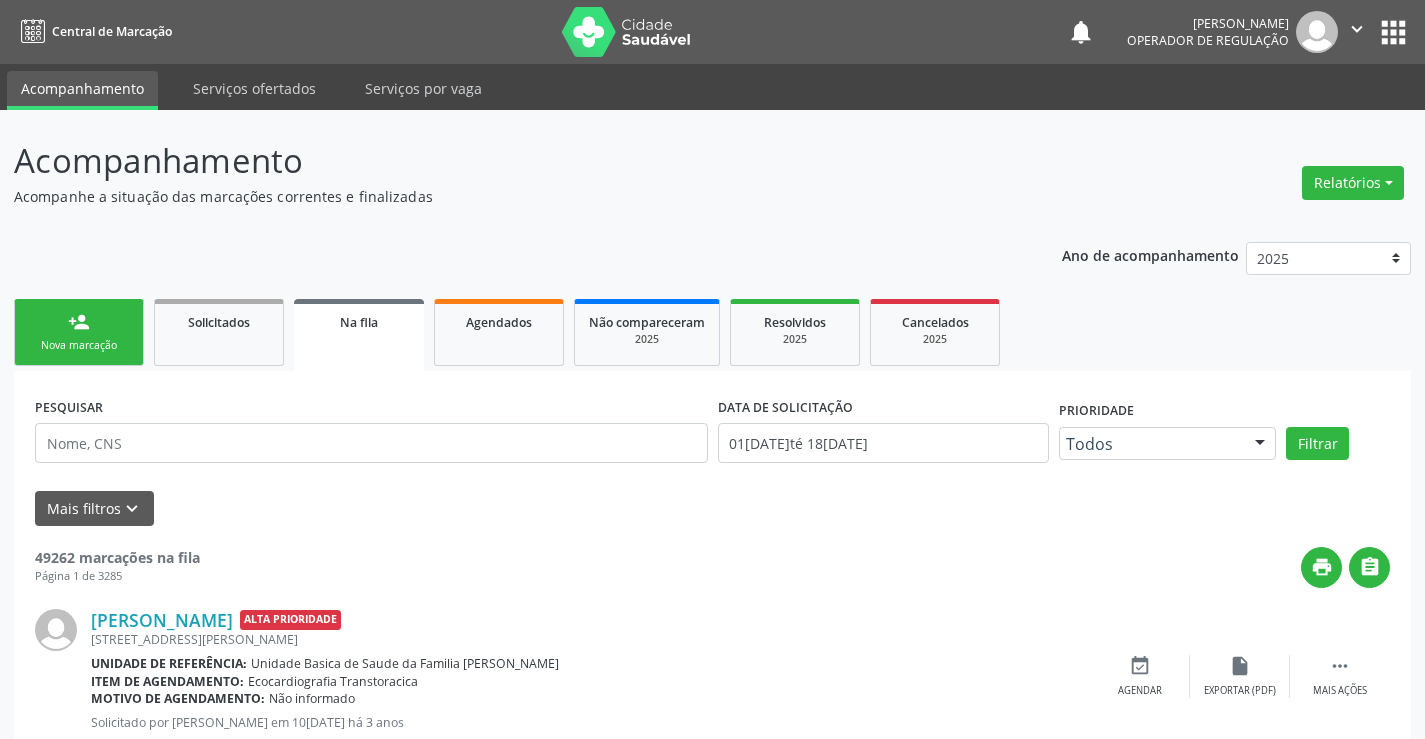 click on "person_add
Nova marcação" at bounding box center [79, 332] 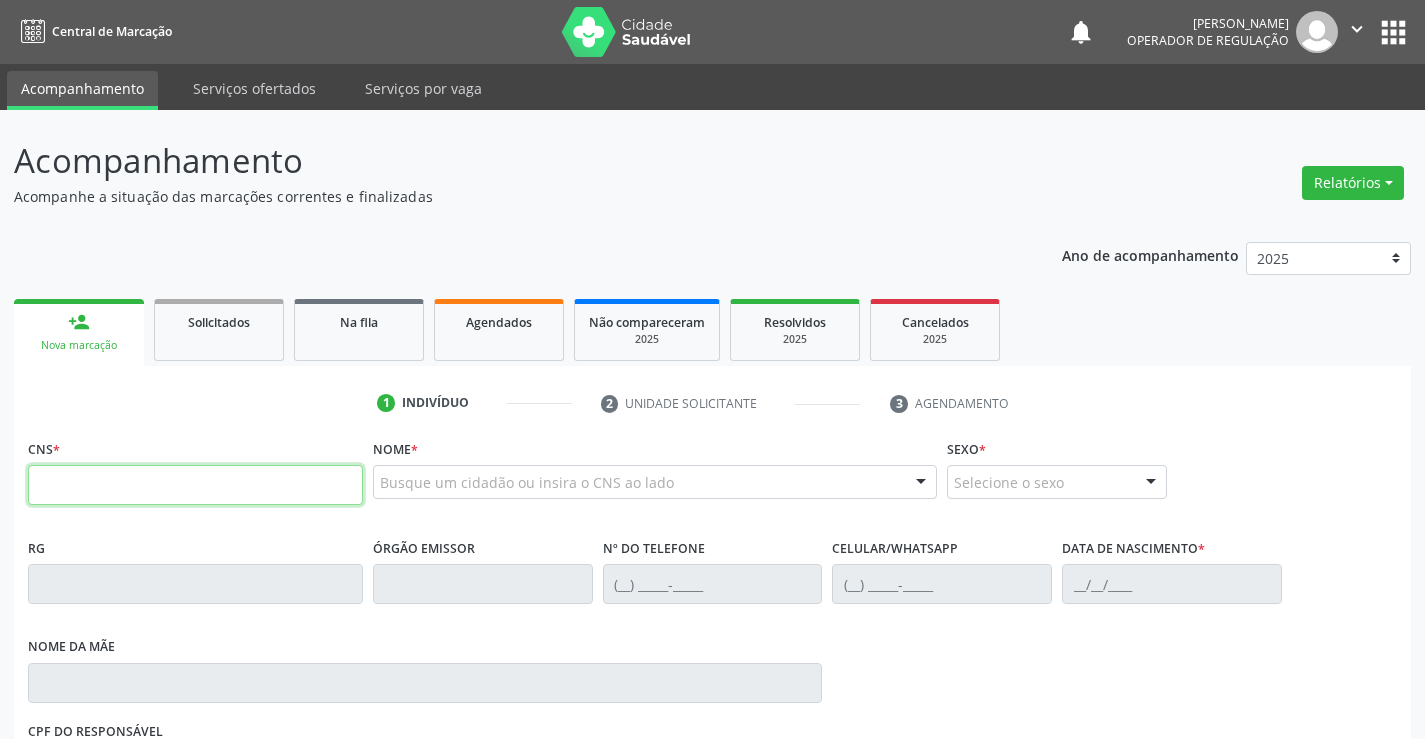 click at bounding box center (195, 485) 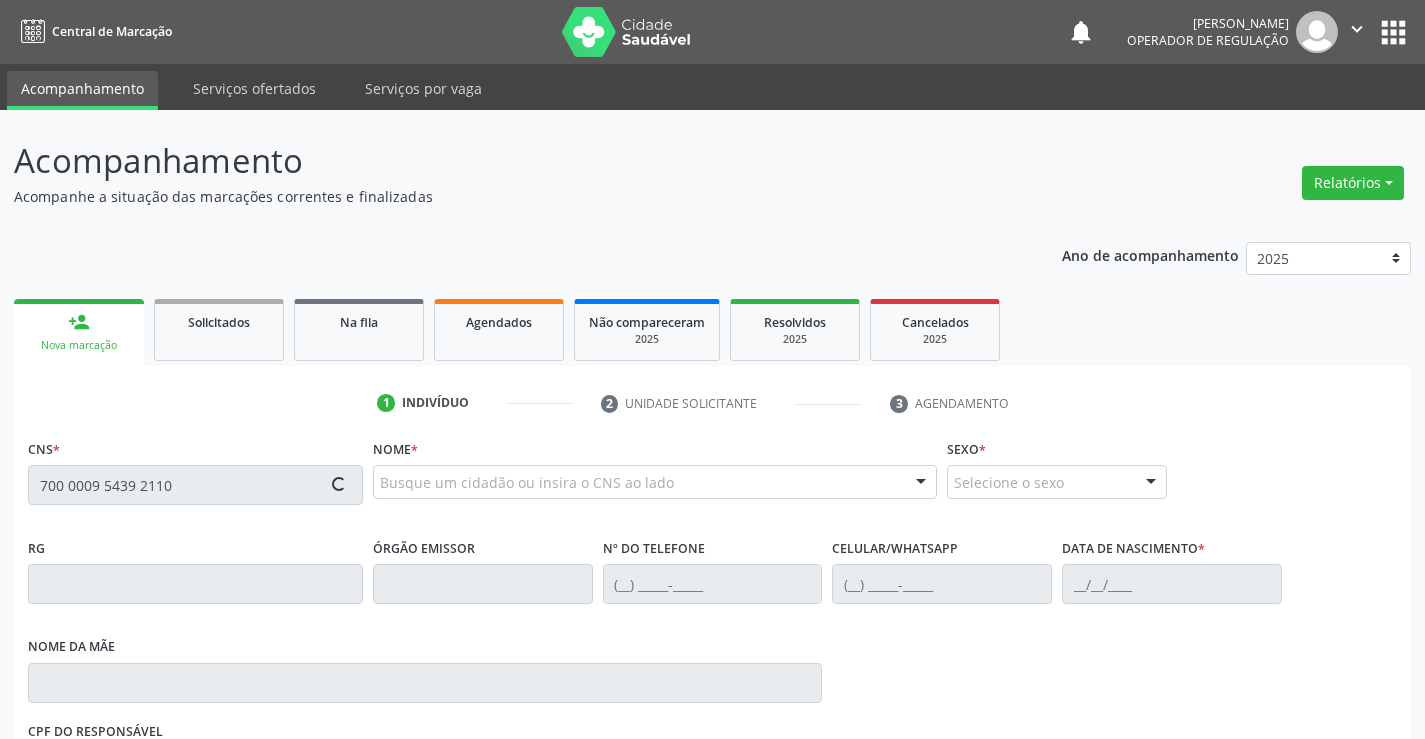 type on "700 0009 5439 2110" 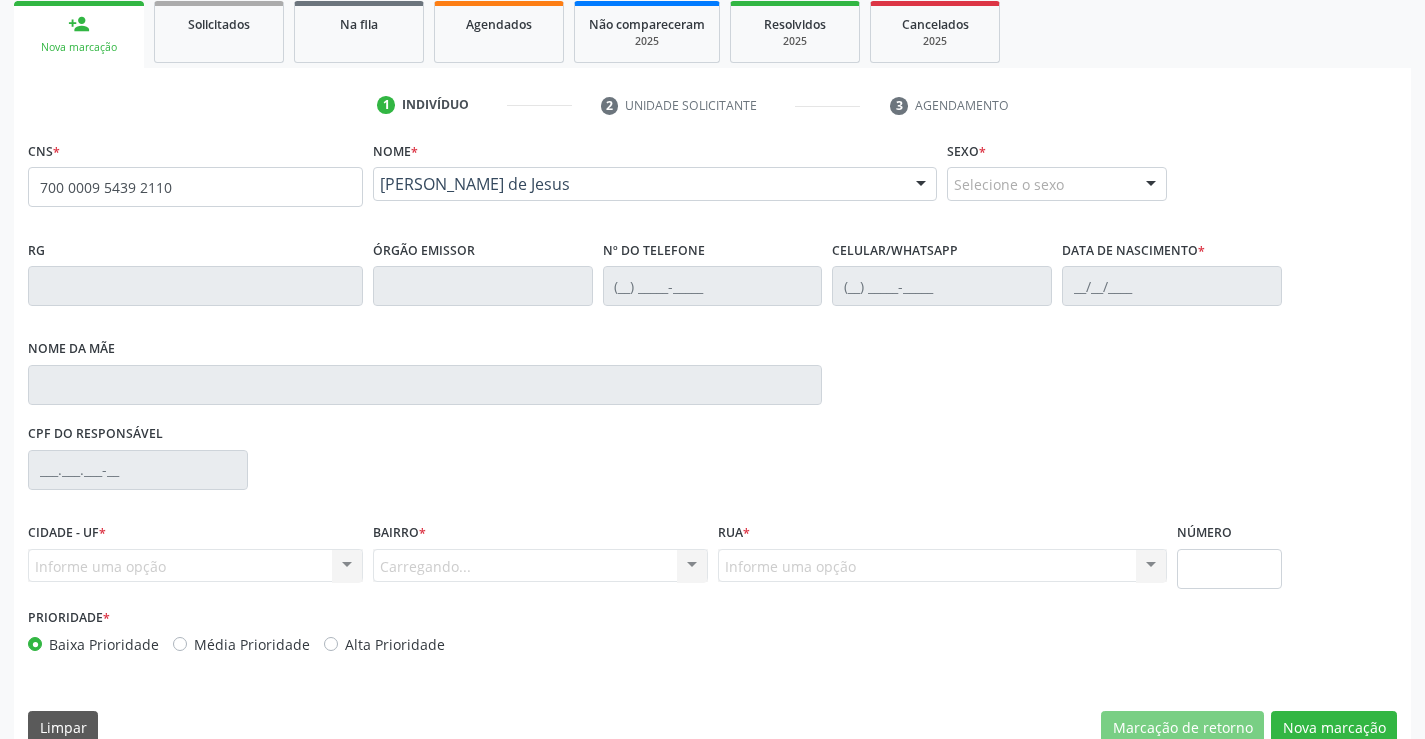 scroll, scrollTop: 300, scrollLeft: 0, axis: vertical 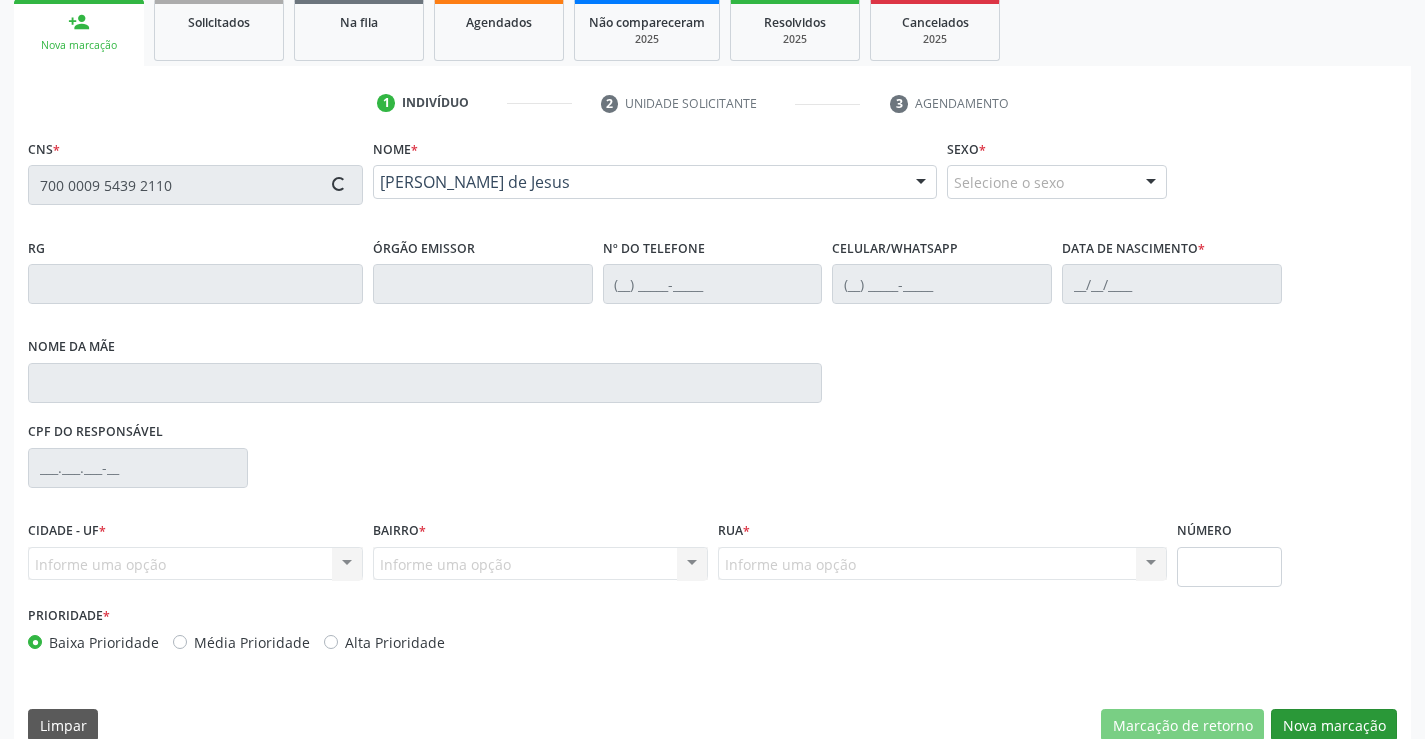 type on "0777977010" 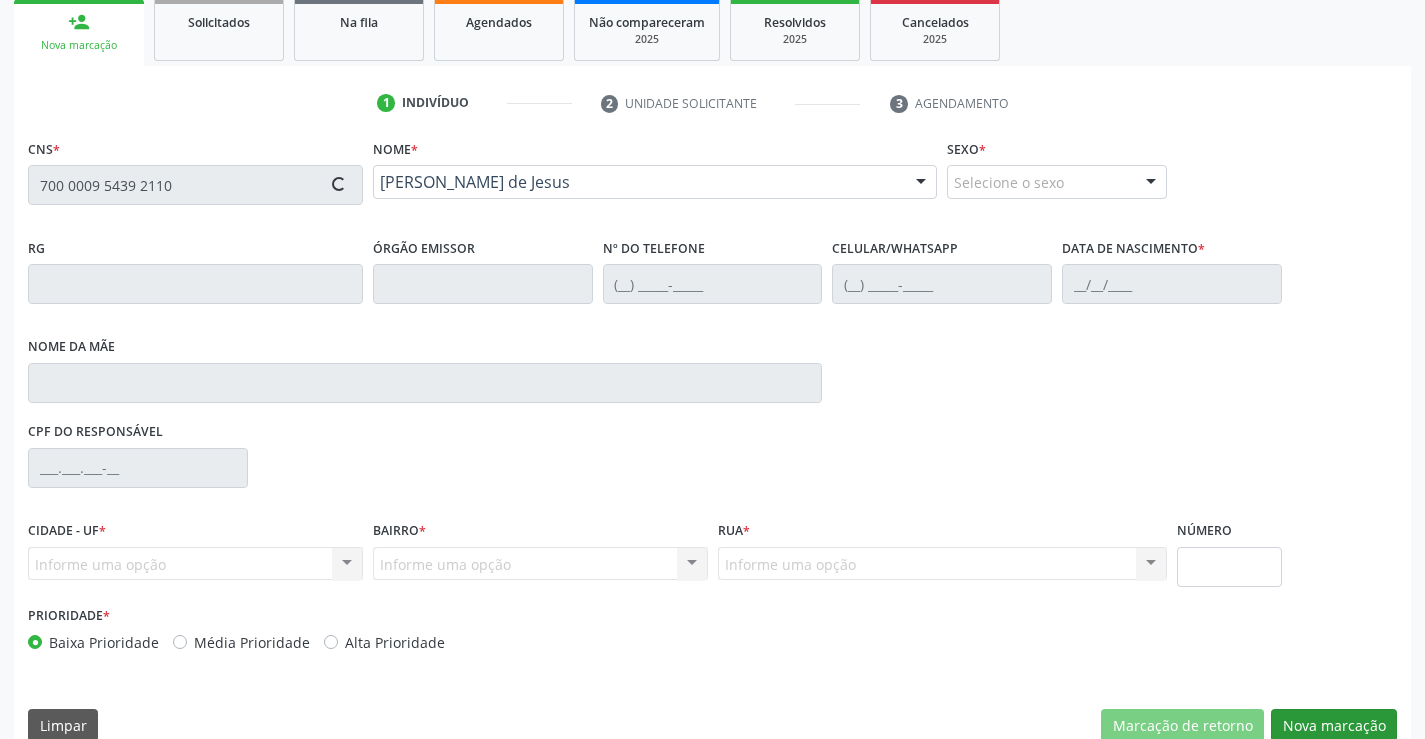 type on "[PHONE_NUMBER]" 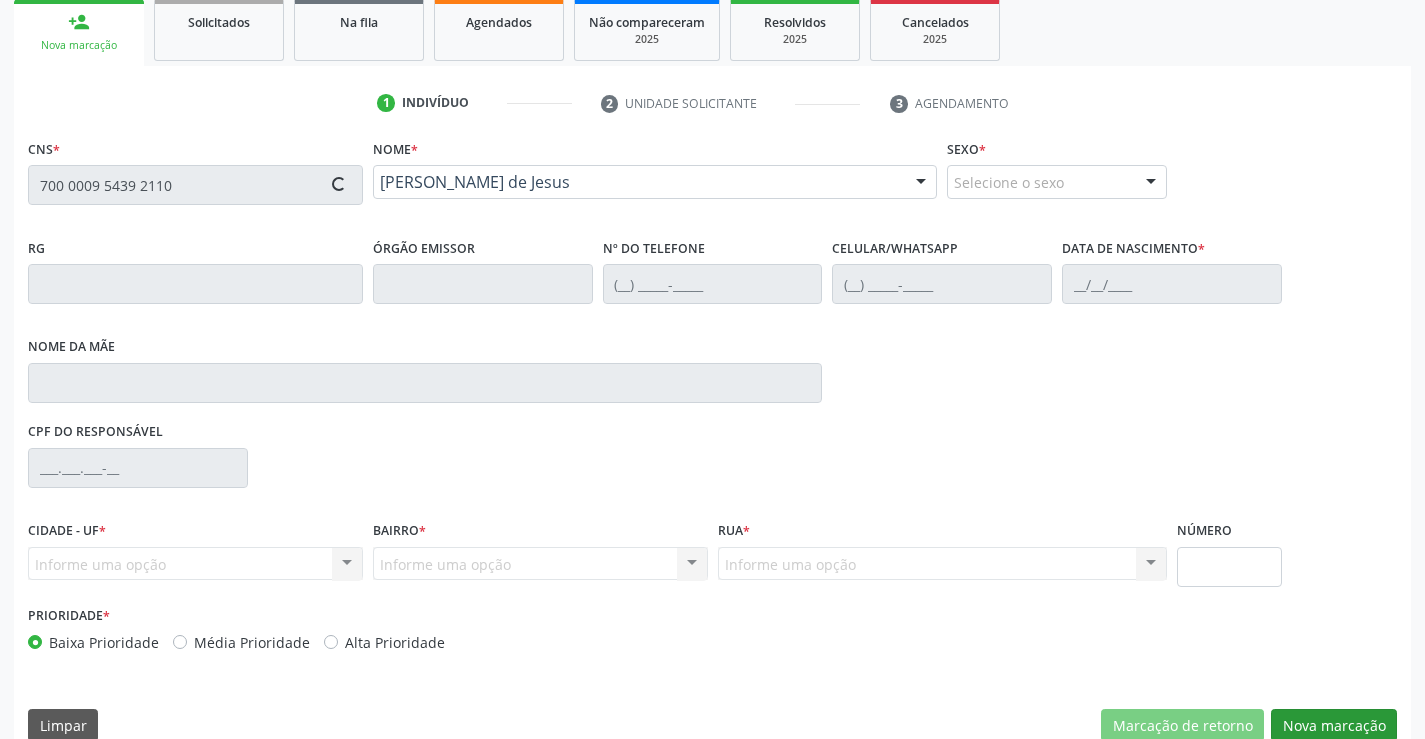 type on "[PHONE_NUMBER]" 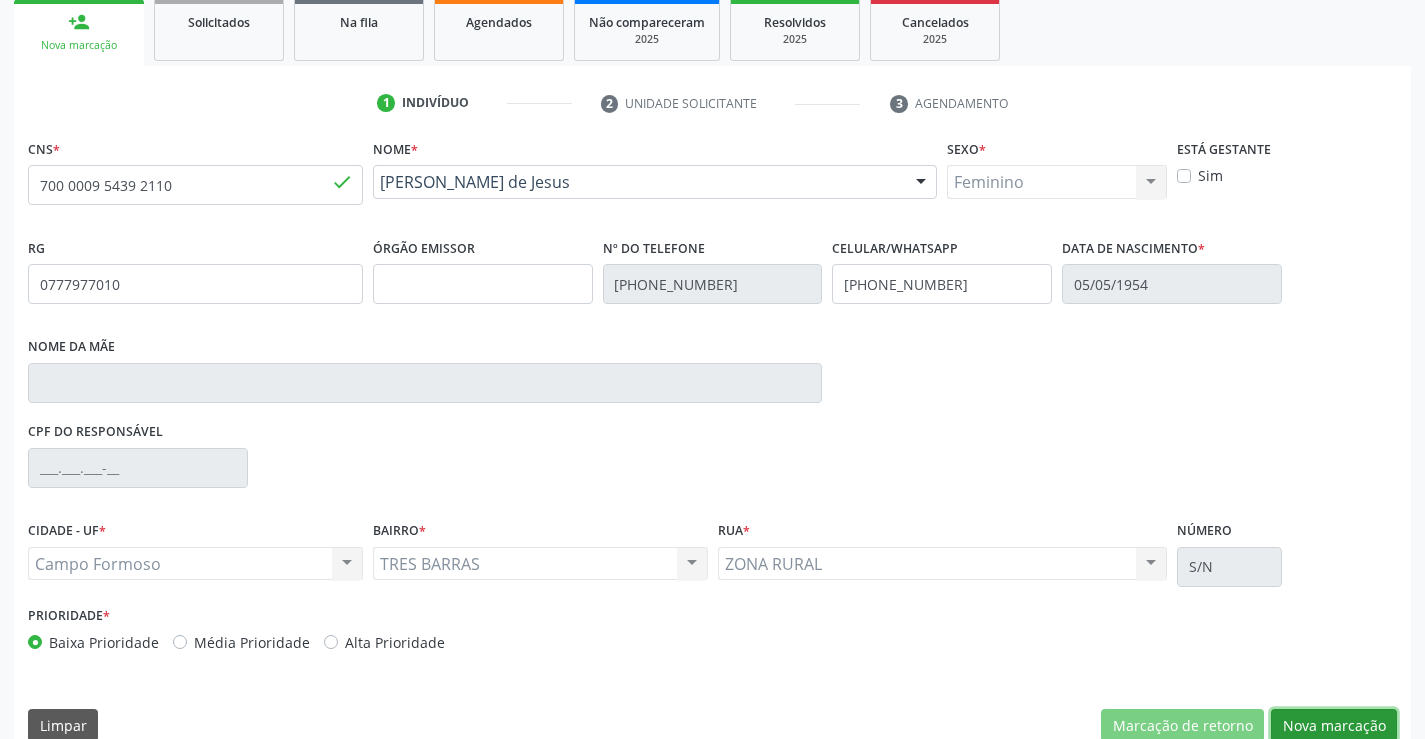 click on "Nova marcação" at bounding box center (1334, 726) 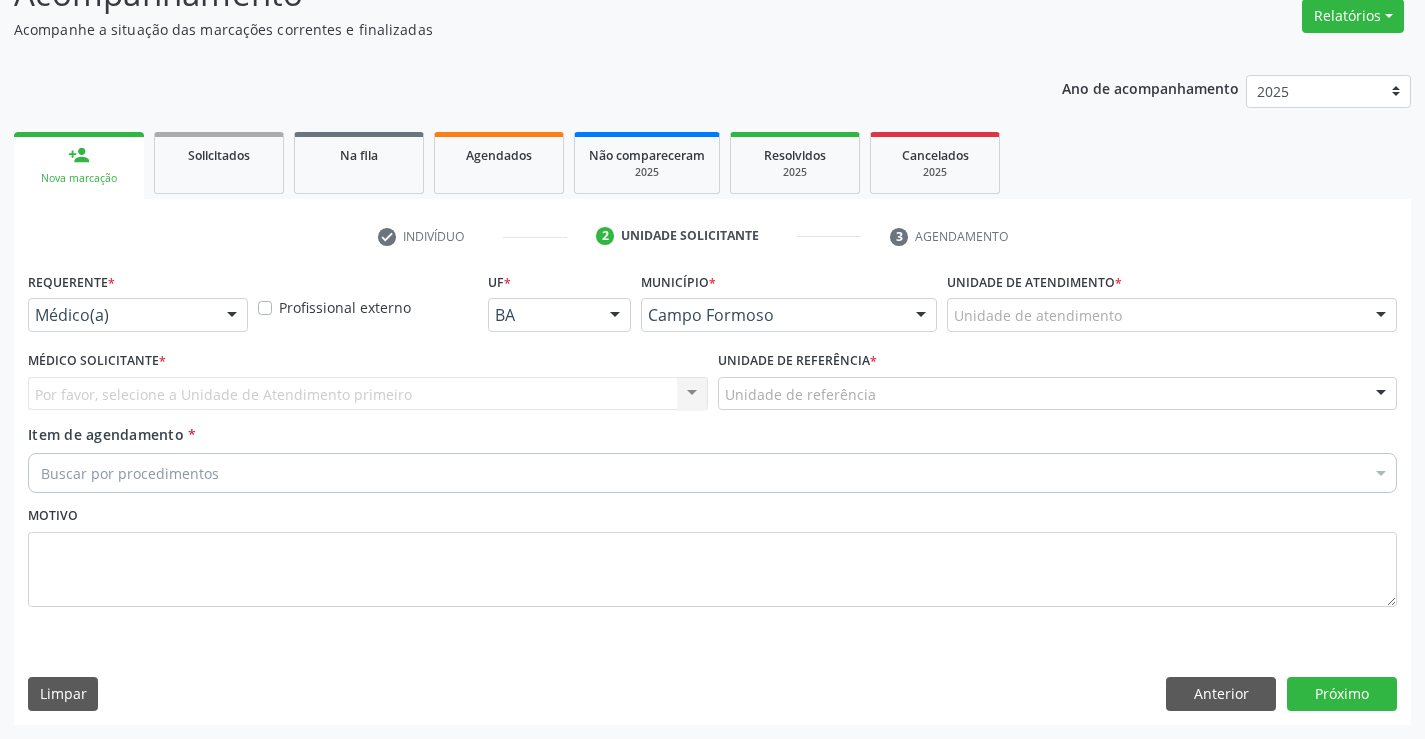 scroll, scrollTop: 167, scrollLeft: 0, axis: vertical 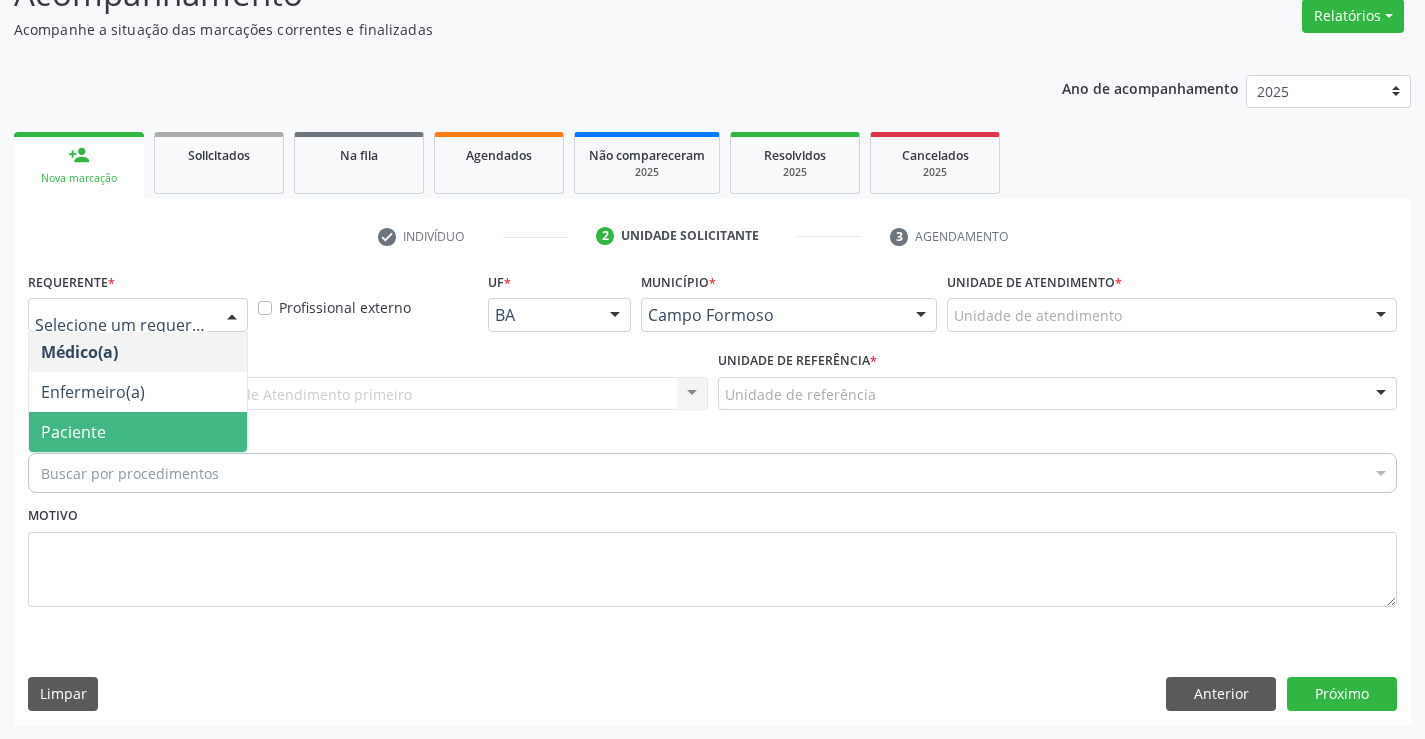 click on "Paciente" at bounding box center [138, 432] 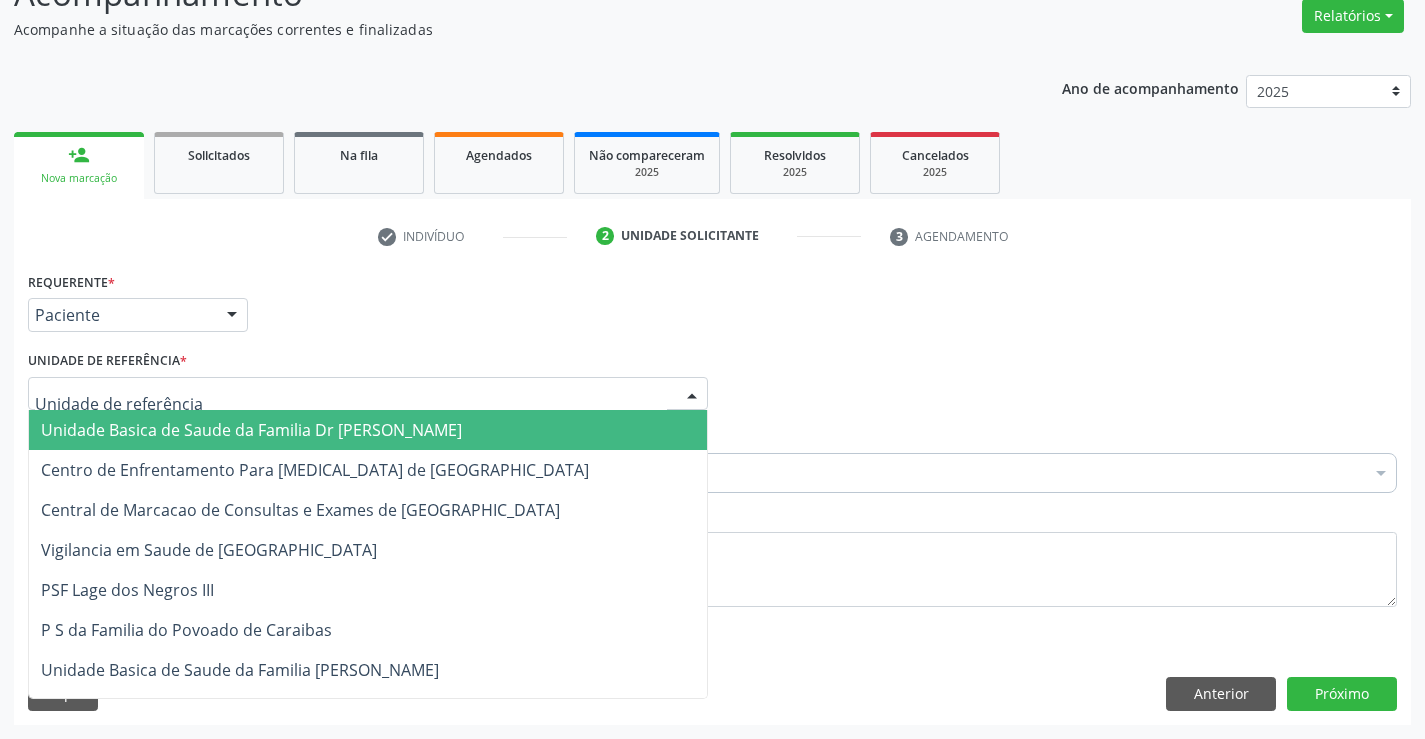 click at bounding box center (368, 394) 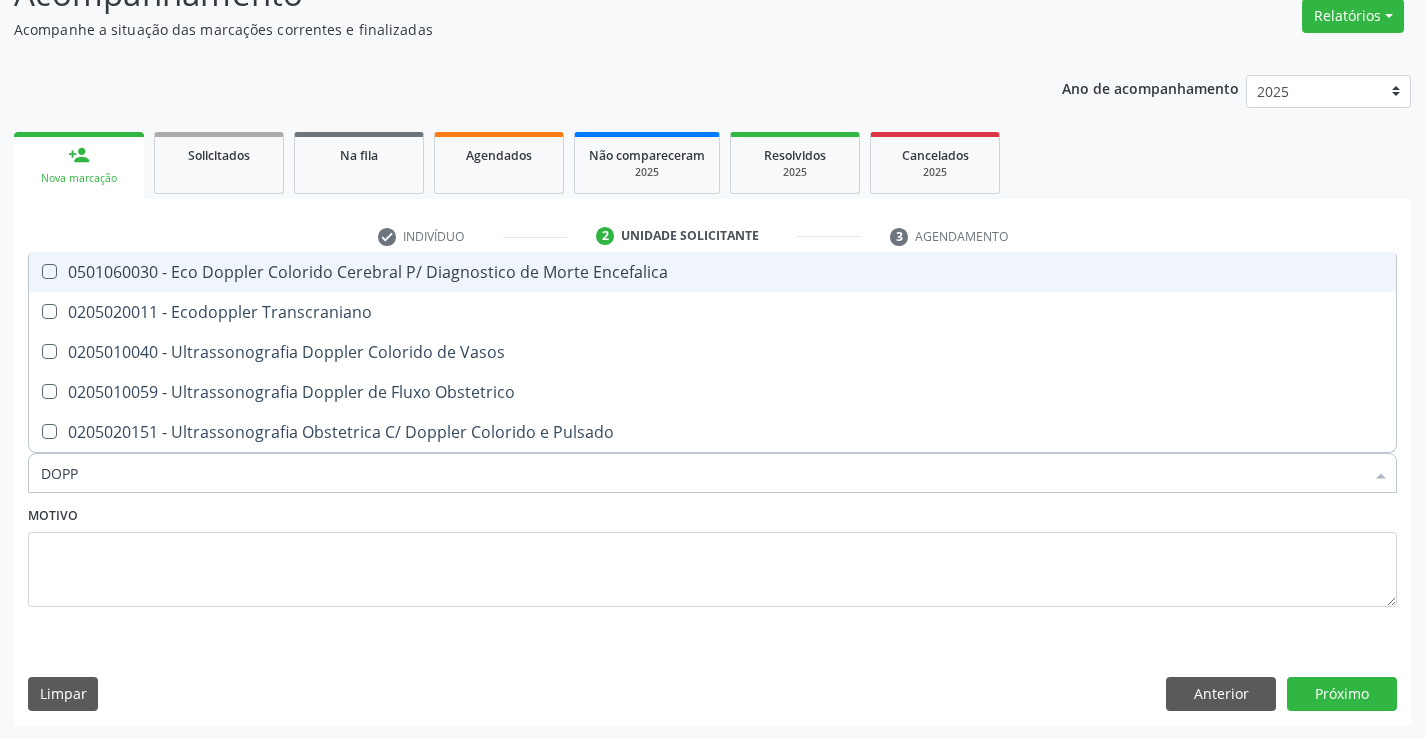 type on "DOPPL" 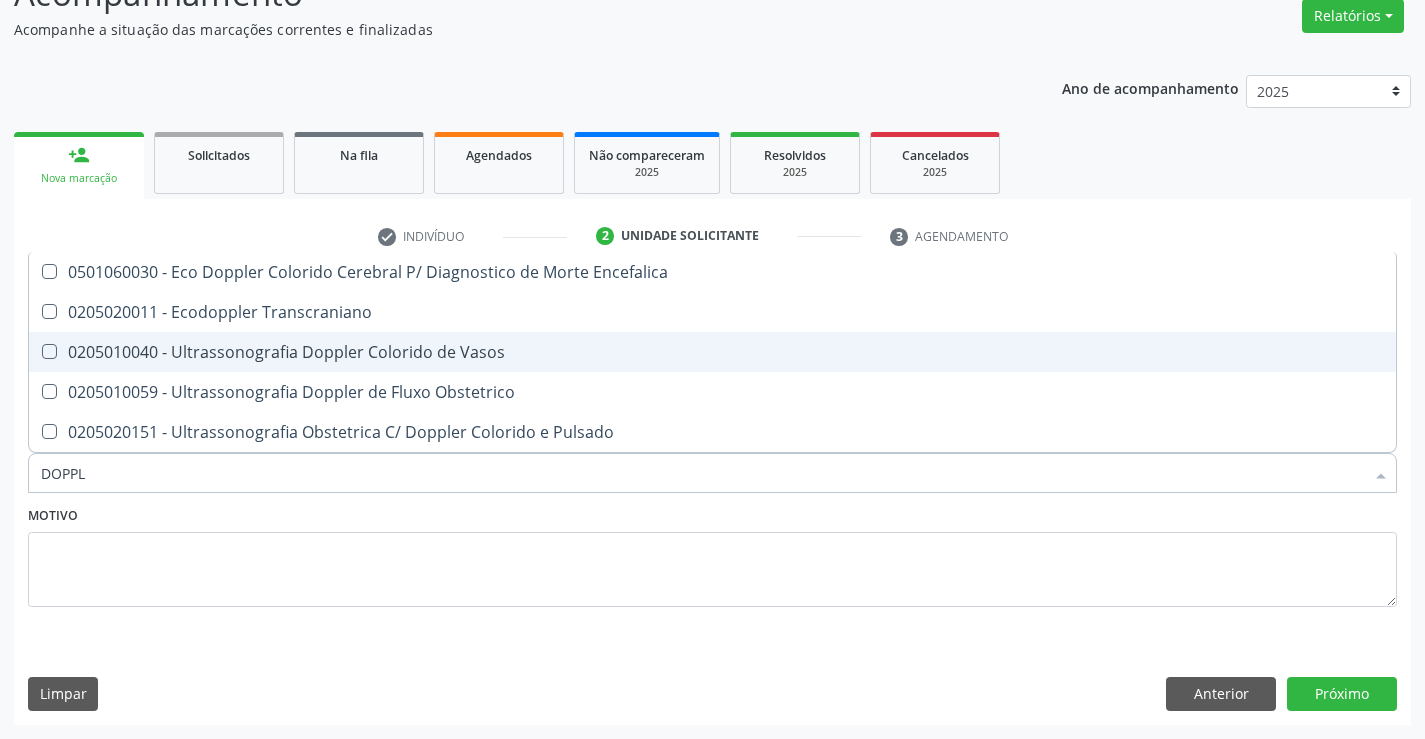click on "0205010040 - Ultrassonografia Doppler Colorido de Vasos" at bounding box center (712, 352) 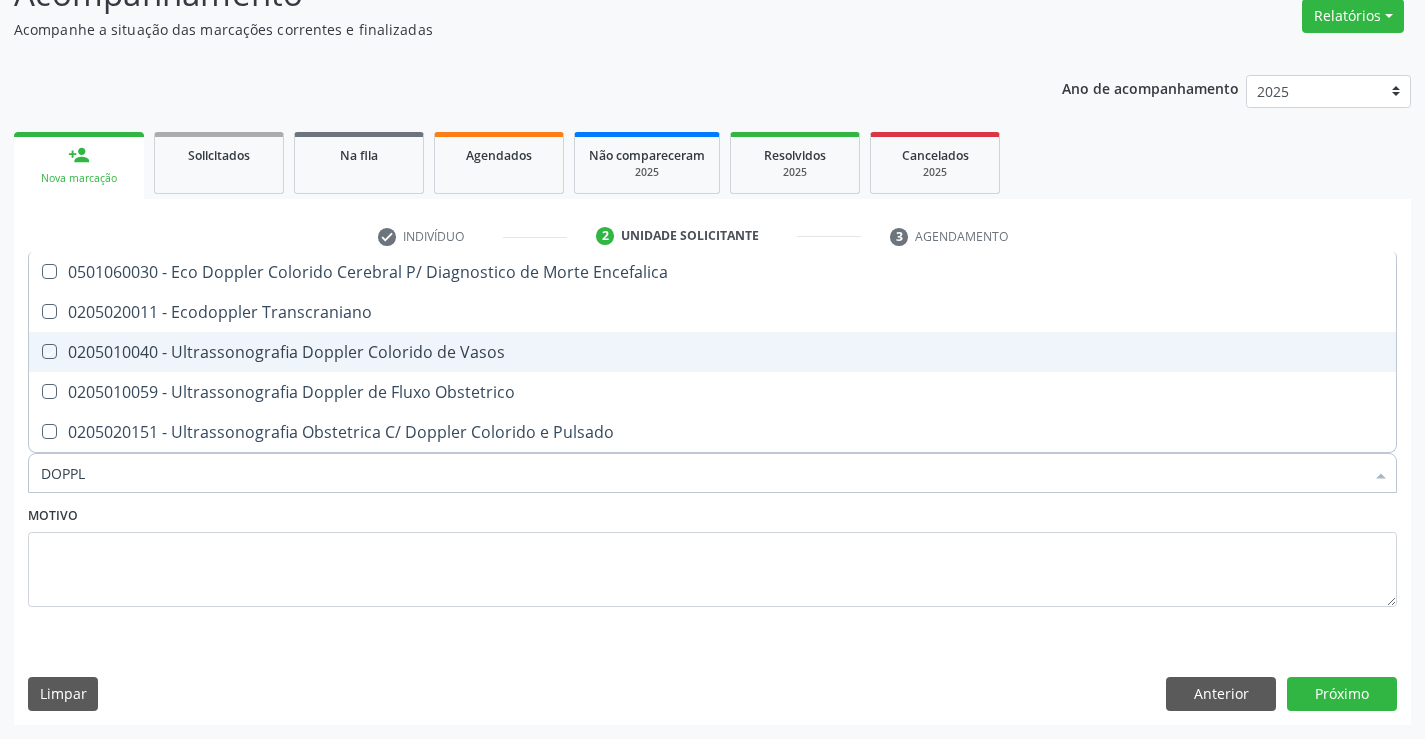 checkbox on "true" 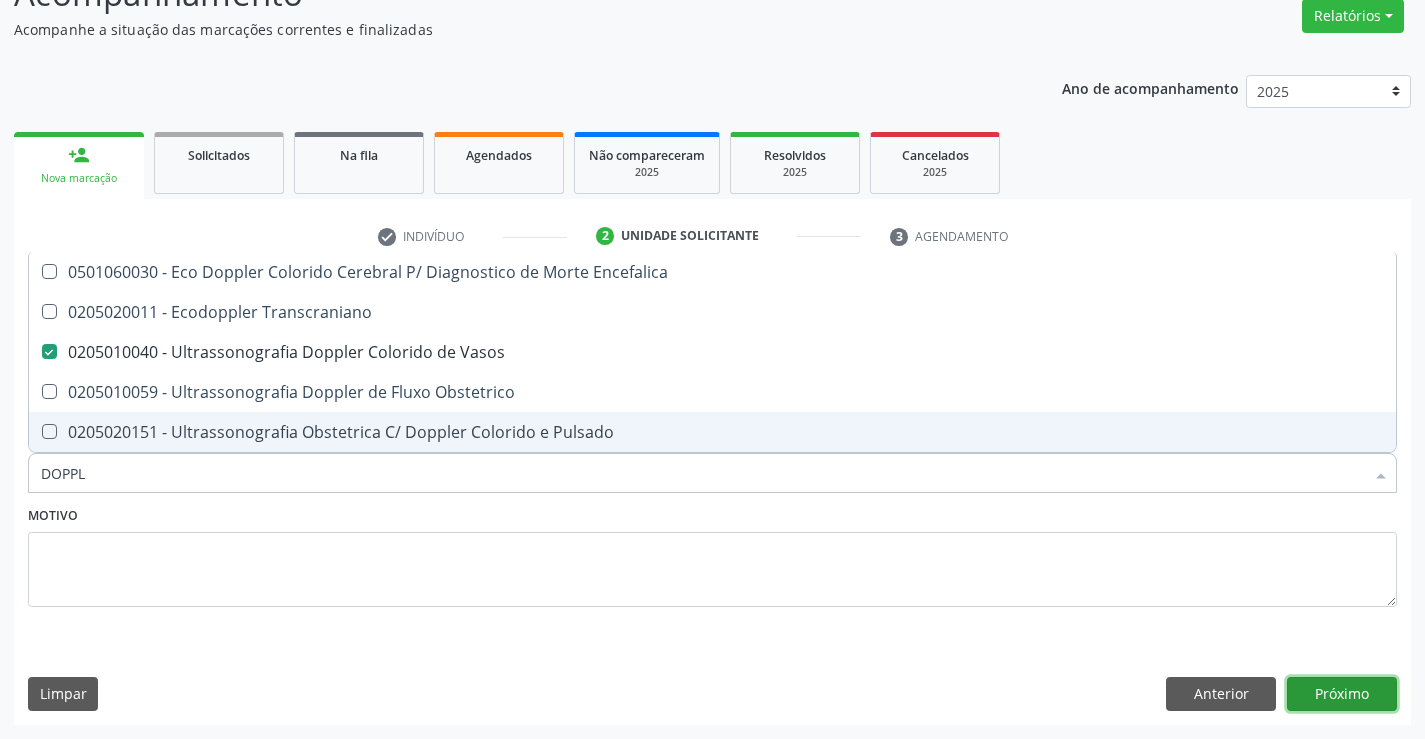 click on "Próximo" at bounding box center [1342, 694] 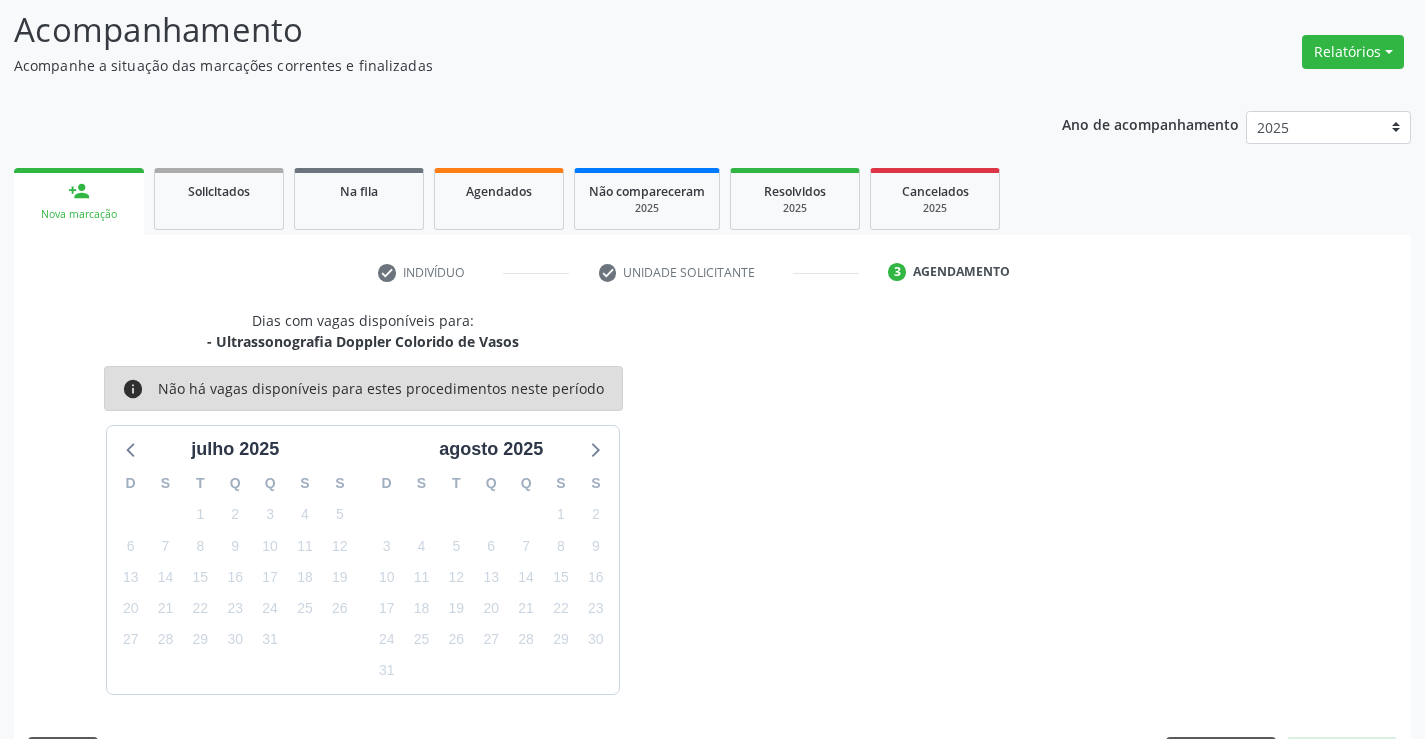 scroll, scrollTop: 167, scrollLeft: 0, axis: vertical 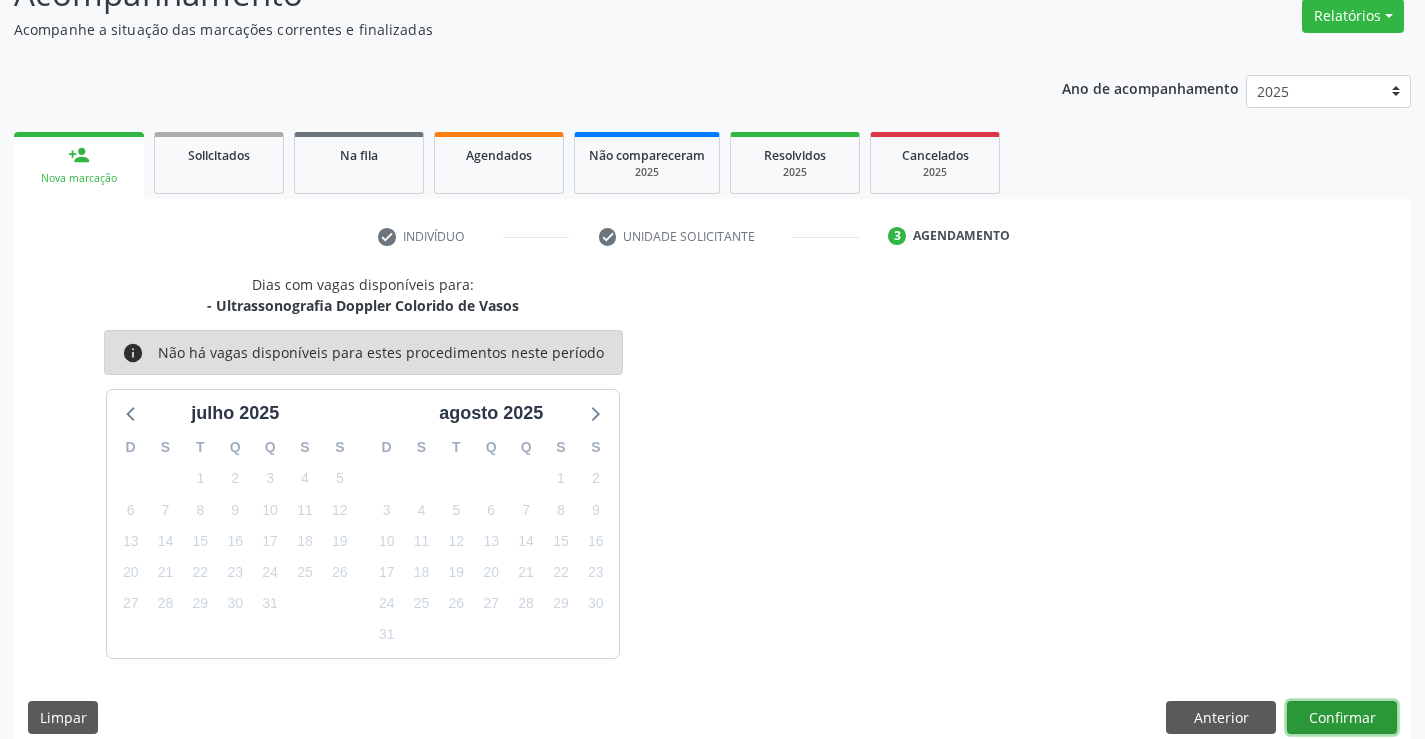 click on "Confirmar" at bounding box center [1342, 718] 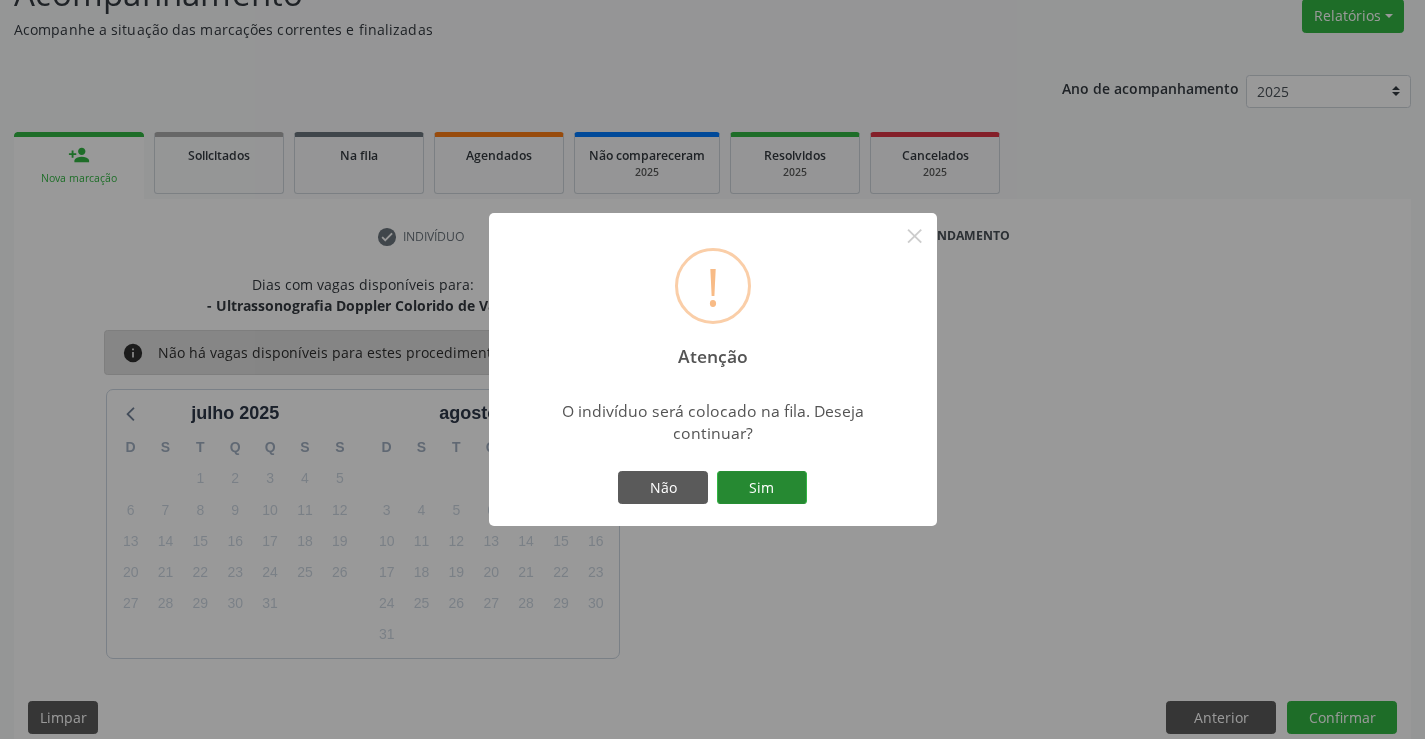 click on "Sim" at bounding box center [762, 488] 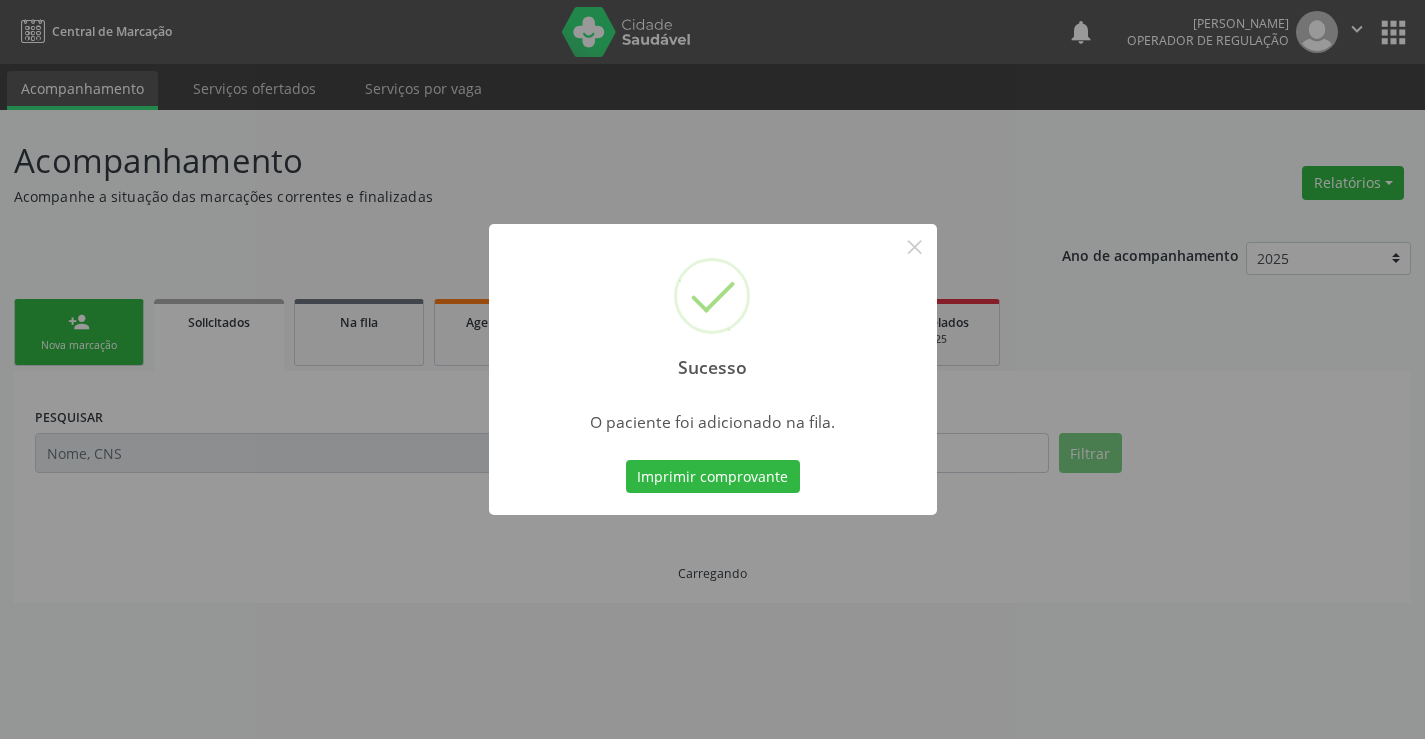 scroll, scrollTop: 0, scrollLeft: 0, axis: both 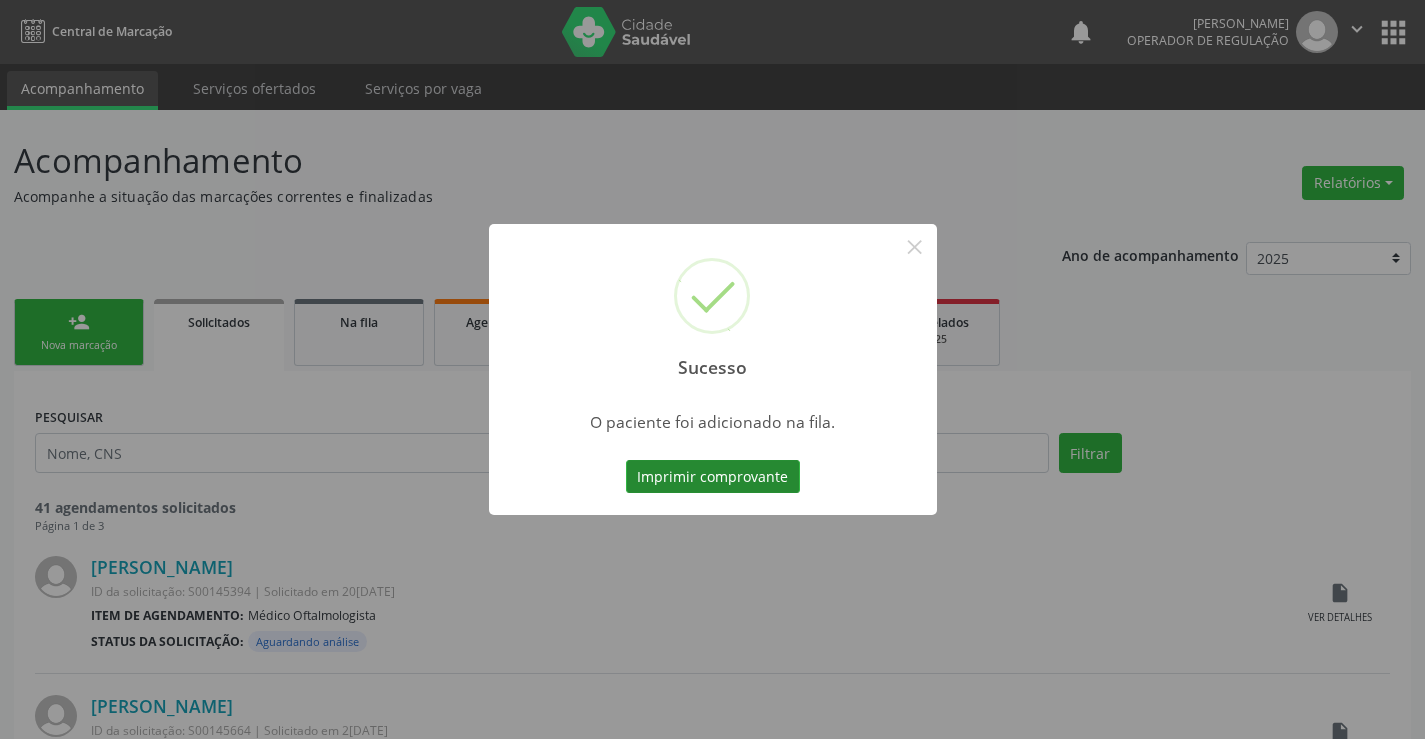 click on "Imprimir comprovante" at bounding box center (713, 477) 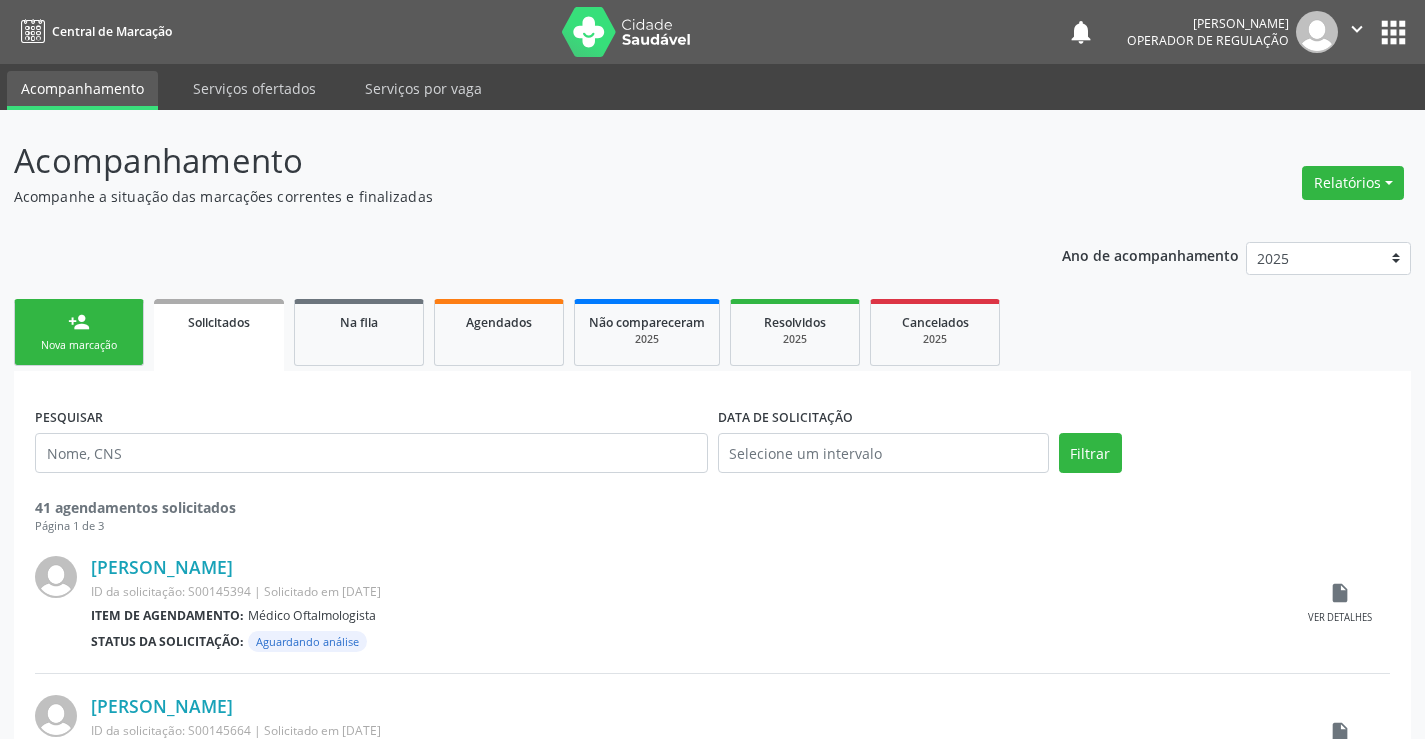 scroll, scrollTop: 0, scrollLeft: 0, axis: both 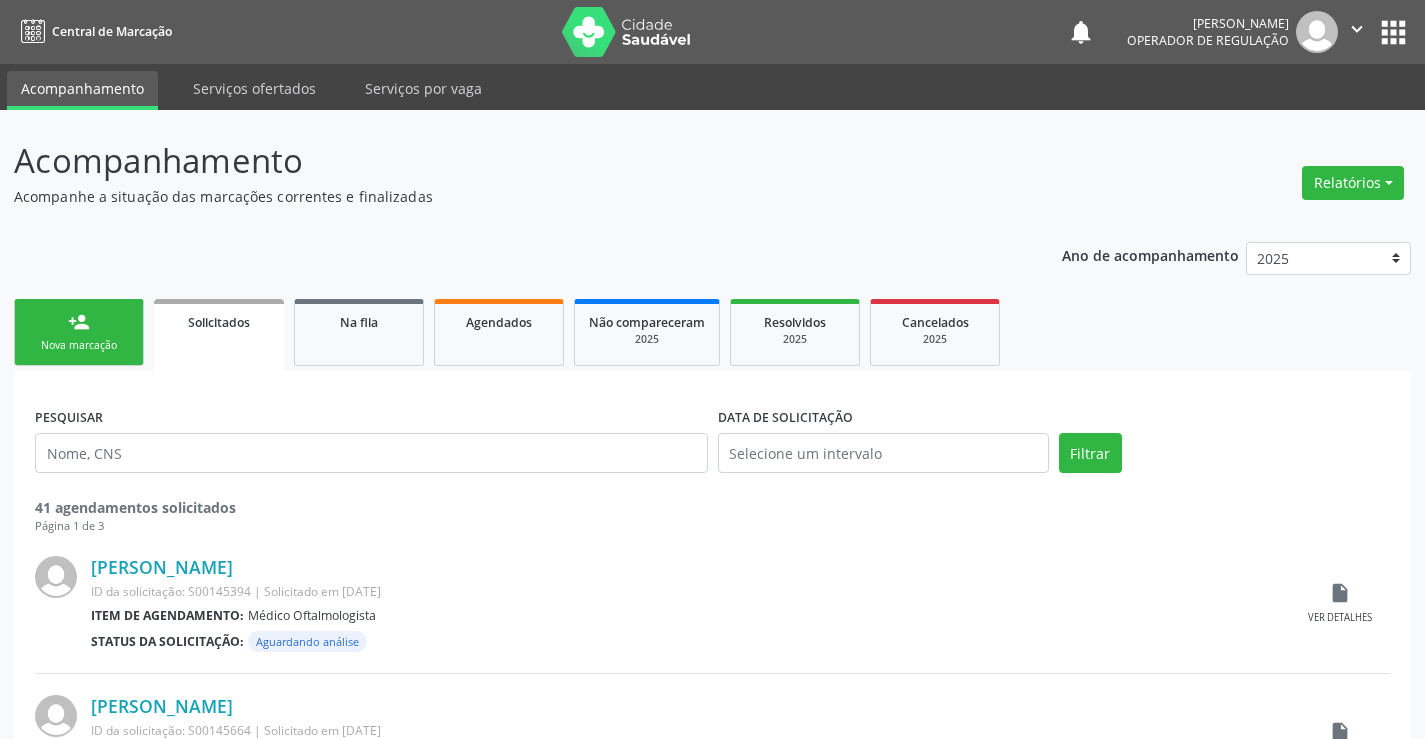 click on "person_add
Nova marcação" at bounding box center [79, 332] 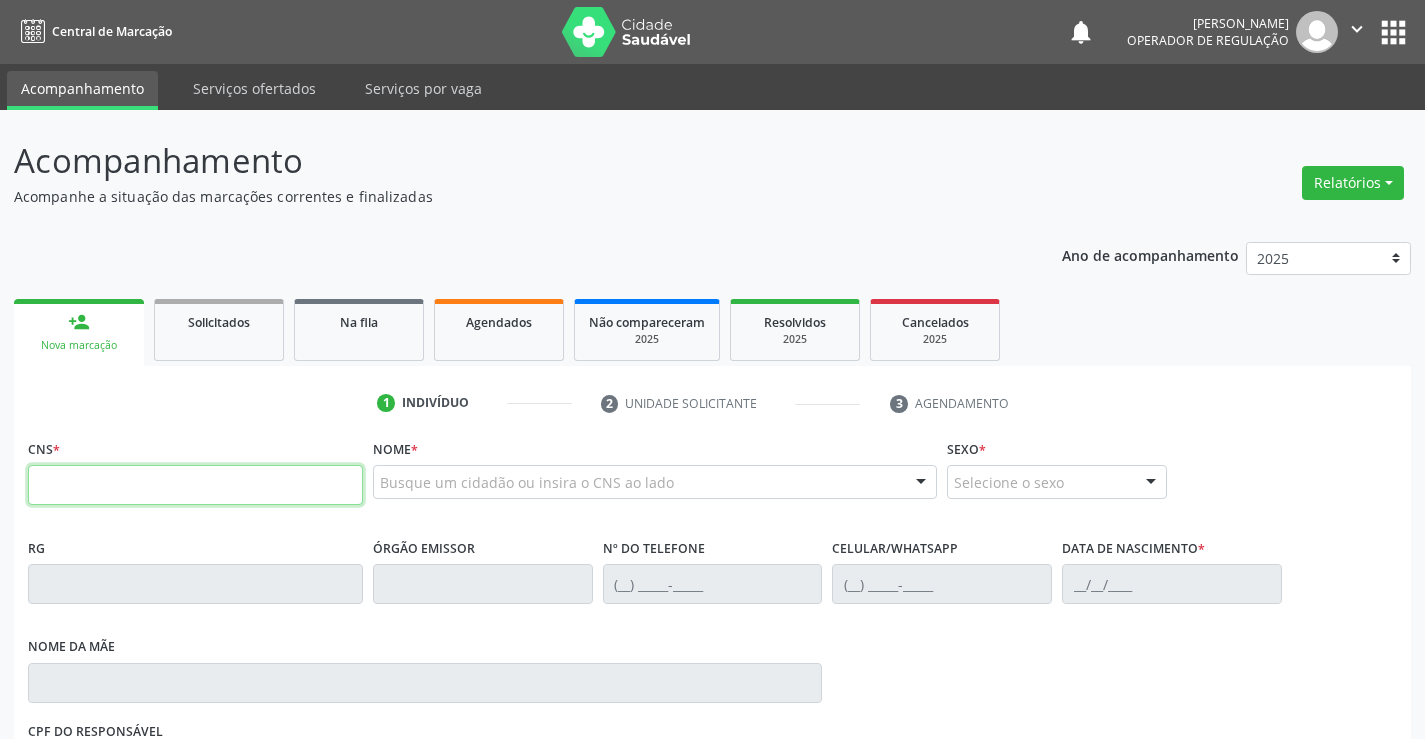 click at bounding box center (195, 485) 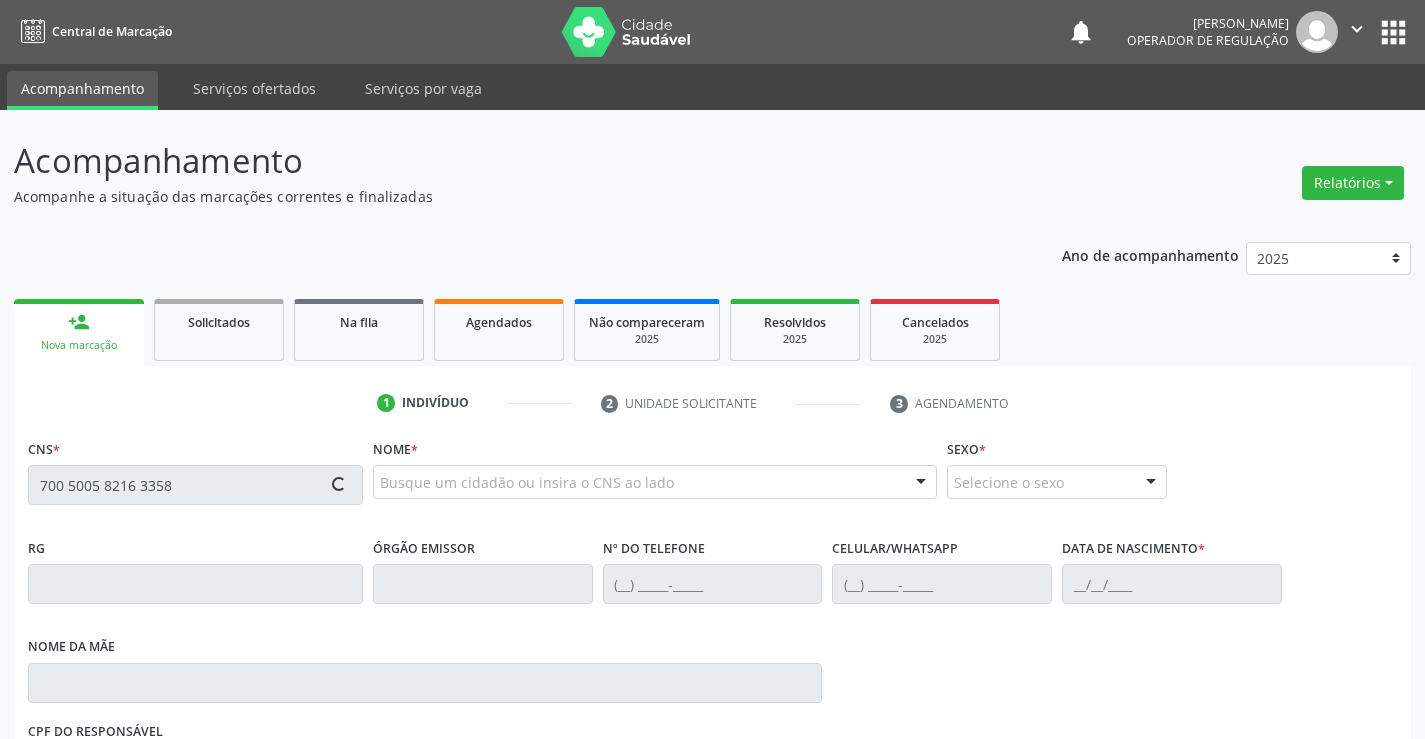 type on "700 5005 8216 3358" 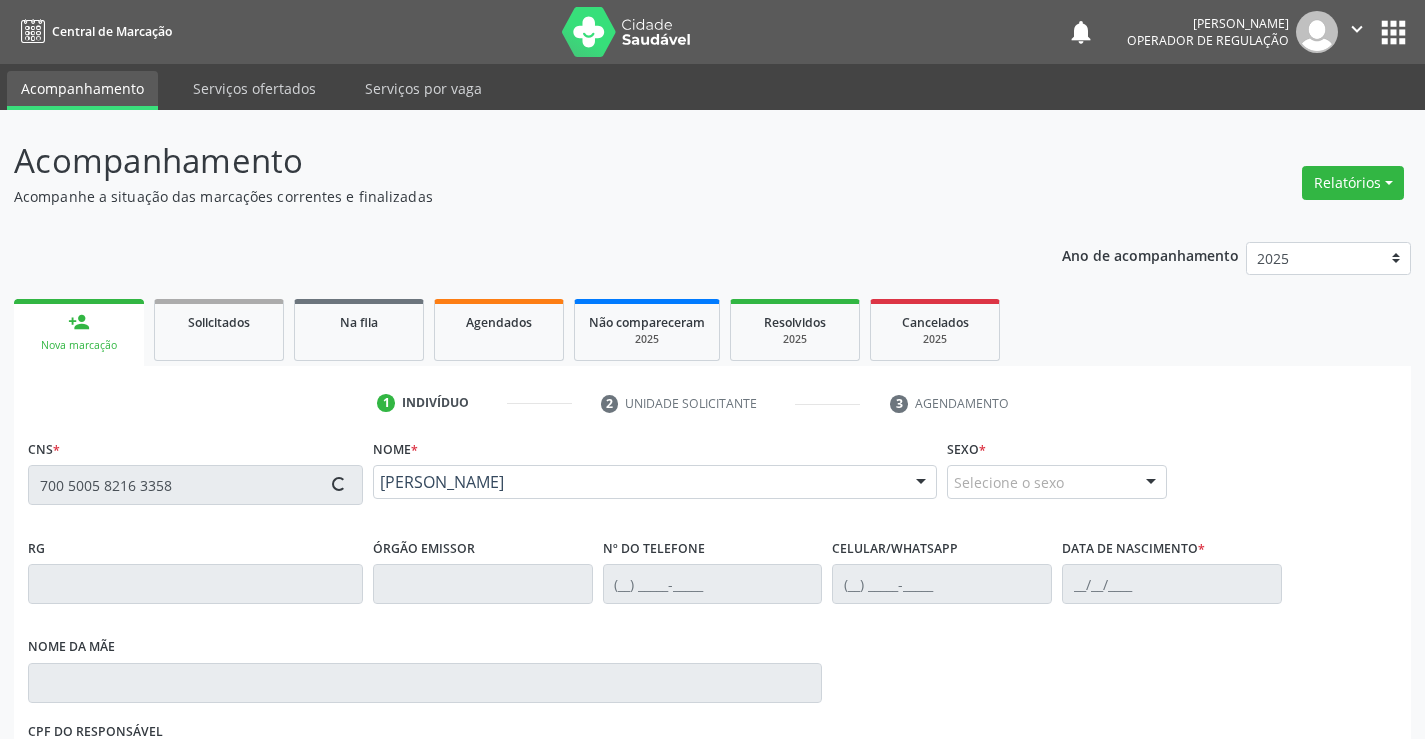 type on "1292204850" 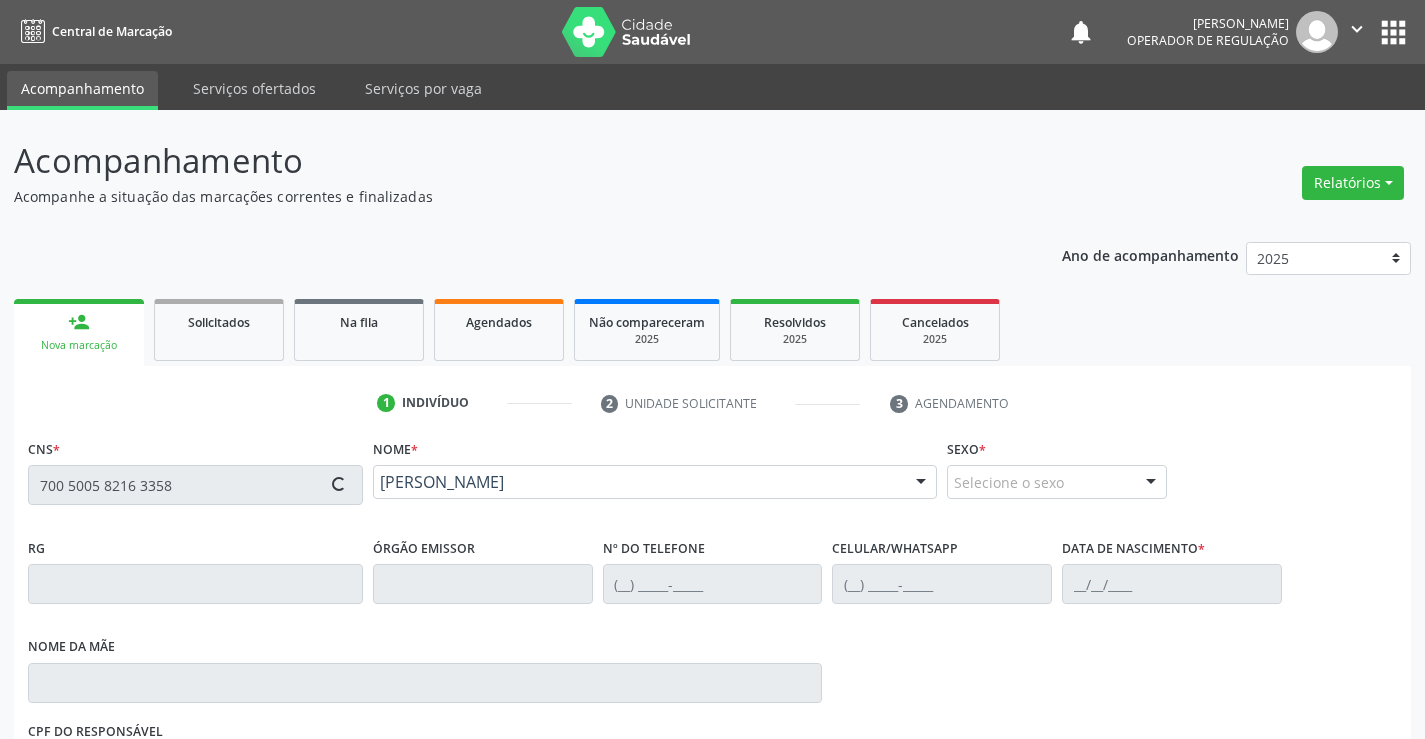 type on "(74) 99125-9815" 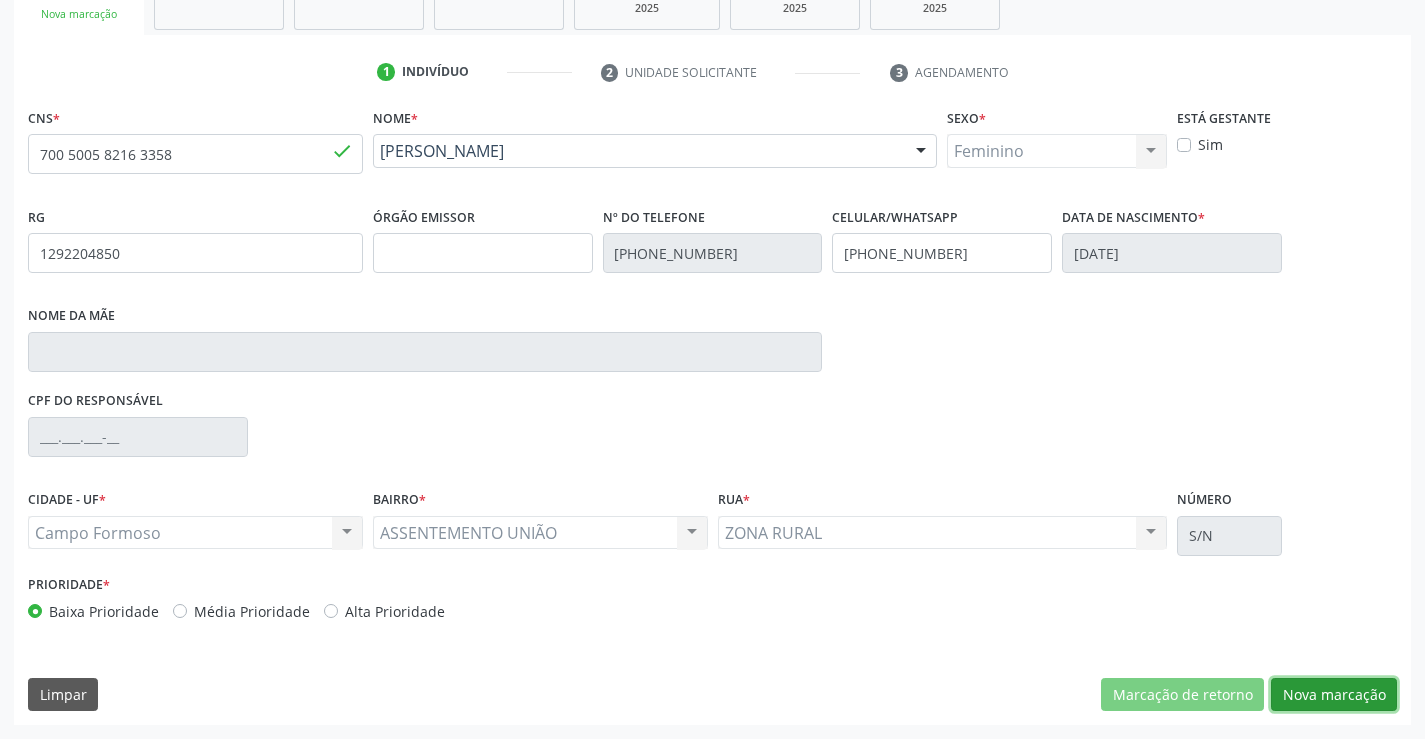 click on "Nova marcação" at bounding box center (1334, 695) 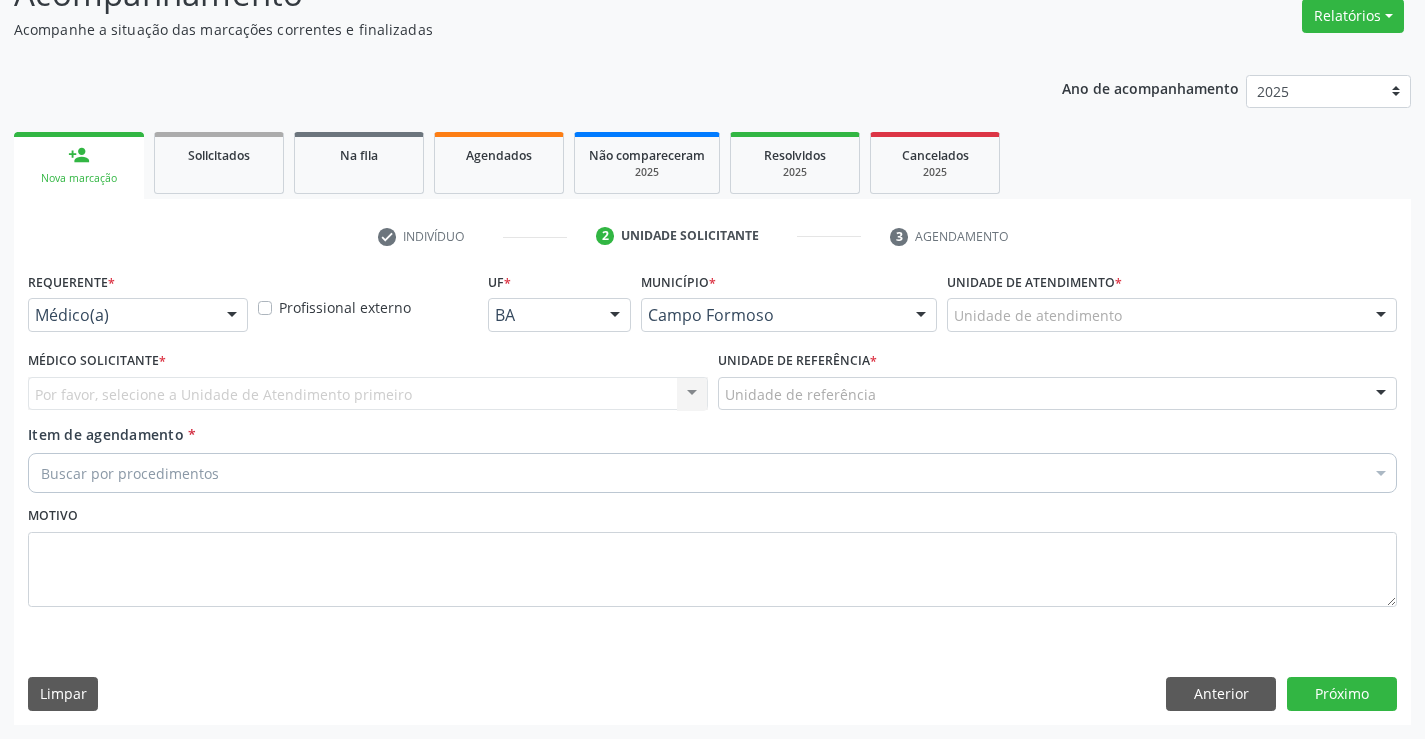 scroll, scrollTop: 167, scrollLeft: 0, axis: vertical 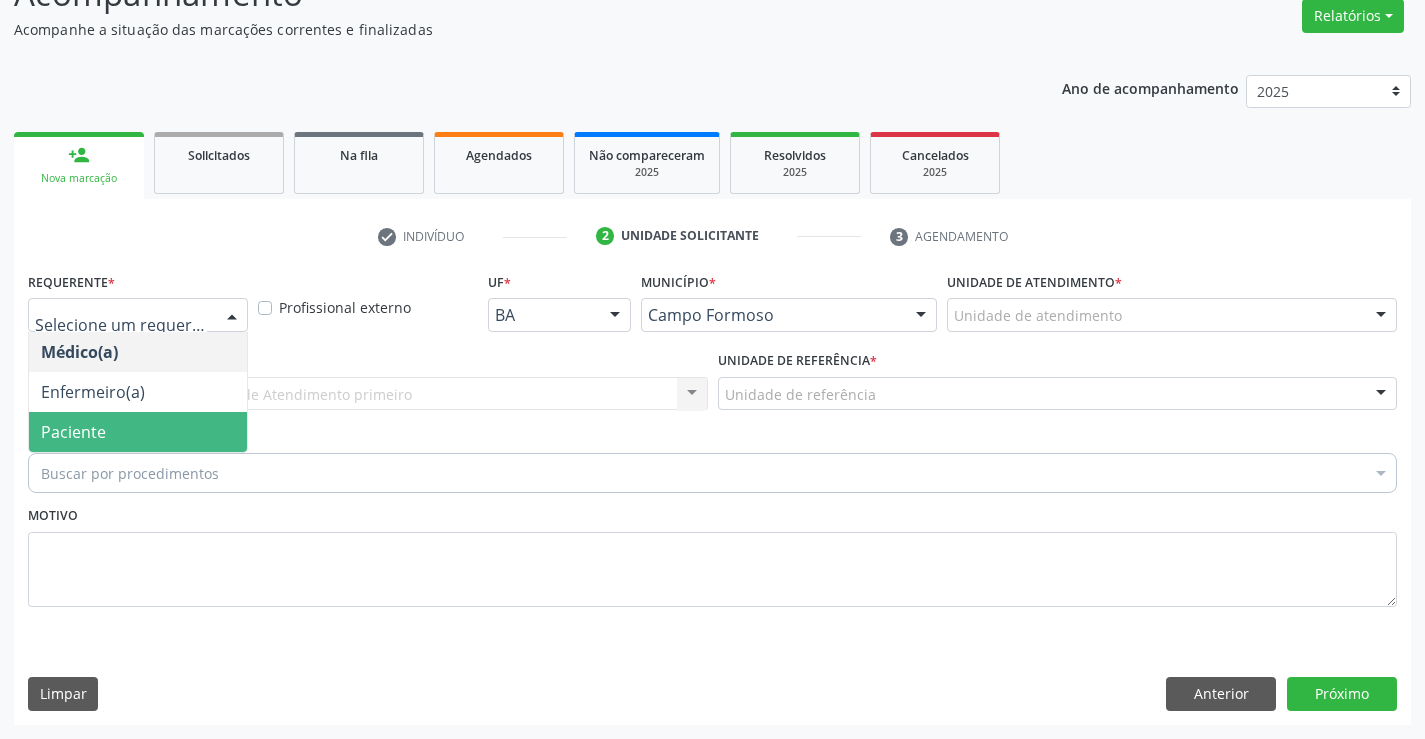 click on "Paciente" at bounding box center [138, 432] 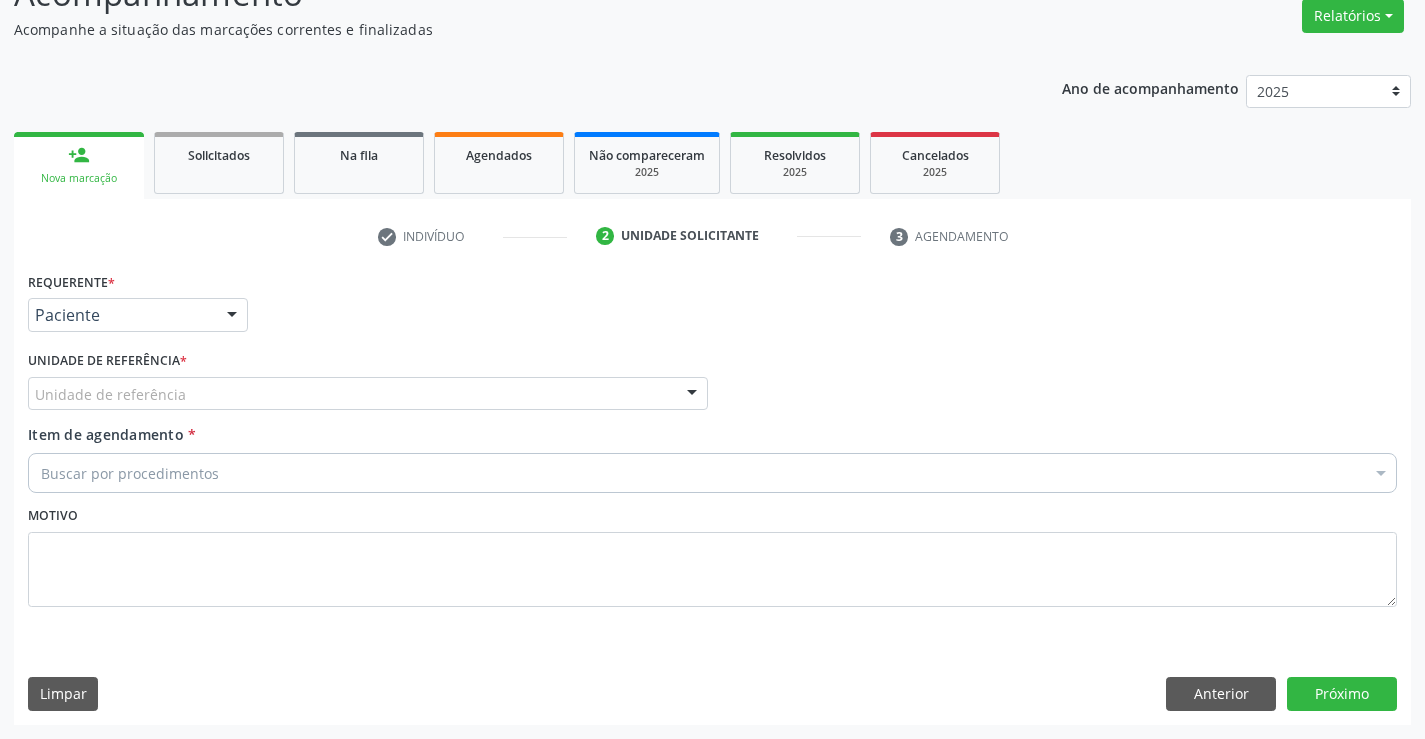 click on "Unidade de referência" at bounding box center [368, 394] 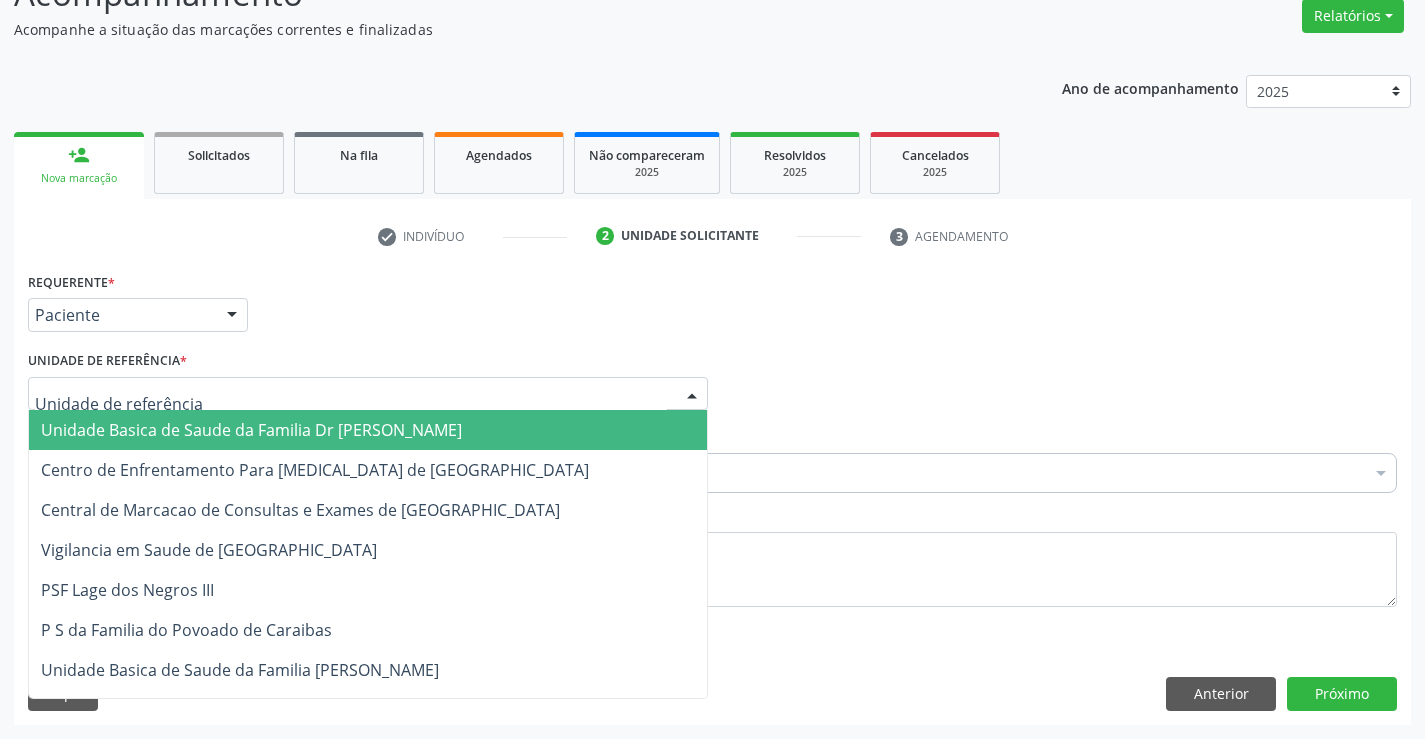 click on "Unidade Basica de Saude da Familia Dr [PERSON_NAME]" at bounding box center (368, 430) 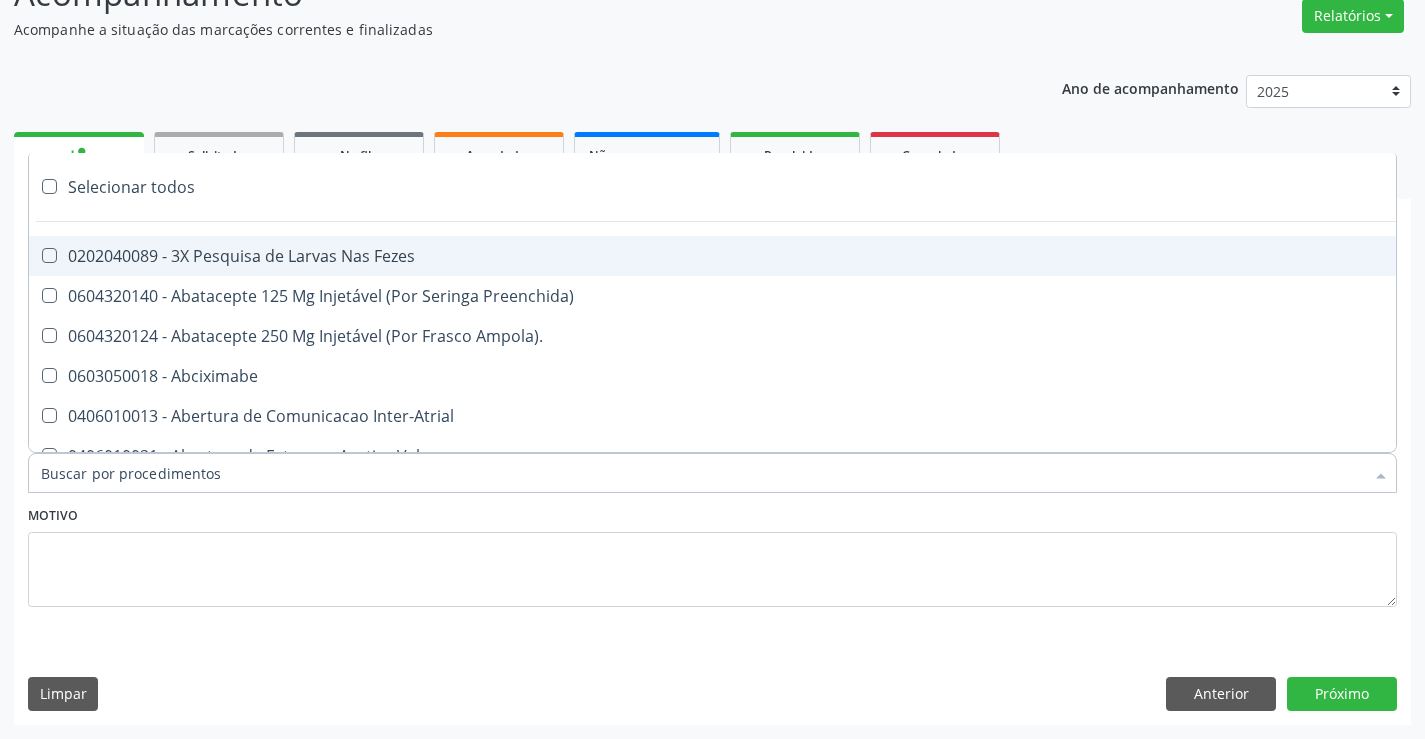 click at bounding box center [712, 473] 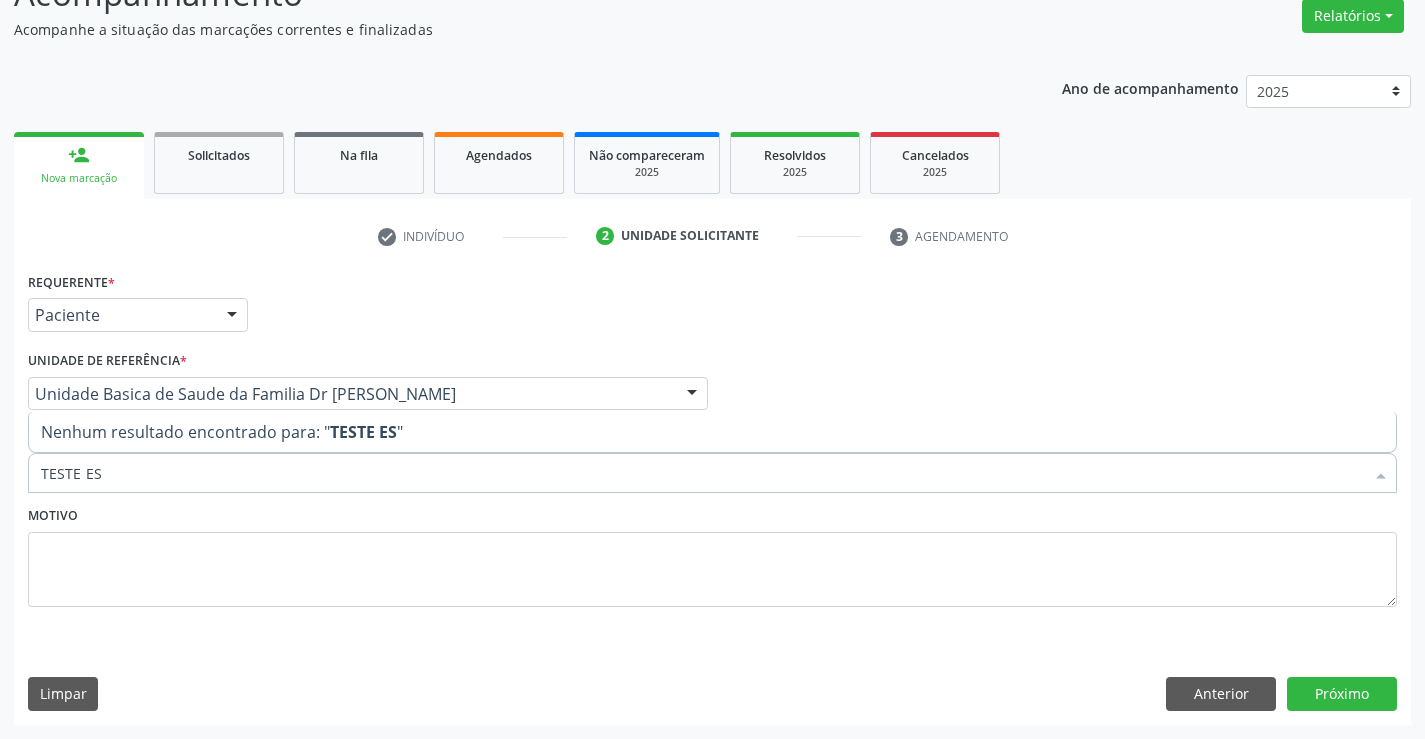 type on "TESTE E" 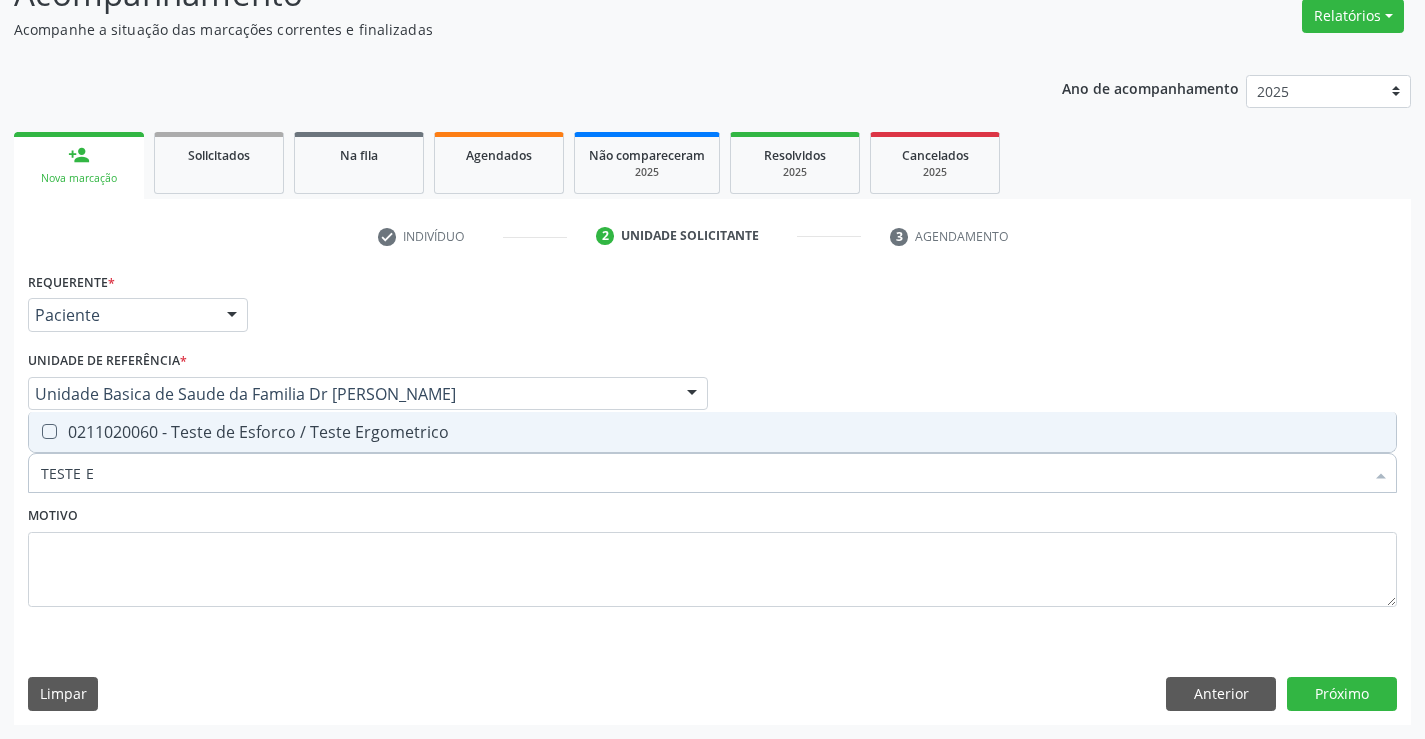 click on "0211020060 - Teste de Esforco / Teste Ergometrico" at bounding box center [712, 432] 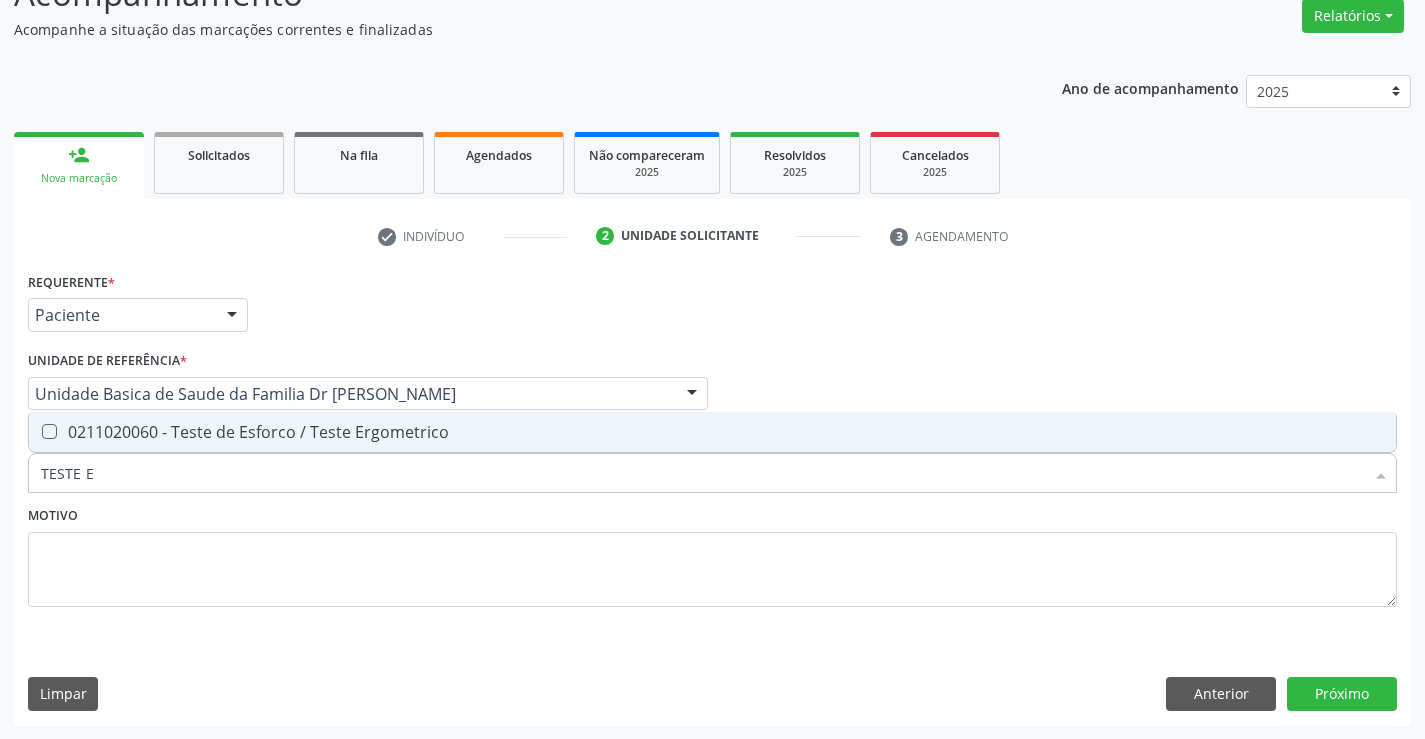 checkbox on "true" 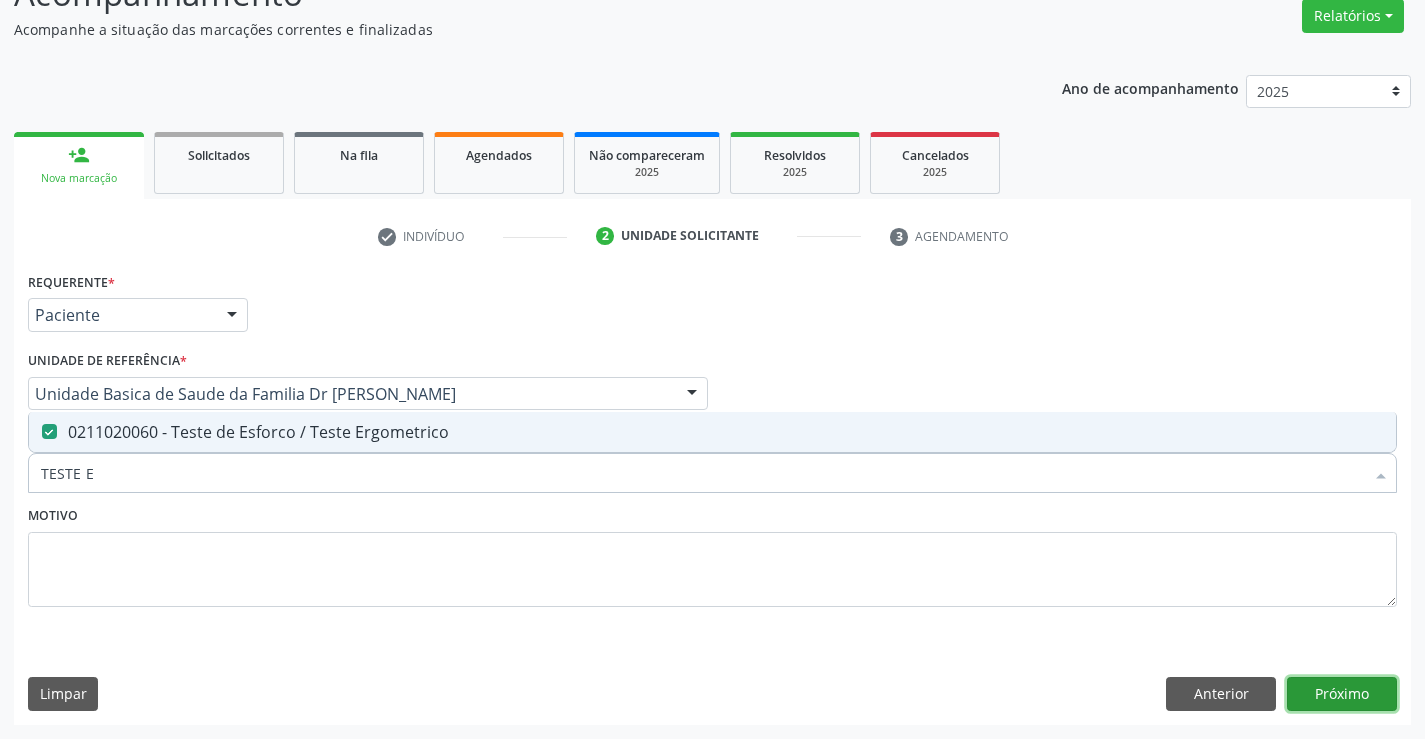 click on "Próximo" at bounding box center [1342, 694] 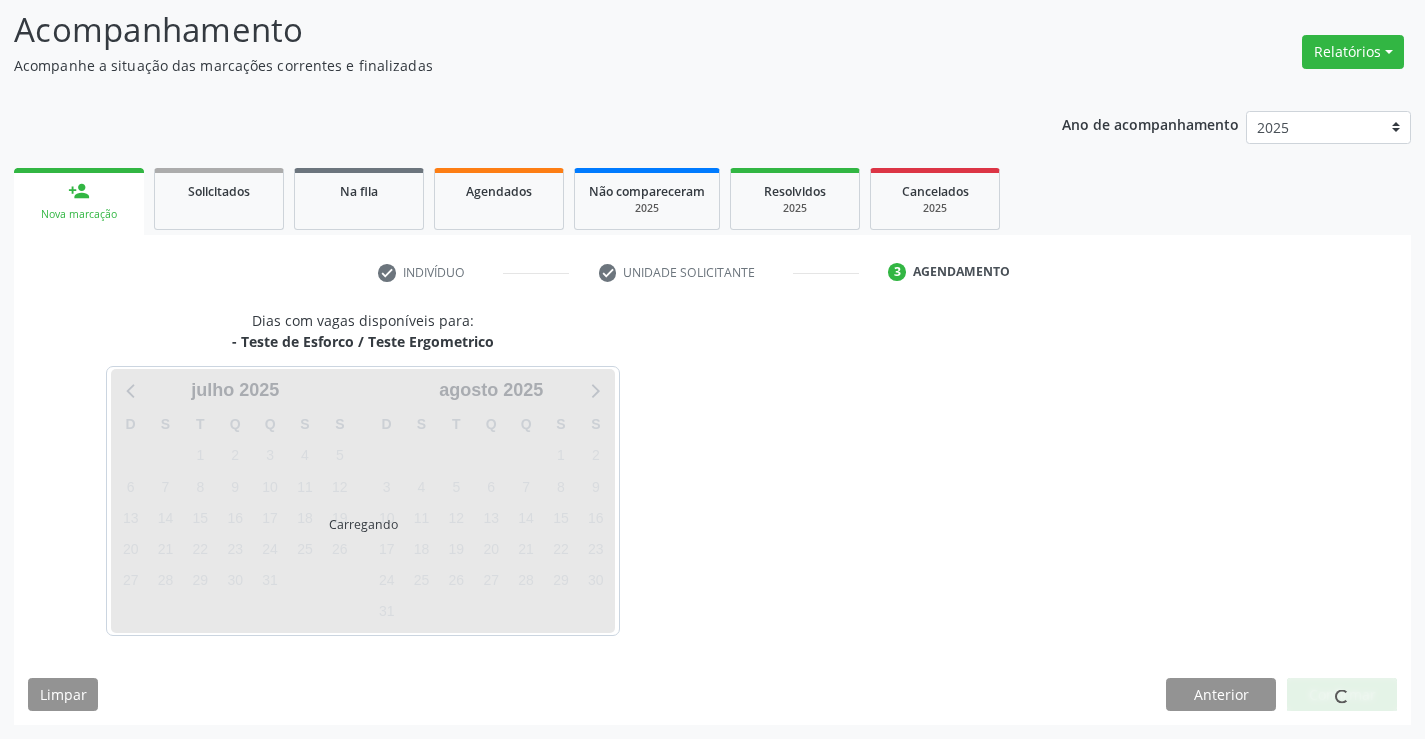 scroll, scrollTop: 167, scrollLeft: 0, axis: vertical 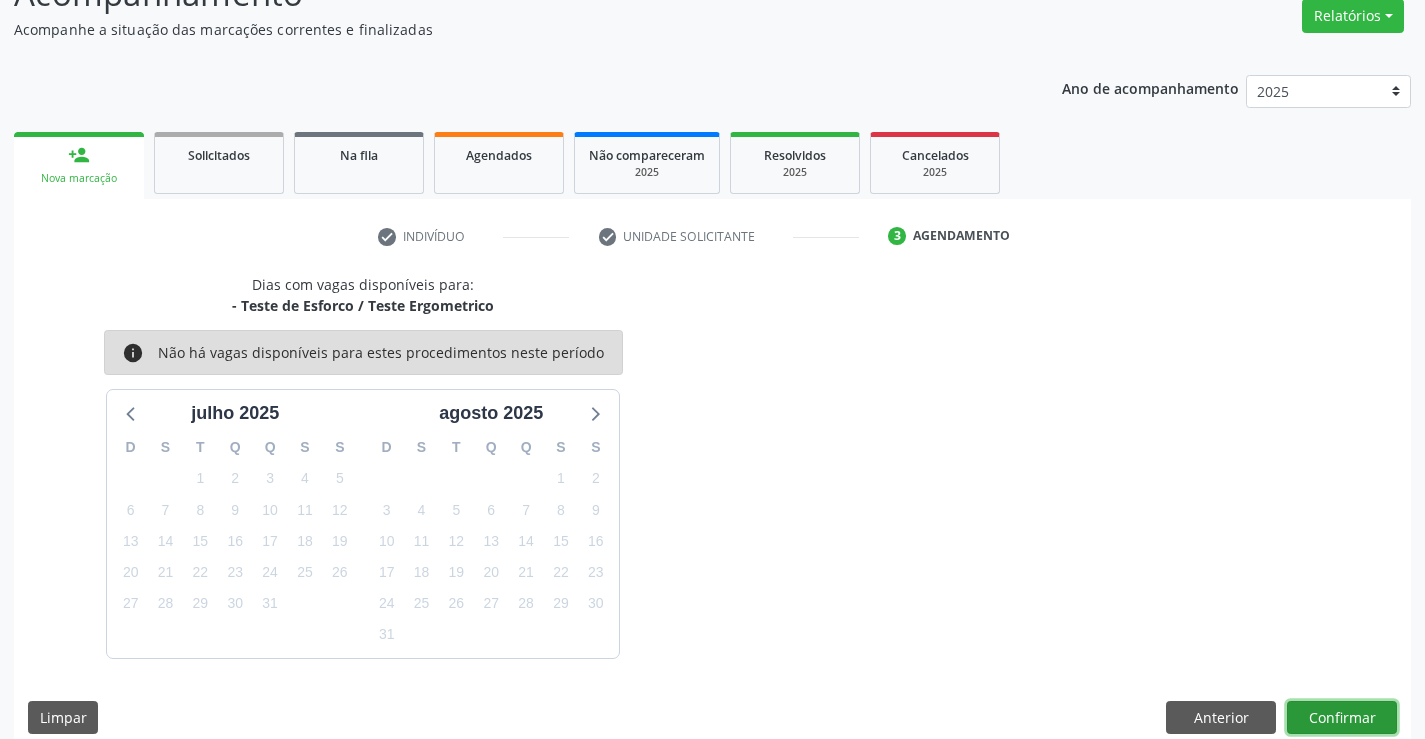 click on "Confirmar" at bounding box center (1342, 718) 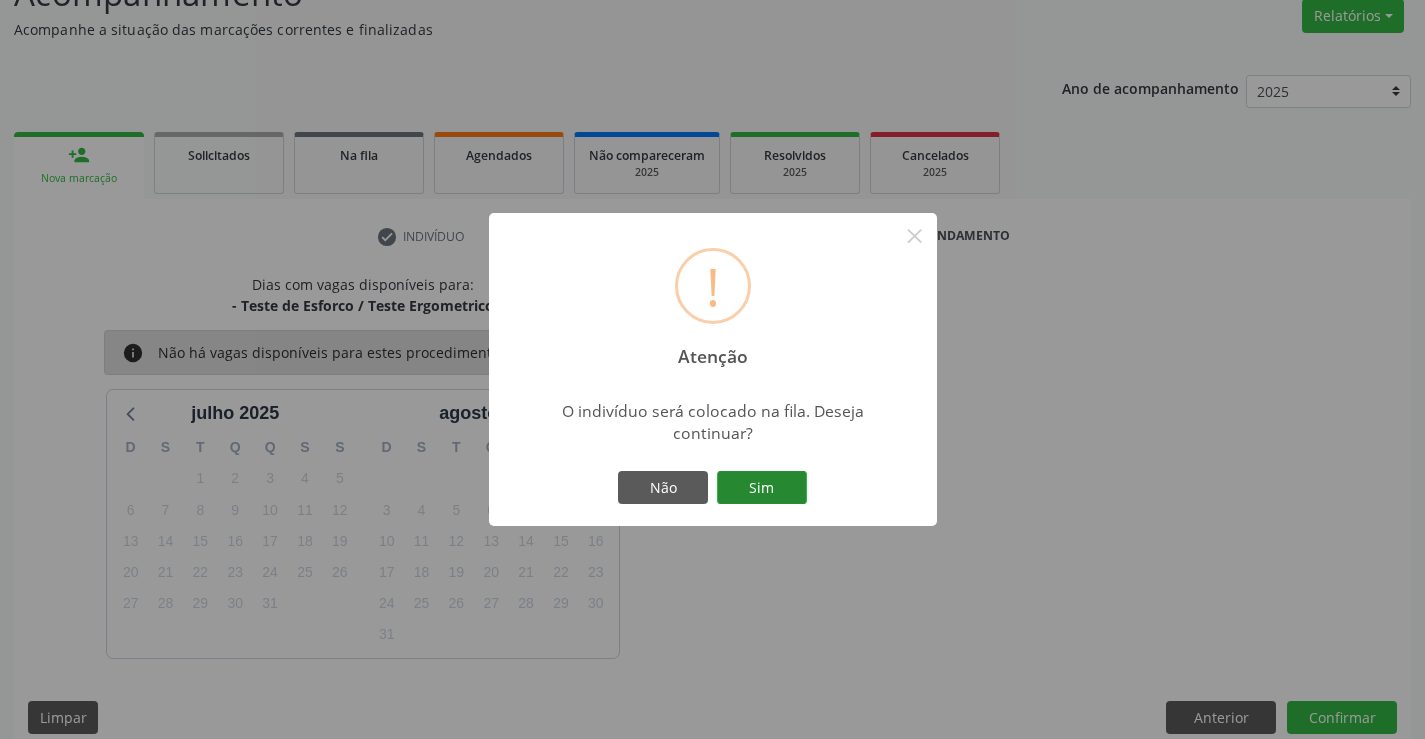 click on "Sim" at bounding box center [762, 488] 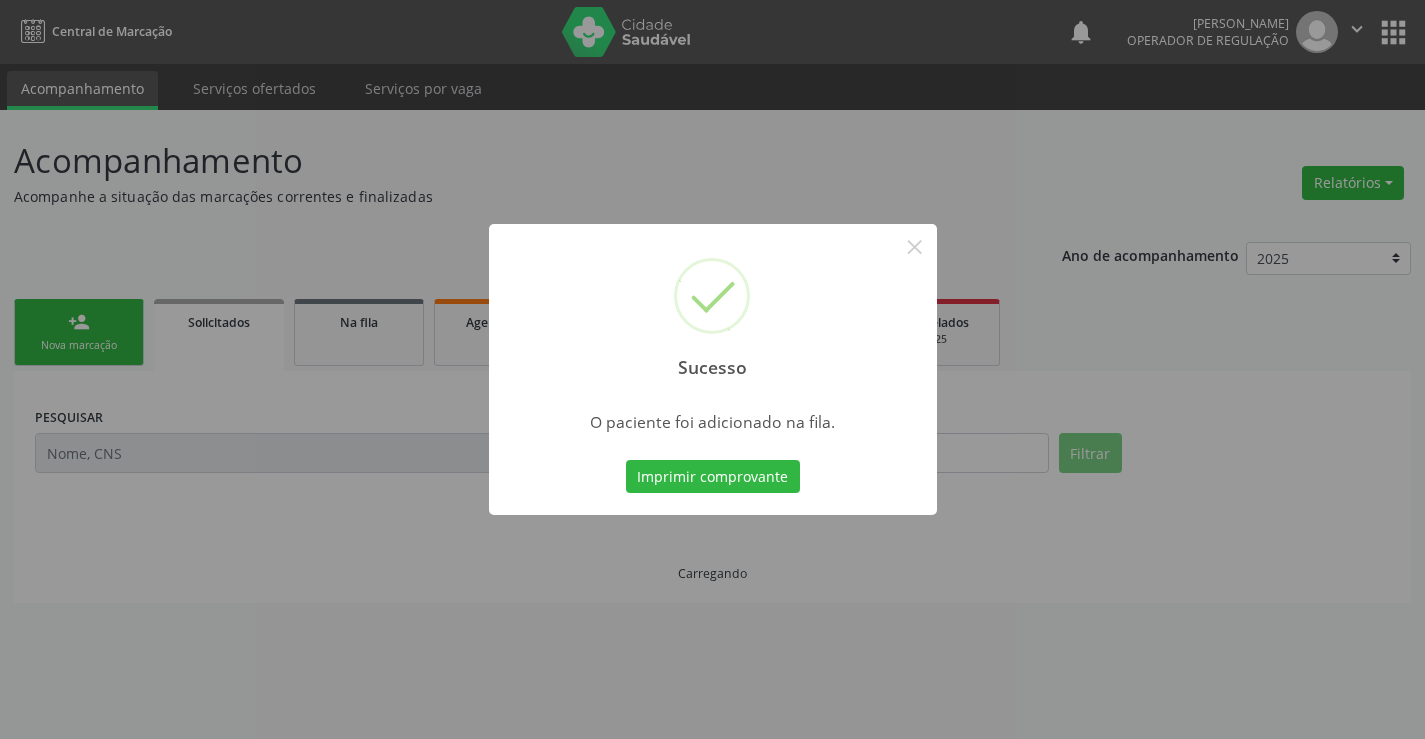 scroll, scrollTop: 0, scrollLeft: 0, axis: both 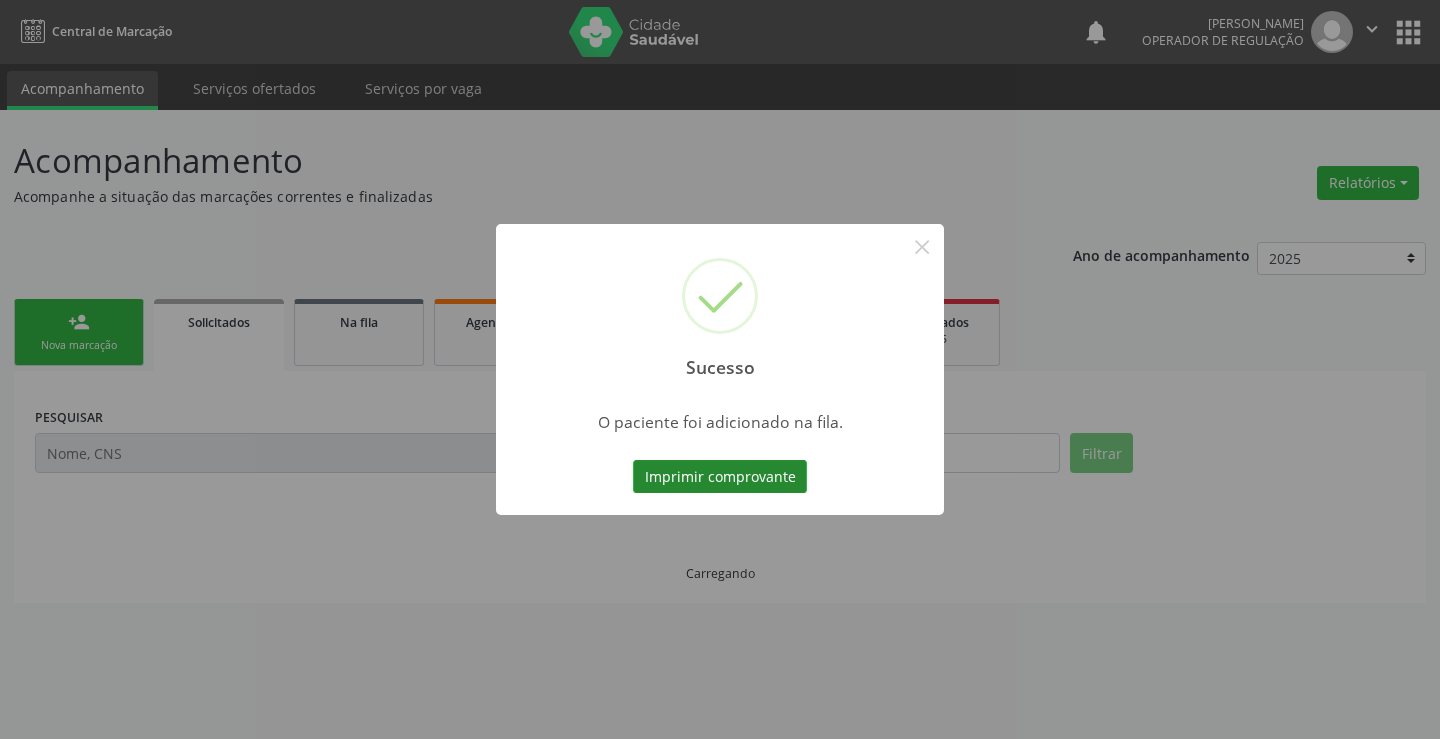 click on "Imprimir comprovante" at bounding box center (720, 477) 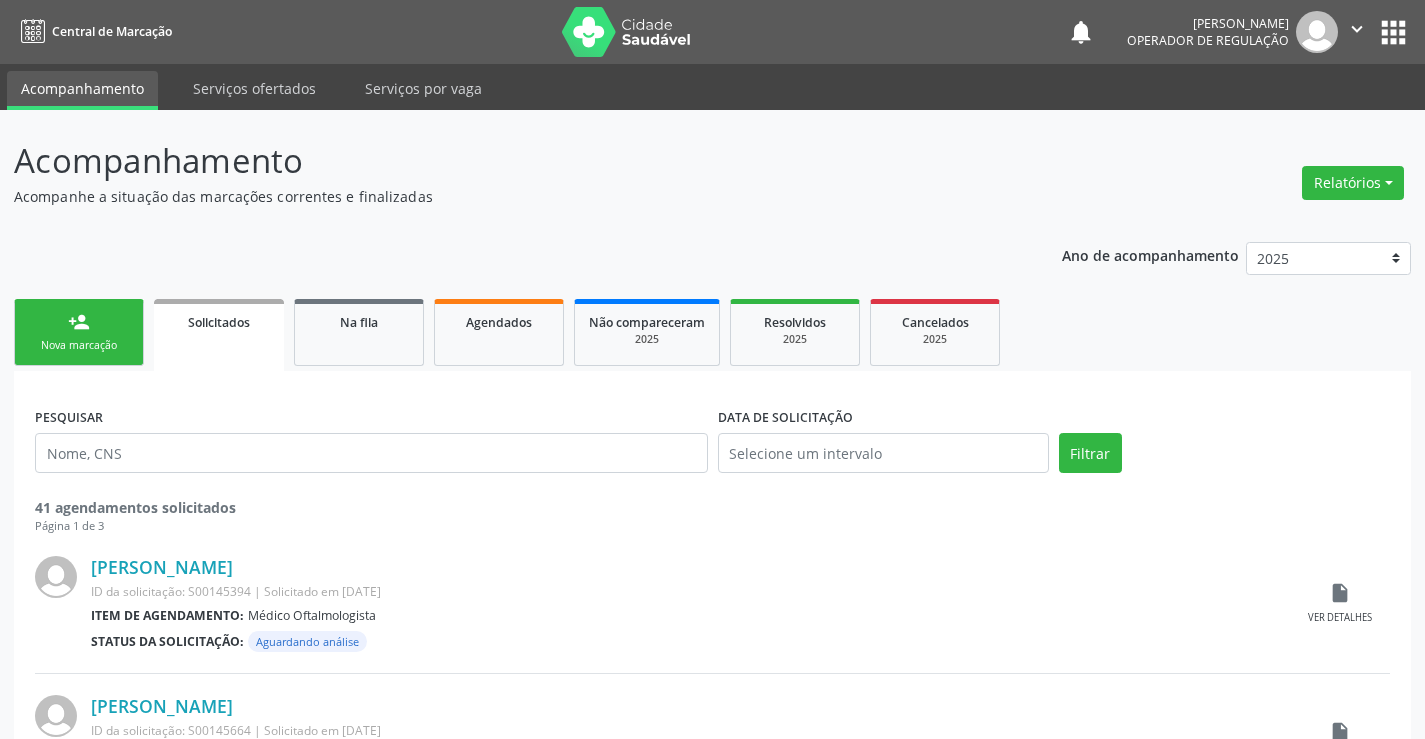 click on "person_add
Nova marcação" at bounding box center [79, 332] 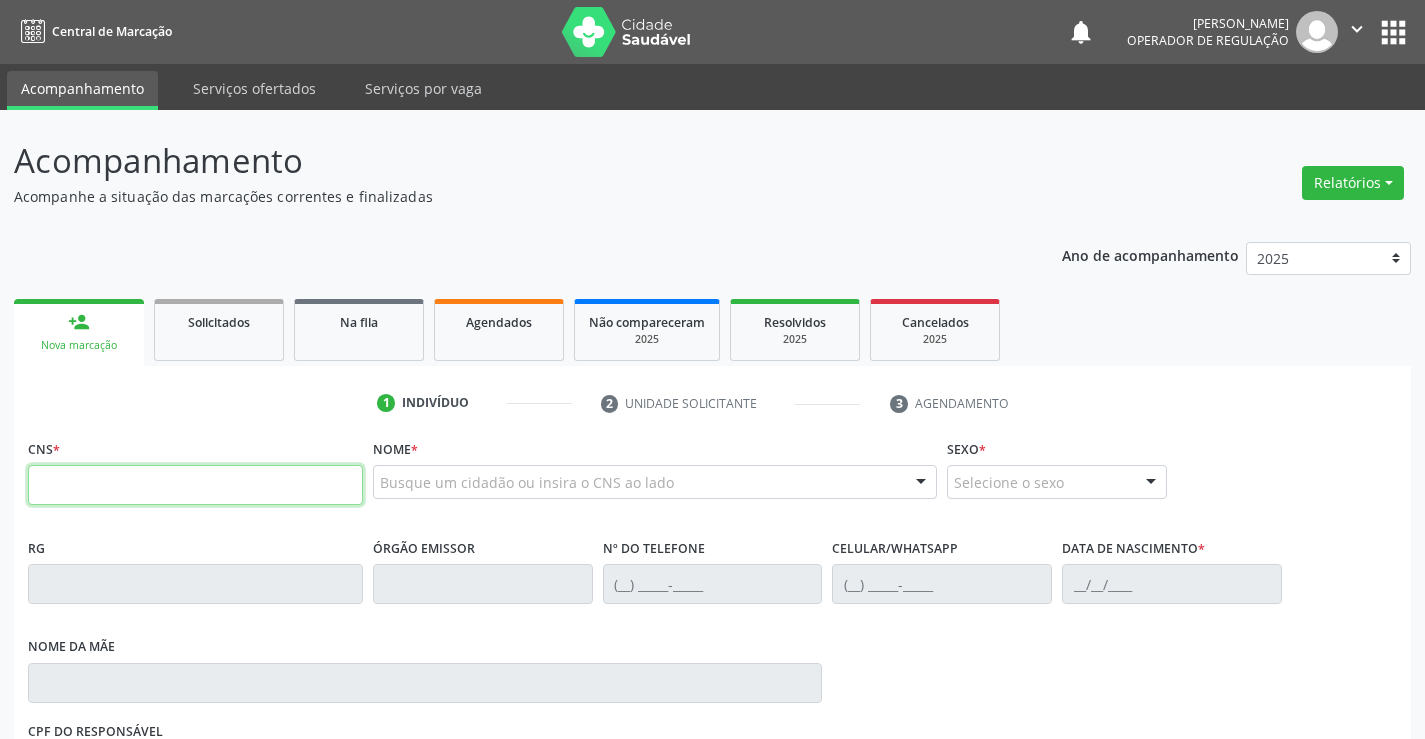 click at bounding box center (195, 485) 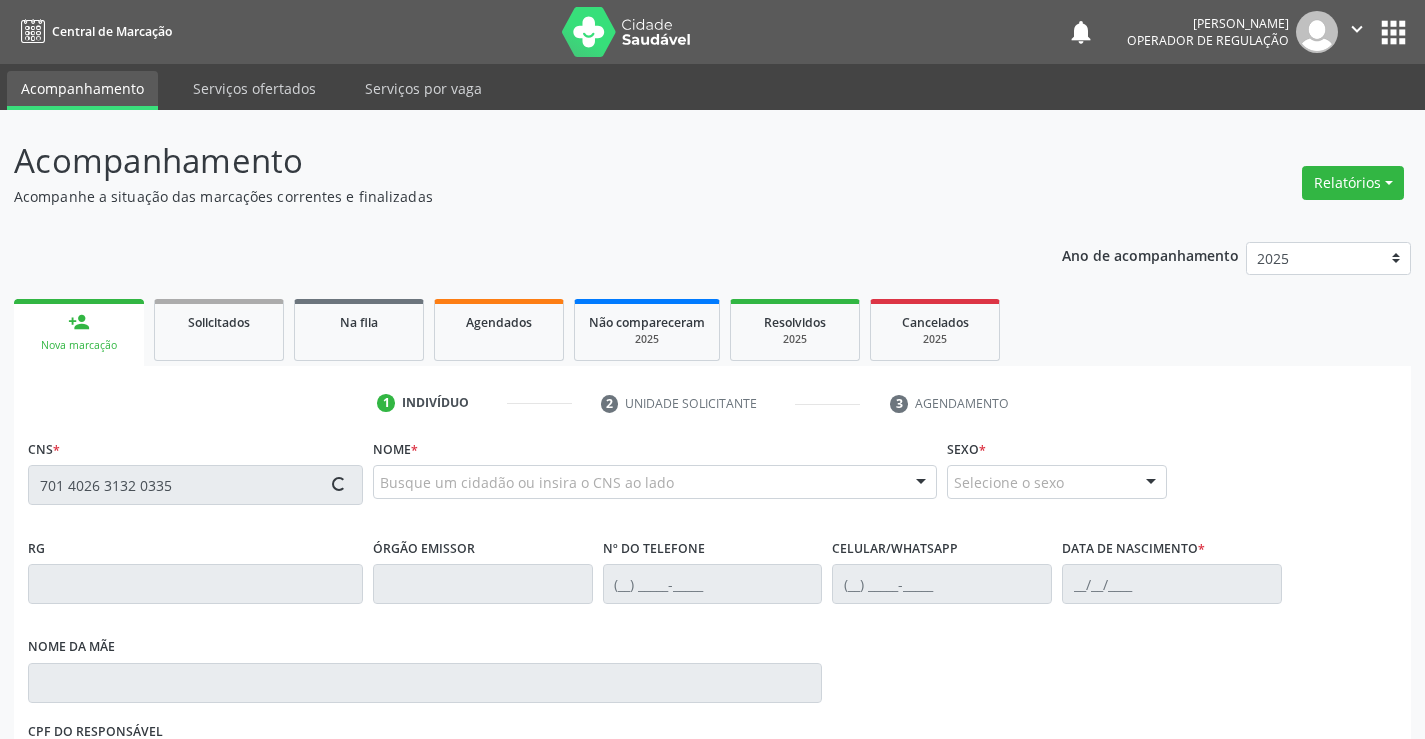 type on "701 4026 3132 0335" 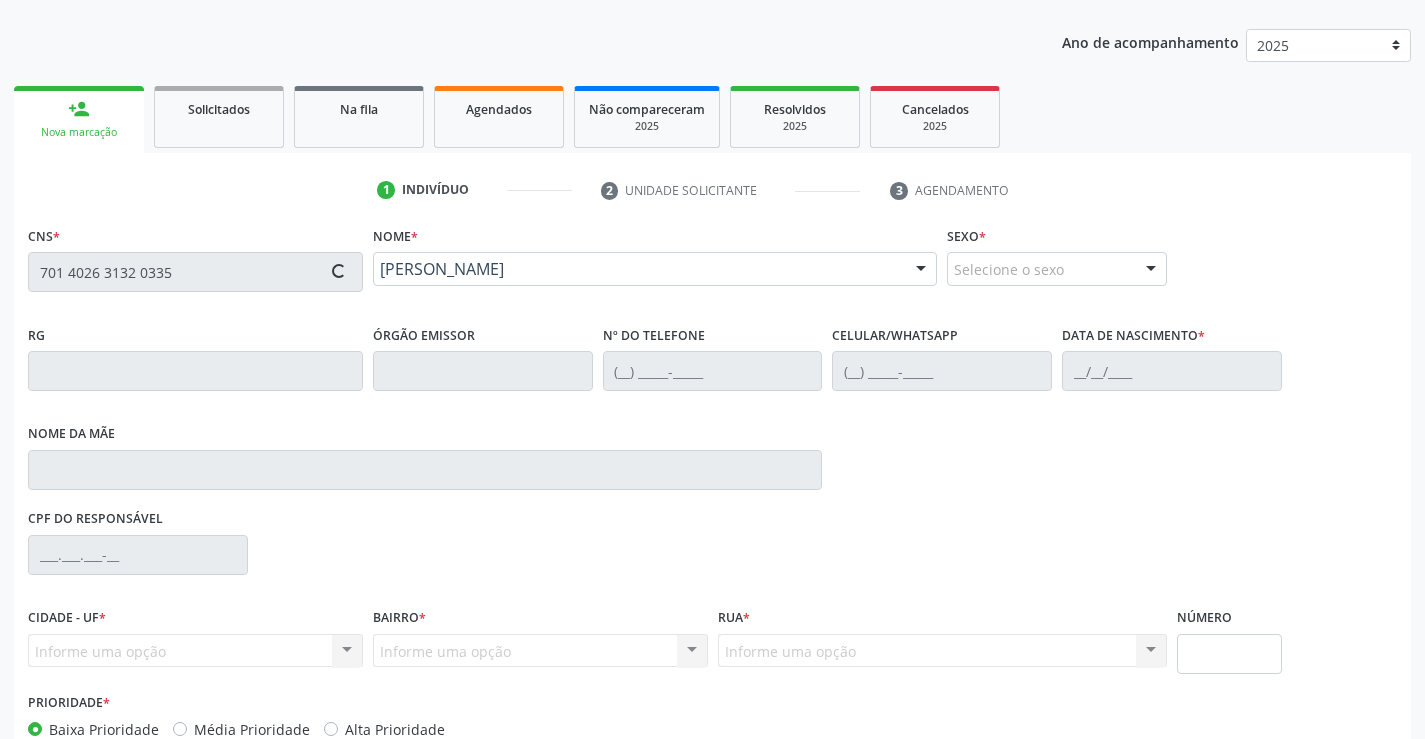scroll, scrollTop: 300, scrollLeft: 0, axis: vertical 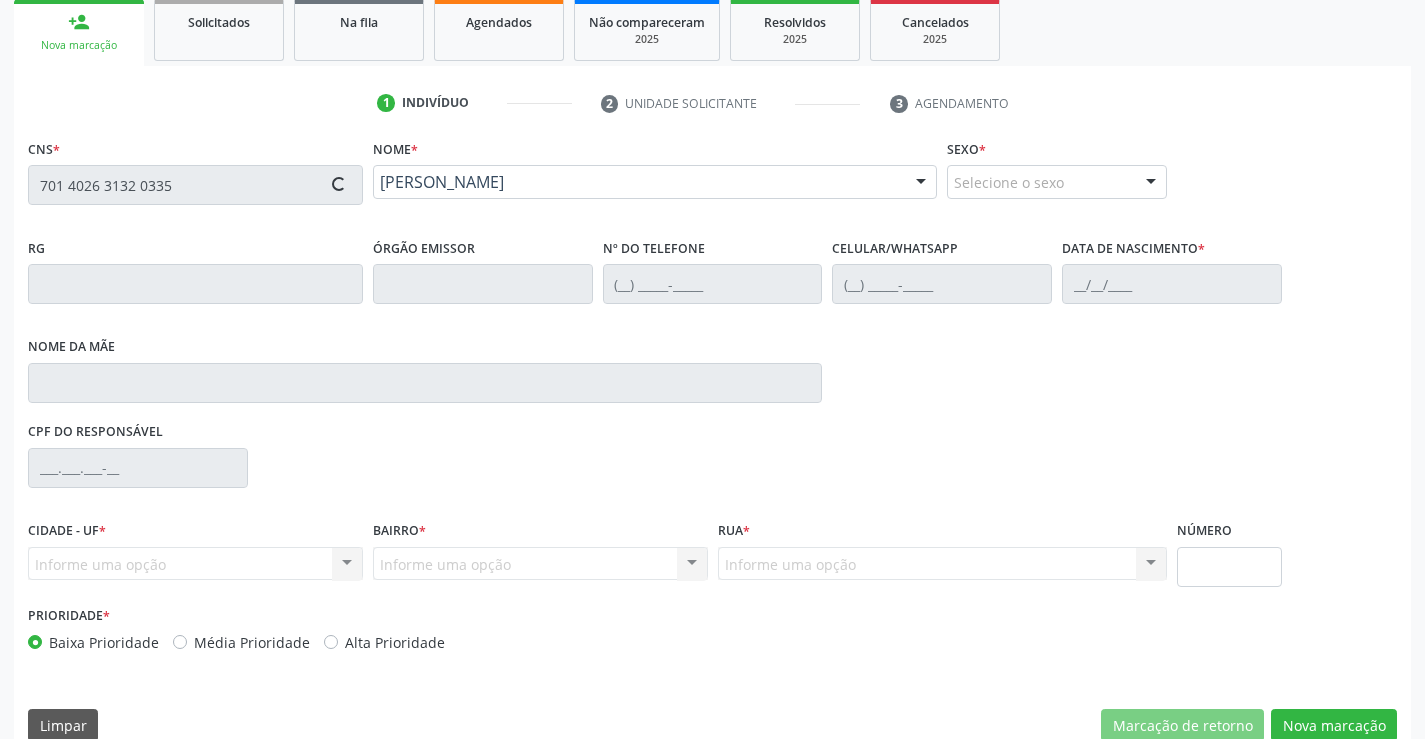 type on "2091773654" 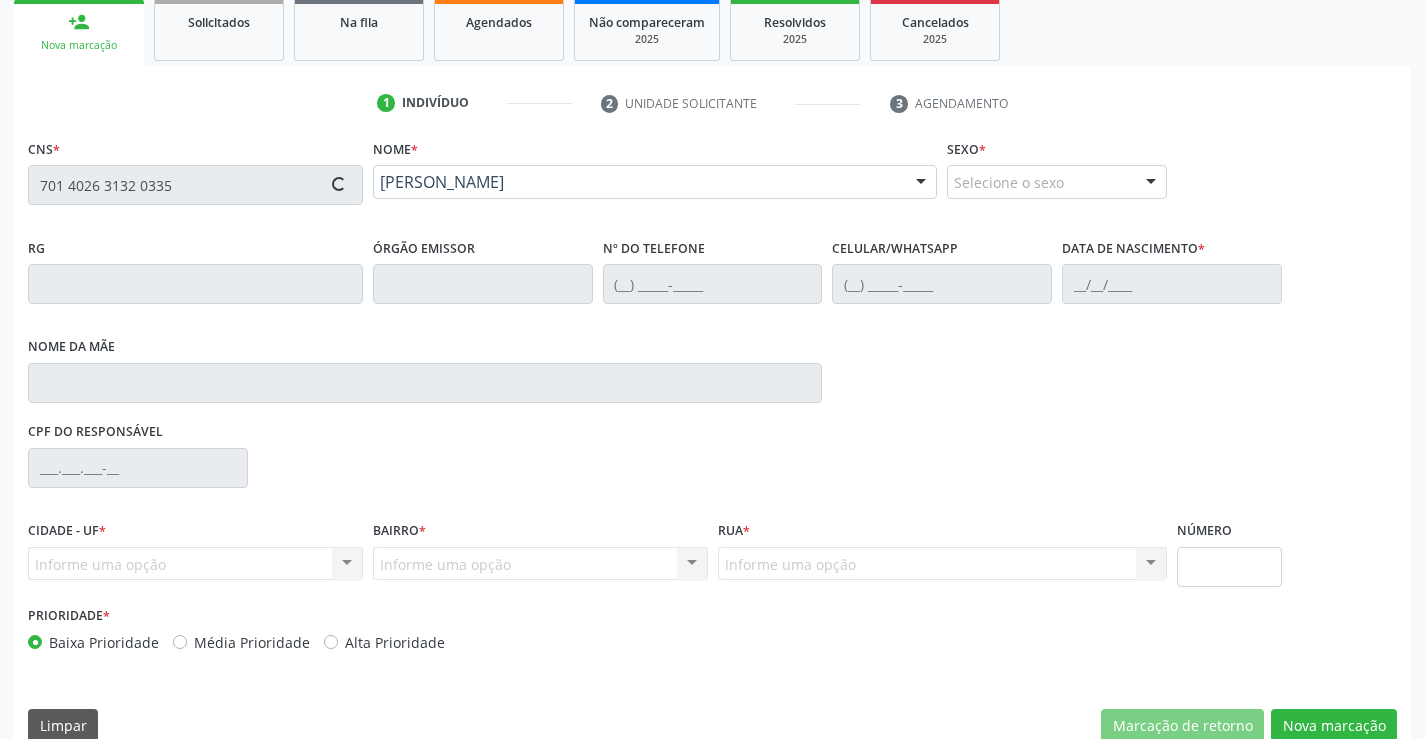 type on "(74) 99810-0275" 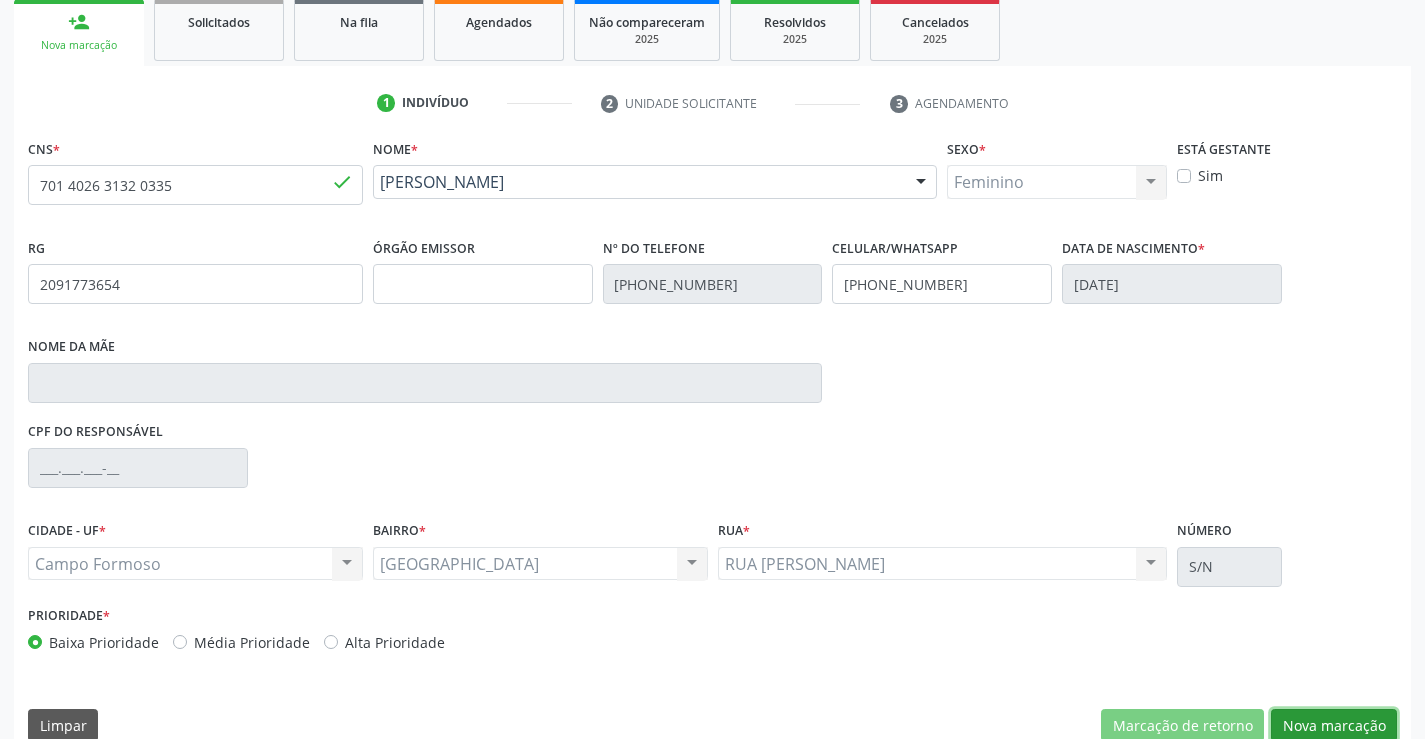 click on "Nova marcação" at bounding box center (1334, 726) 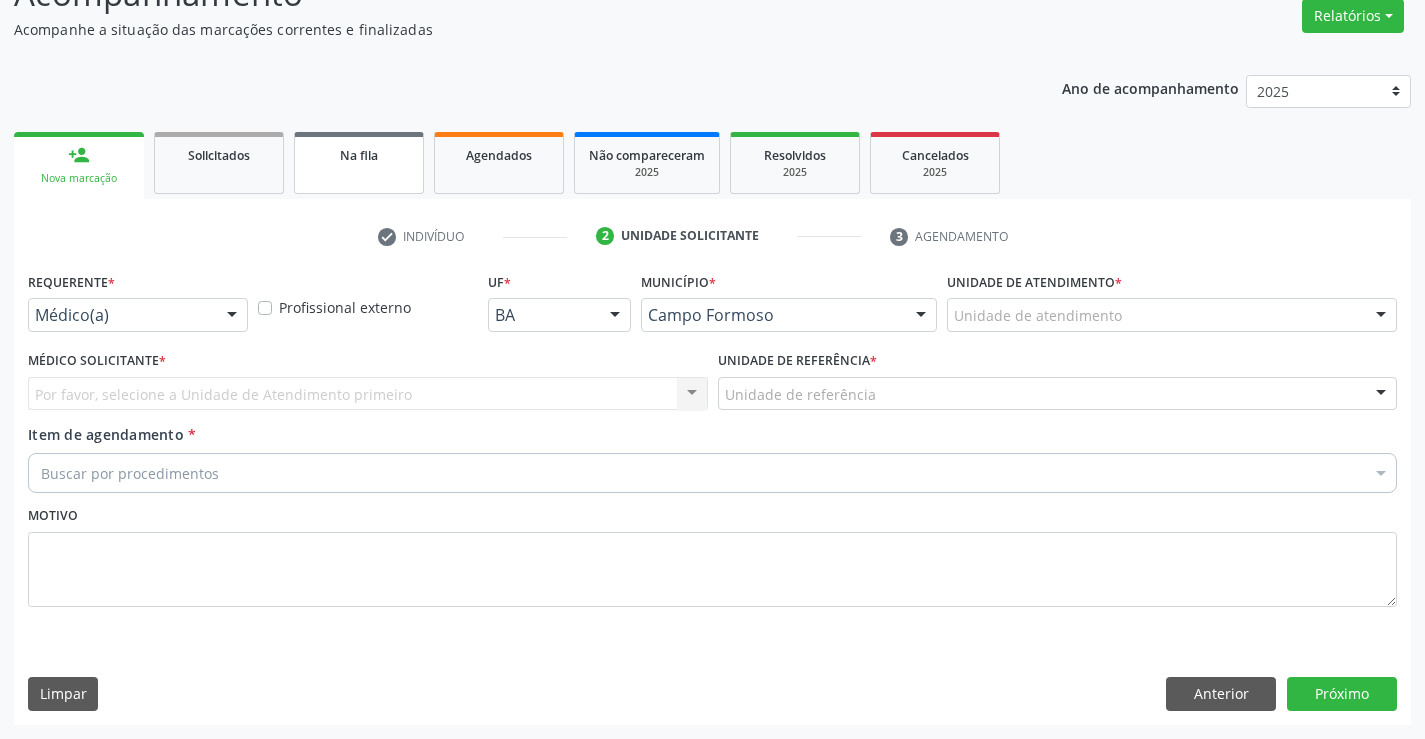 scroll, scrollTop: 167, scrollLeft: 0, axis: vertical 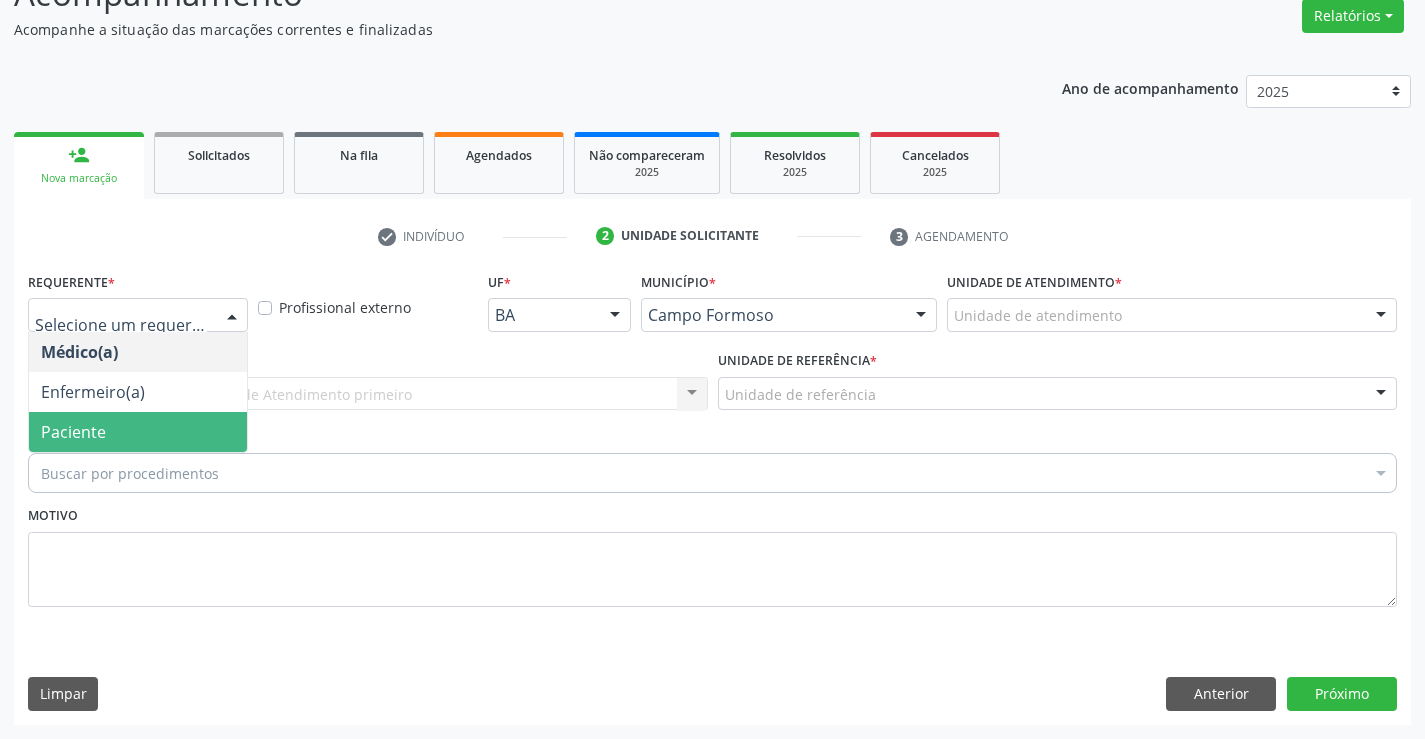 click on "Paciente" at bounding box center [138, 432] 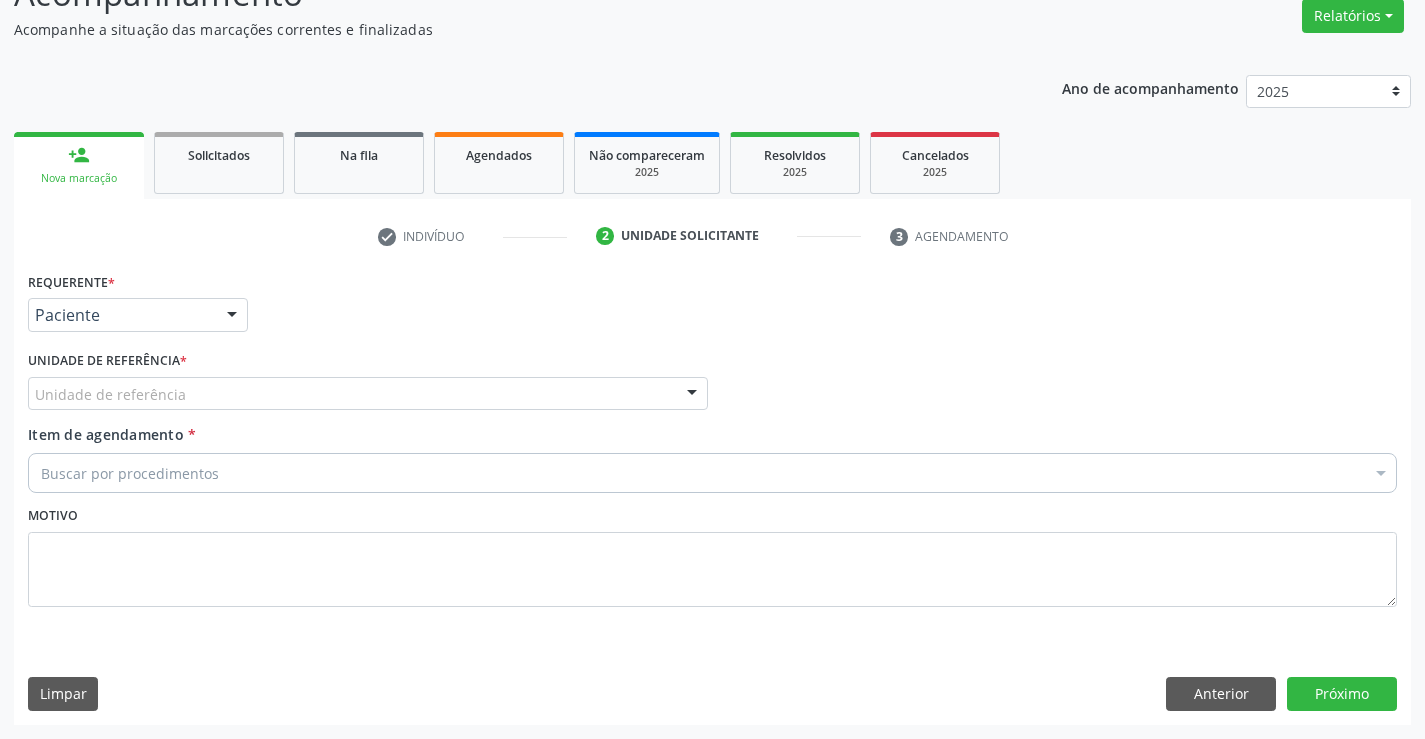 click on "Unidade de referência" at bounding box center [368, 394] 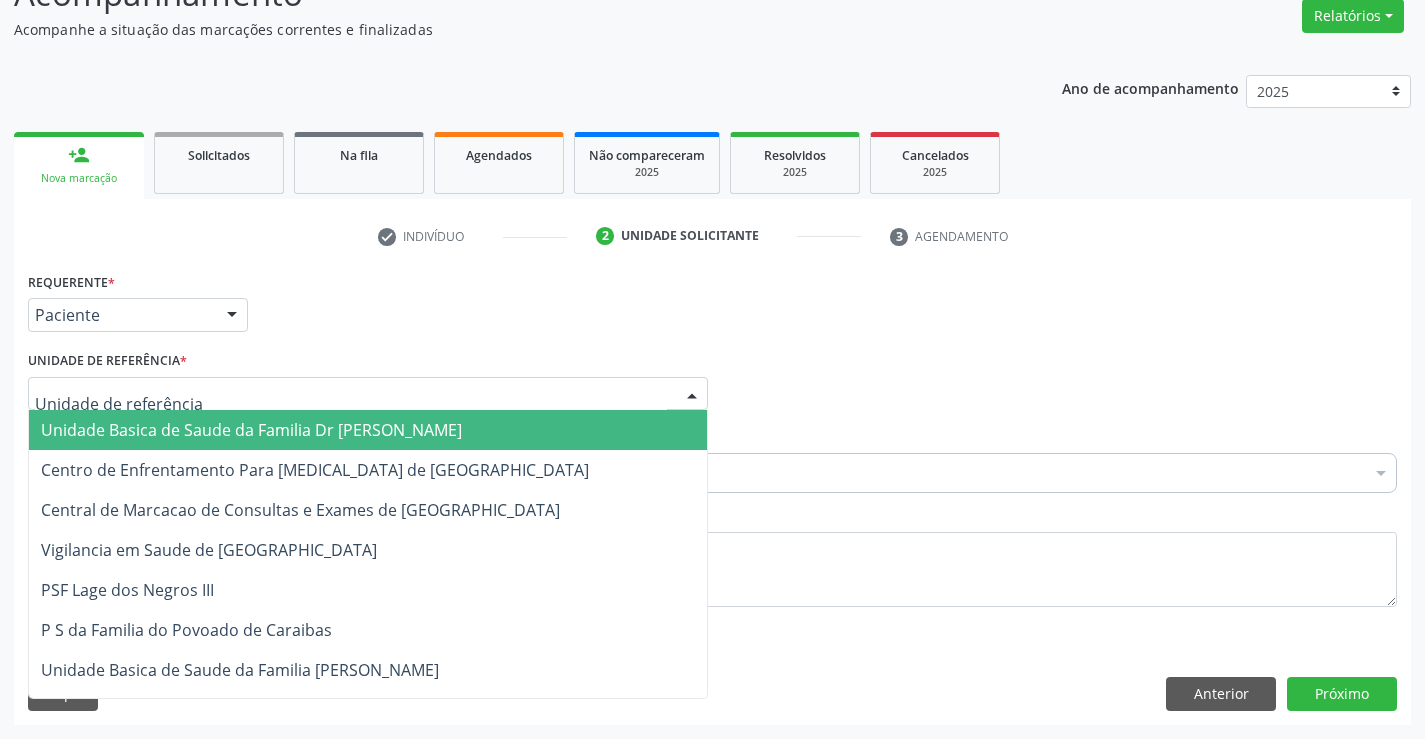click on "Unidade Basica de Saude da Familia Dr [PERSON_NAME]" at bounding box center (251, 430) 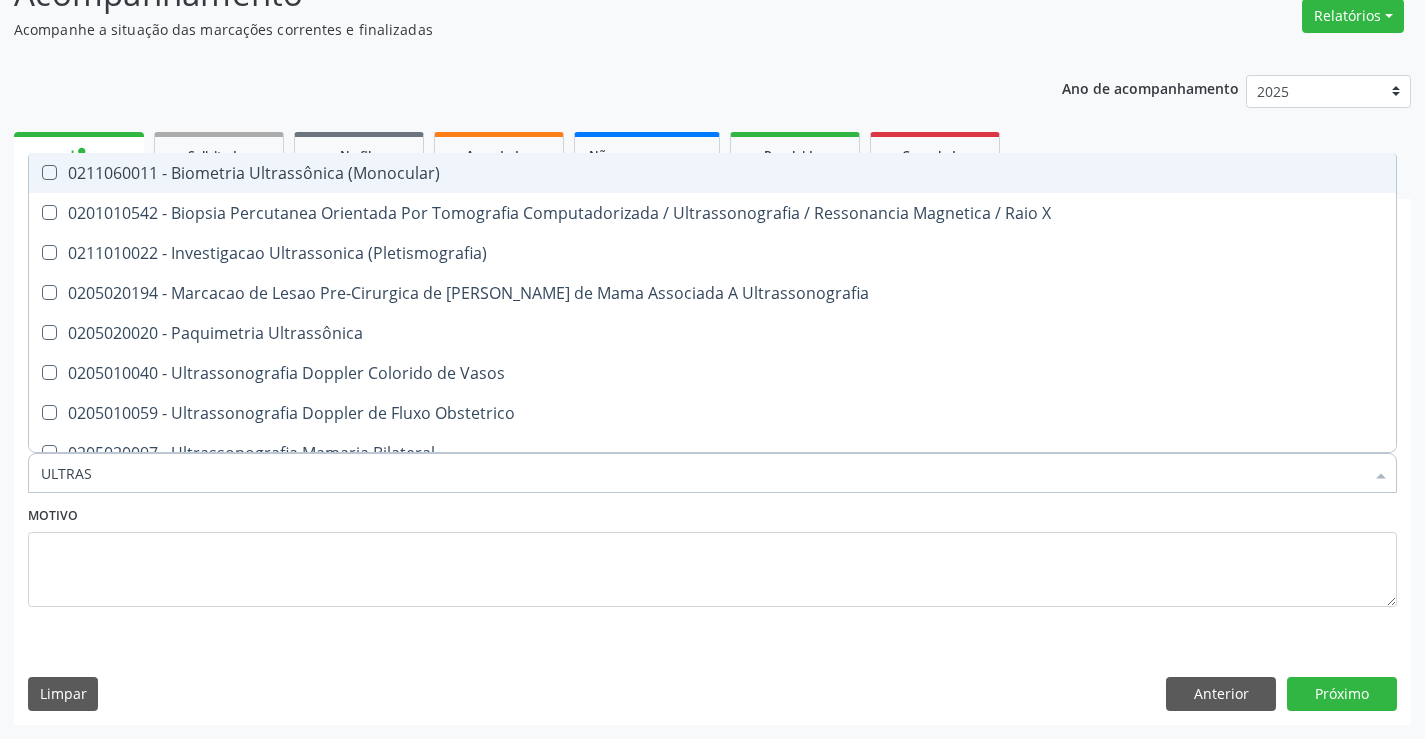 type on "ULTRASS" 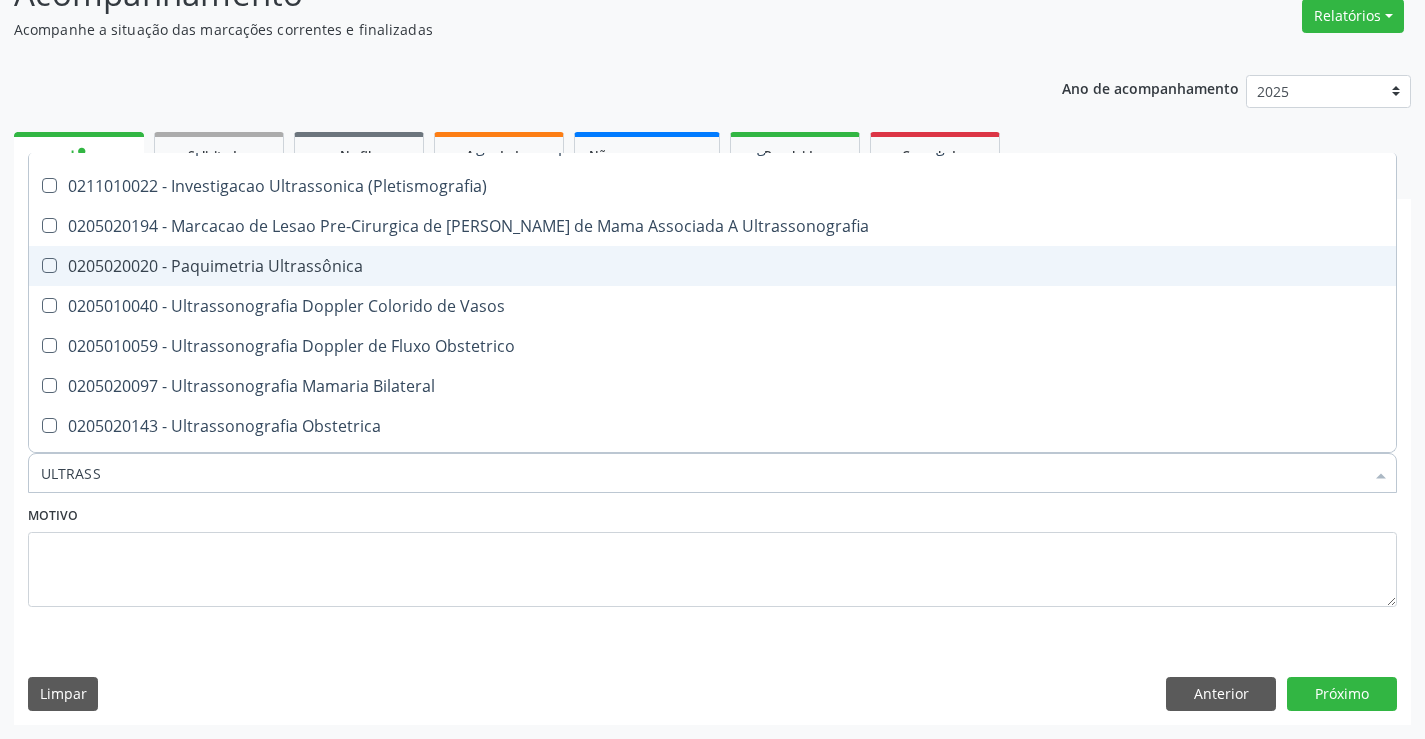 scroll, scrollTop: 100, scrollLeft: 0, axis: vertical 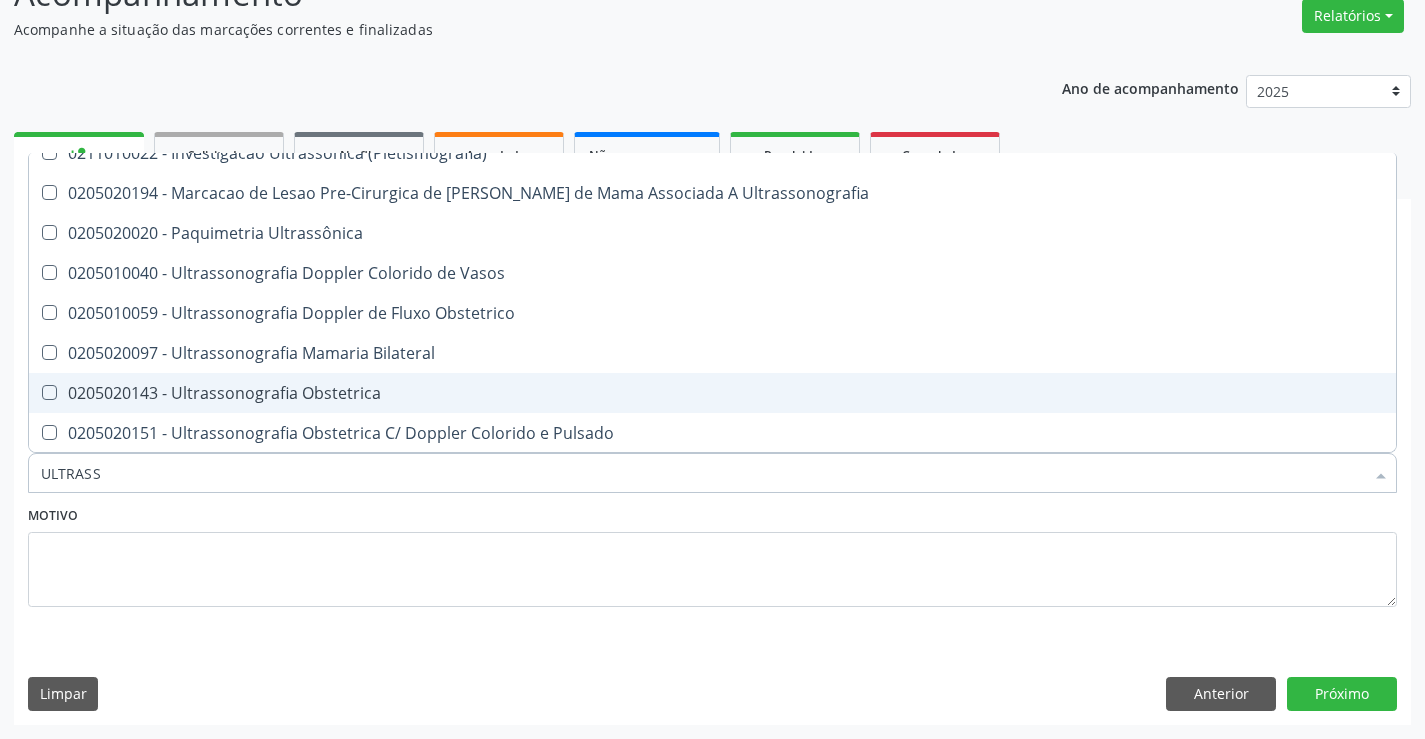click on "0205020143 - Ultrassonografia Obstetrica" at bounding box center (712, 393) 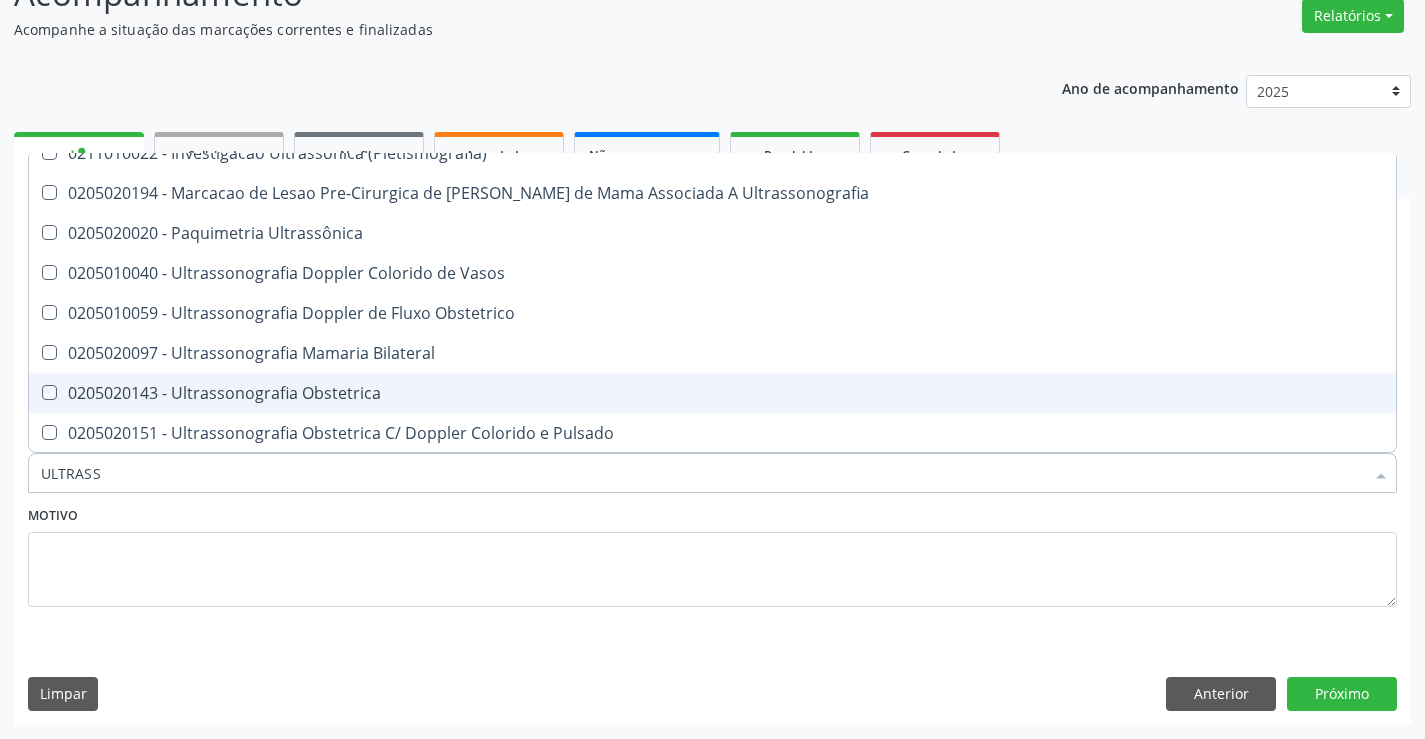 checkbox on "true" 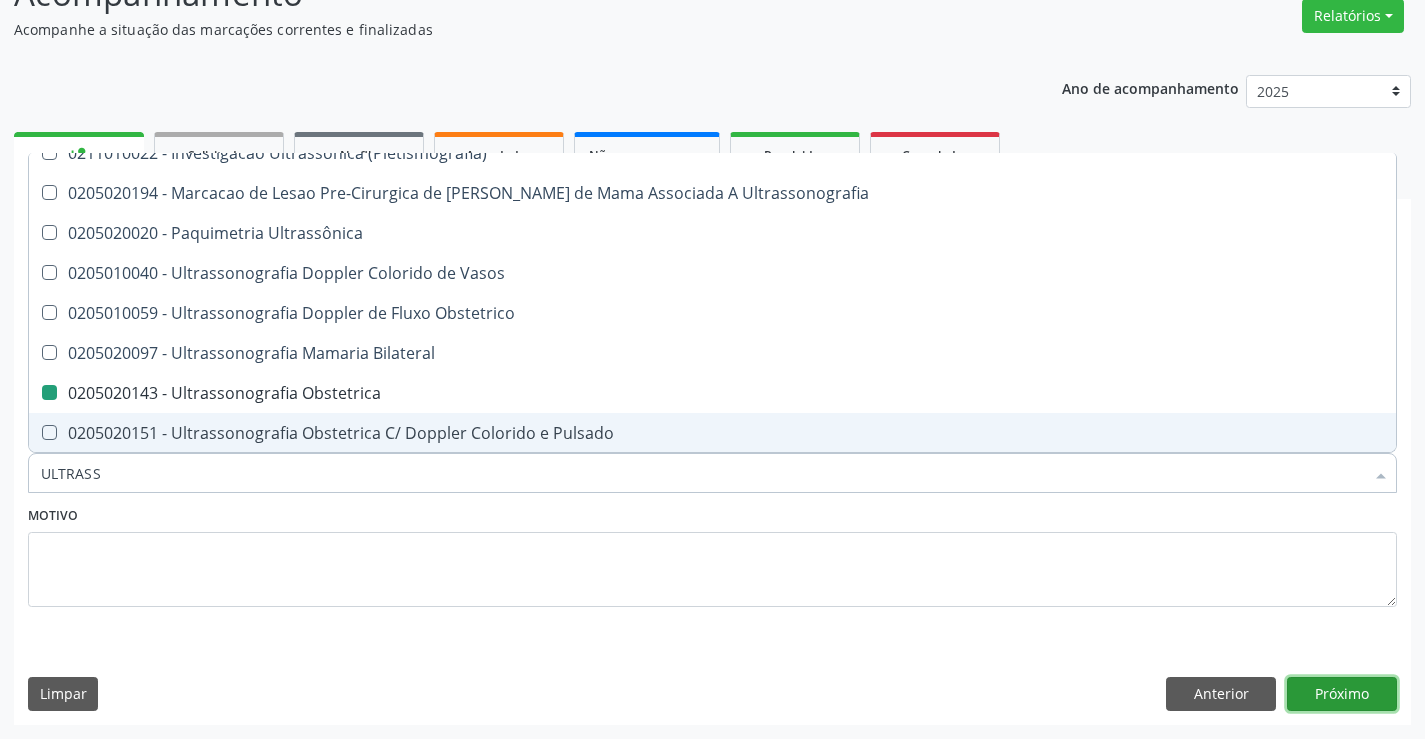 click on "Próximo" at bounding box center [1342, 694] 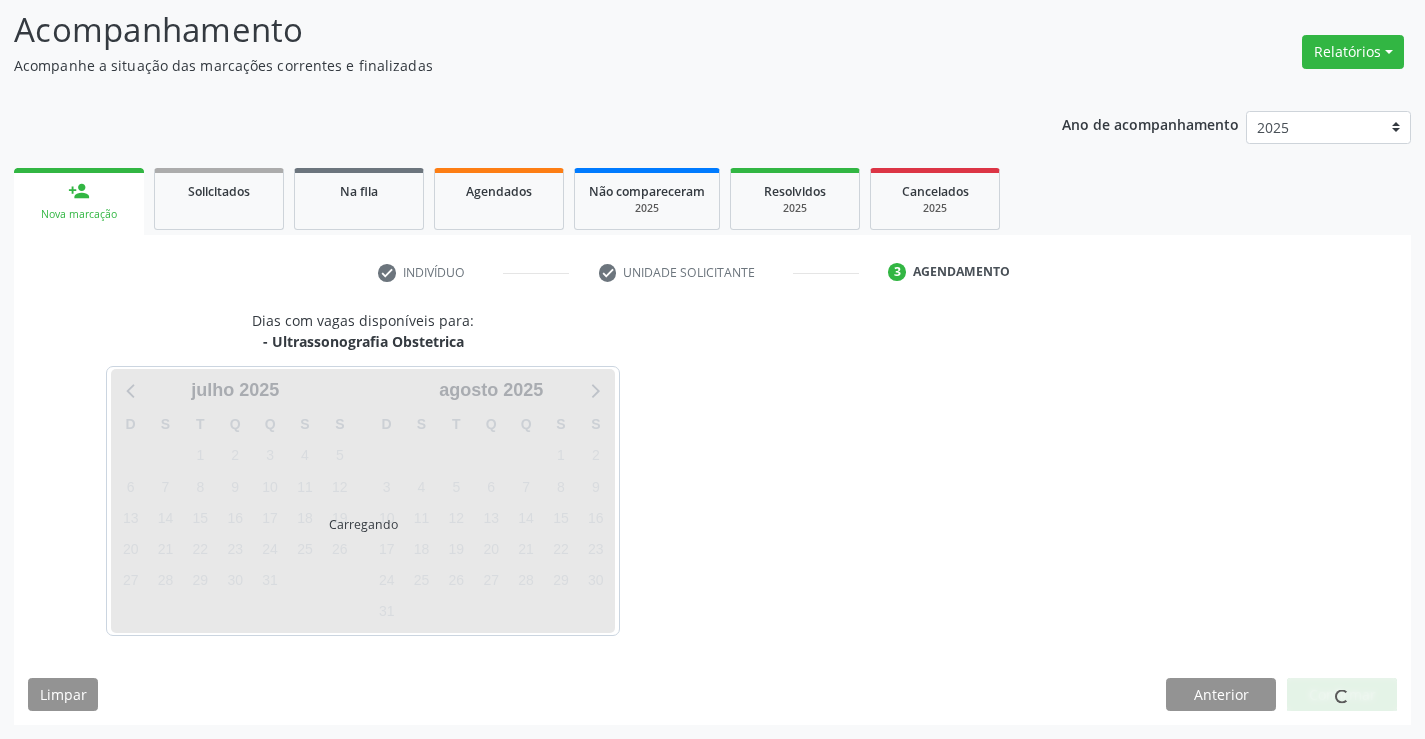 scroll, scrollTop: 131, scrollLeft: 0, axis: vertical 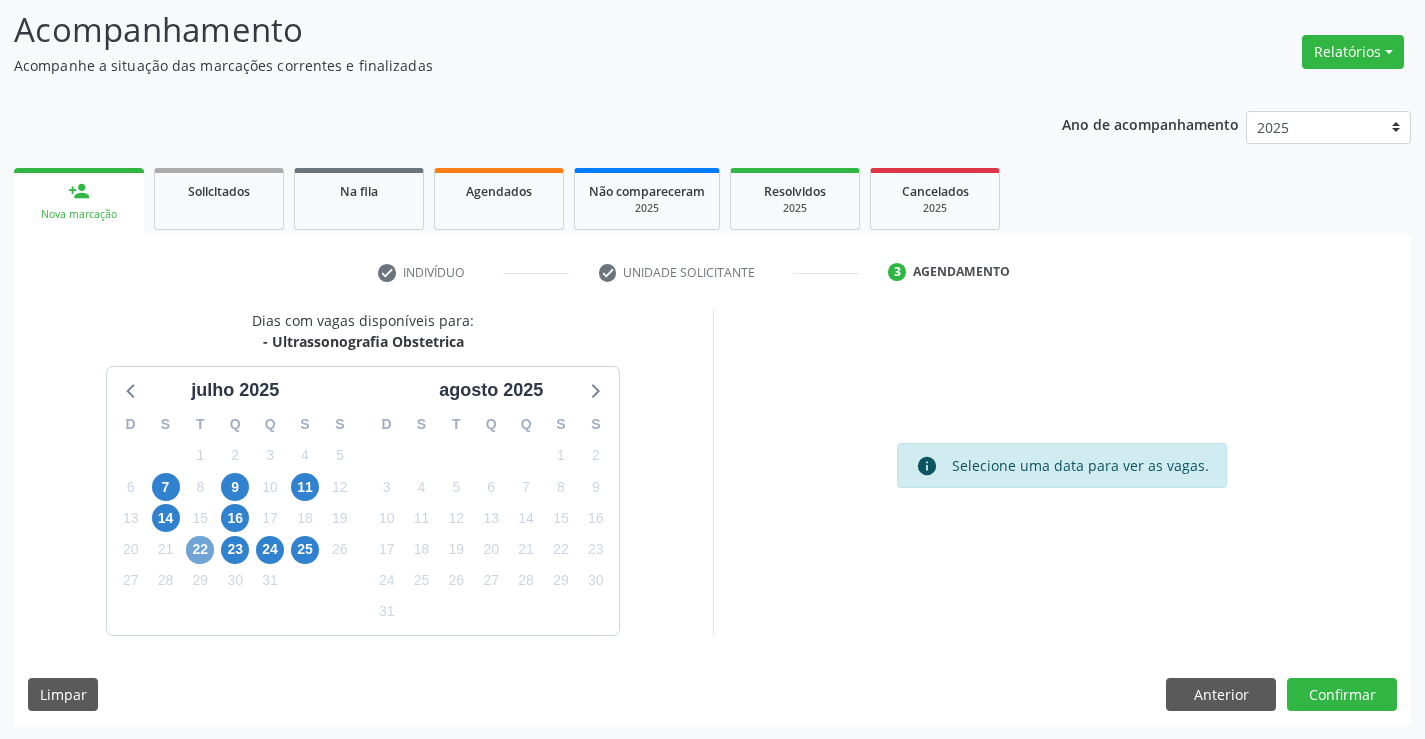 click on "22" at bounding box center [200, 550] 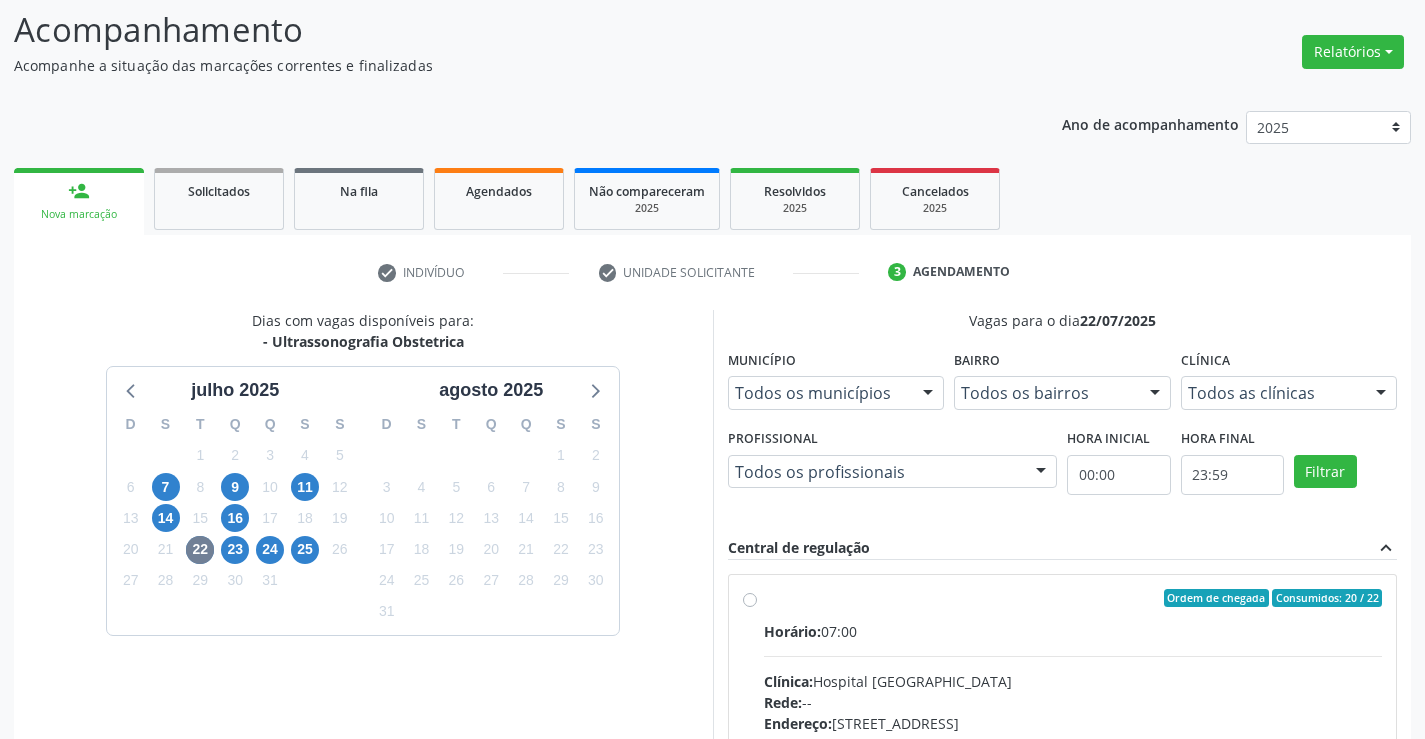 click on "Ordem de chegada
Consumidos: 20 / 22
Horário:   07:00
Clínica:  Hospital Sao Francisco
Rede:
--
Endereço:   Blocos, nº 258, Centro, Campo Formoso - BA
Telefone:   (74) 36451217
Profissional:
Renato Jaime Almeida Souza
Informações adicionais sobre o atendimento
Idade de atendimento:
de 0 a 120 anos
Gênero(s) atendido(s):
Masculino e Feminino
Informações adicionais:
--" at bounding box center [1073, 742] 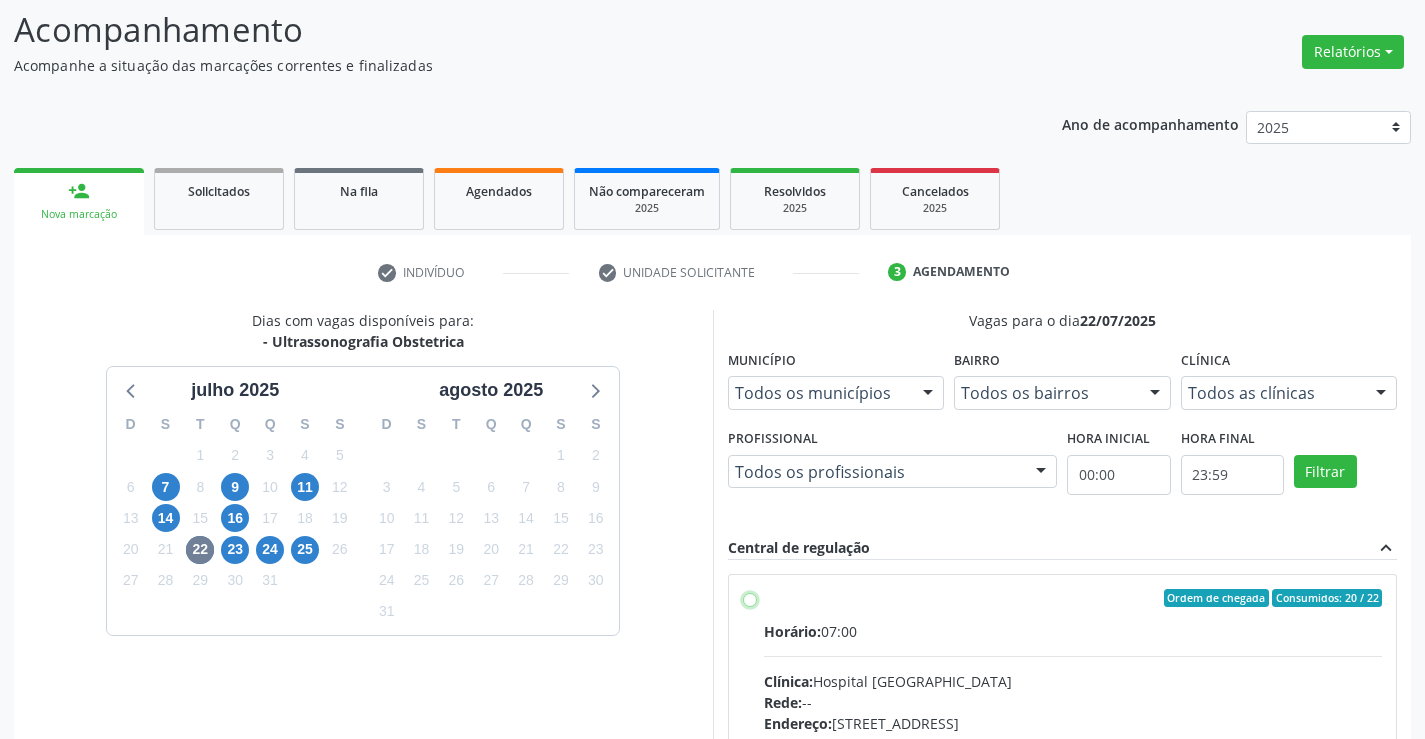 click on "Ordem de chegada
Consumidos: 20 / 22
Horário:   07:00
Clínica:  Hospital Sao Francisco
Rede:
--
Endereço:   Blocos, nº 258, Centro, Campo Formoso - BA
Telefone:   (74) 36451217
Profissional:
Renato Jaime Almeida Souza
Informações adicionais sobre o atendimento
Idade de atendimento:
de 0 a 120 anos
Gênero(s) atendido(s):
Masculino e Feminino
Informações adicionais:
--" at bounding box center (750, 598) 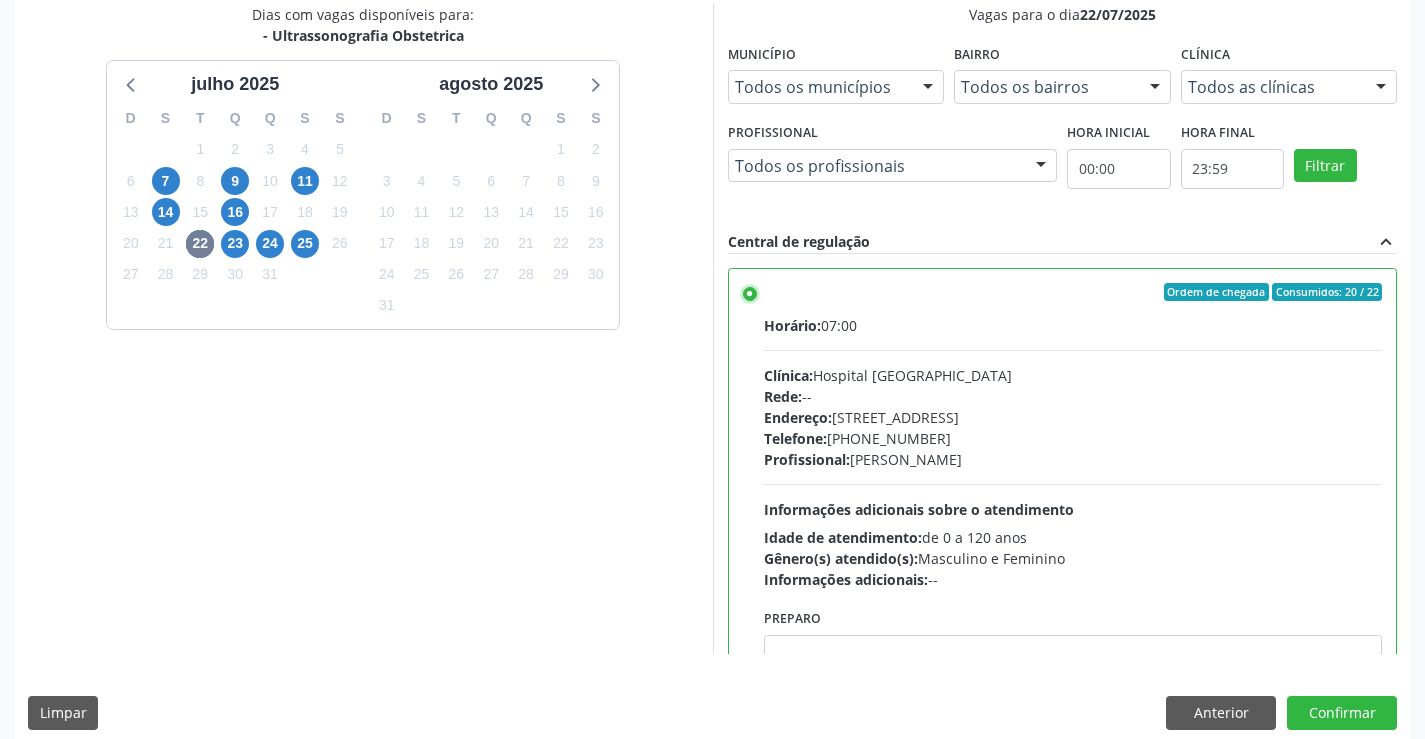 scroll, scrollTop: 456, scrollLeft: 0, axis: vertical 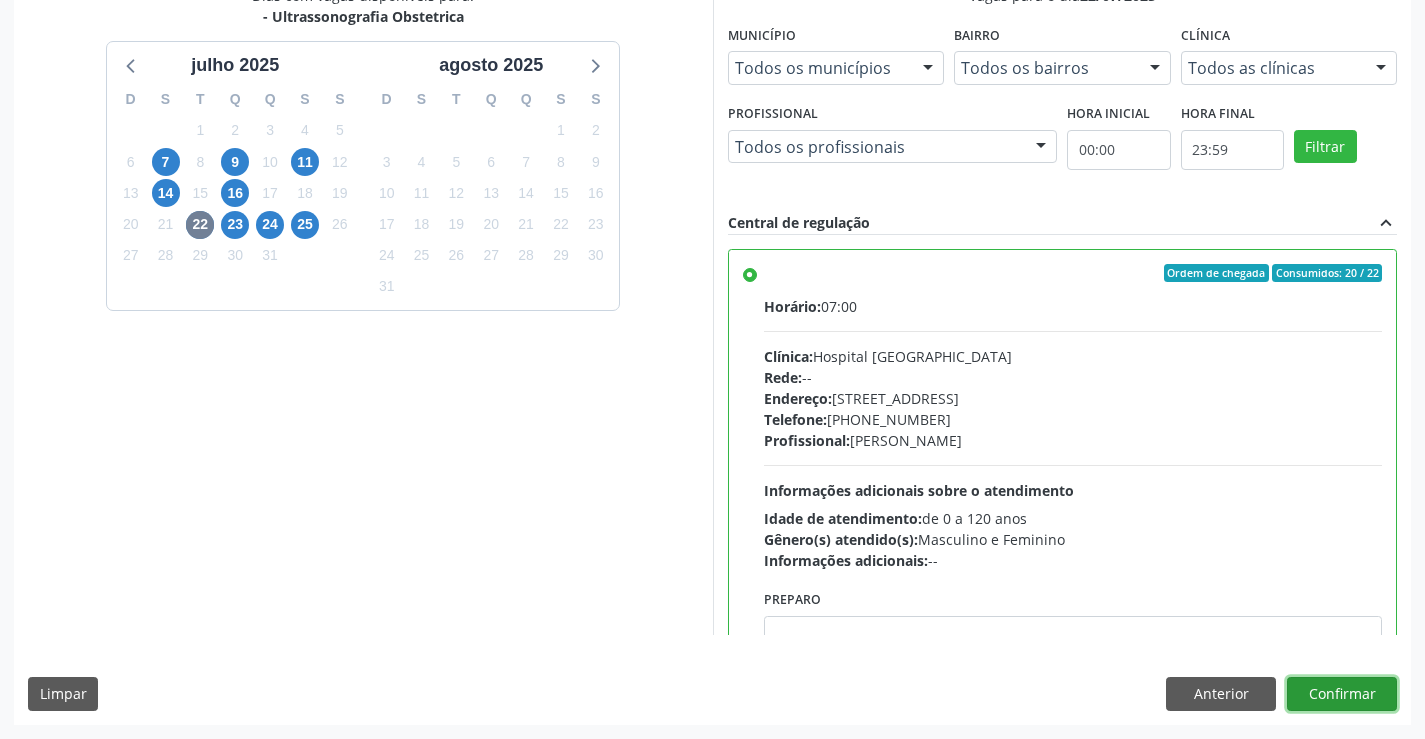 click on "Confirmar" at bounding box center (1342, 694) 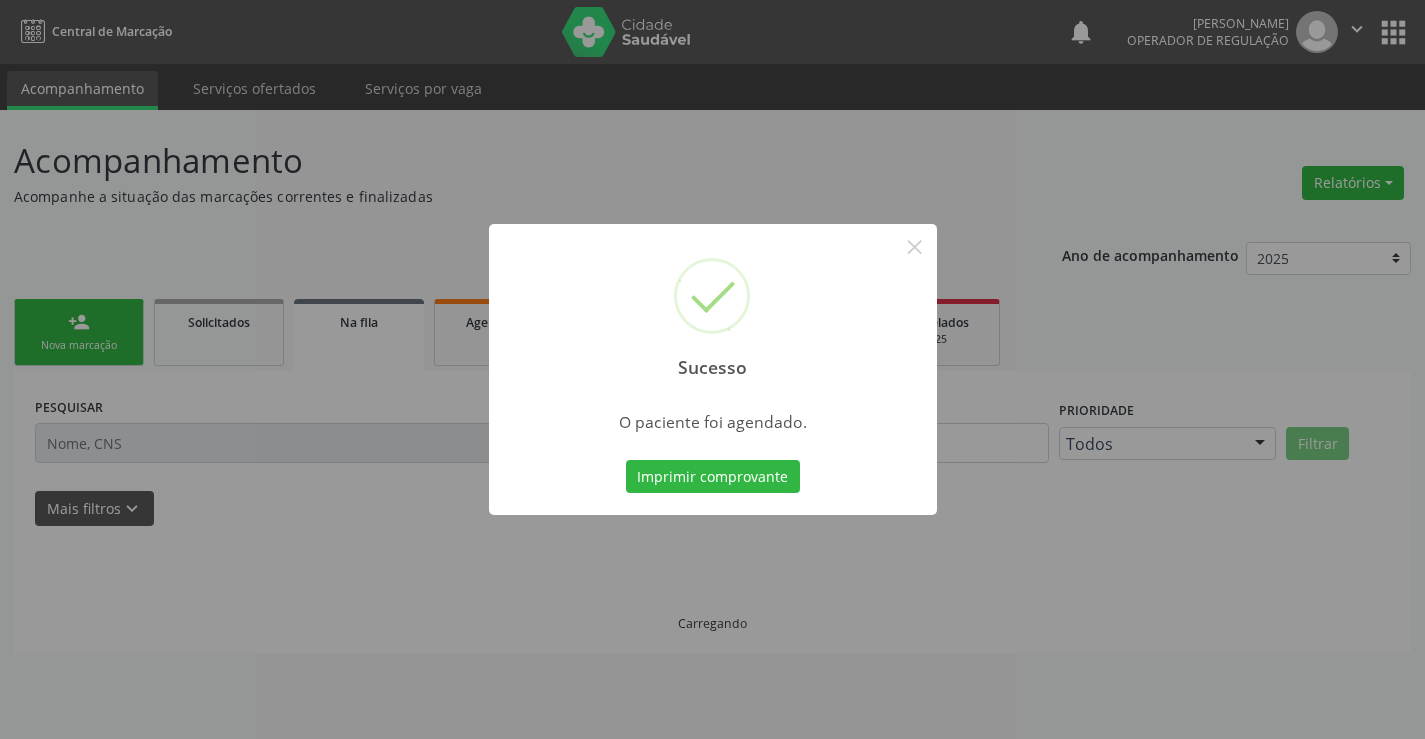 scroll, scrollTop: 0, scrollLeft: 0, axis: both 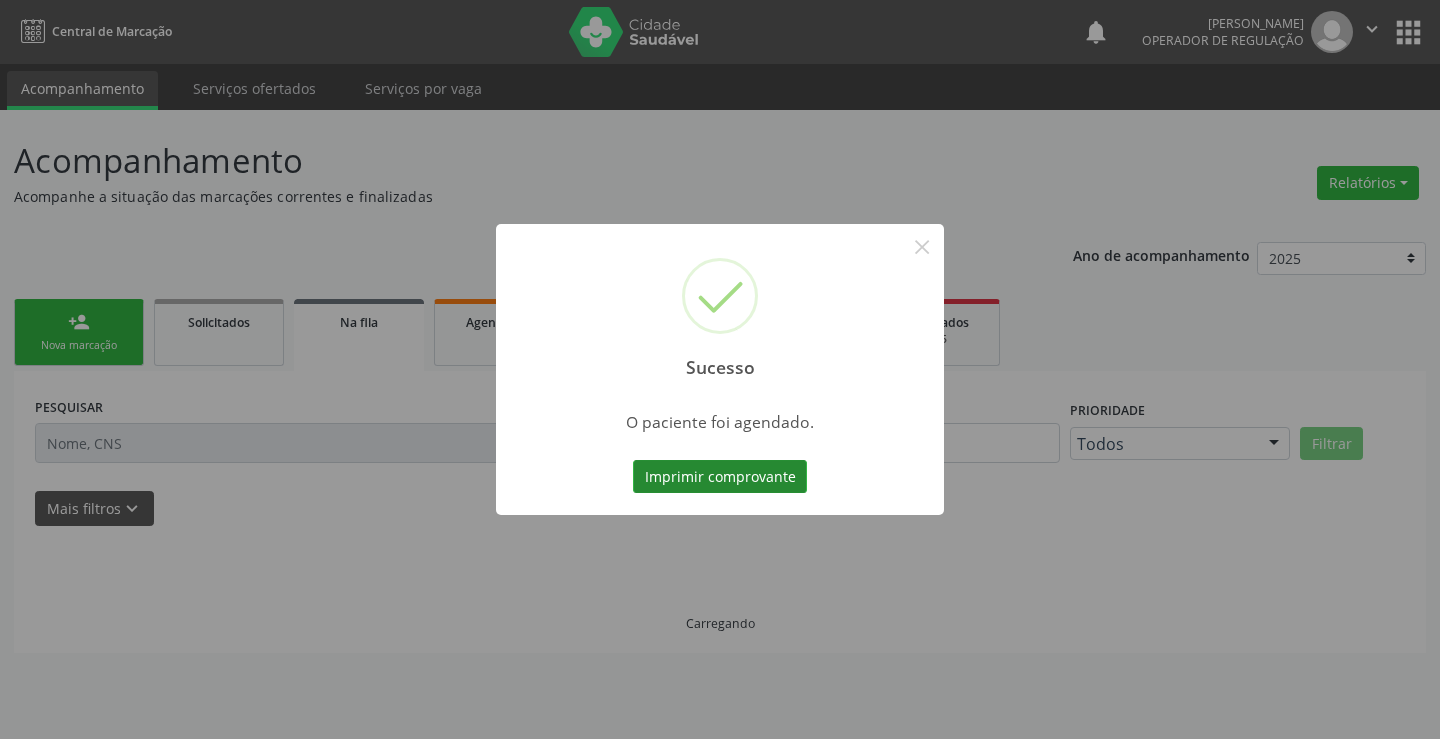 click on "Imprimir comprovante" at bounding box center (720, 477) 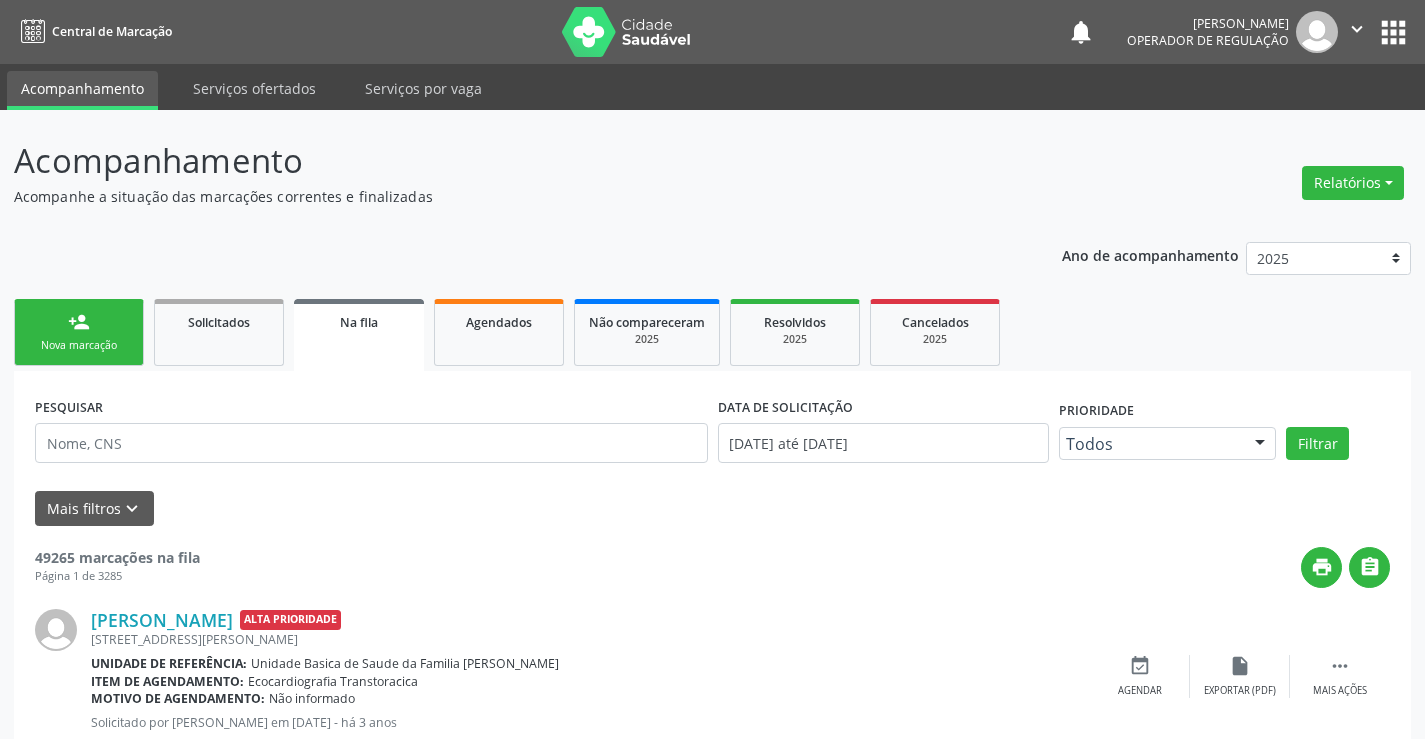 click on "person_add
Nova marcação" at bounding box center (79, 332) 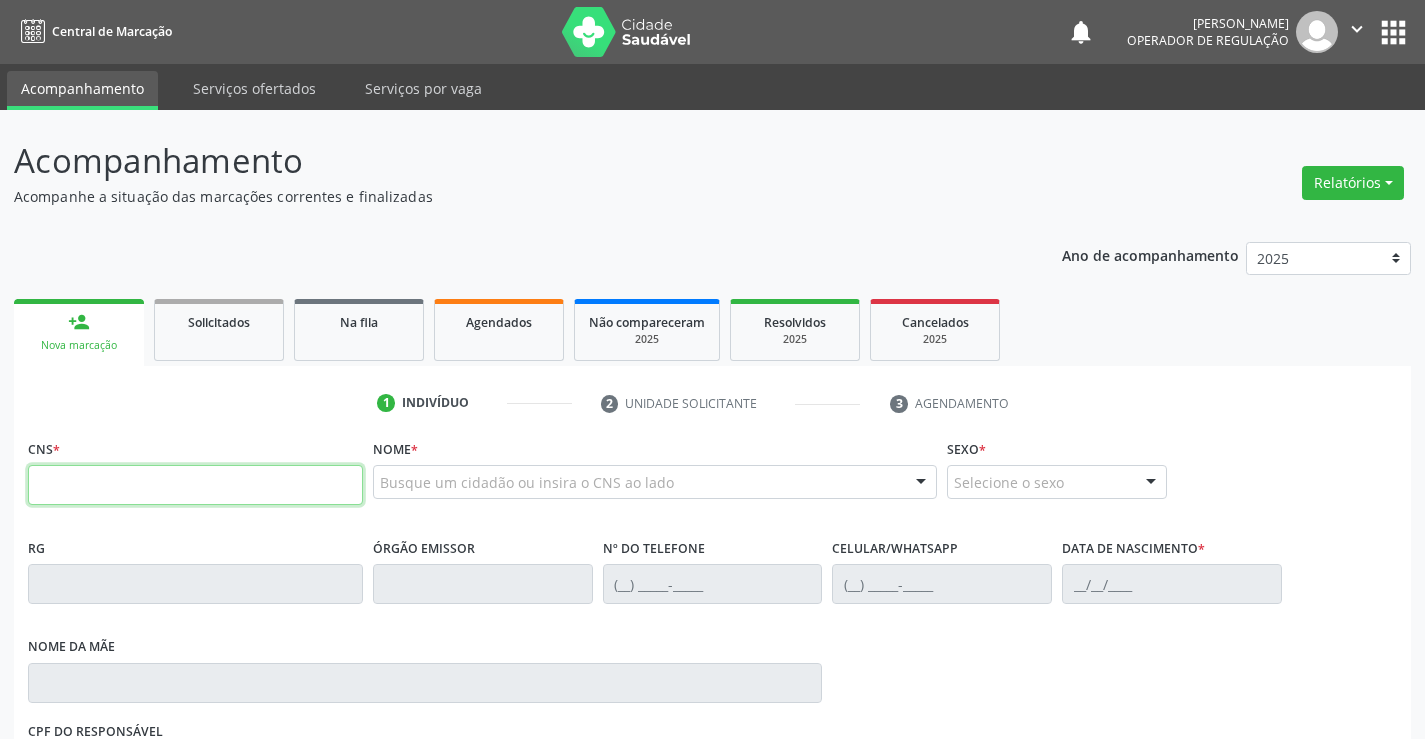 click at bounding box center (195, 485) 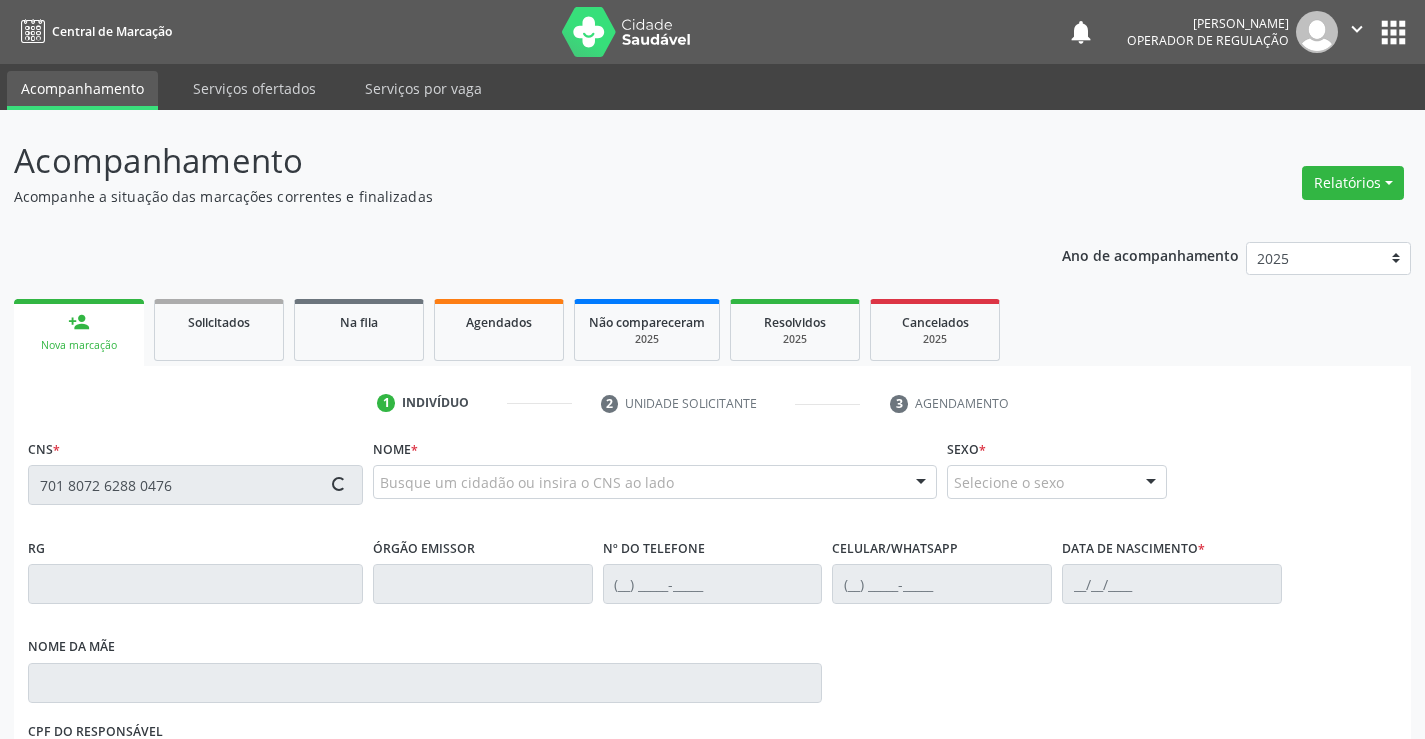 type on "701 8072 6288 0476" 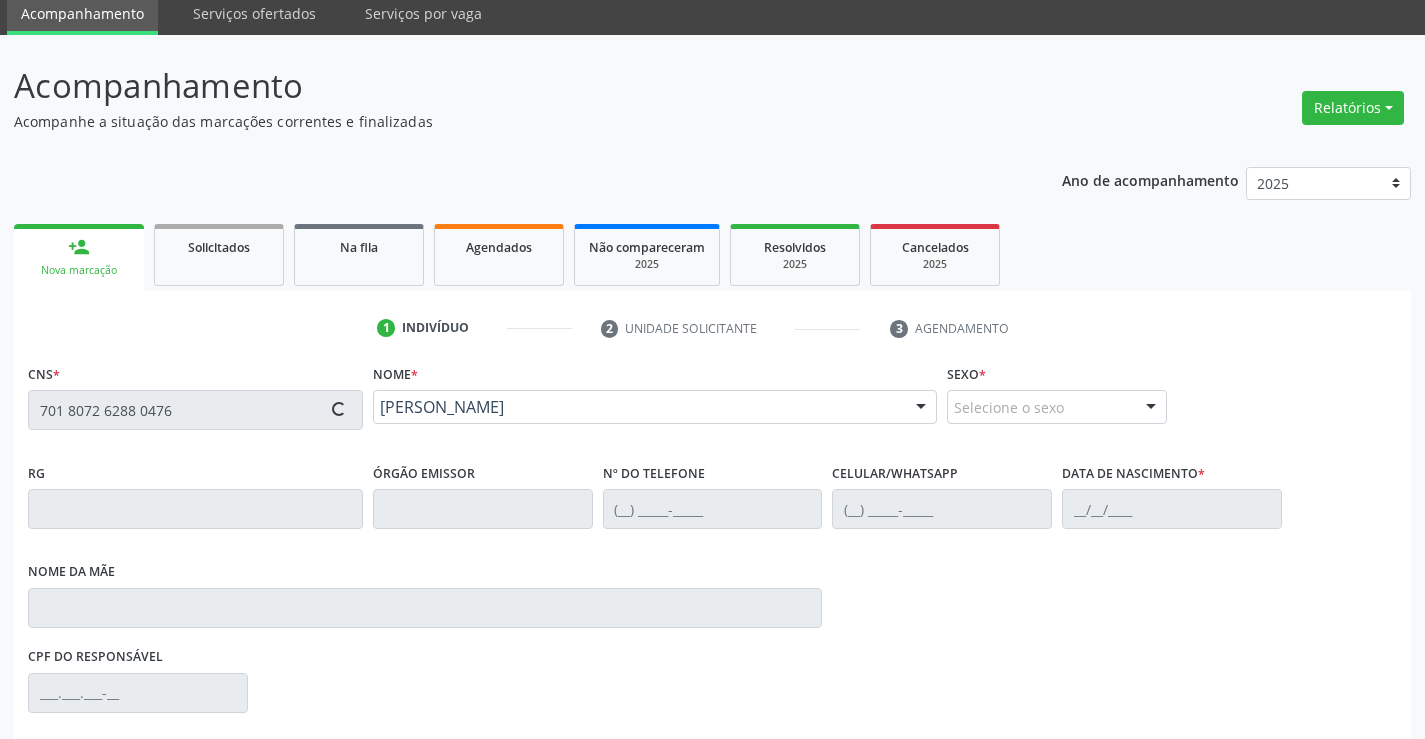 type on "567001441" 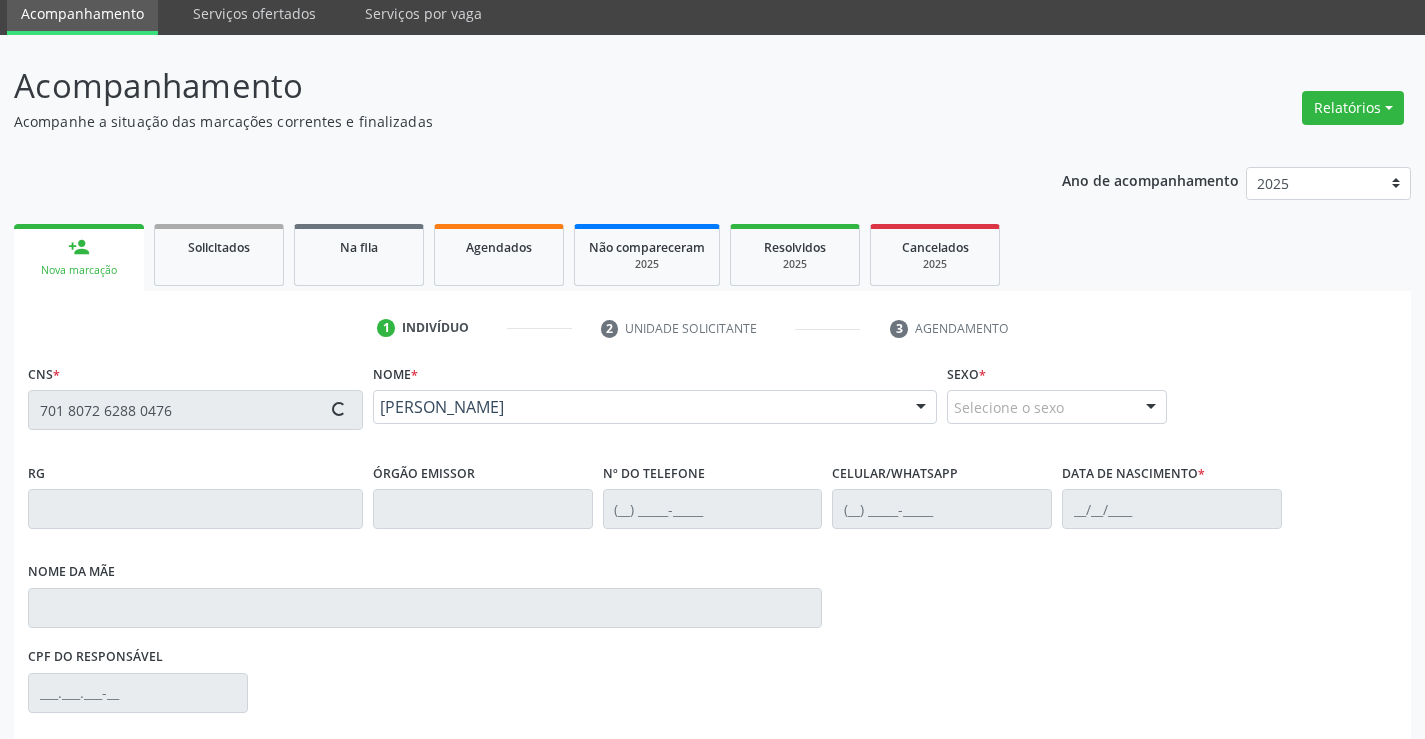 type on "(74) 99103-6837" 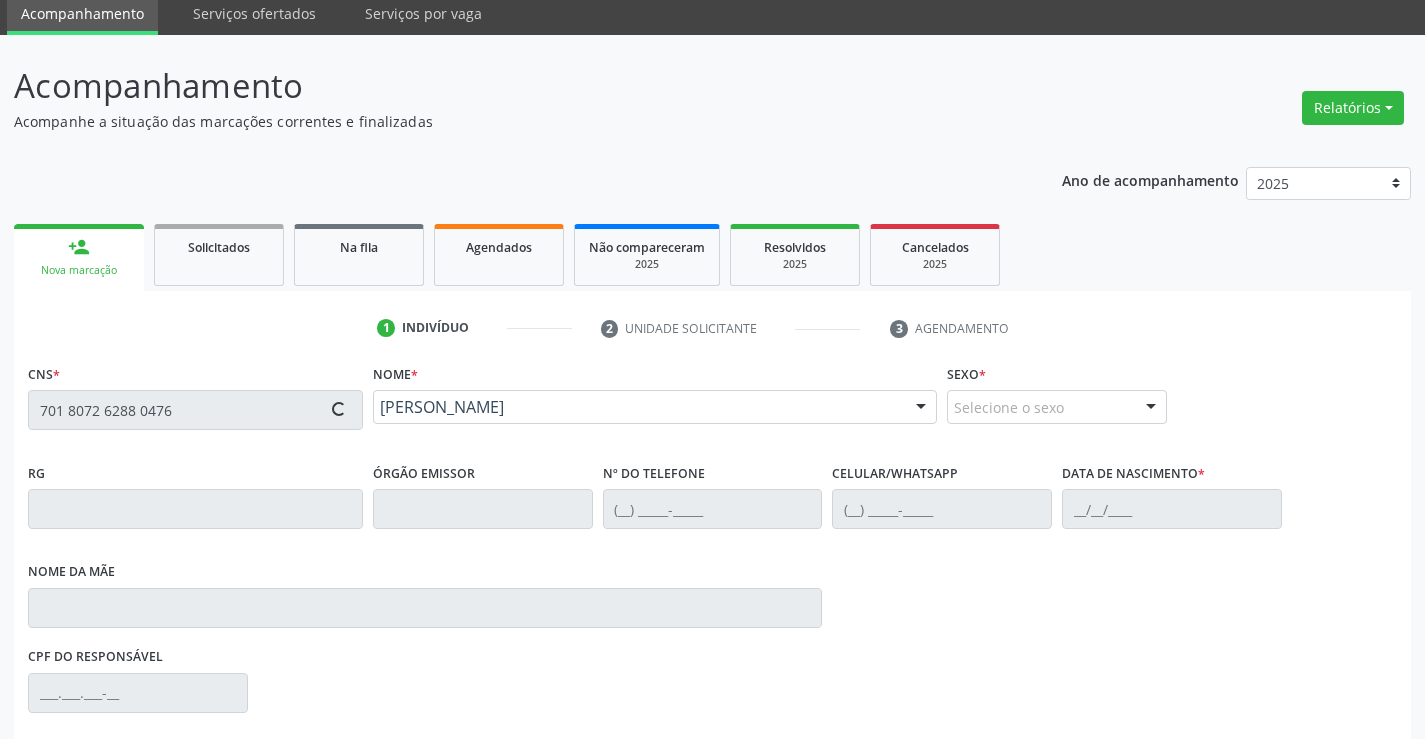type on "303.519.648-60" 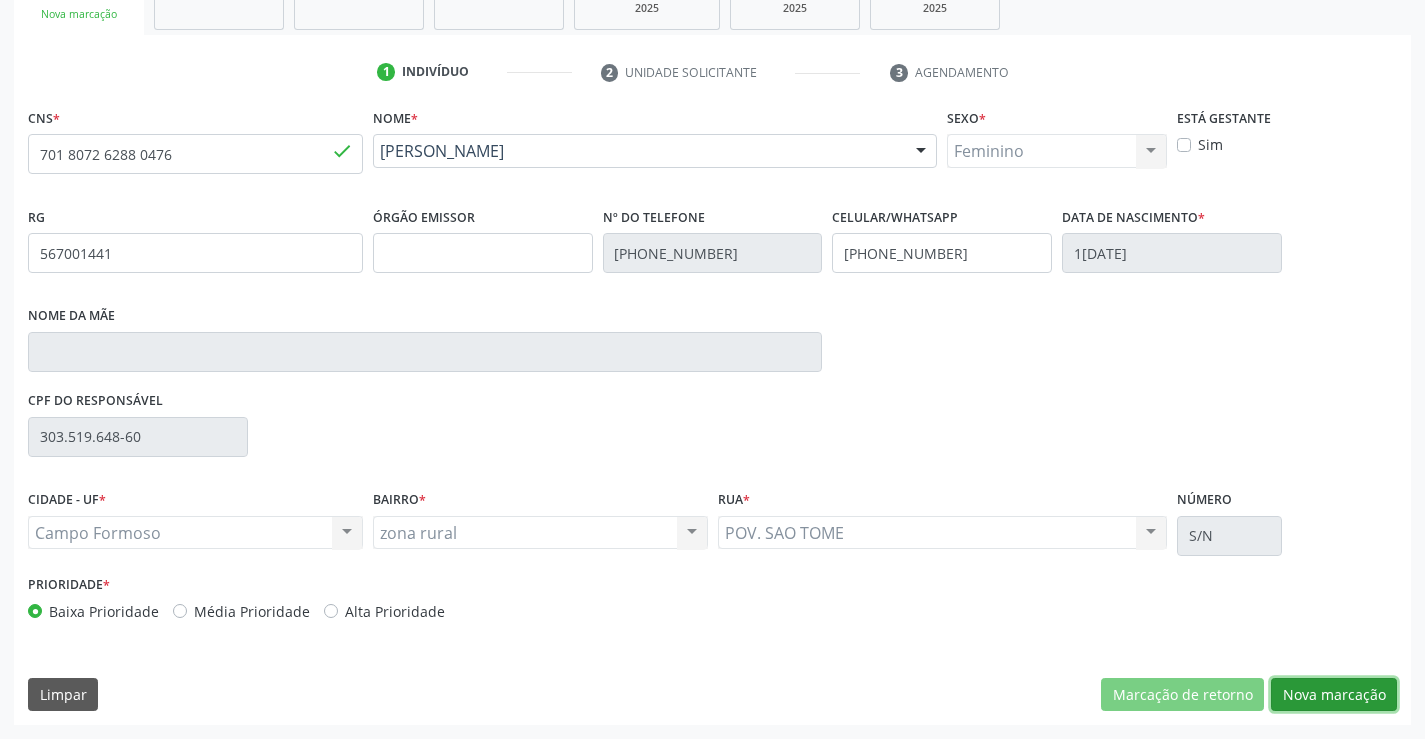 click on "Nova marcação" at bounding box center (1334, 695) 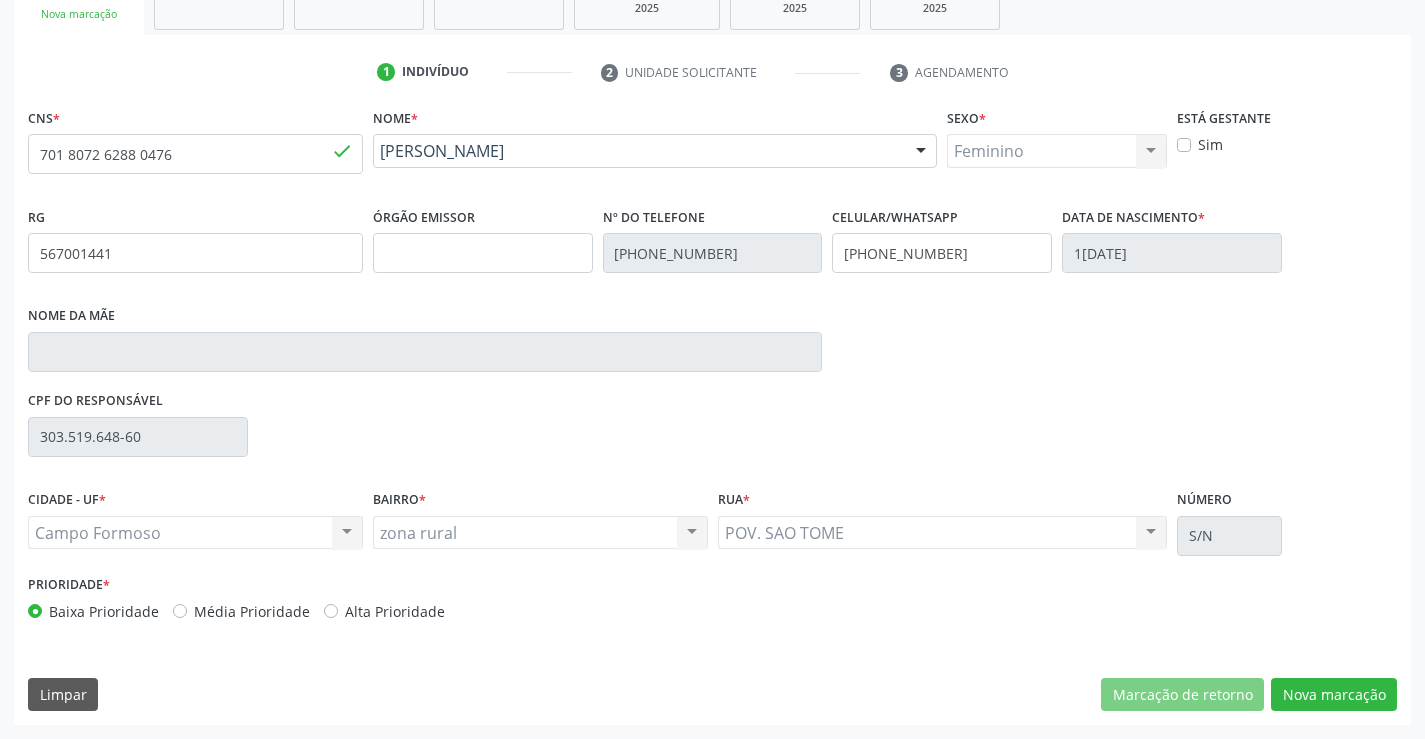 scroll, scrollTop: 167, scrollLeft: 0, axis: vertical 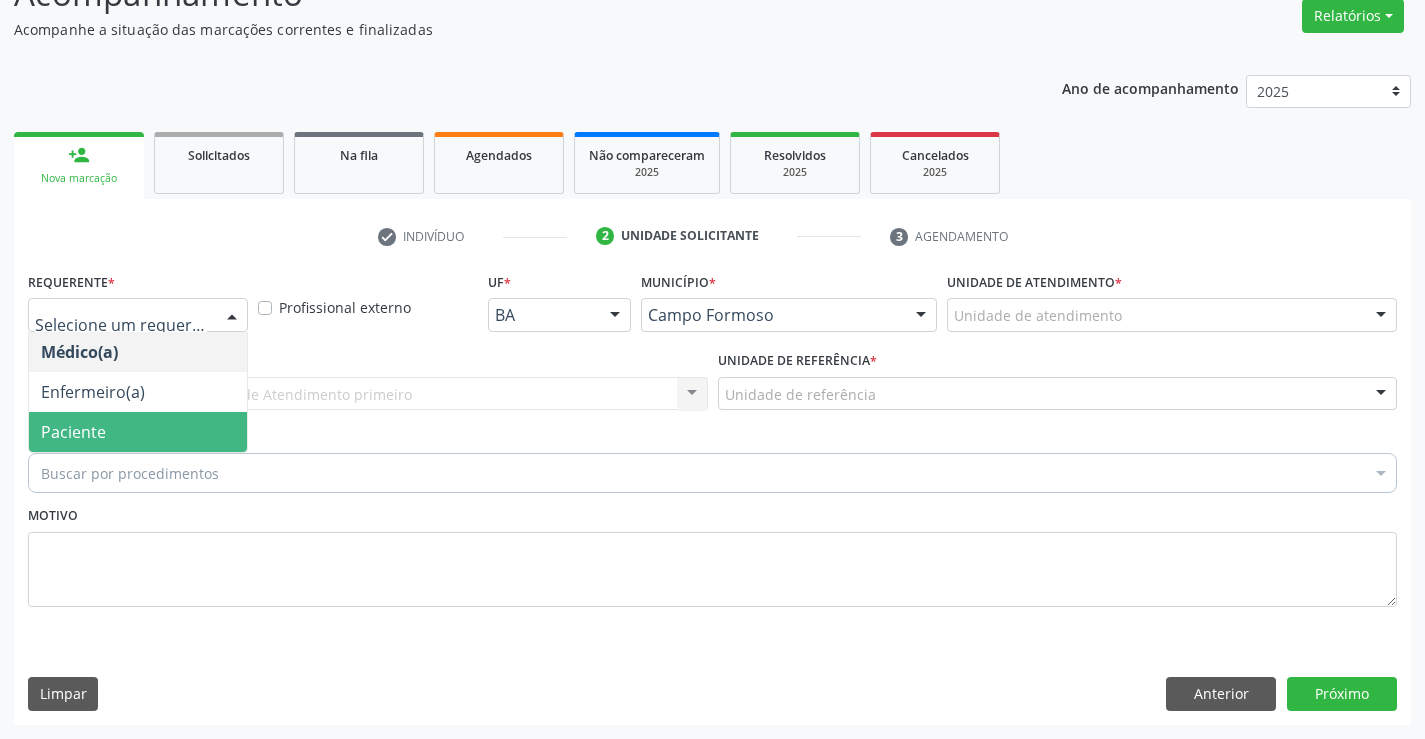 click on "Paciente" at bounding box center [138, 432] 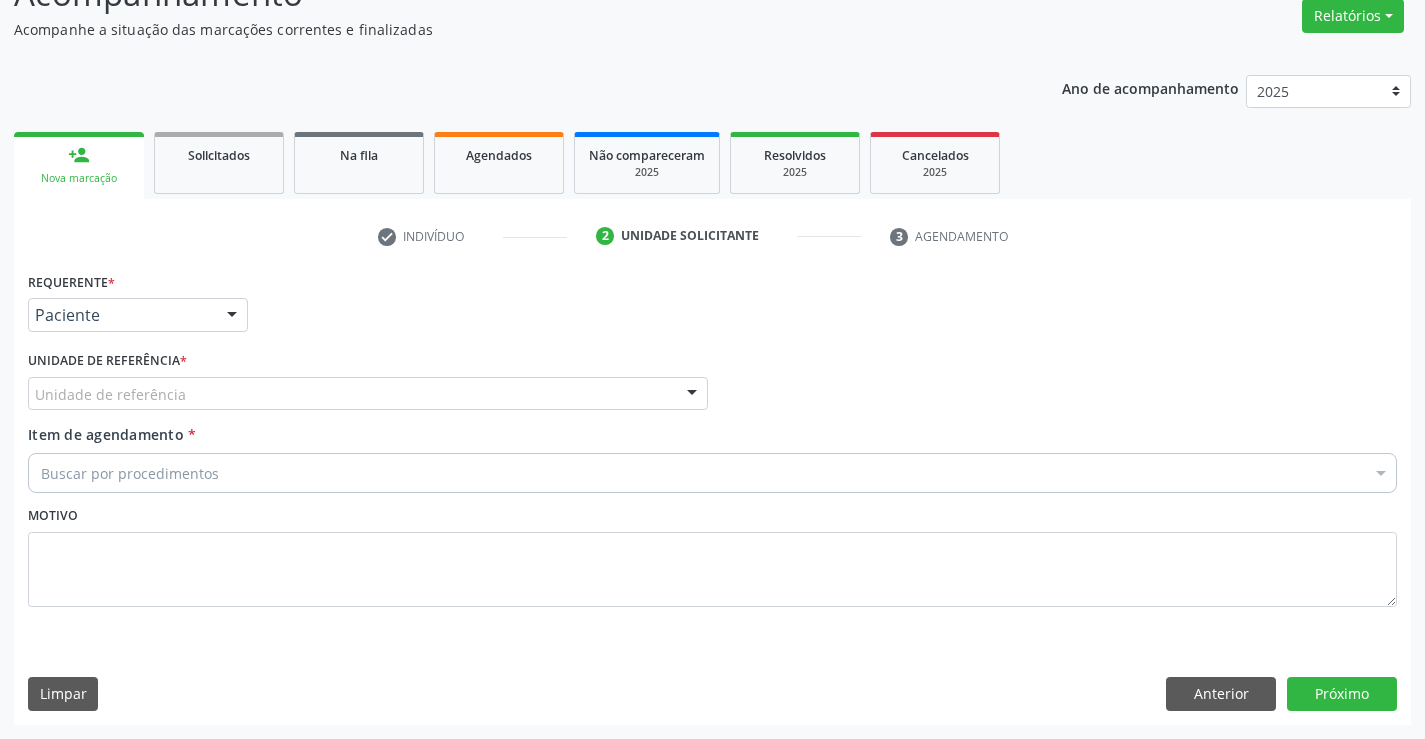 click on "Unidade de referência" at bounding box center (368, 394) 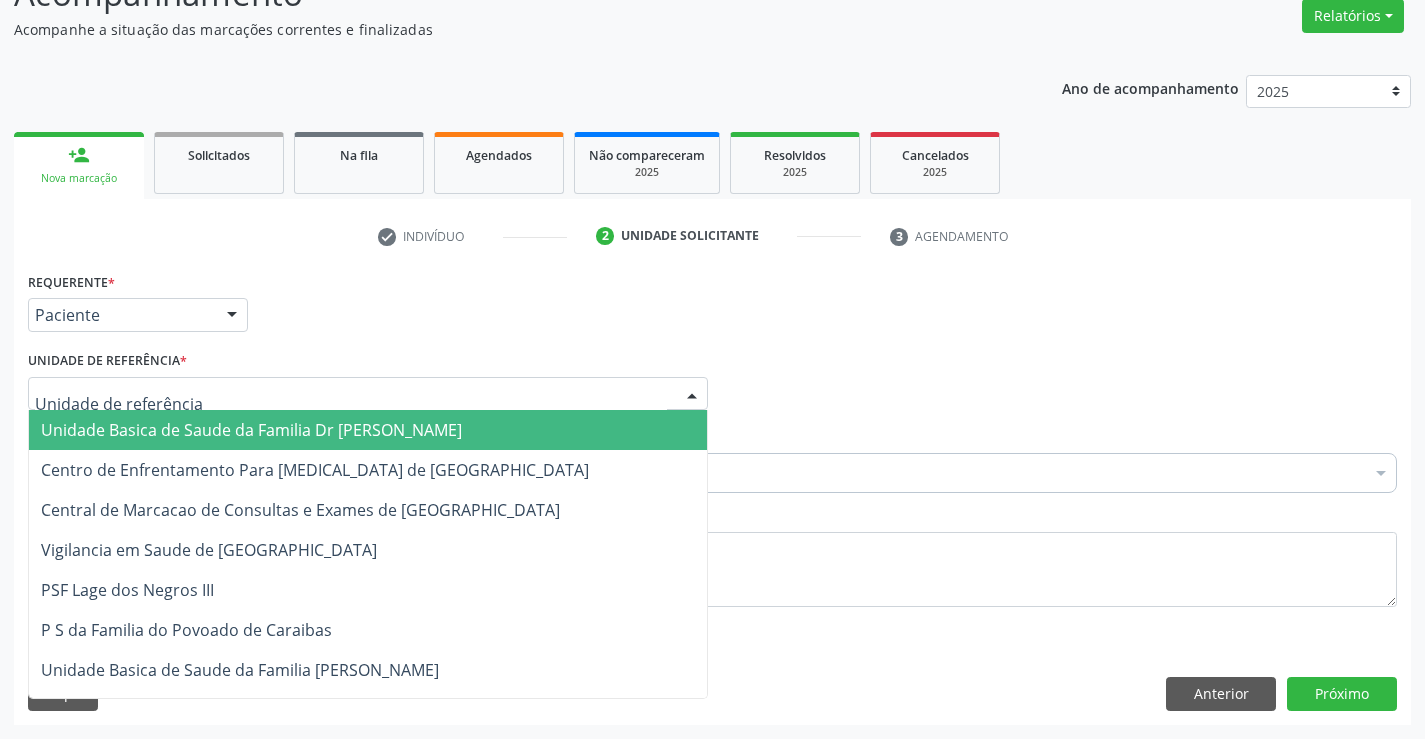click on "Unidade Basica de Saude da Familia Dr [PERSON_NAME]" at bounding box center [251, 430] 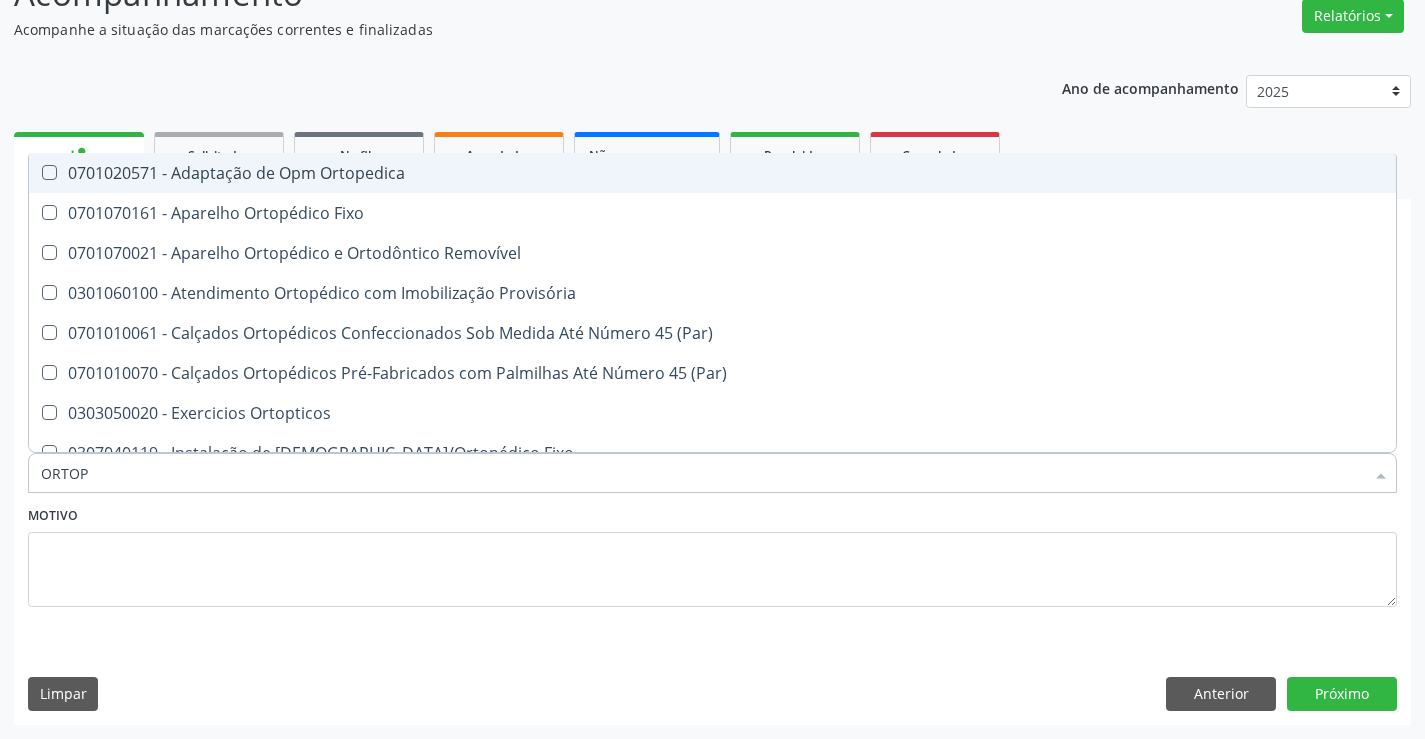 type on "ORTOPE" 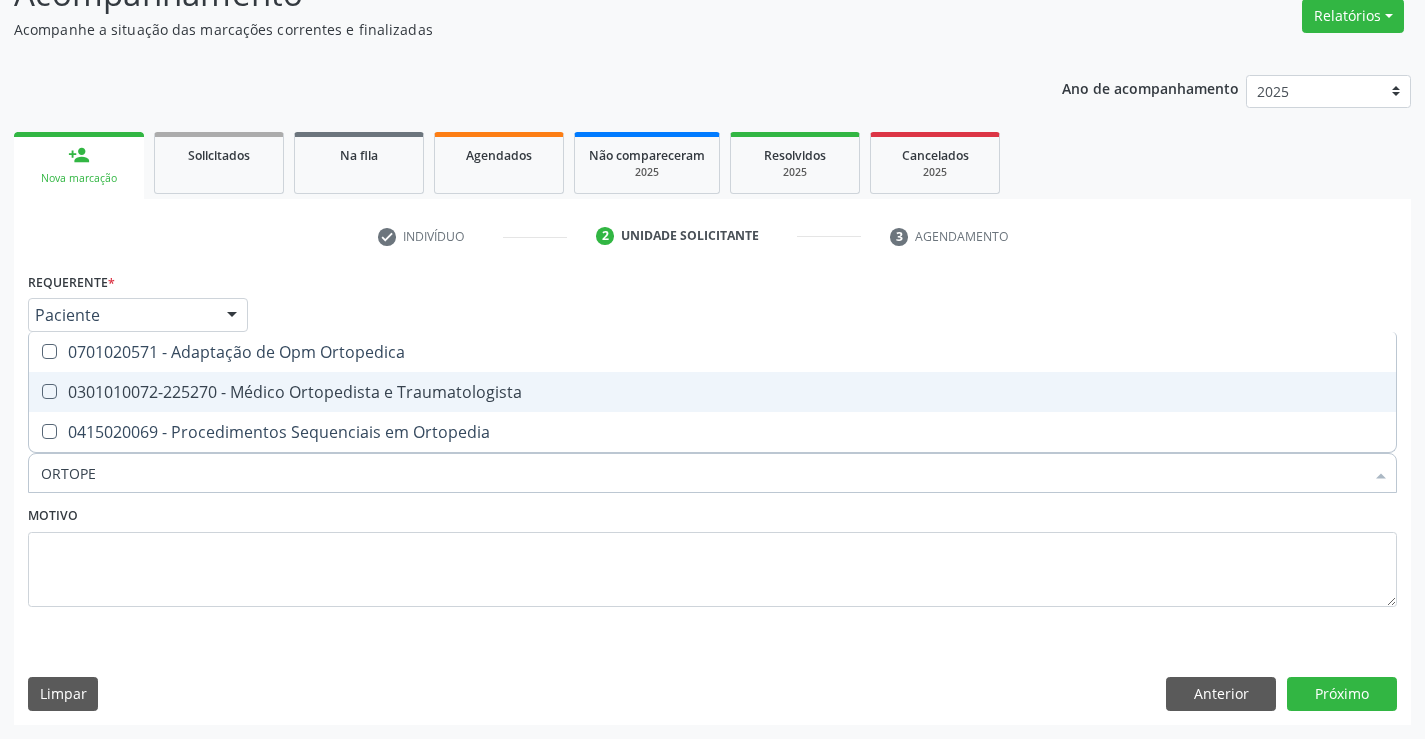 click on "0301010072-225270 - Médico Ortopedista e Traumatologista" at bounding box center [712, 392] 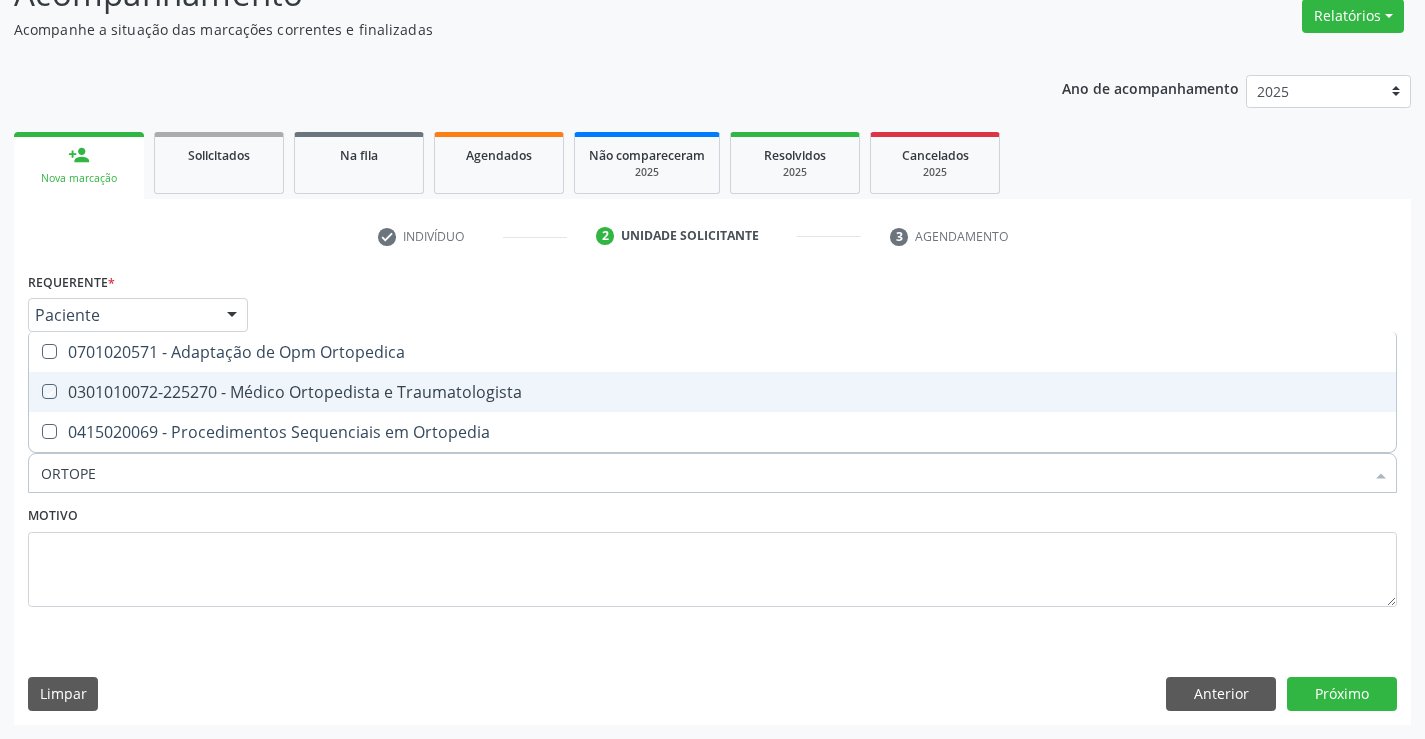 checkbox on "true" 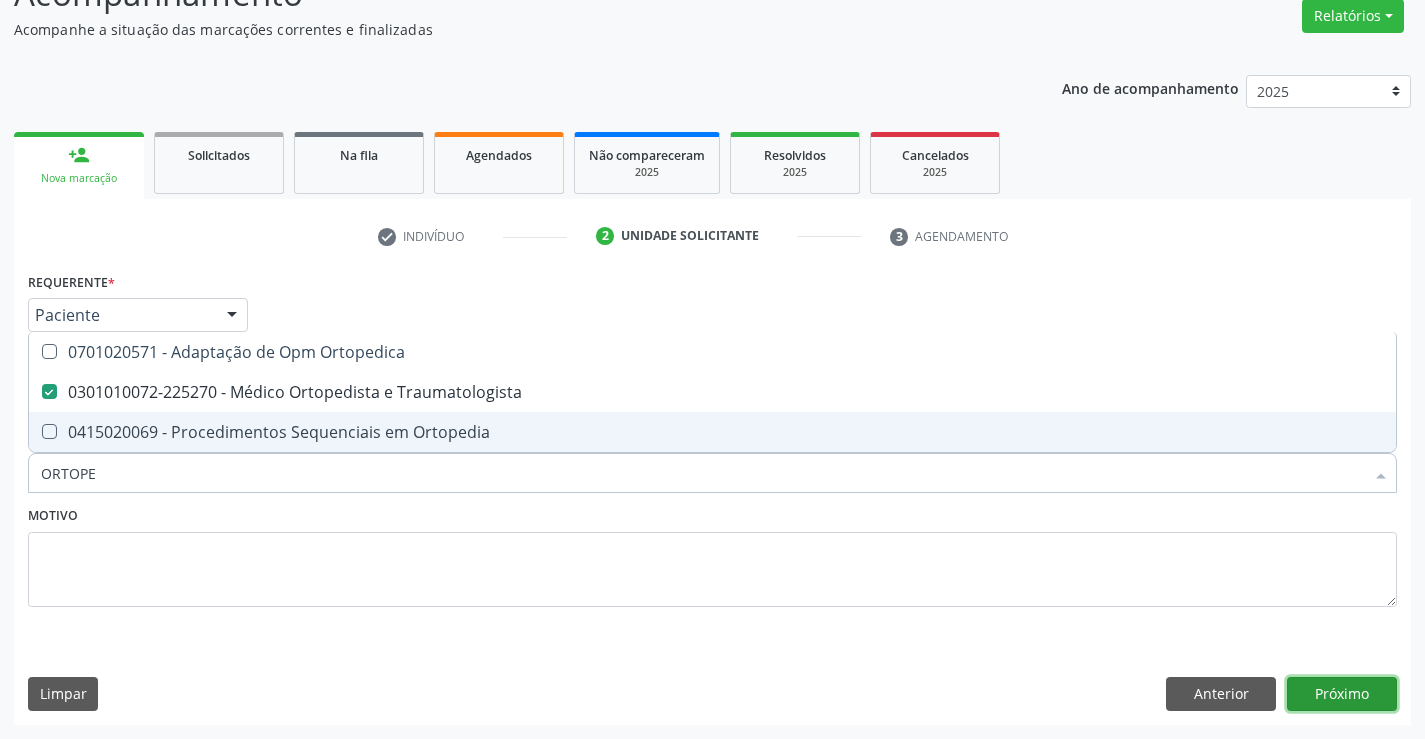 click on "Próximo" at bounding box center [1342, 694] 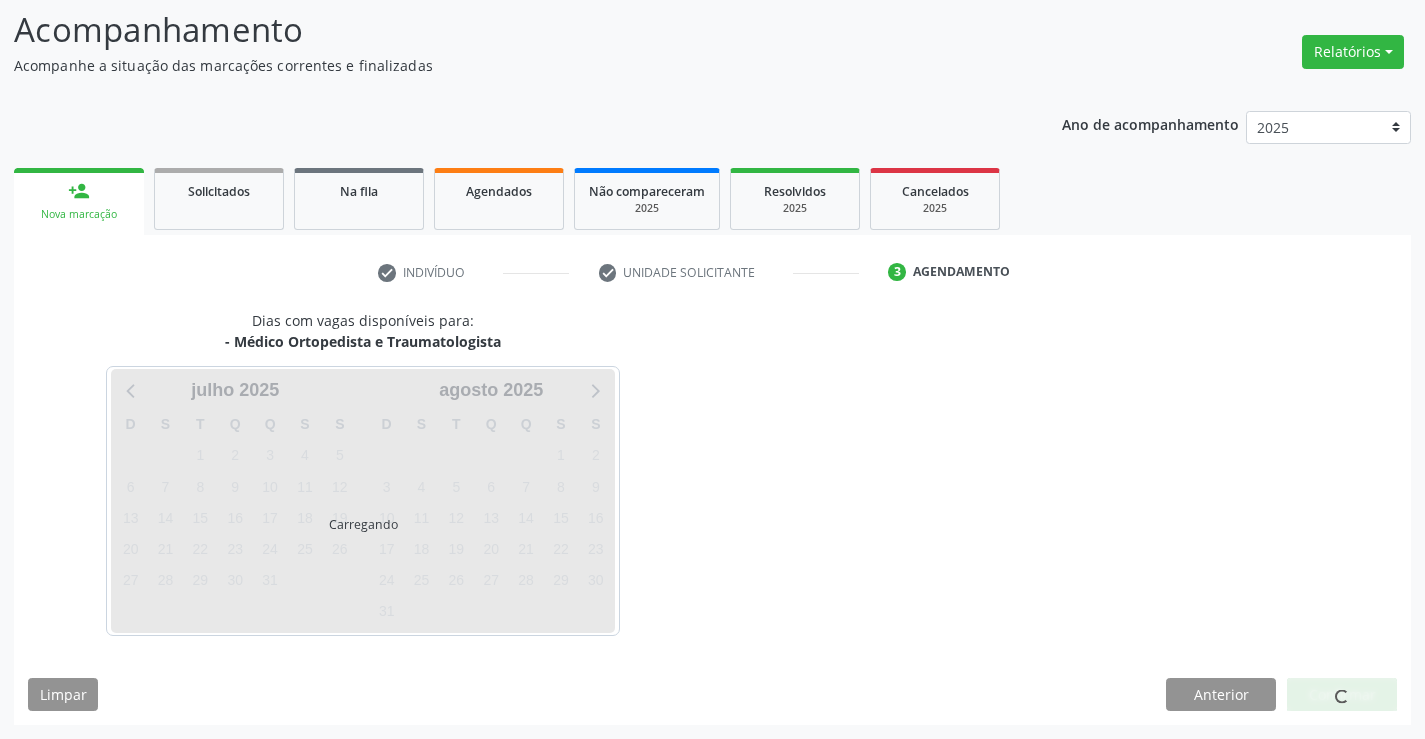 scroll, scrollTop: 131, scrollLeft: 0, axis: vertical 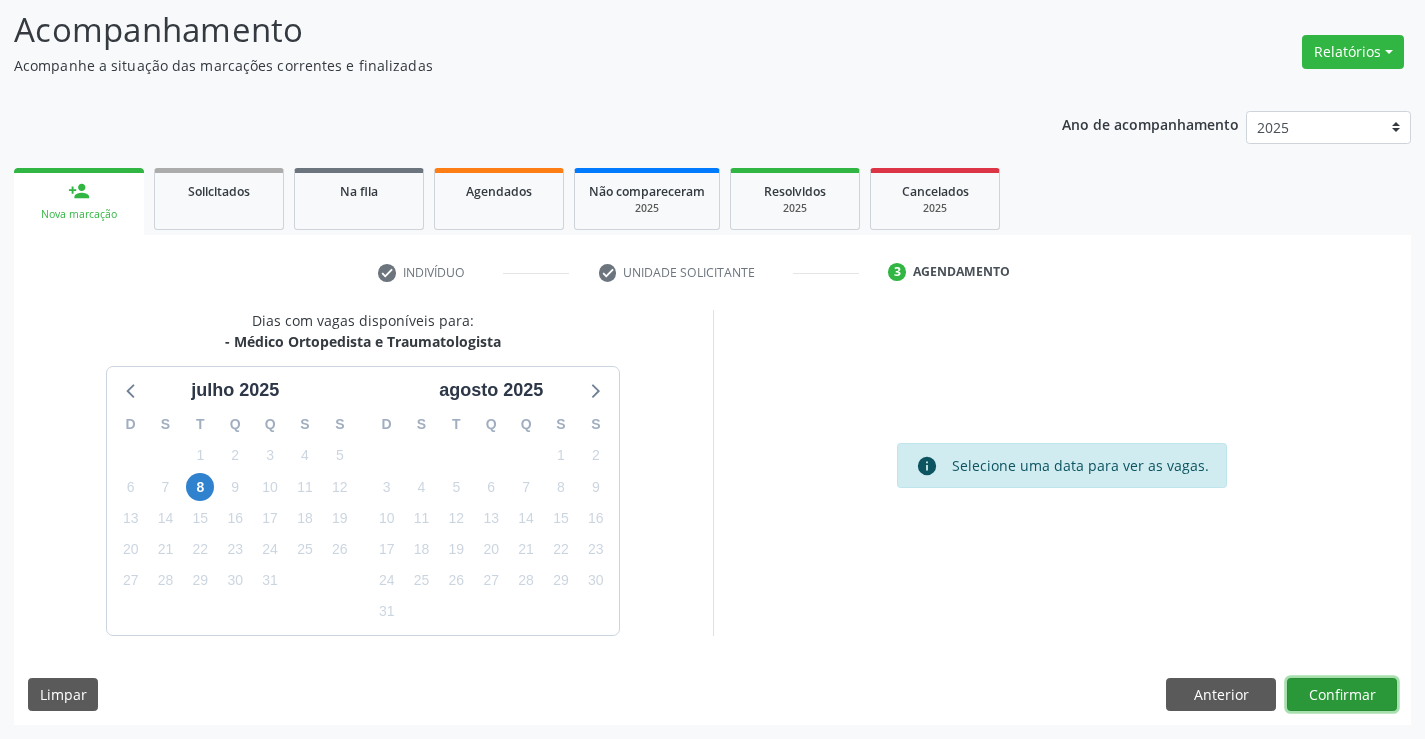 click on "Confirmar" at bounding box center (1342, 695) 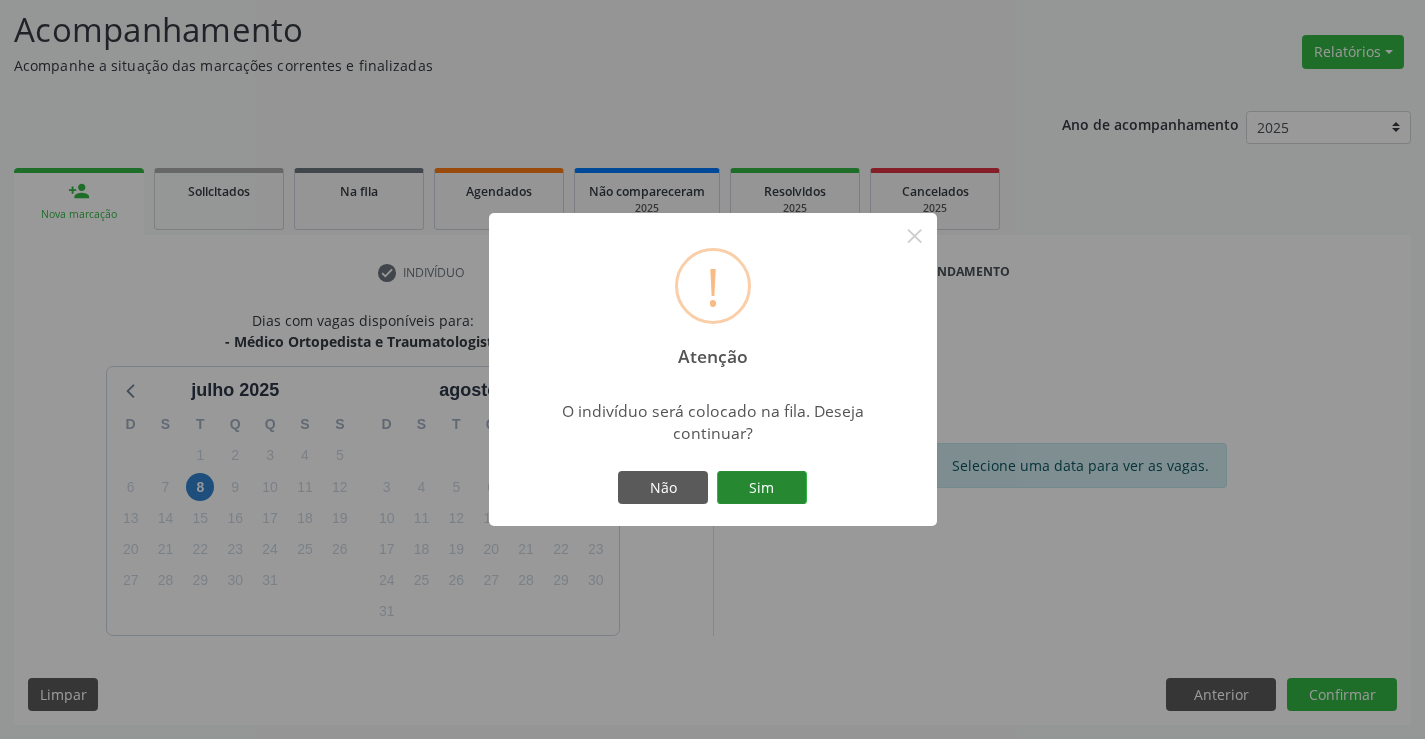 click on "Sim" at bounding box center [762, 488] 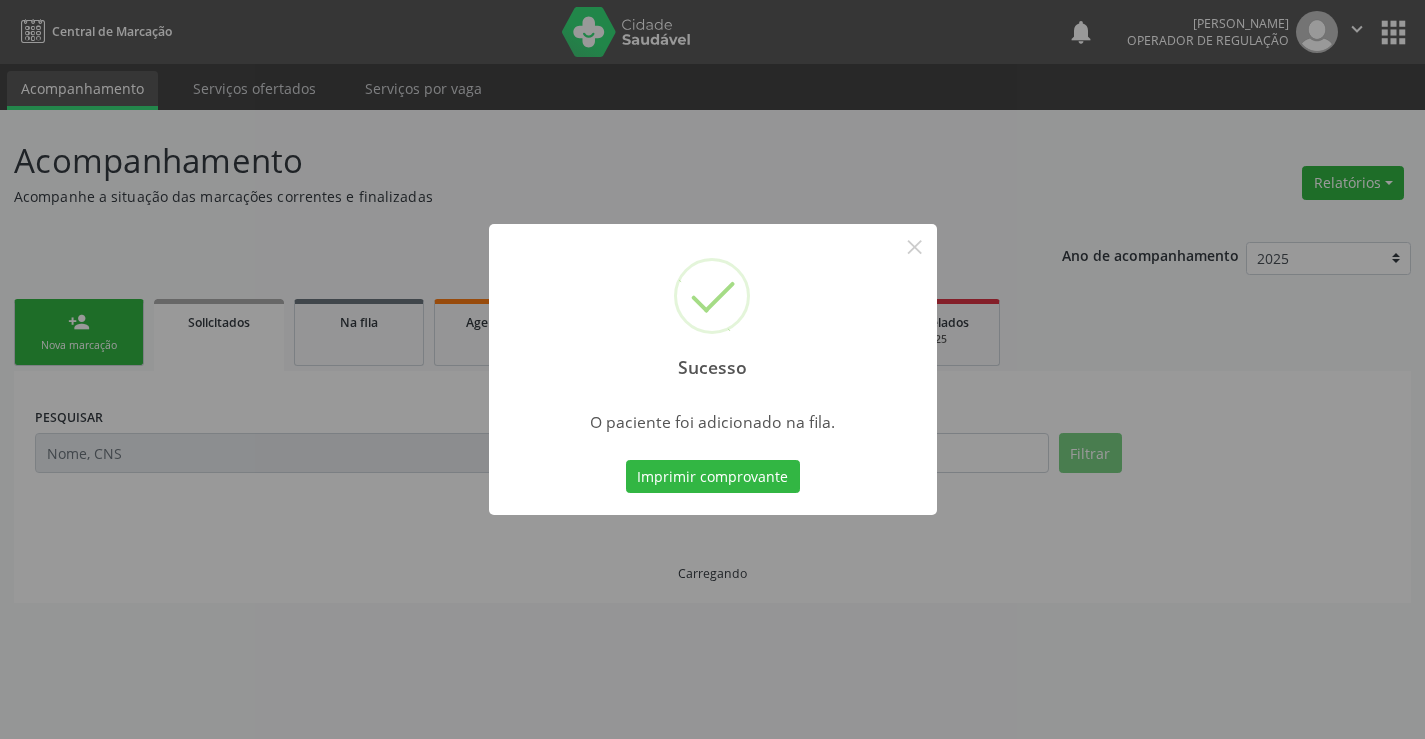 scroll, scrollTop: 0, scrollLeft: 0, axis: both 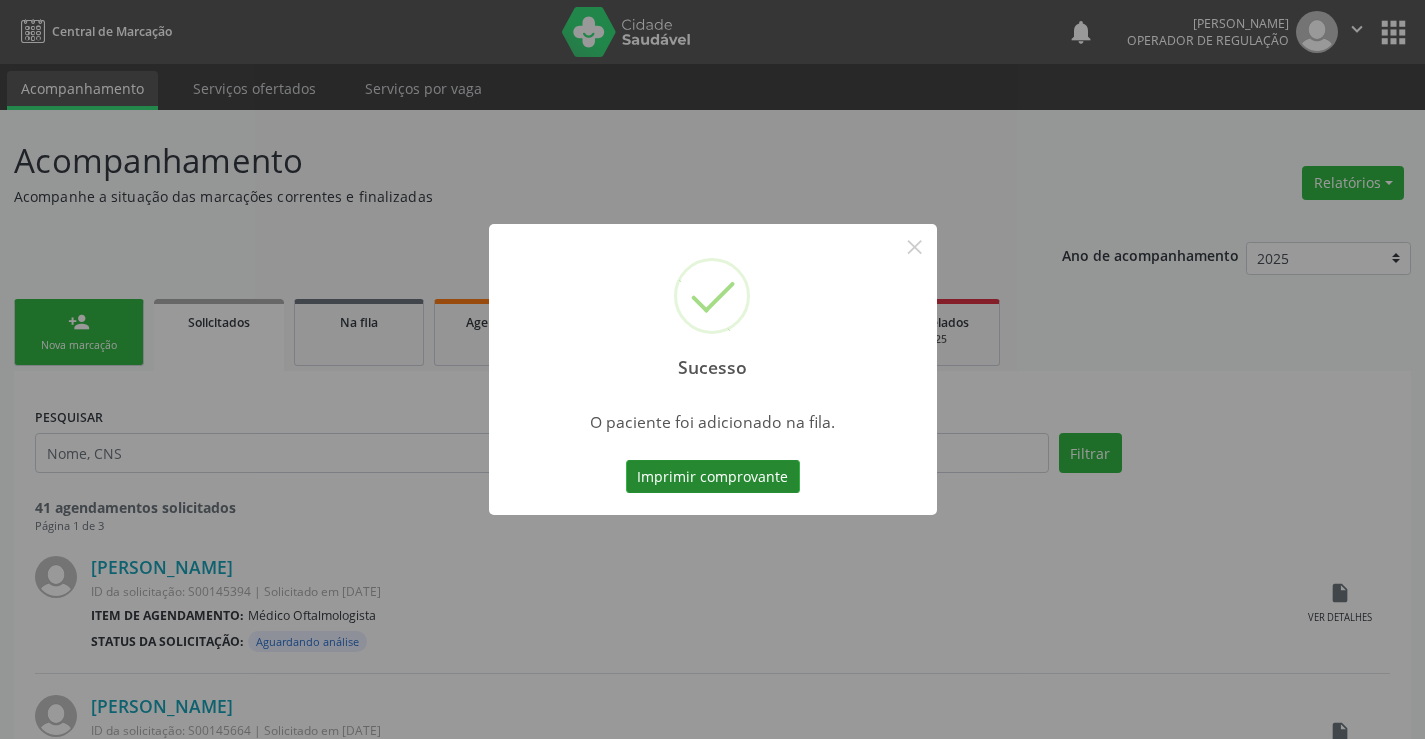 click on "Imprimir comprovante" at bounding box center [713, 477] 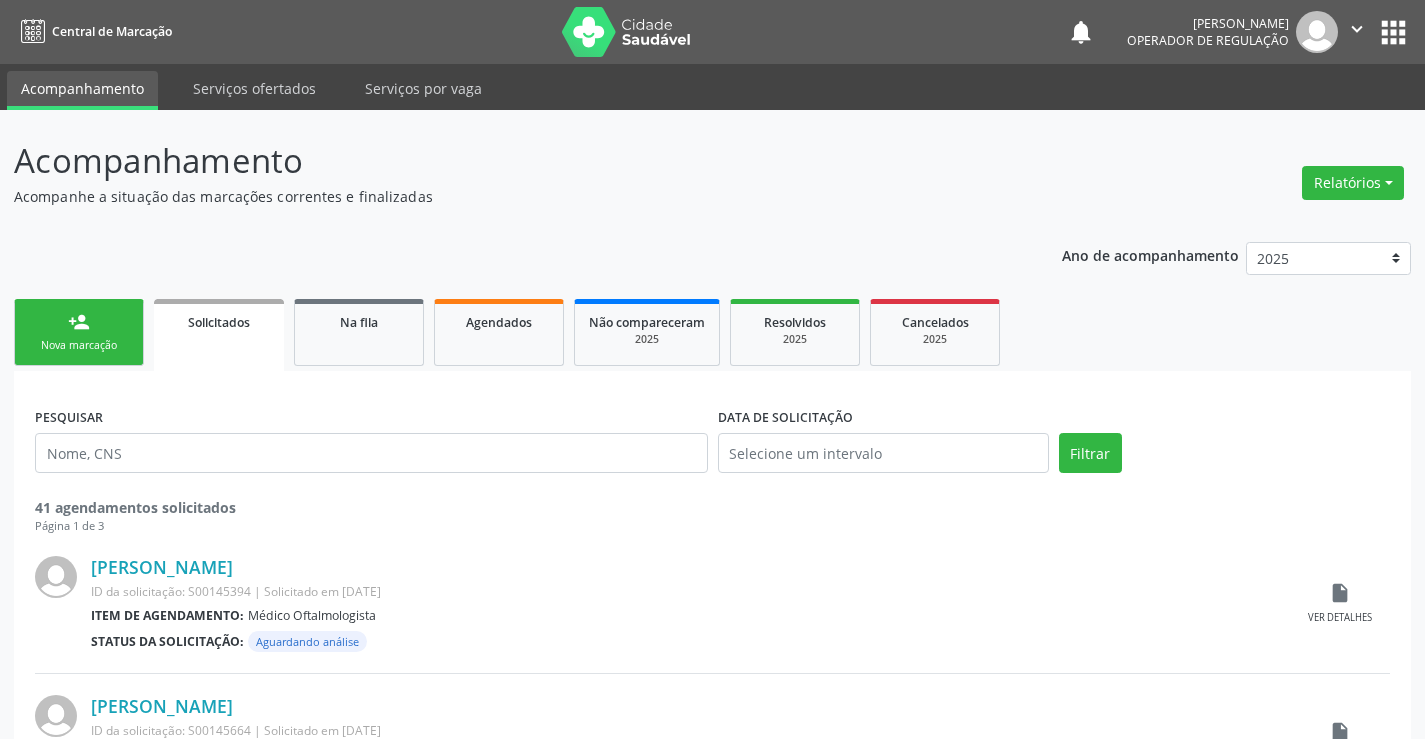 click on "person_add
Nova marcação" at bounding box center [79, 332] 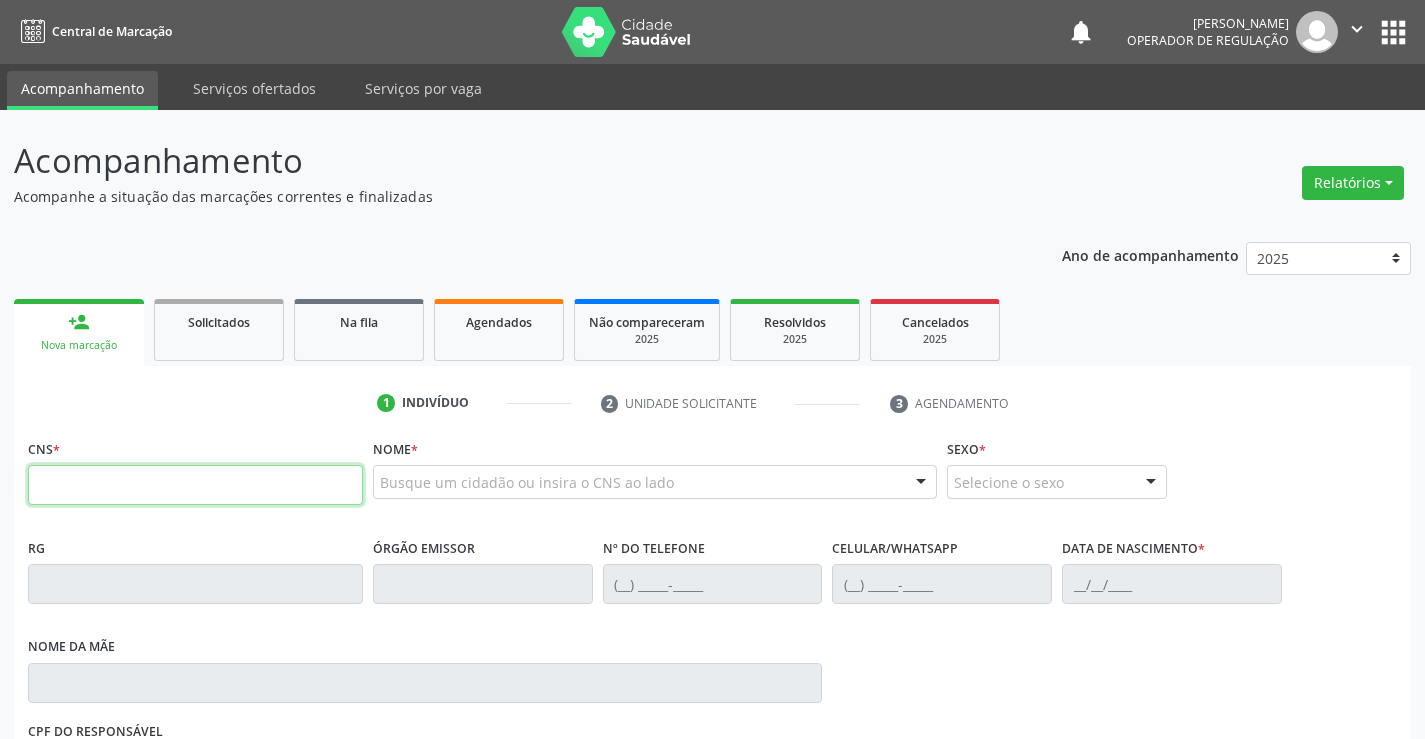 click at bounding box center [195, 485] 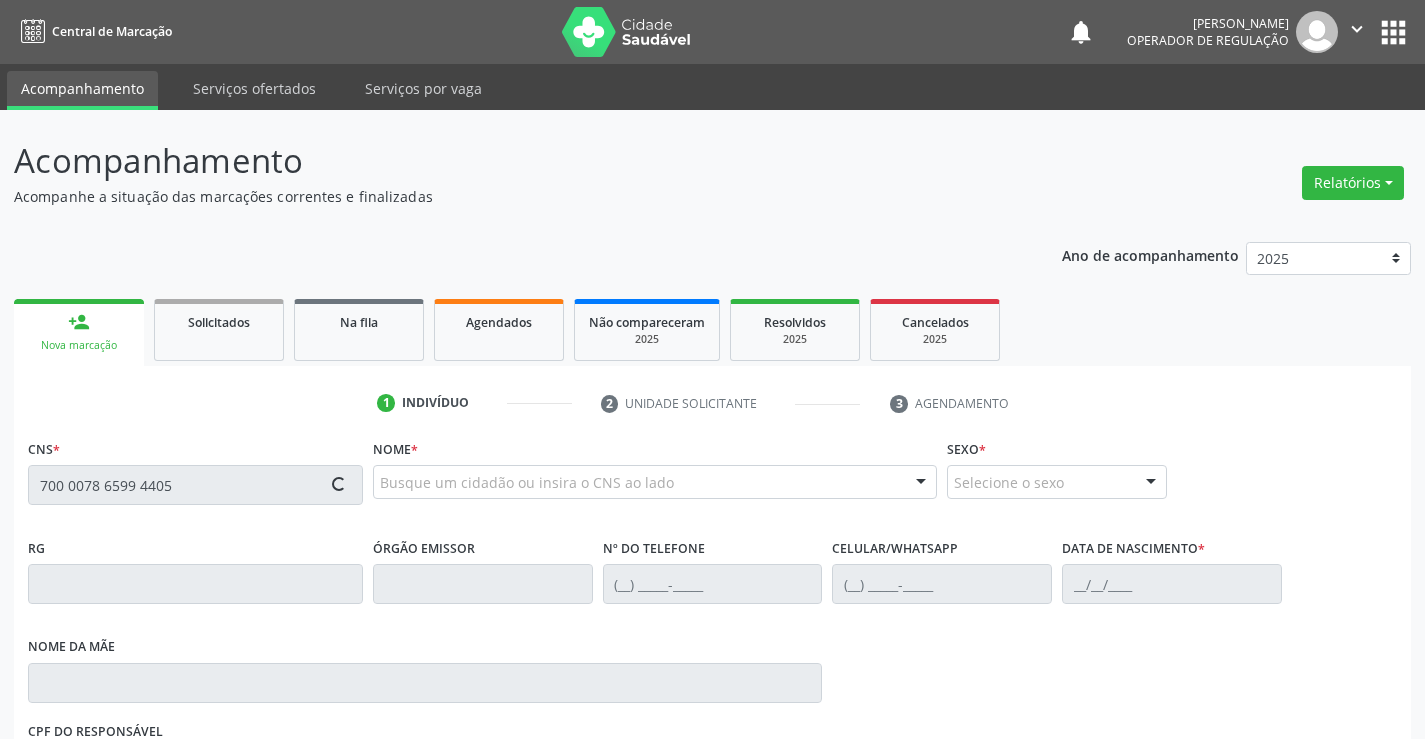 type on "700 0078 6599 4405" 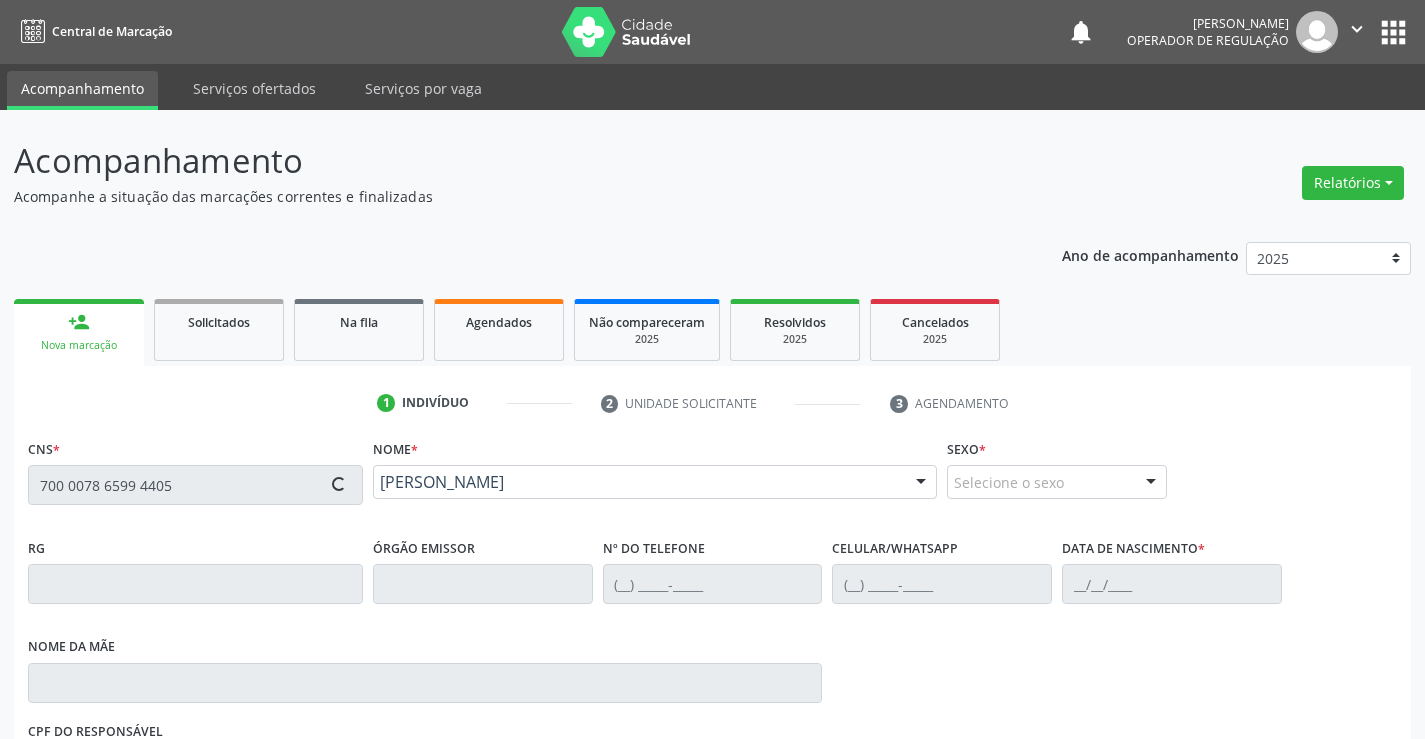 type on "18/08/2015" 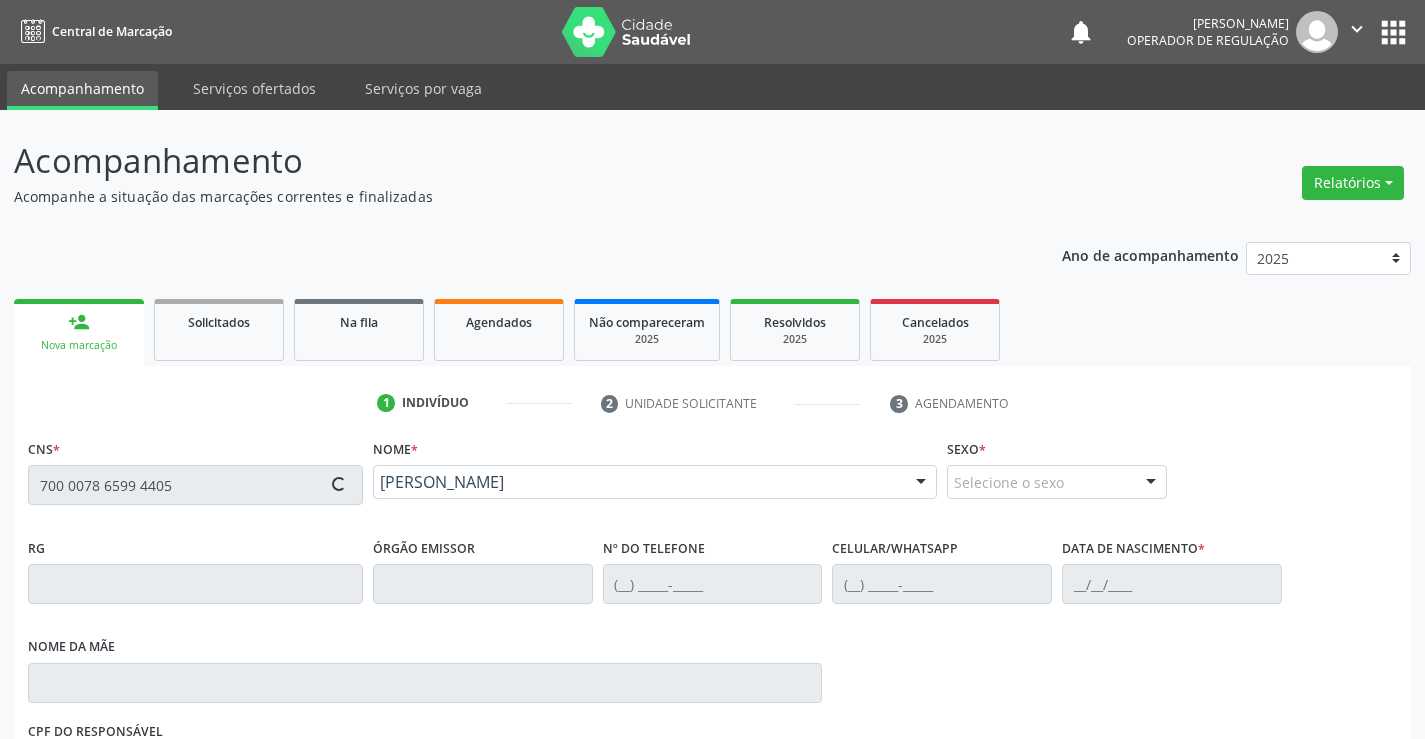 type on "SN" 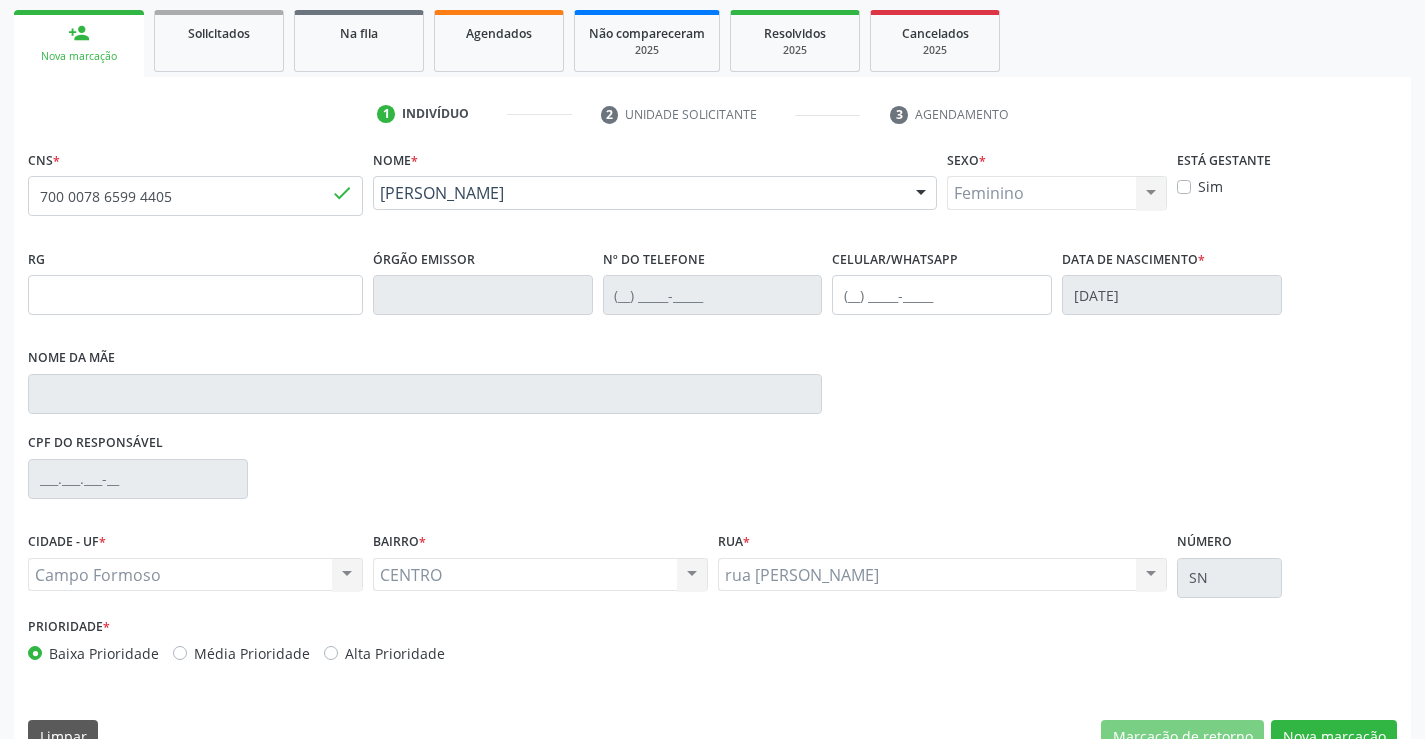 scroll, scrollTop: 331, scrollLeft: 0, axis: vertical 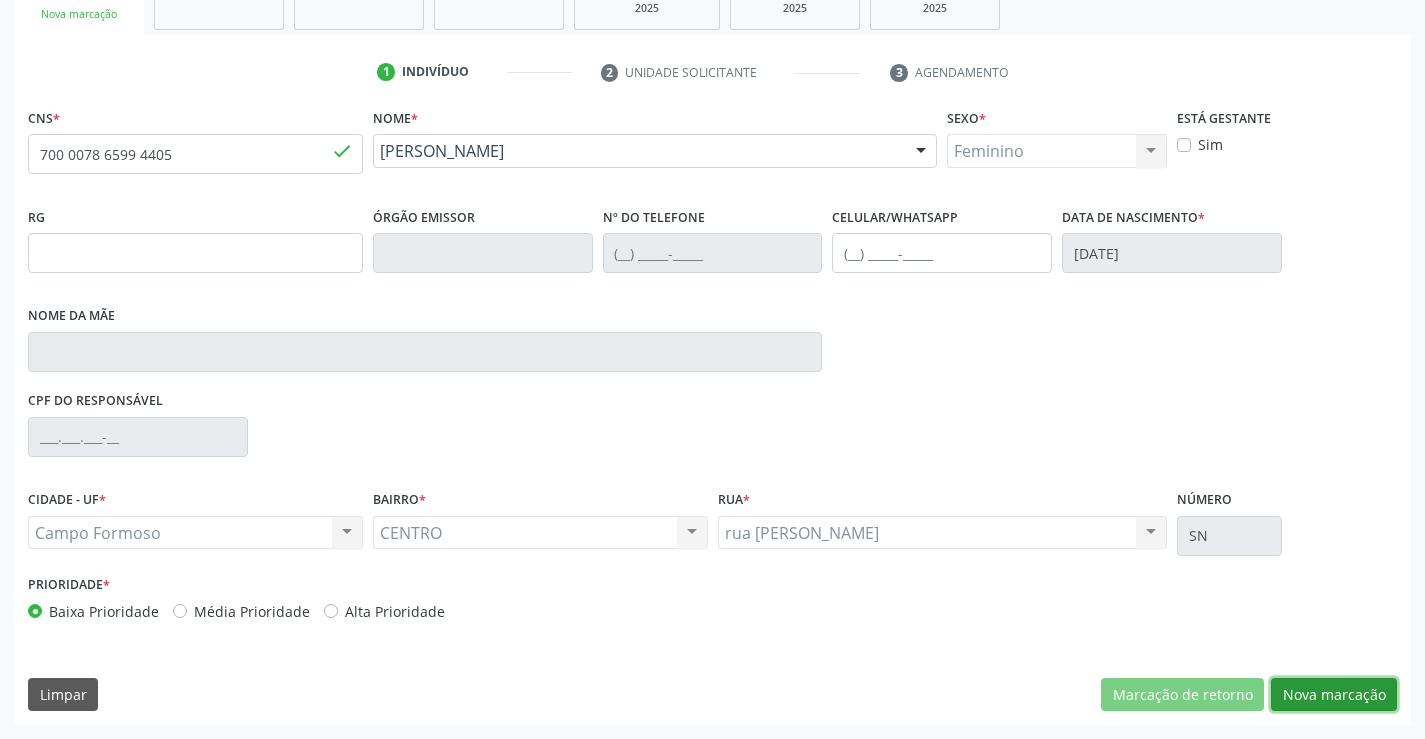 click on "Nova marcação" at bounding box center (1334, 695) 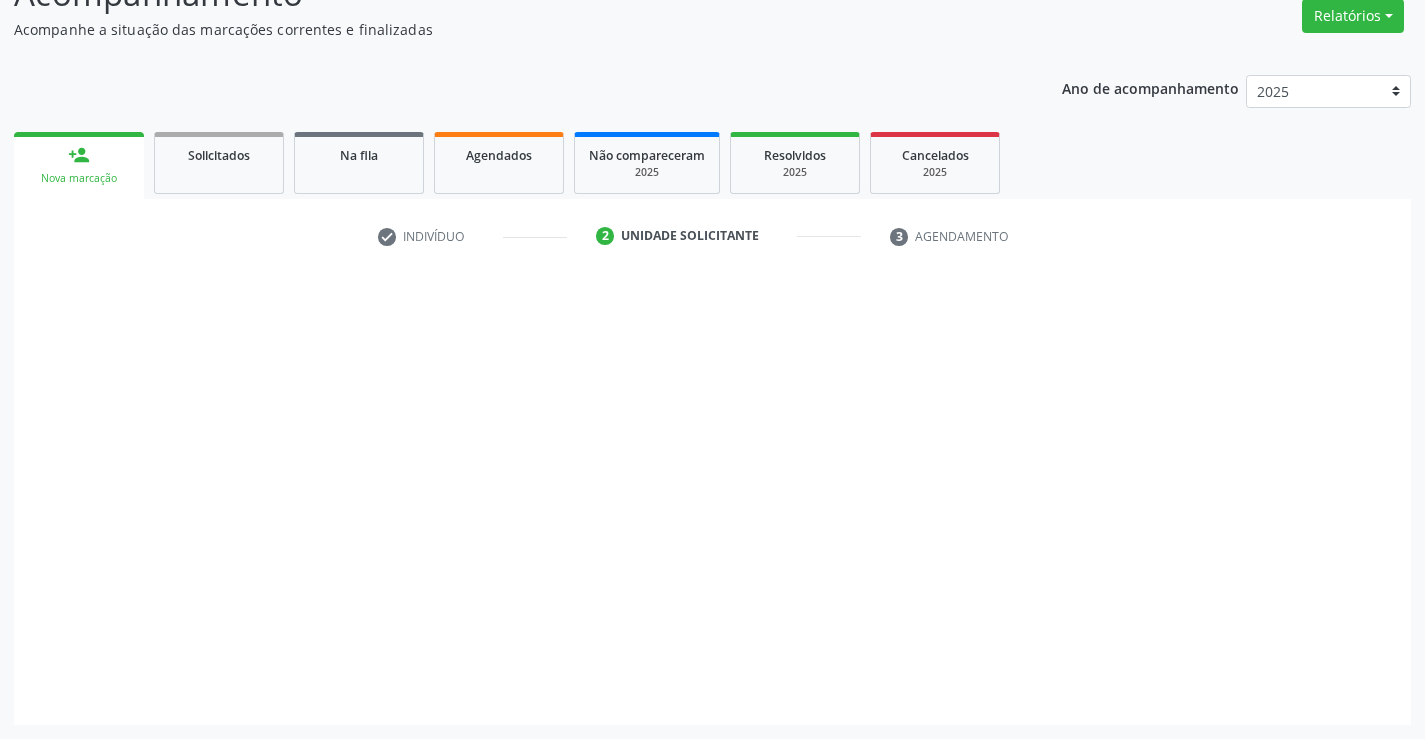 scroll, scrollTop: 167, scrollLeft: 0, axis: vertical 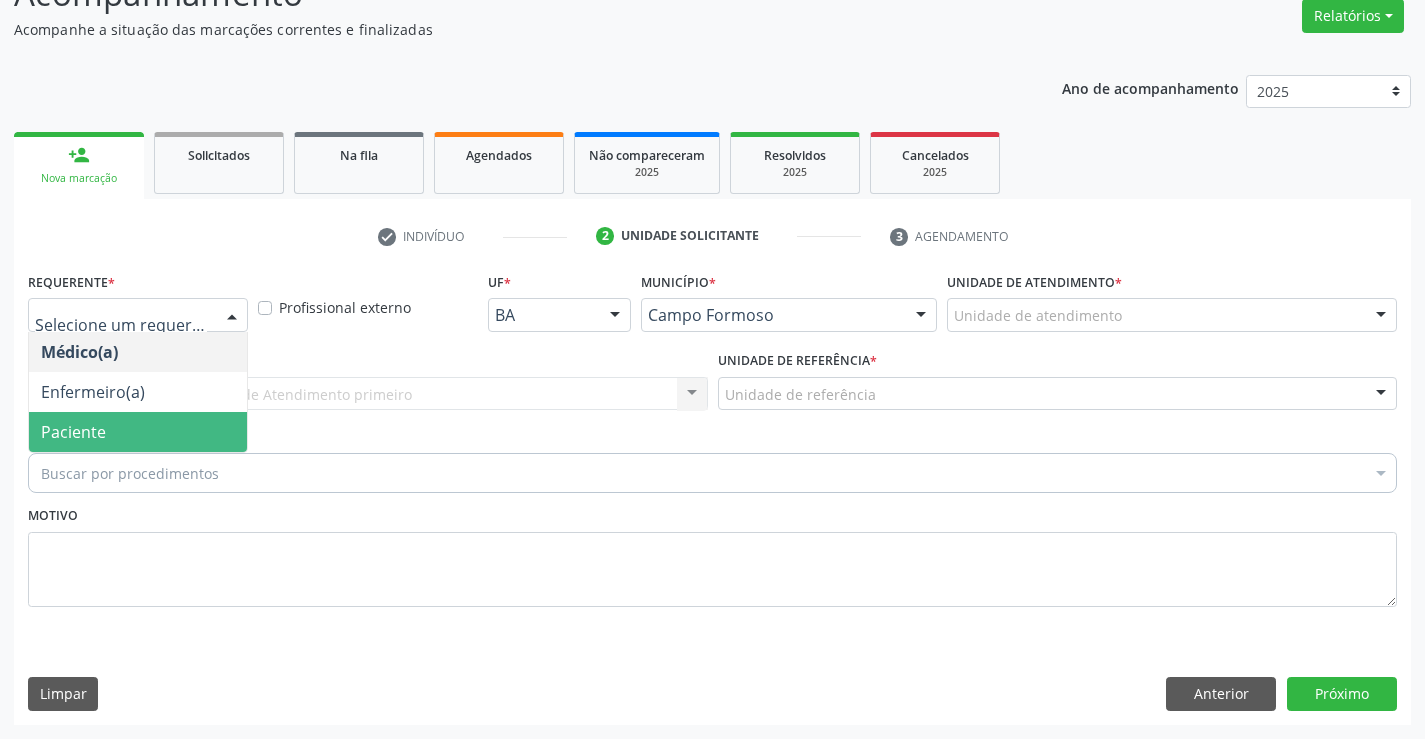 click on "Paciente" at bounding box center [138, 432] 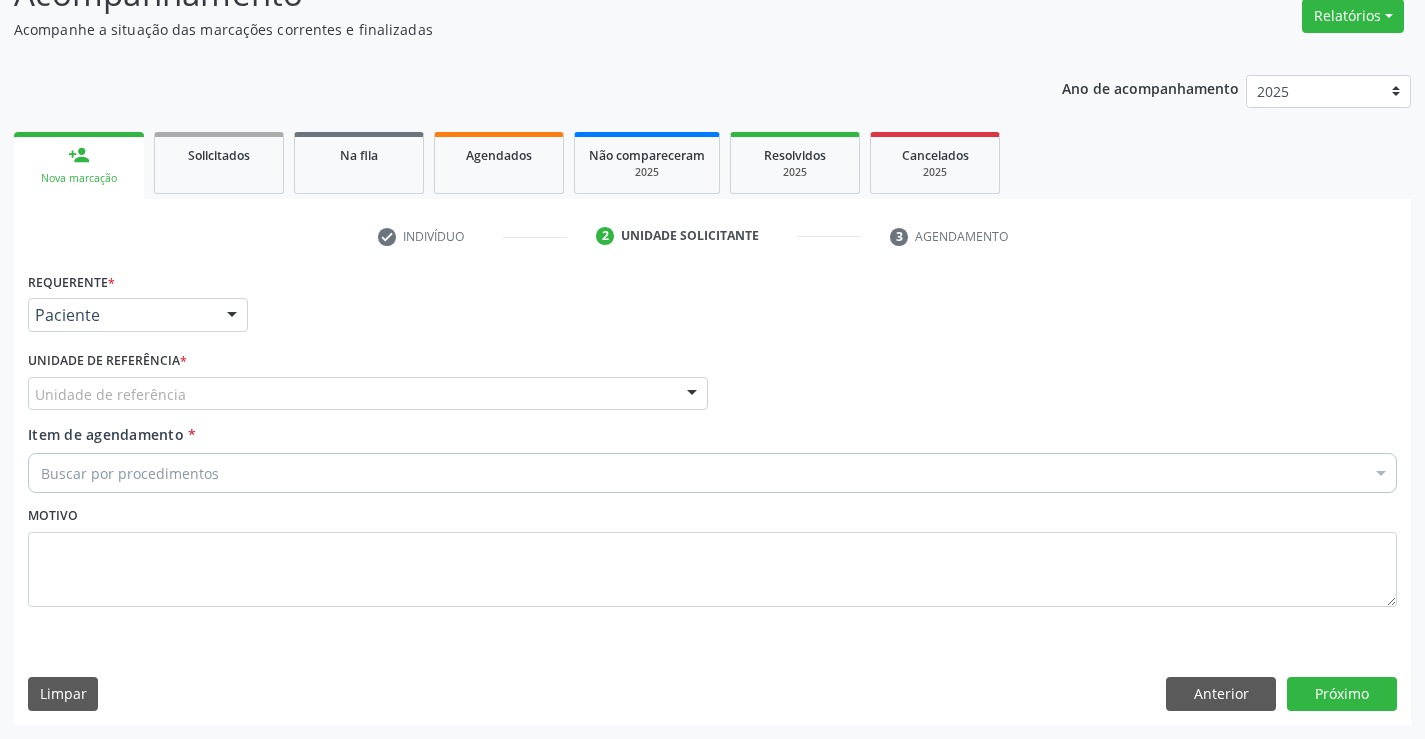 click on "Unidade de referência" at bounding box center (368, 394) 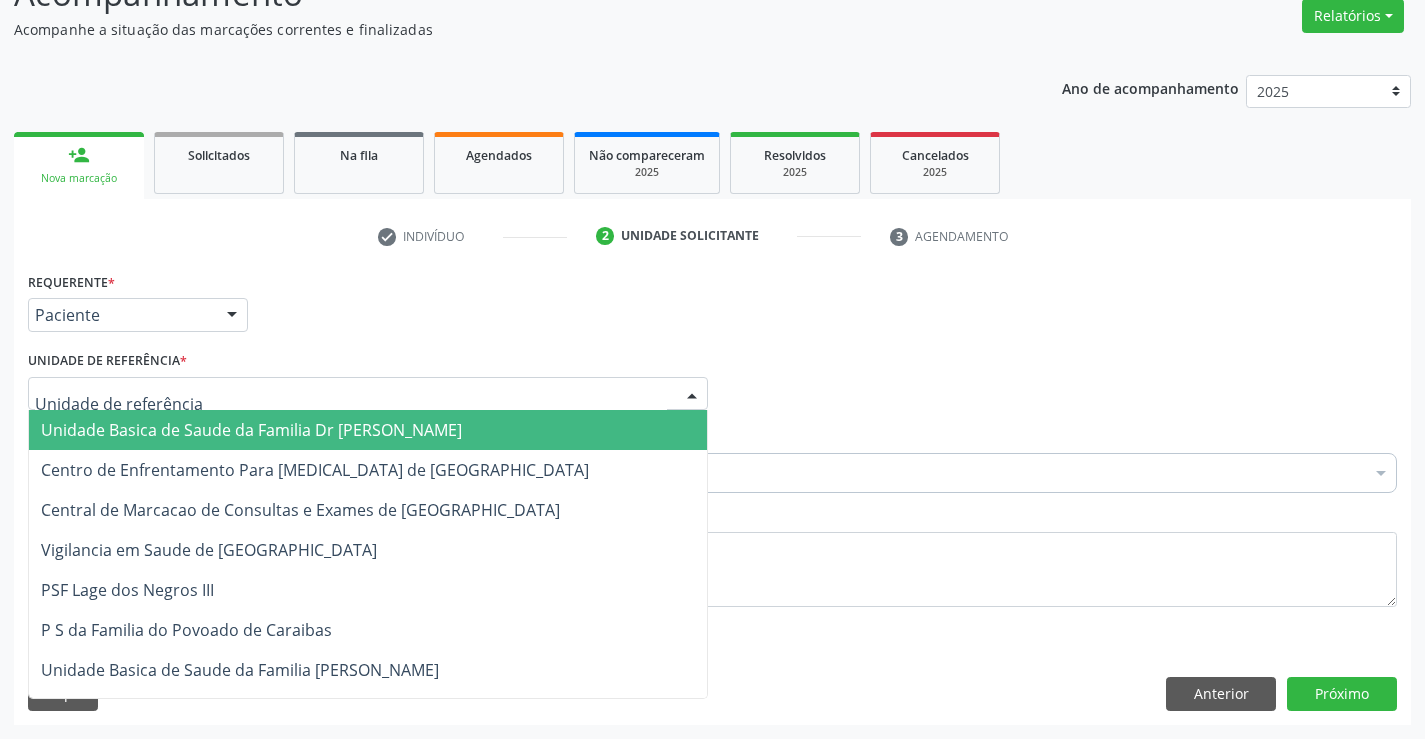 click at bounding box center [351, 404] 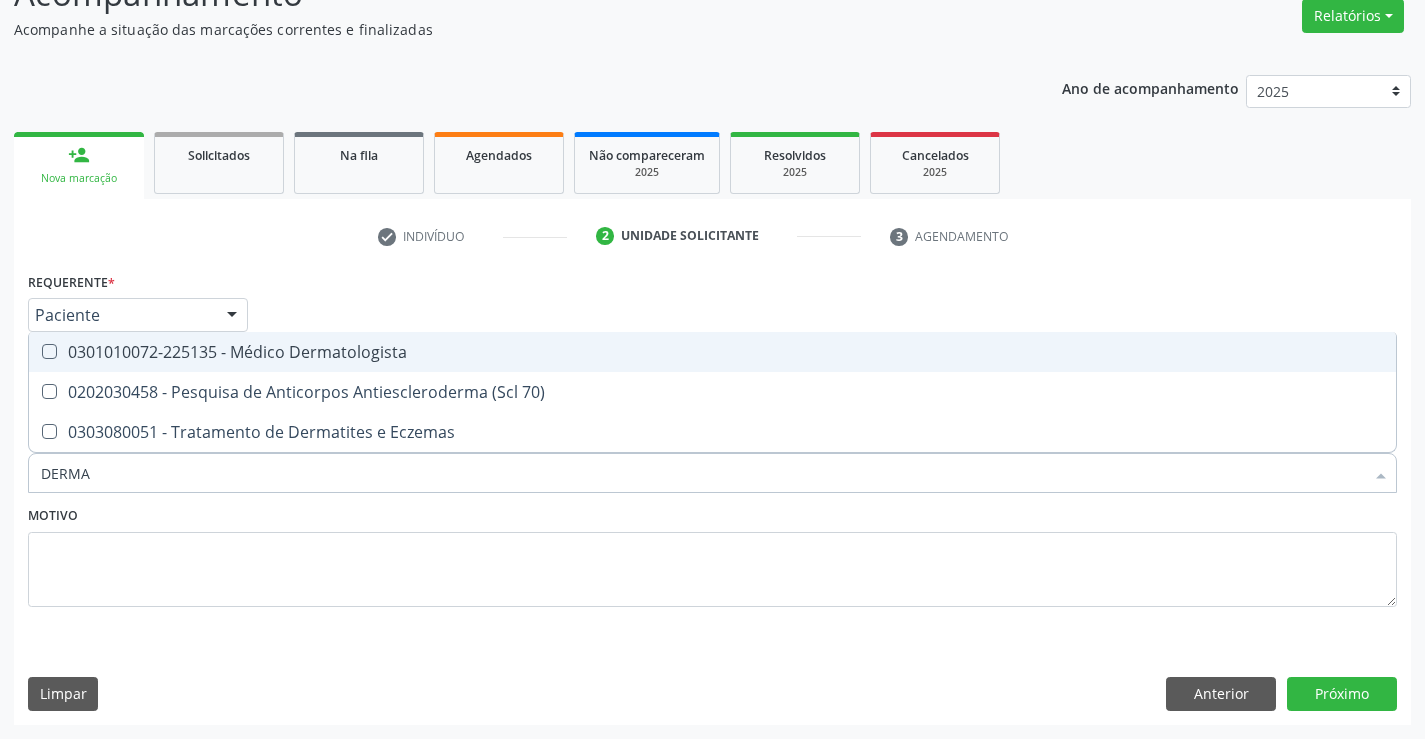 type on "DERMAT" 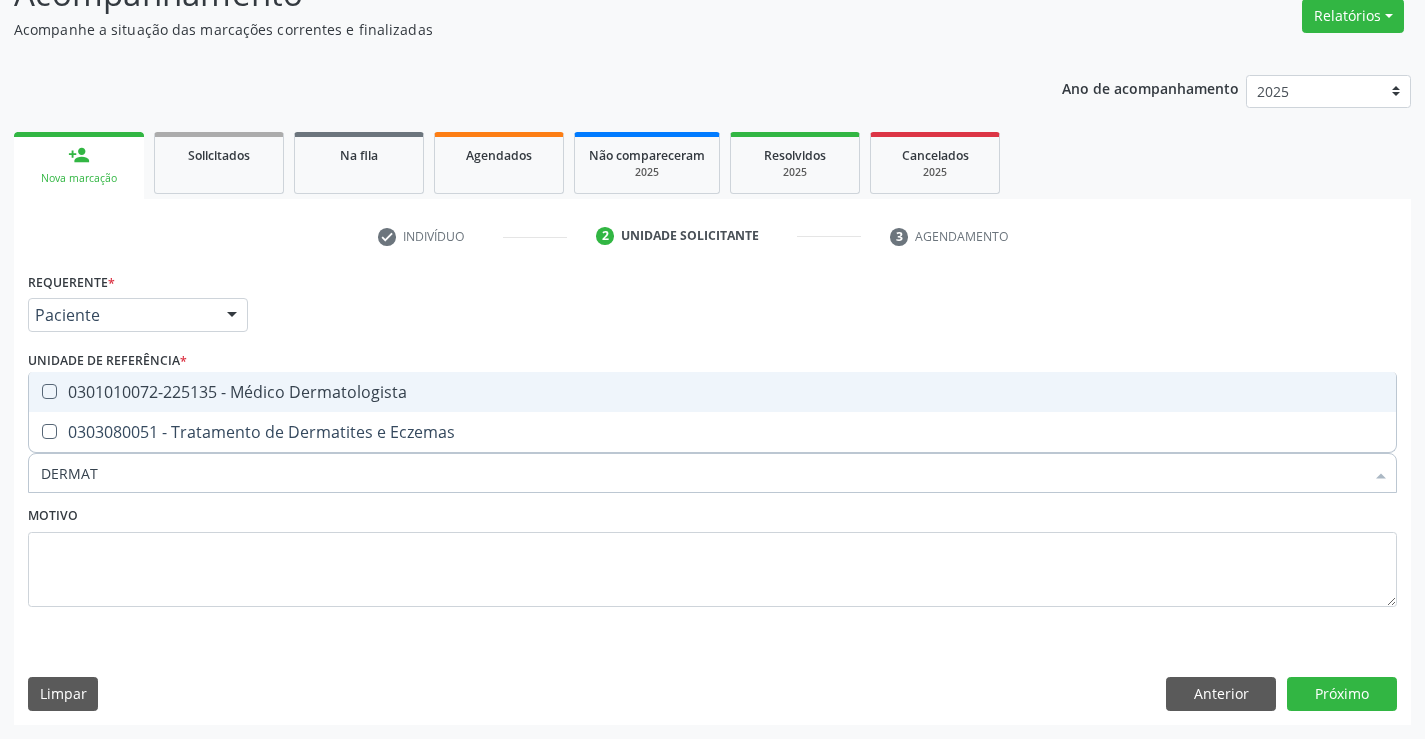 click on "0301010072-225135 - Médico Dermatologista" at bounding box center (712, 392) 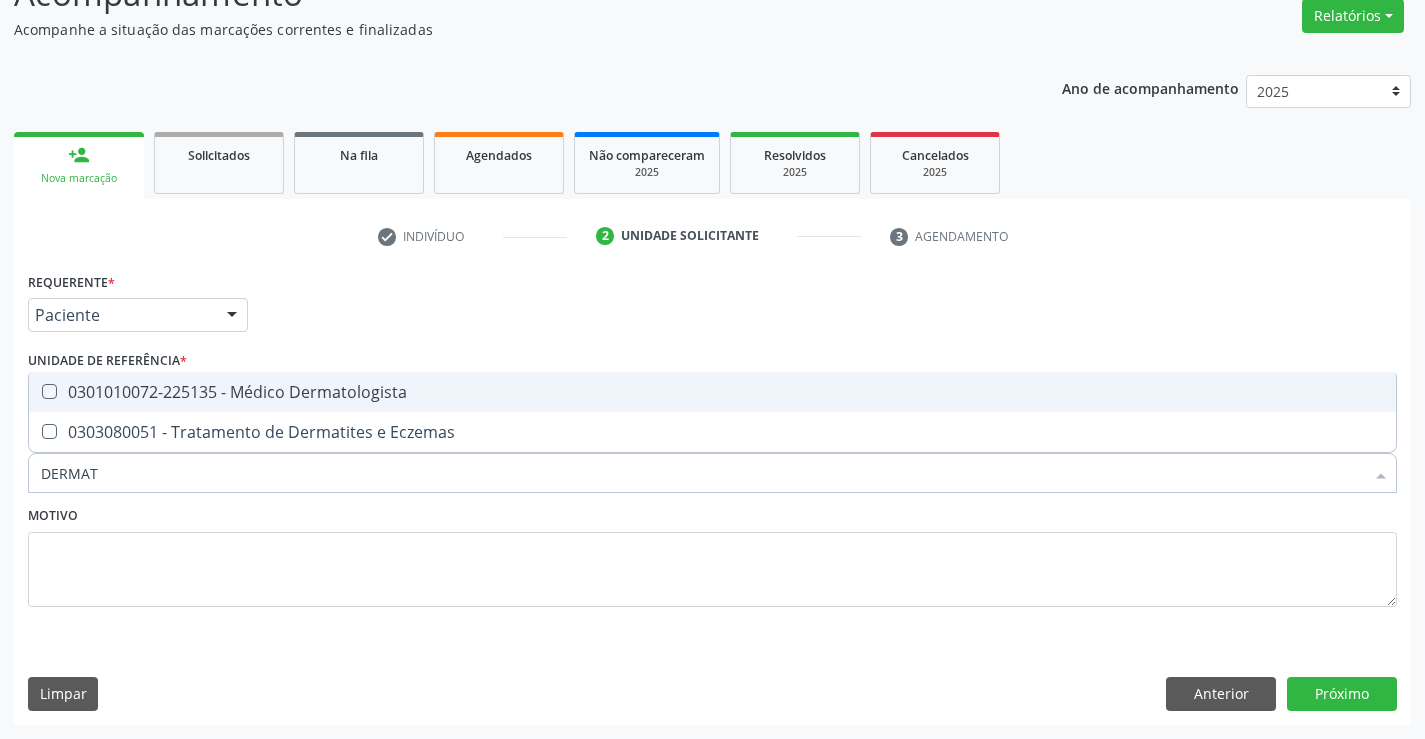 checkbox on "true" 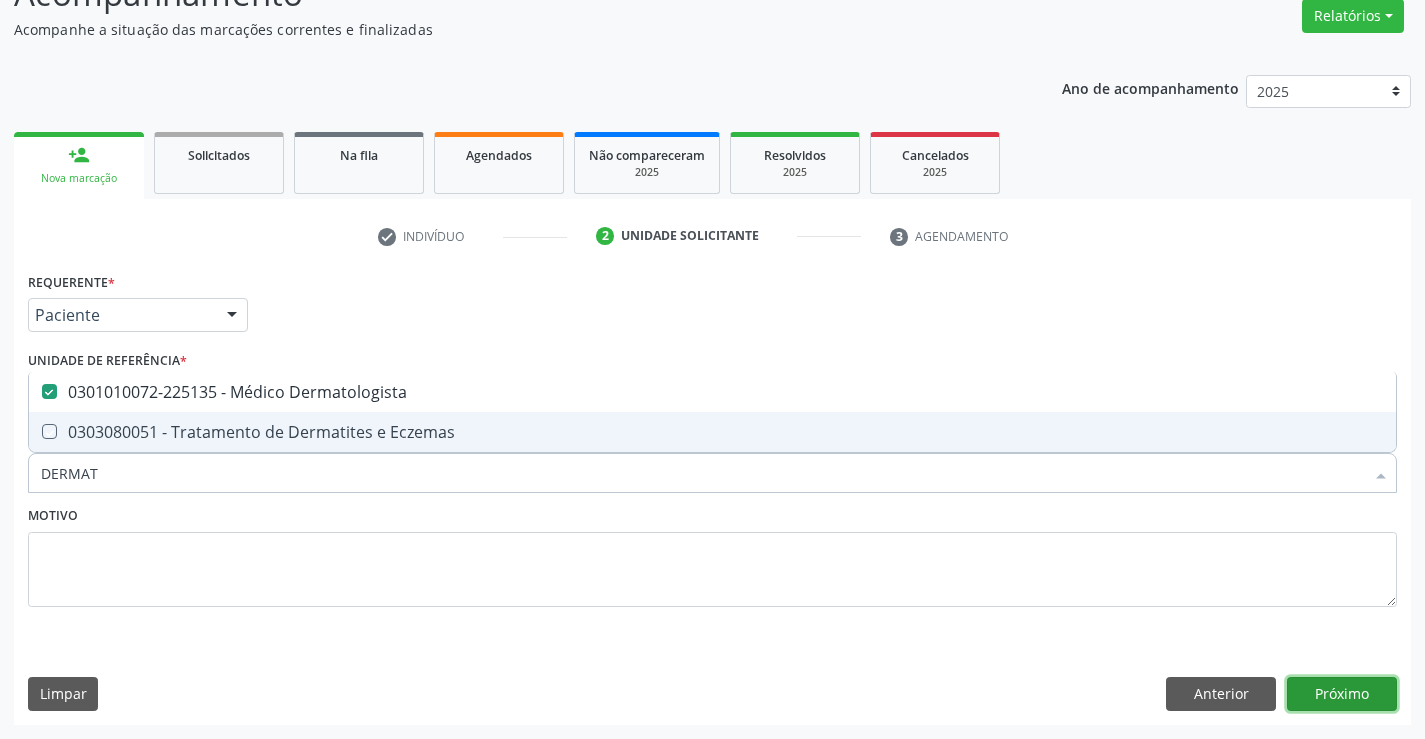 click on "Próximo" at bounding box center (1342, 694) 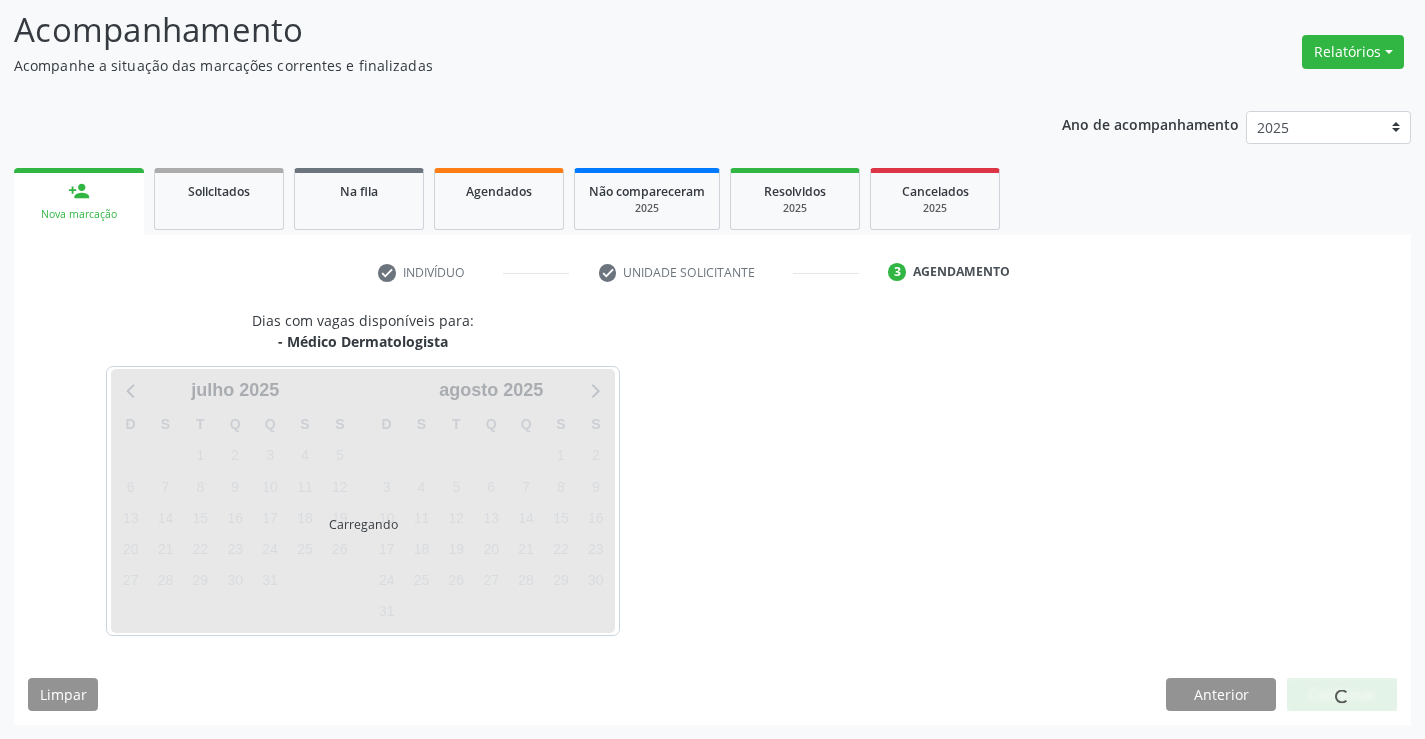 scroll, scrollTop: 167, scrollLeft: 0, axis: vertical 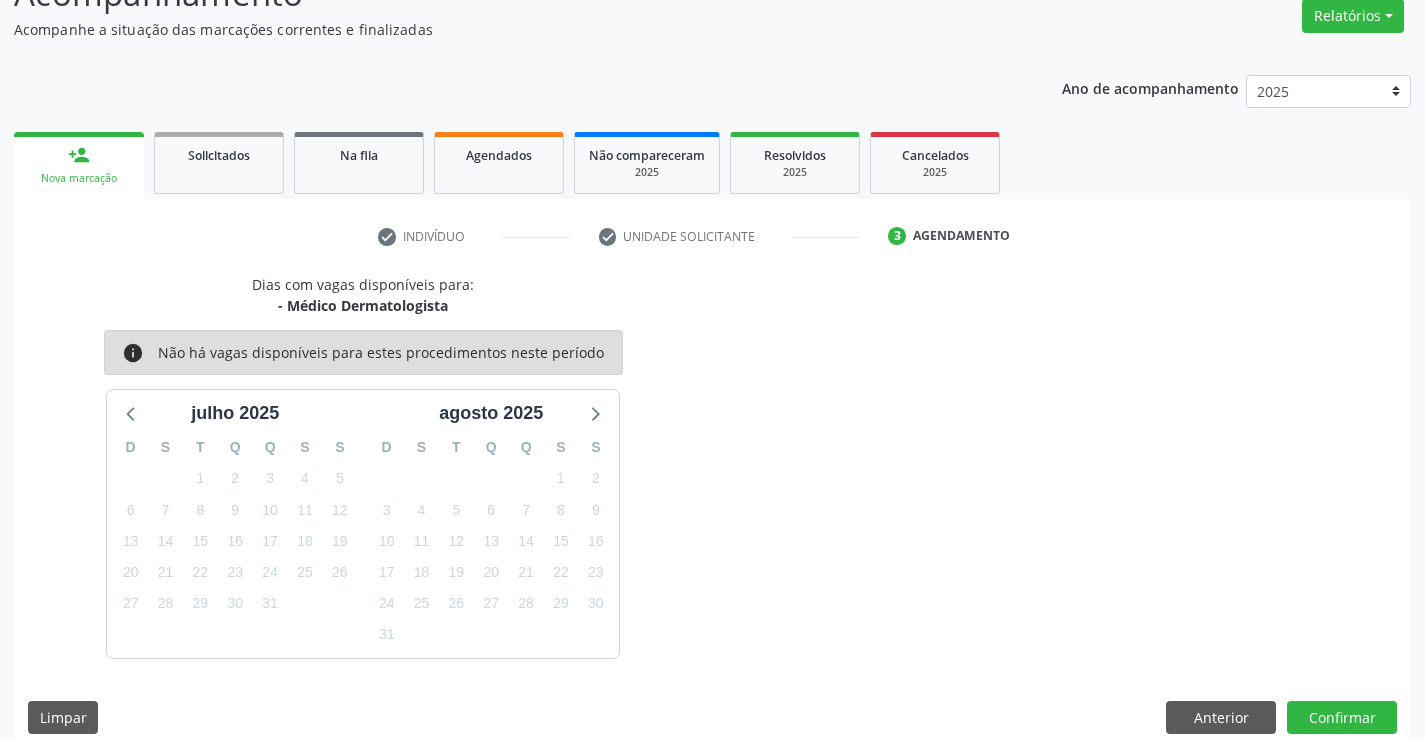 click on "Dias com vagas disponíveis para:
- Médico Dermatologista
info
Não há vagas disponíveis para estes procedimentos neste período
julho 2025 D S T Q Q S S 29 30 1 2 3 4 5 6 7 8 9 10 11 12 13 14 15 16 17 18 19 20 21 22 23 24 25 26 27 28 29 30 31 1 2 3 4 5 6 7 8 9 agosto 2025 D S T Q Q S S 27 28 29 30 31 1 2 3 4 5 6 7 8 9 10 11 12 13 14 15 16 17 18 19 20 21 22 23 24 25 26 27 28 29 30 31 1 2 3 4 5 6
Limpar
Anterior
Confirmar" at bounding box center [712, 511] 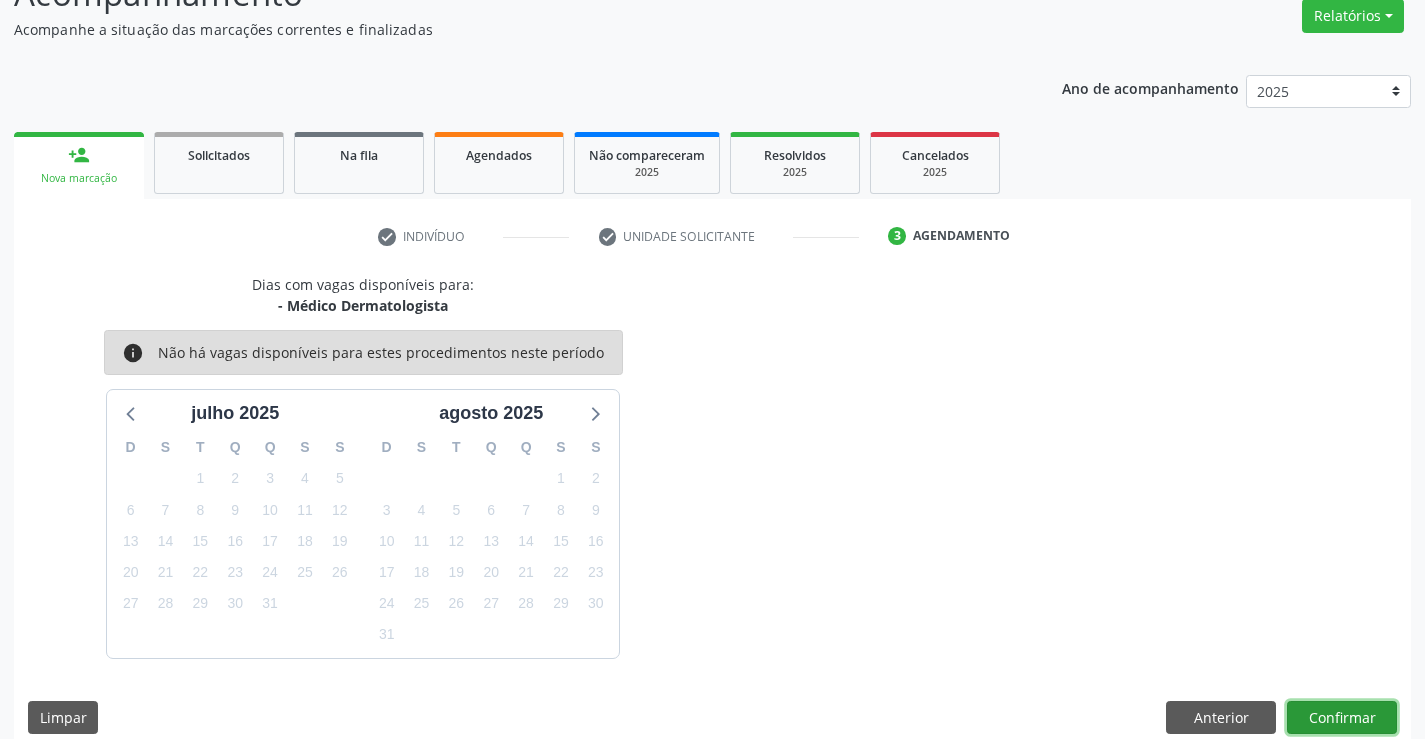 click on "Confirmar" at bounding box center [1342, 718] 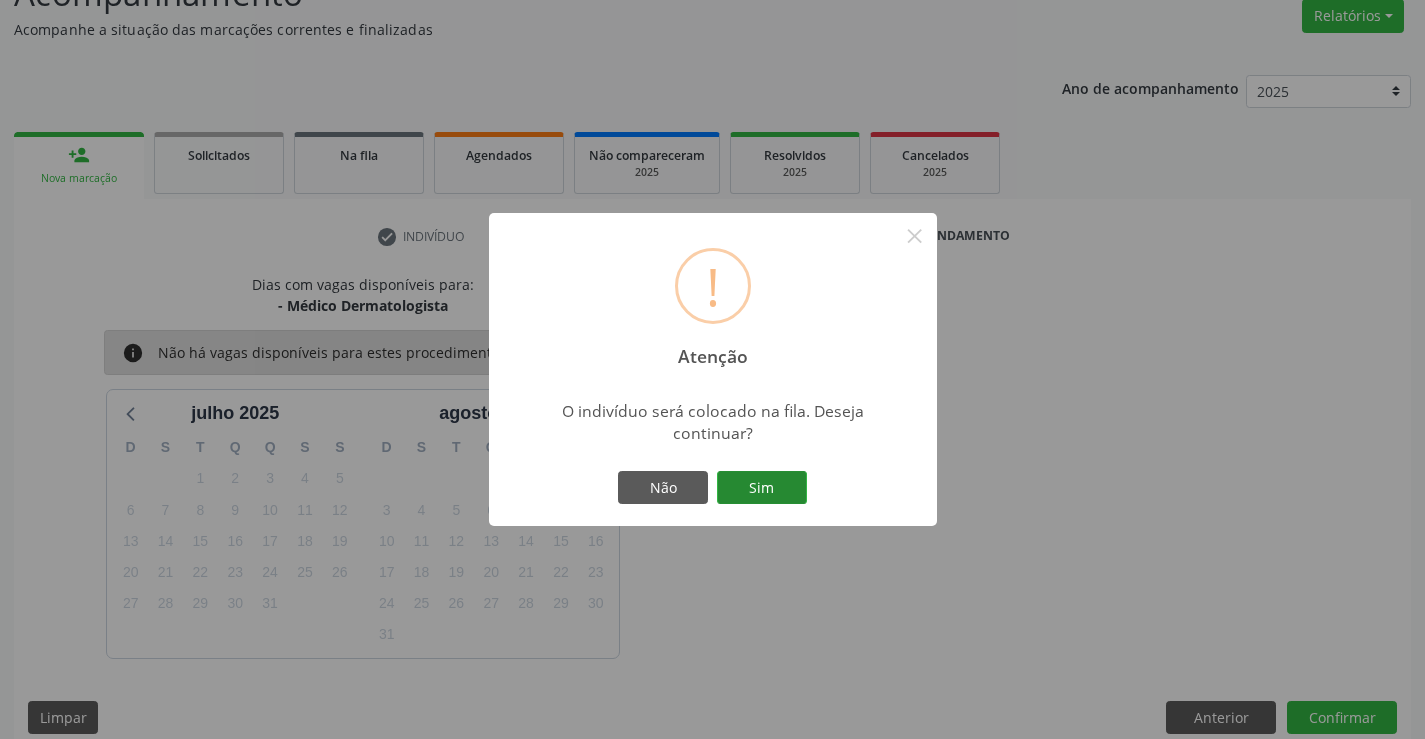 click on "Sim" at bounding box center [762, 488] 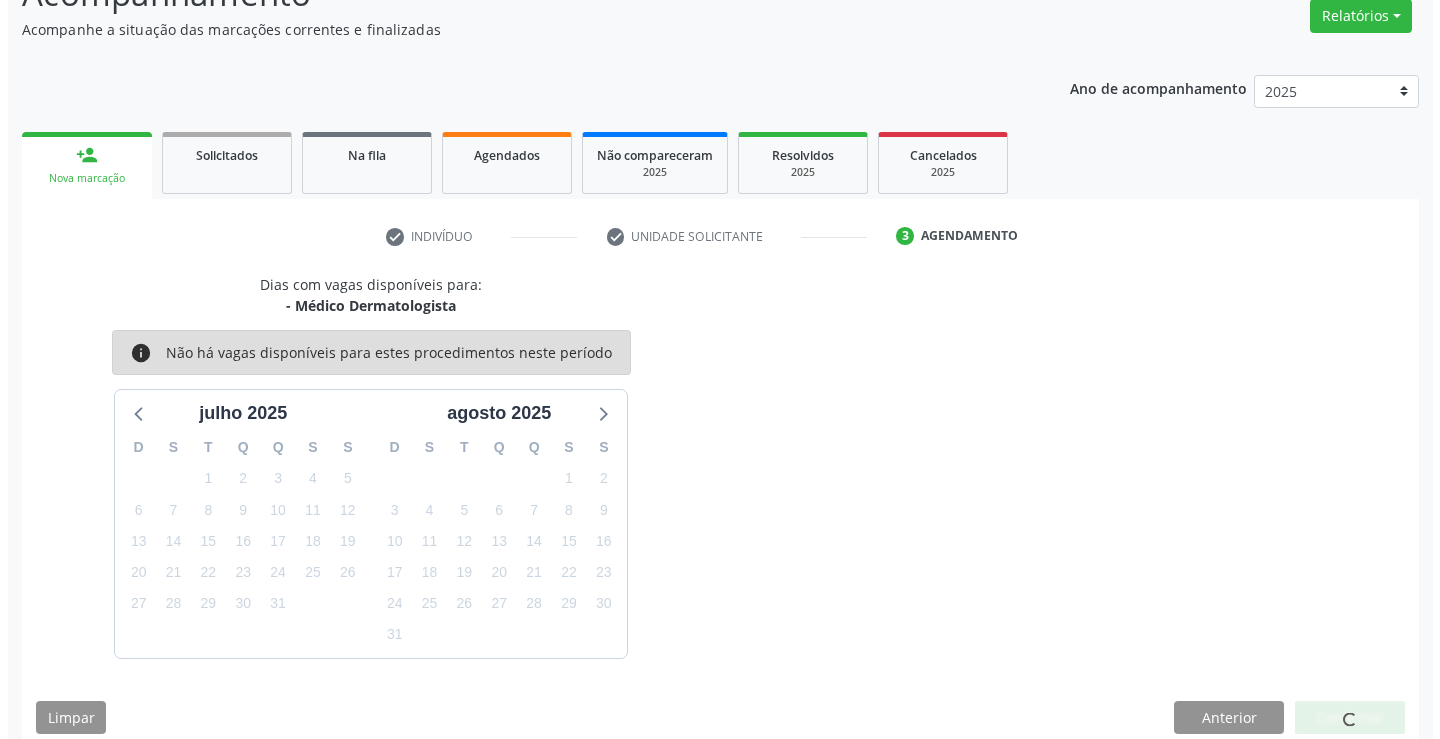 scroll, scrollTop: 0, scrollLeft: 0, axis: both 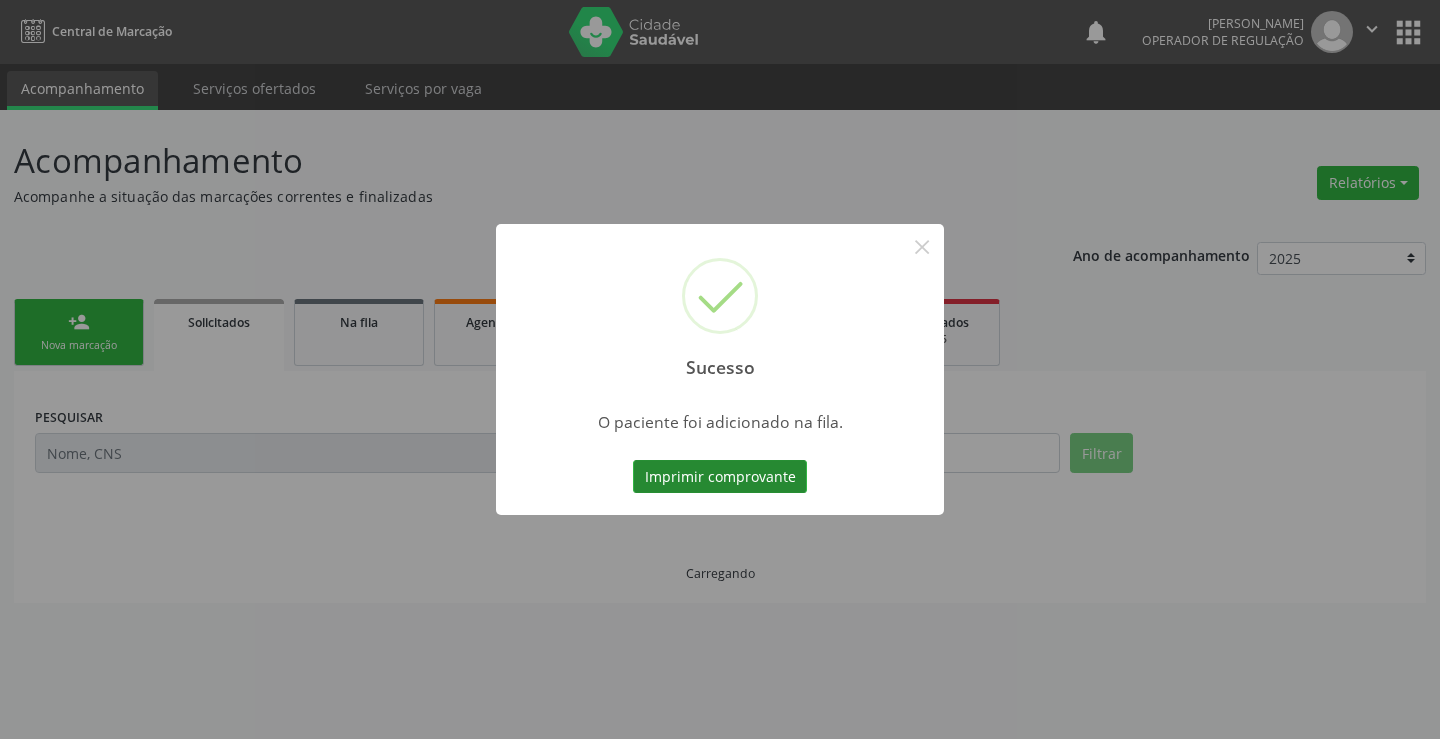 click on "Imprimir comprovante" at bounding box center (720, 477) 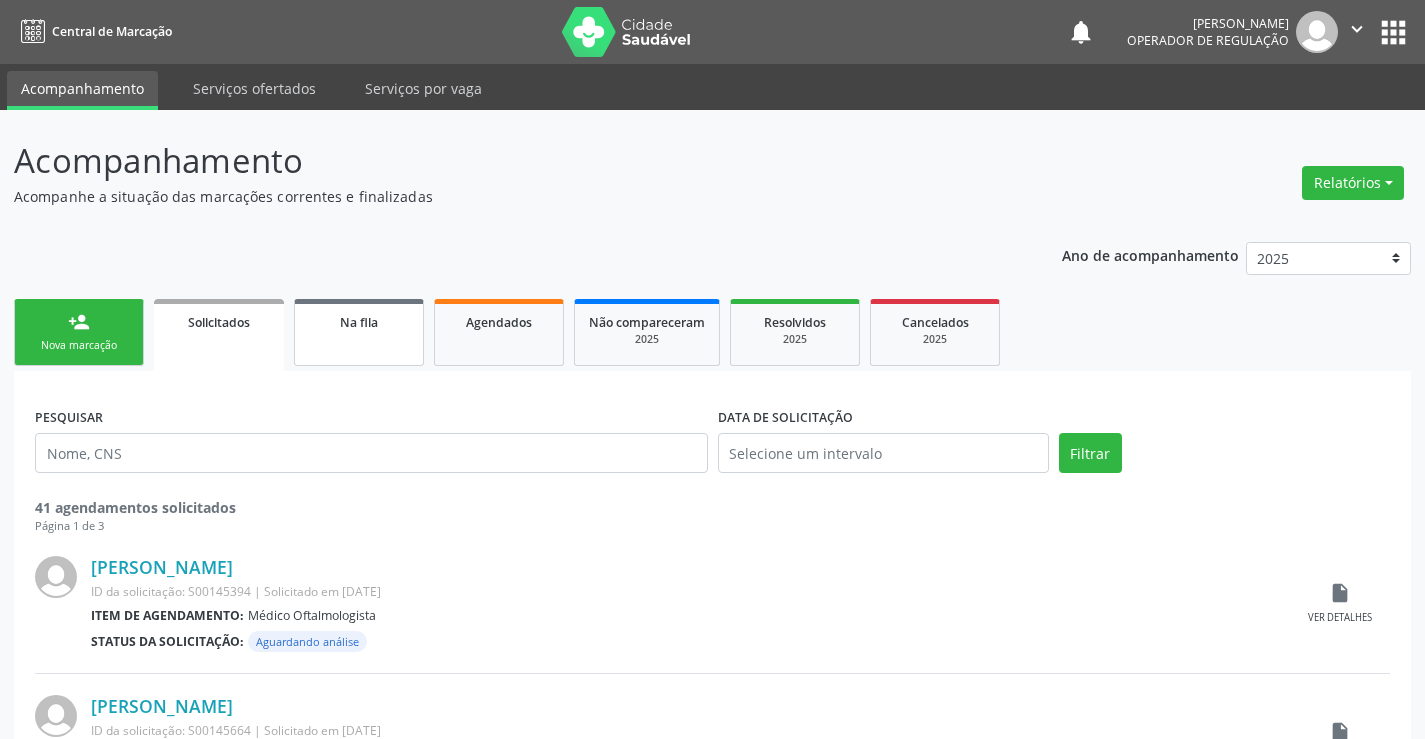 click on "Na fila" at bounding box center [359, 332] 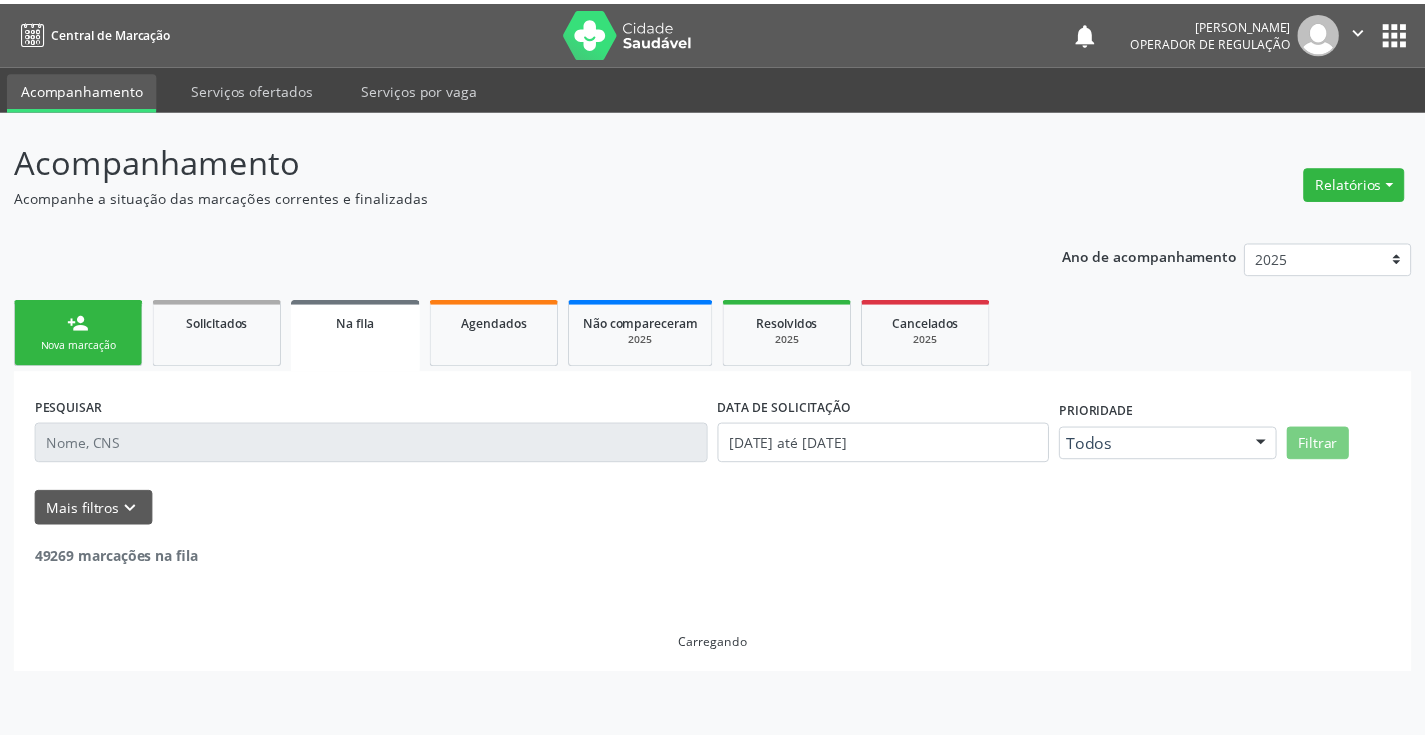 scroll, scrollTop: 0, scrollLeft: 0, axis: both 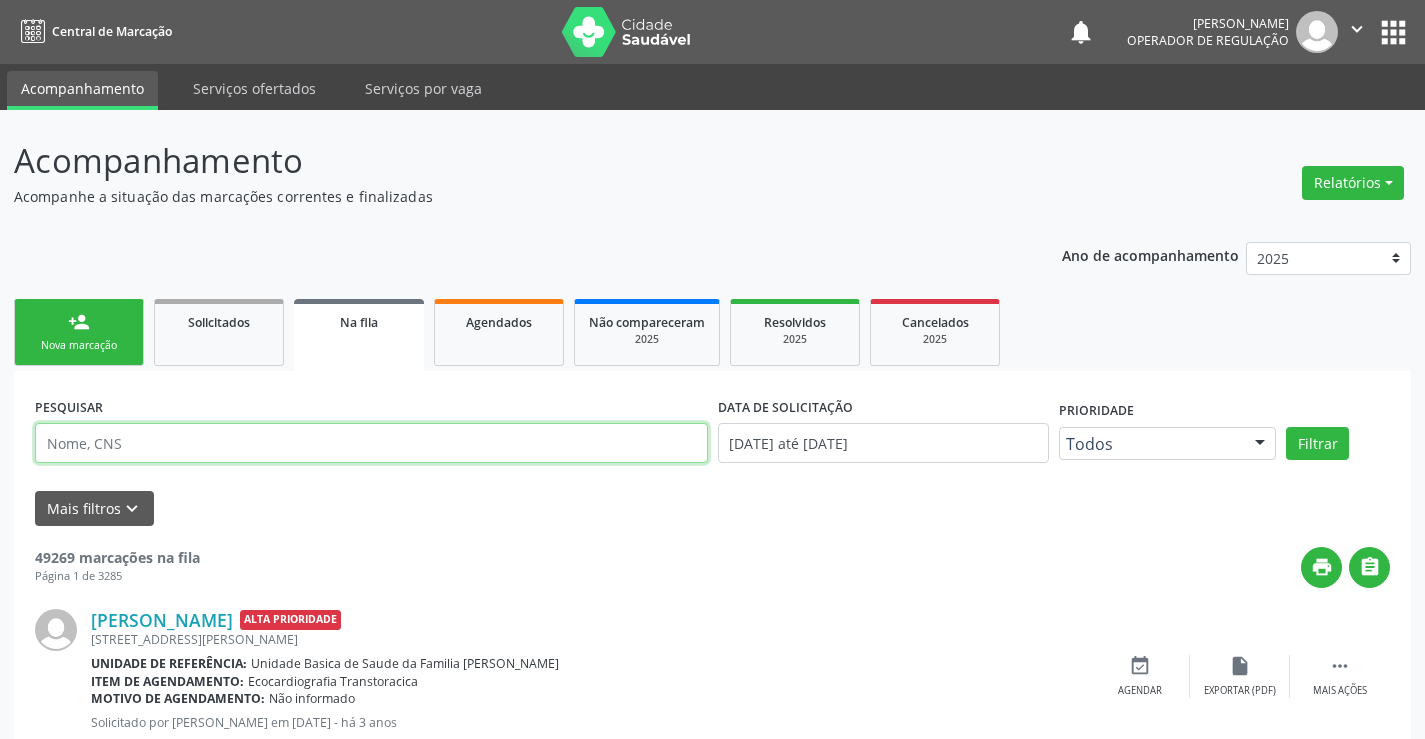click at bounding box center (371, 443) 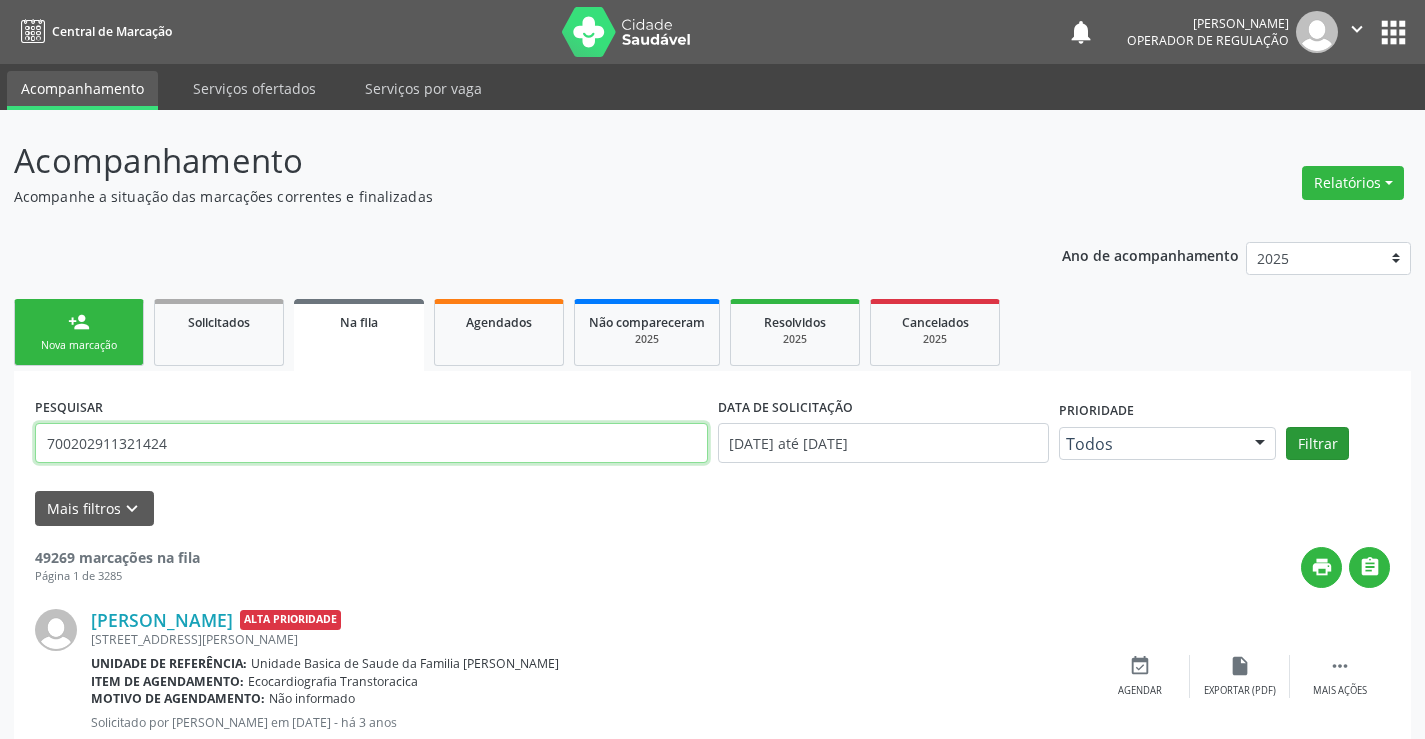 type on "700202911321424" 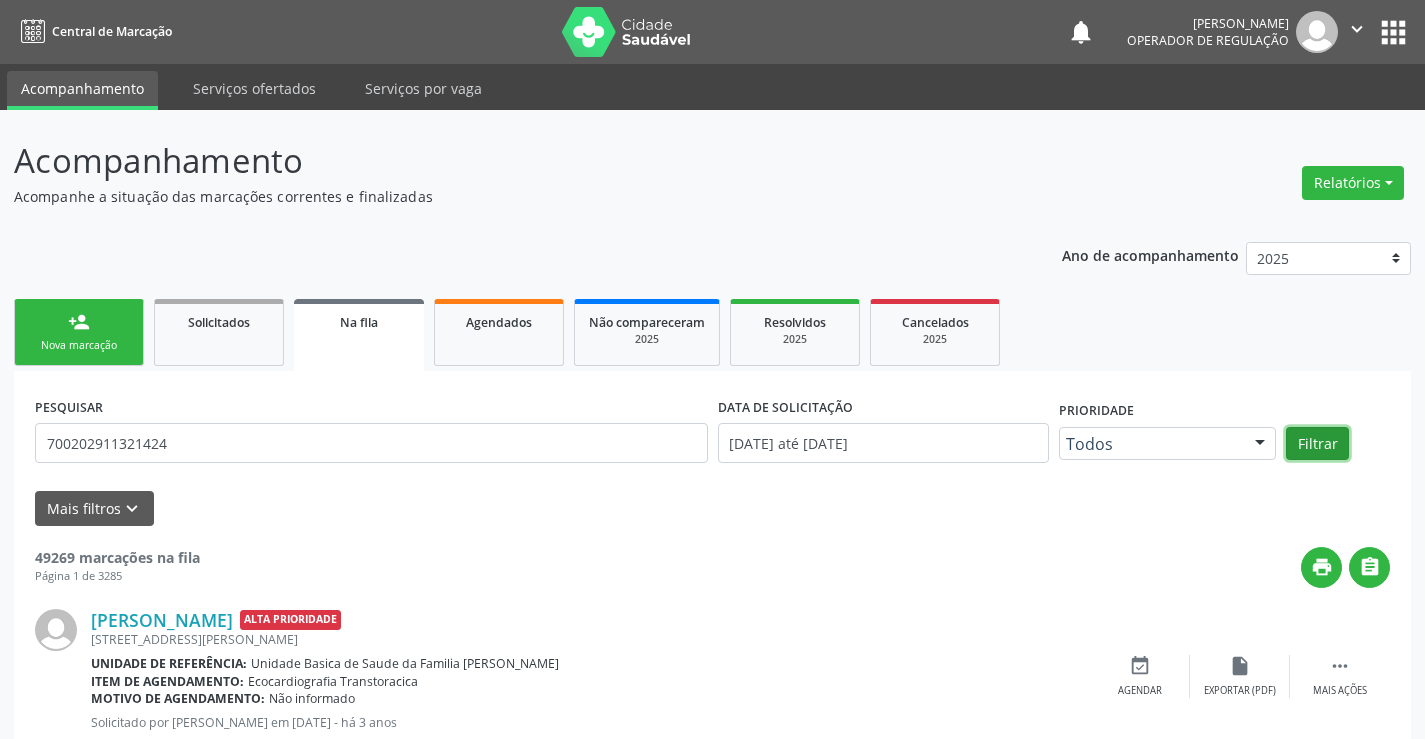 click on "Filtrar" at bounding box center (1317, 444) 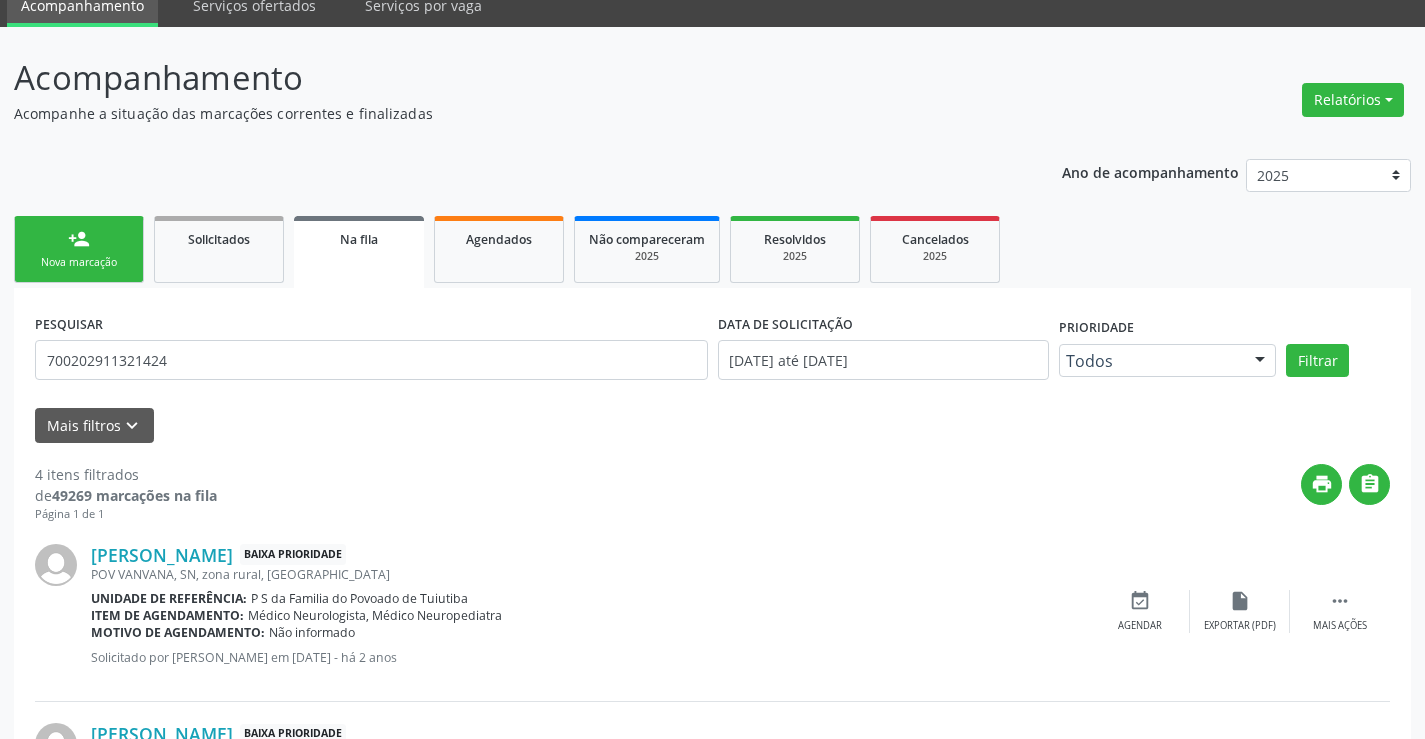 scroll, scrollTop: 0, scrollLeft: 0, axis: both 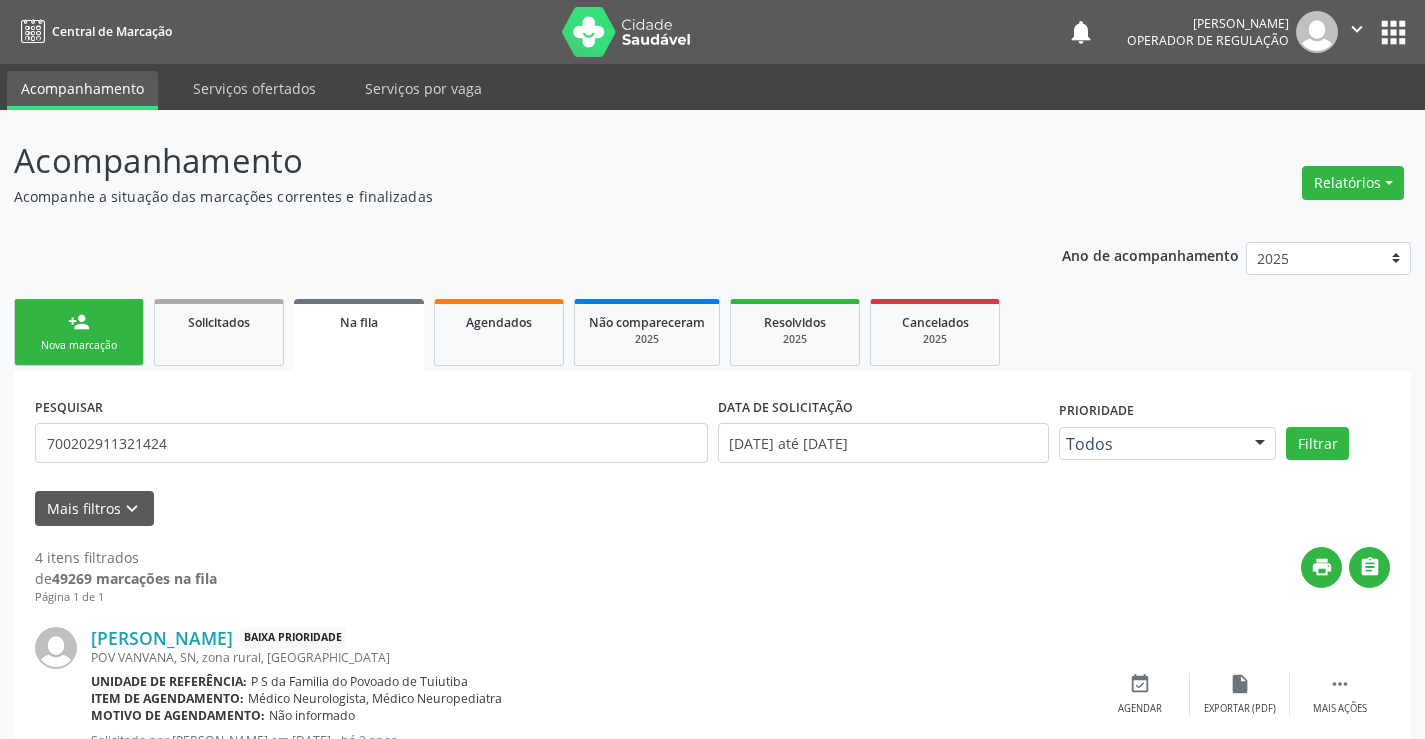 click on "" at bounding box center (1357, 29) 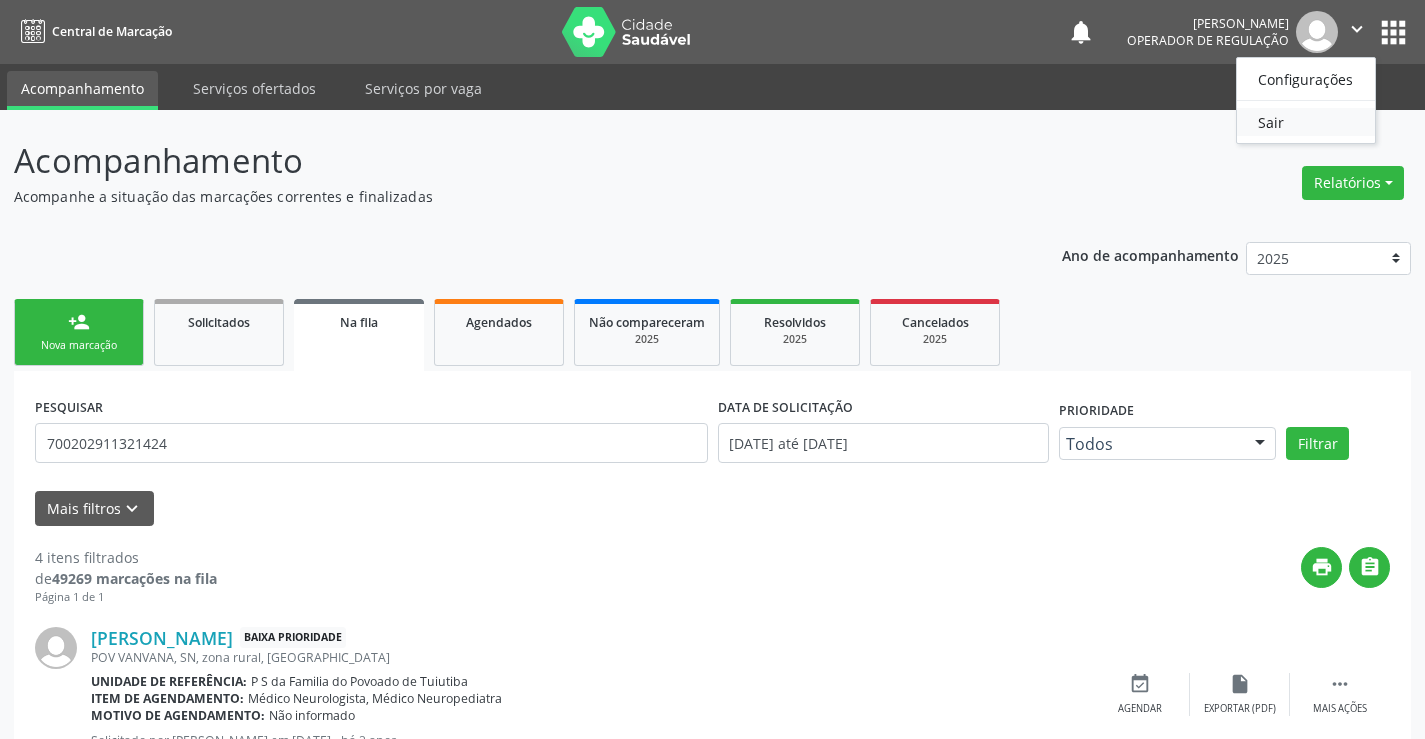 click on "Sair" at bounding box center [1306, 122] 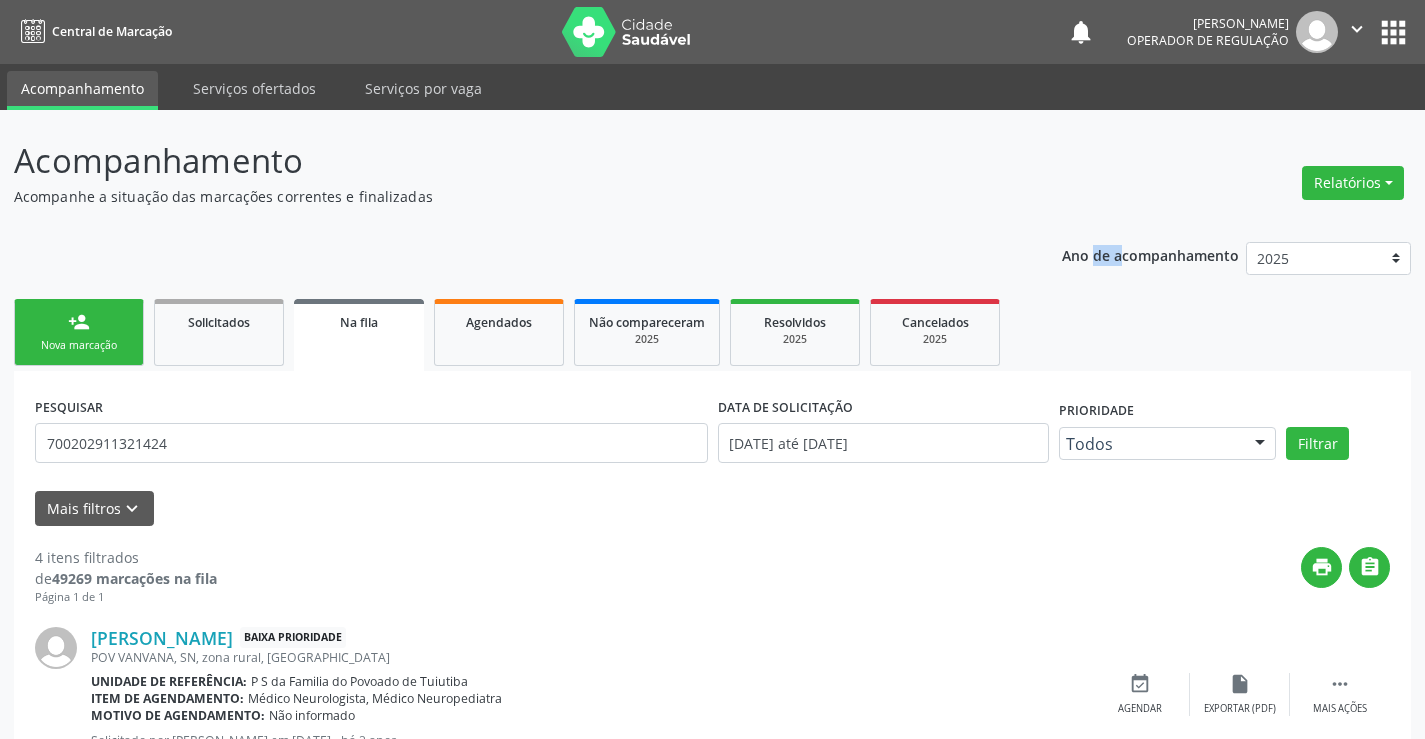 click on "Acompanhamento
Acompanhe a situação das marcações correntes e finalizadas
Relatórios
Acompanhamento
Consolidado
Procedimentos realizados
Ano de acompanhamento
2025 2024 2023
person_add
Nova marcação
Solicitados   Na fila   Agendados   Não compareceram
2025
Resolvidos
2025
Cancelados
2025
PESQUISAR
700202911321424
DATA DE SOLICITAÇÃO
01/01/2023 até 18/07/2025
Prioridade
Todos         Todos   Baixa Prioridade   Média Prioridade   Alta Prioridade
Nenhum resultado encontrado para: "   "
Não há nenhuma opção para ser exibida.
Filtrar
UNIDADE DE REFERÊNCIA
Selecione uma UBS
Todas as UBS   Unidade Basica de Saude da Familia Dr Paulo Sudre       Vigilancia em Saude de Campo Formoso" at bounding box center [712, 733] 